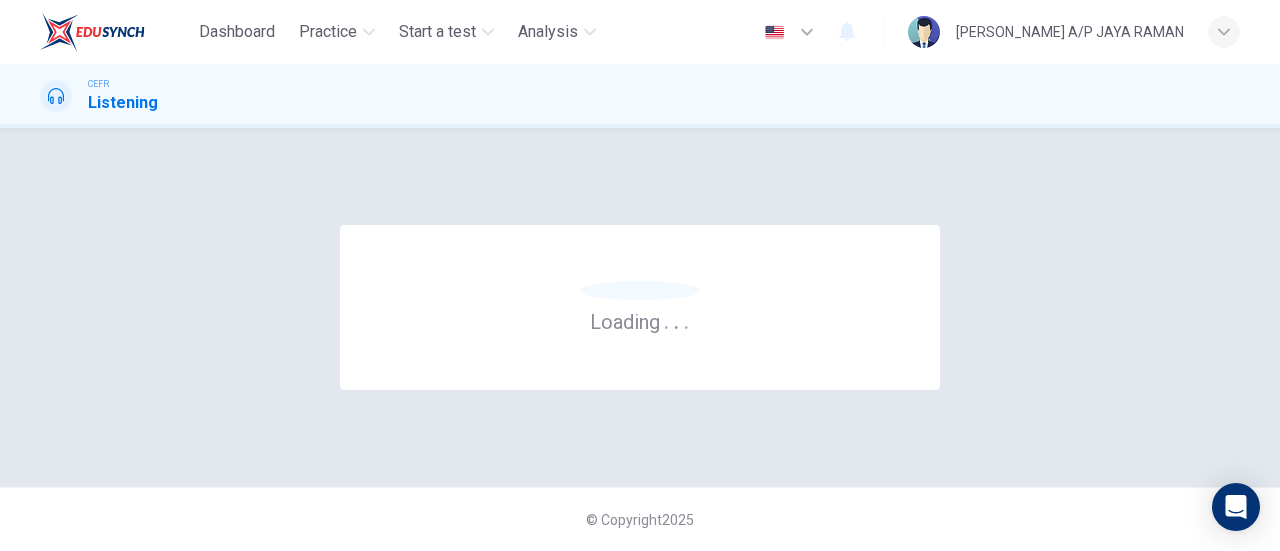 scroll, scrollTop: 0, scrollLeft: 0, axis: both 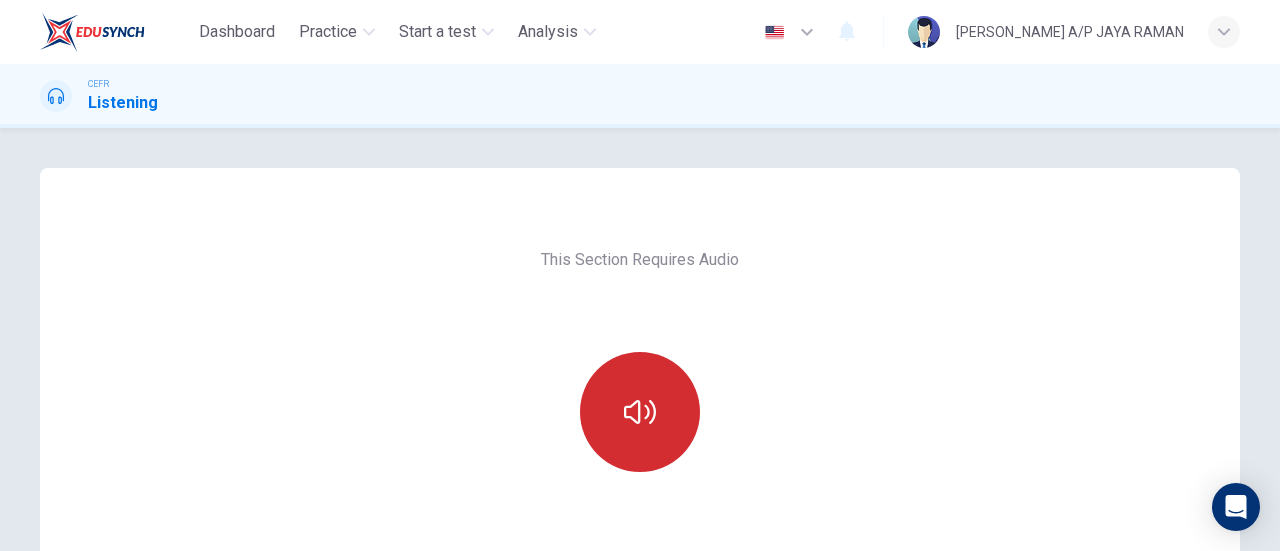 click at bounding box center (640, 412) 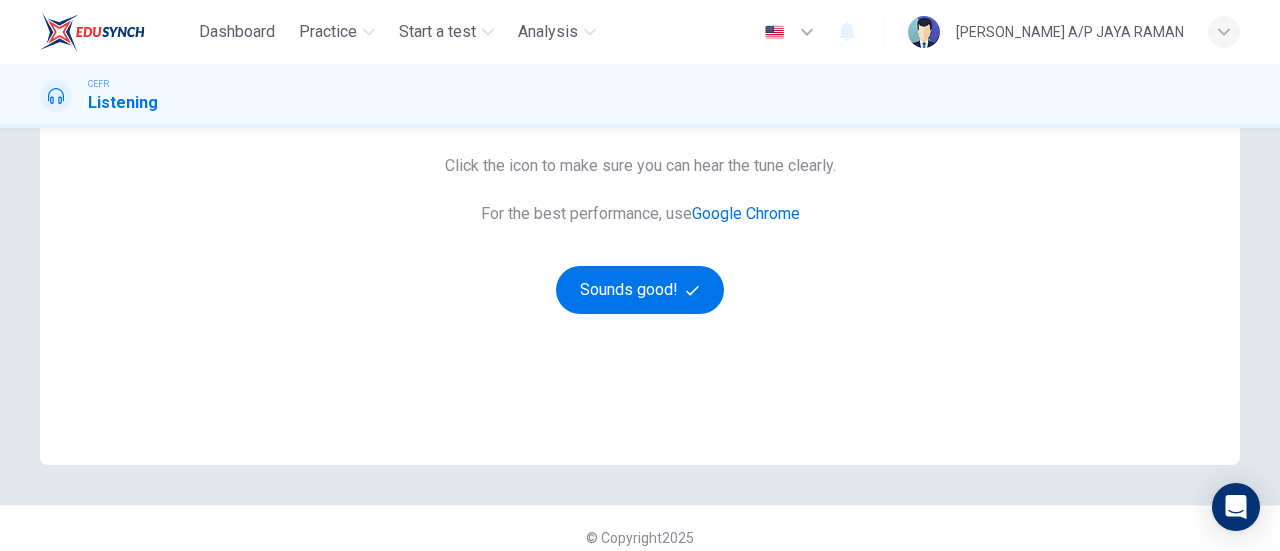 type 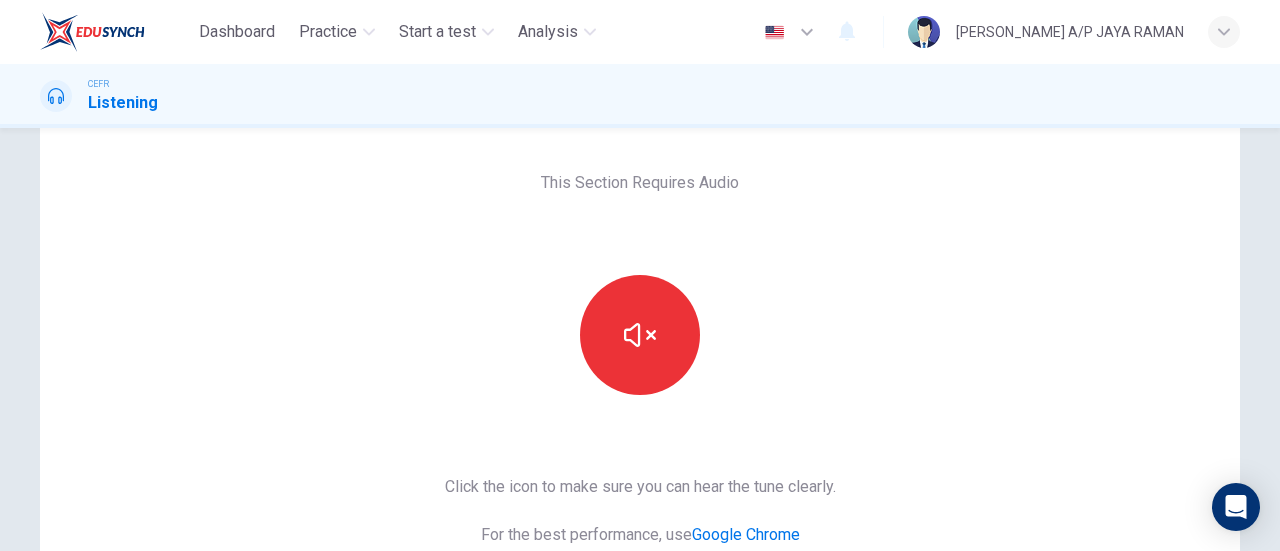 scroll, scrollTop: 0, scrollLeft: 0, axis: both 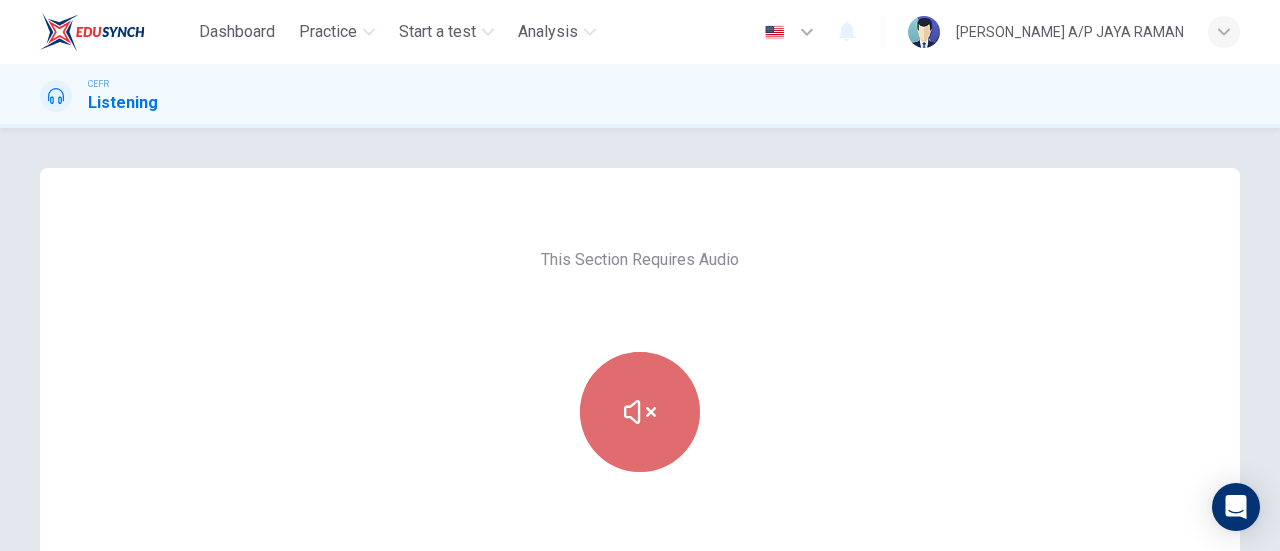 click at bounding box center [640, 412] 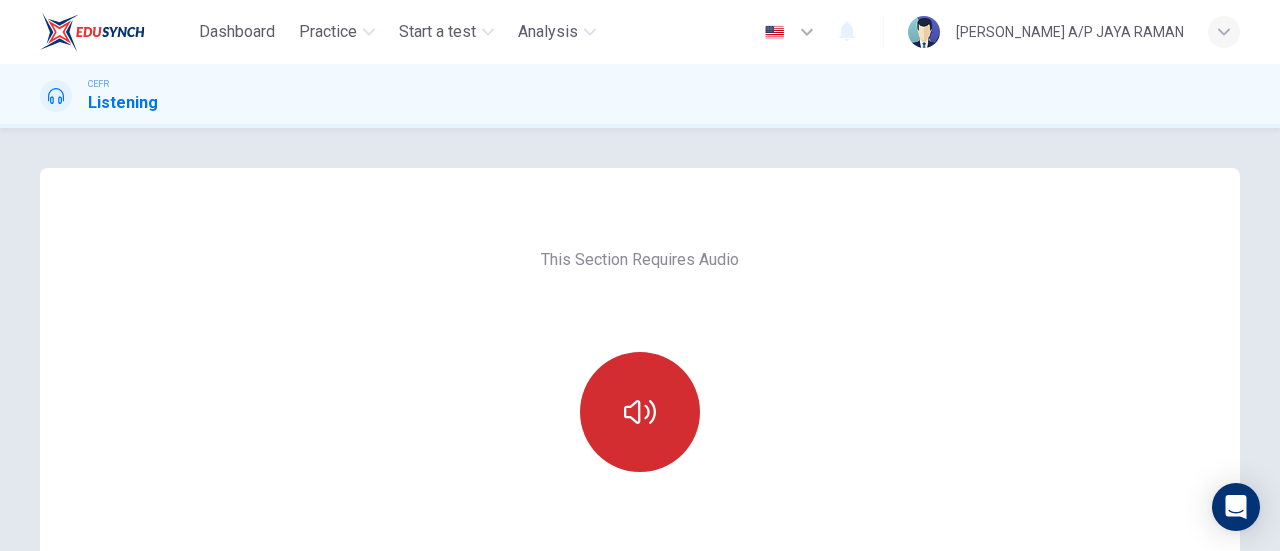click at bounding box center [640, 412] 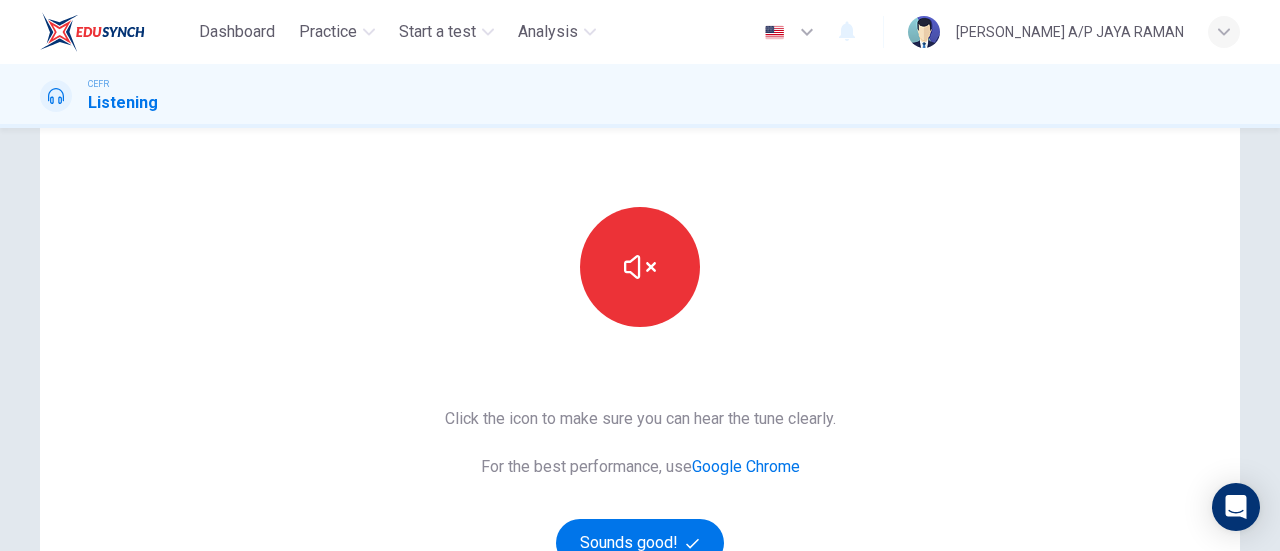 scroll, scrollTop: 416, scrollLeft: 0, axis: vertical 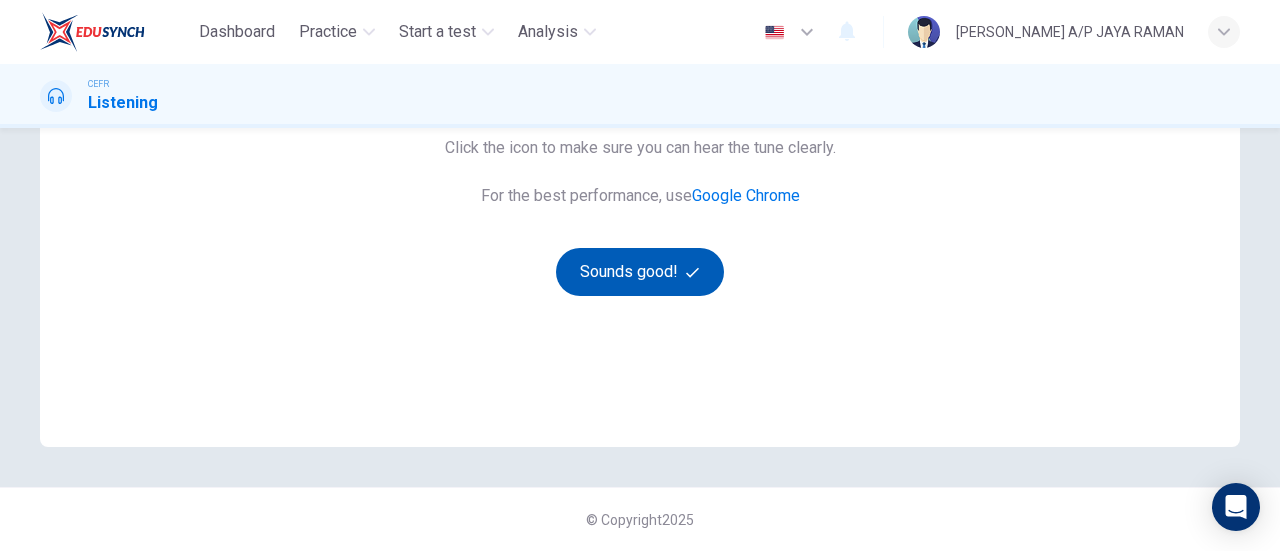 click on "Sounds good!" at bounding box center [640, 272] 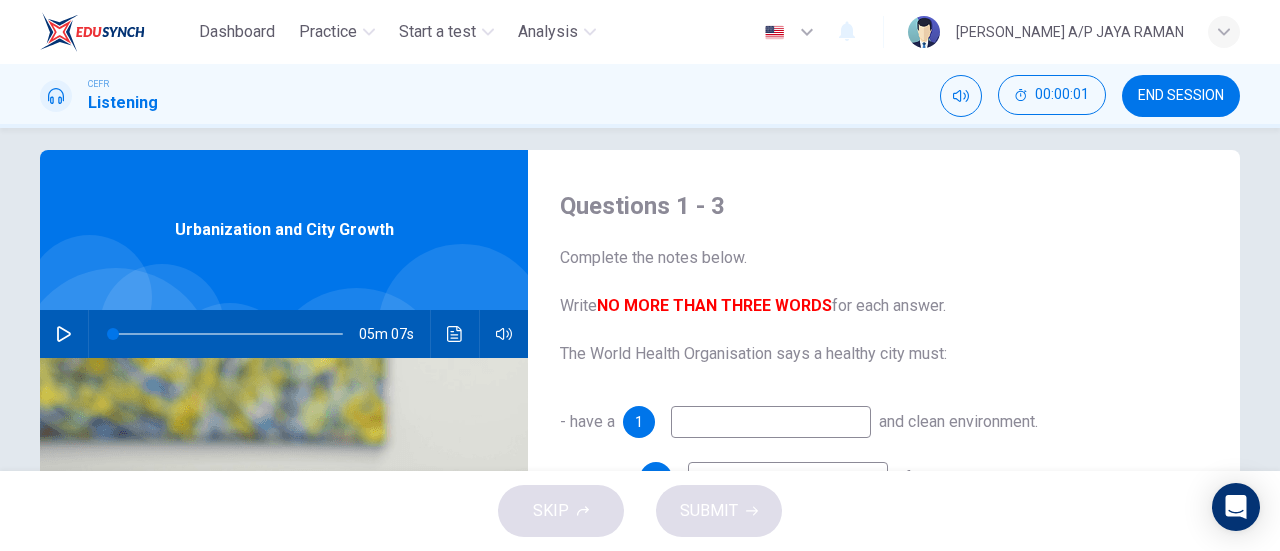 scroll, scrollTop: 18, scrollLeft: 0, axis: vertical 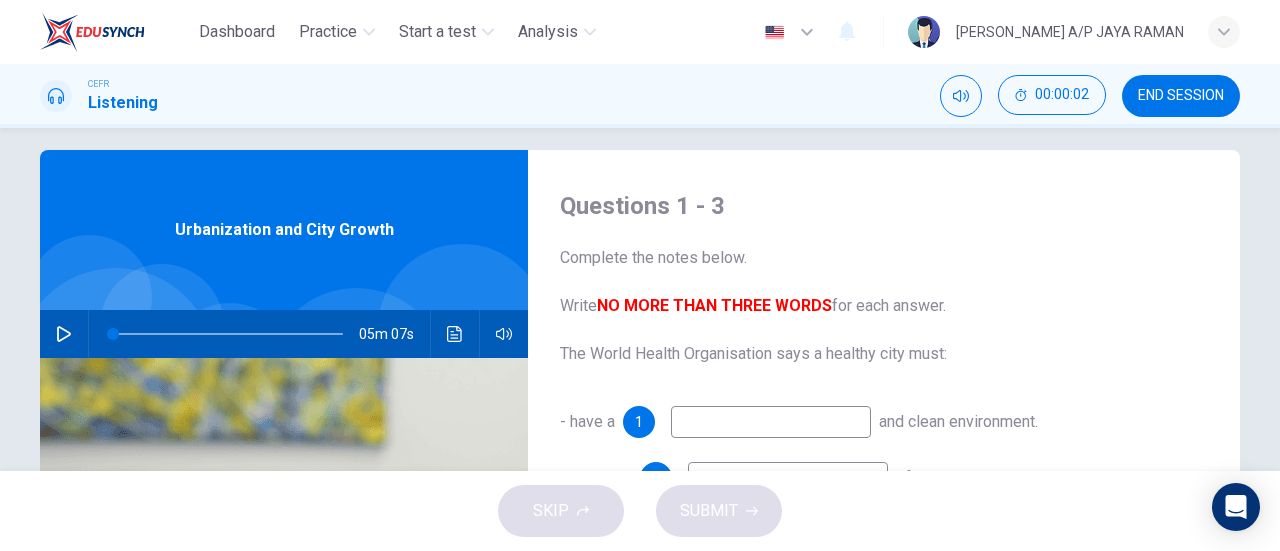 click 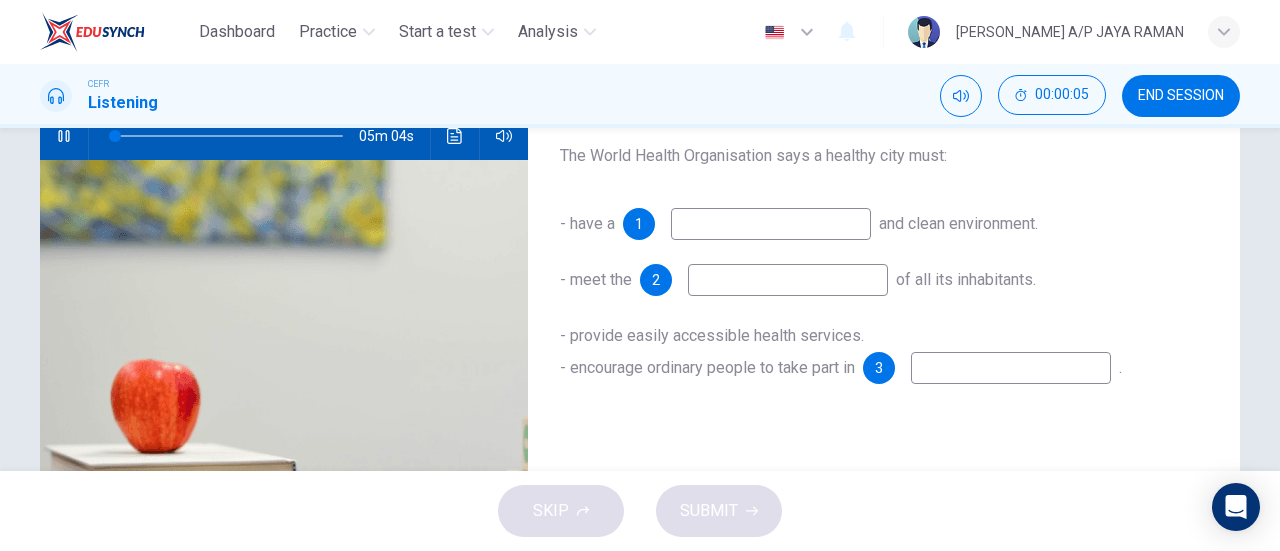 scroll, scrollTop: 216, scrollLeft: 0, axis: vertical 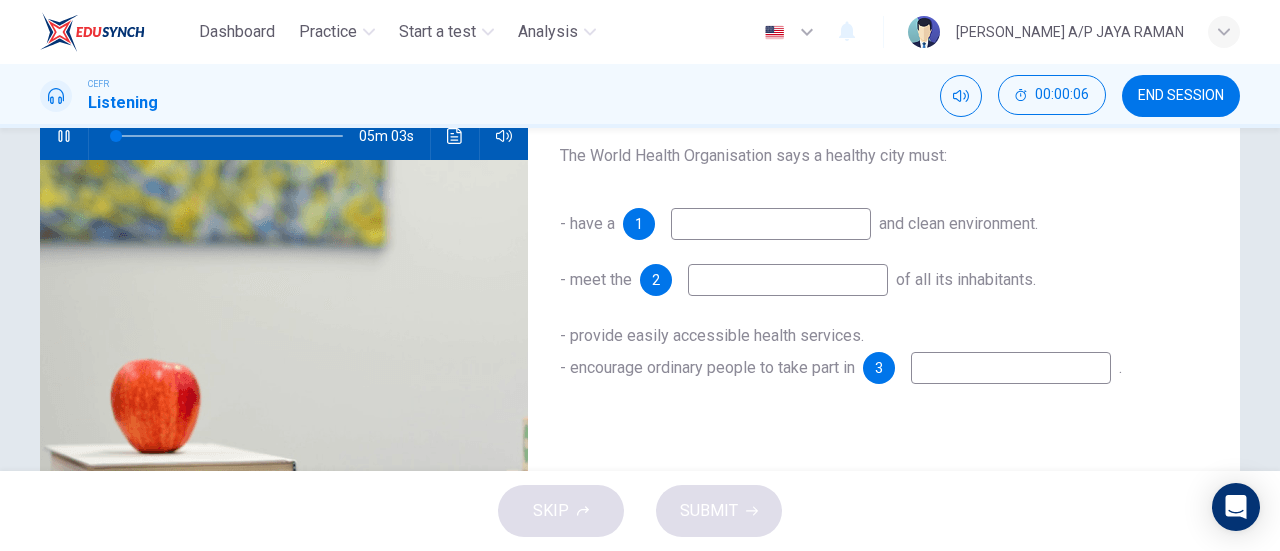 click at bounding box center (771, 224) 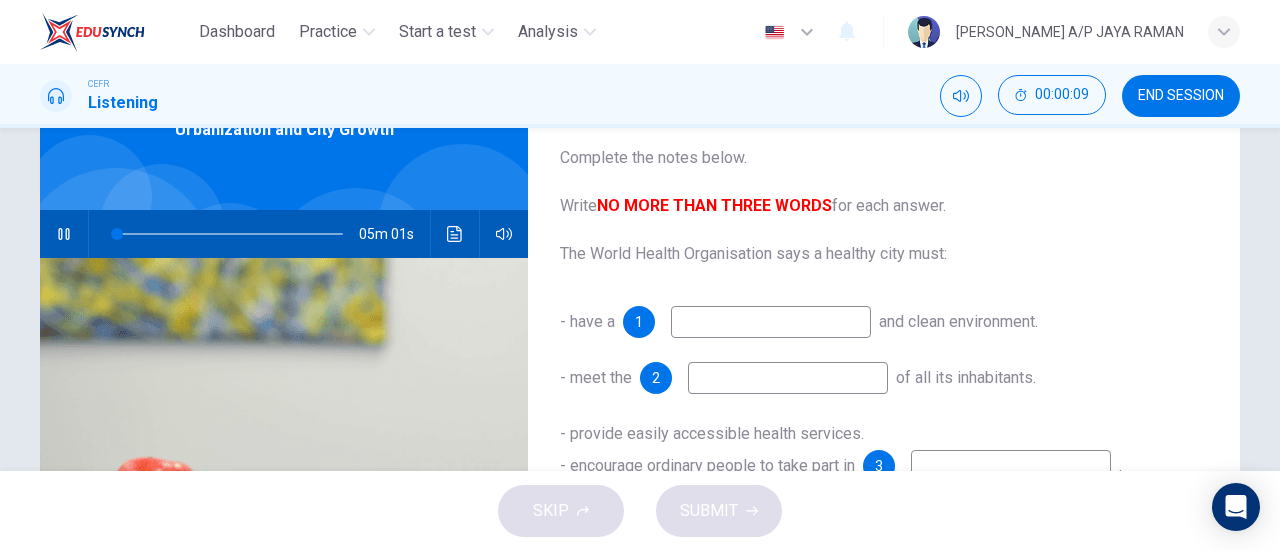 scroll, scrollTop: 118, scrollLeft: 0, axis: vertical 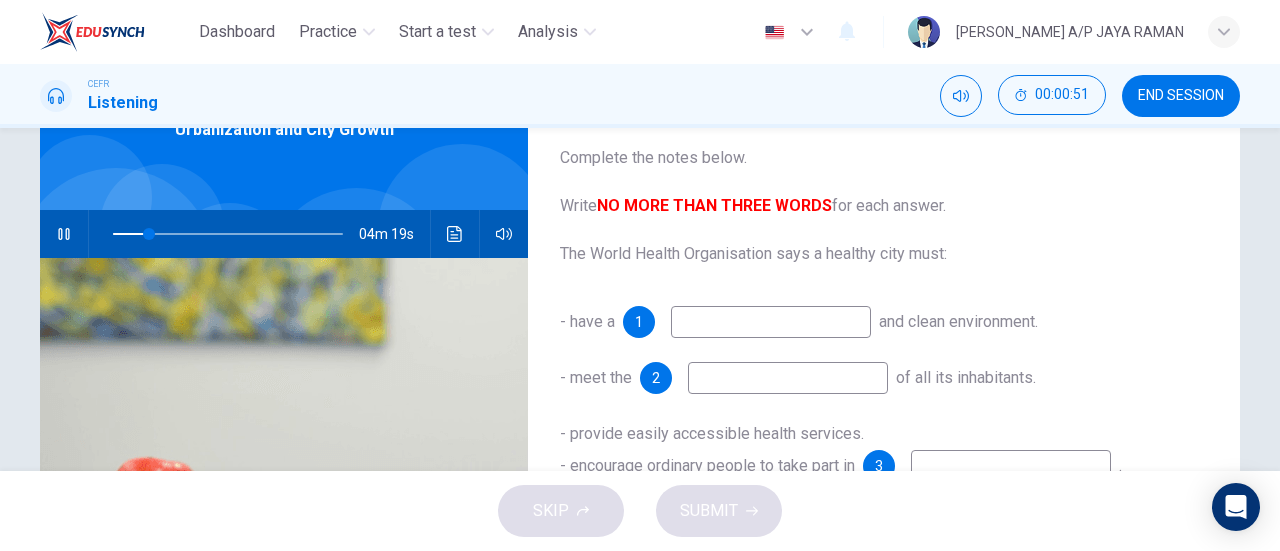 type on "16" 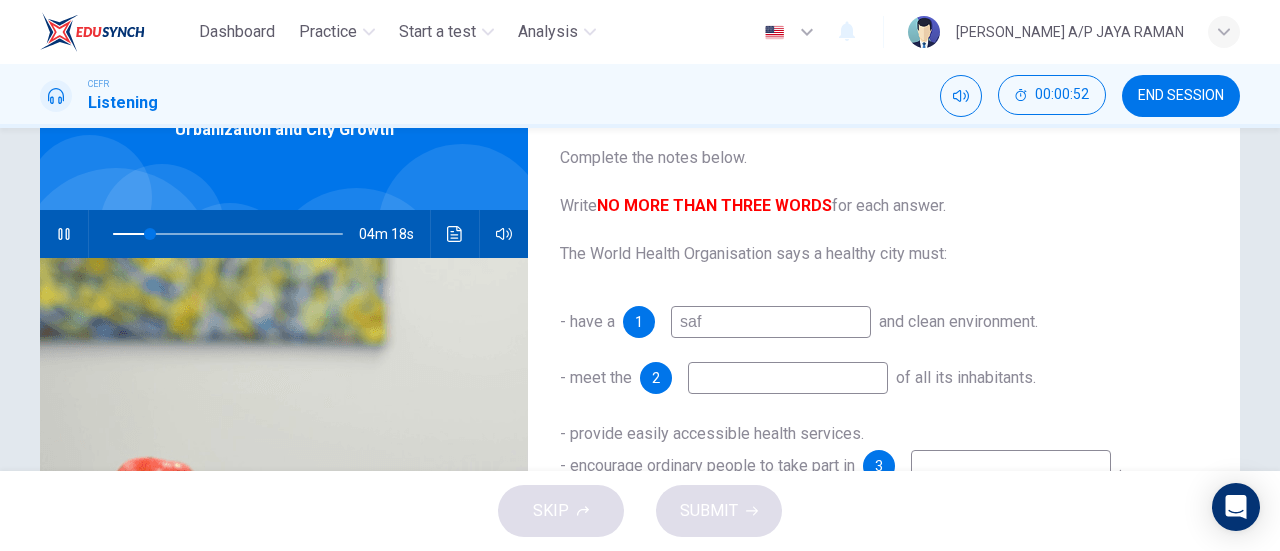 type on "safe" 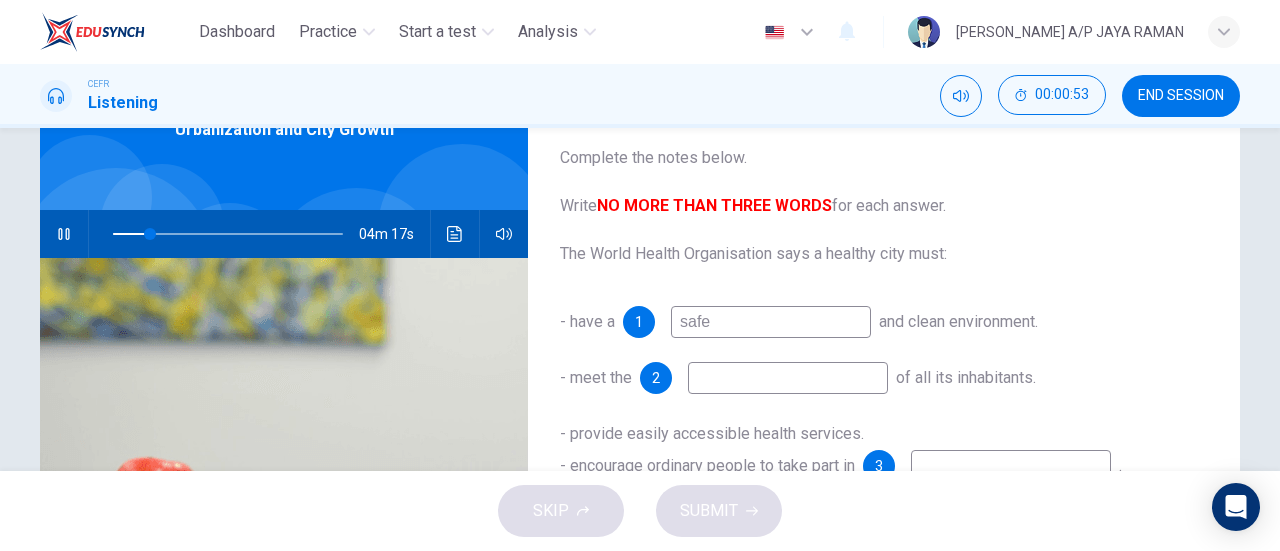 type on "17" 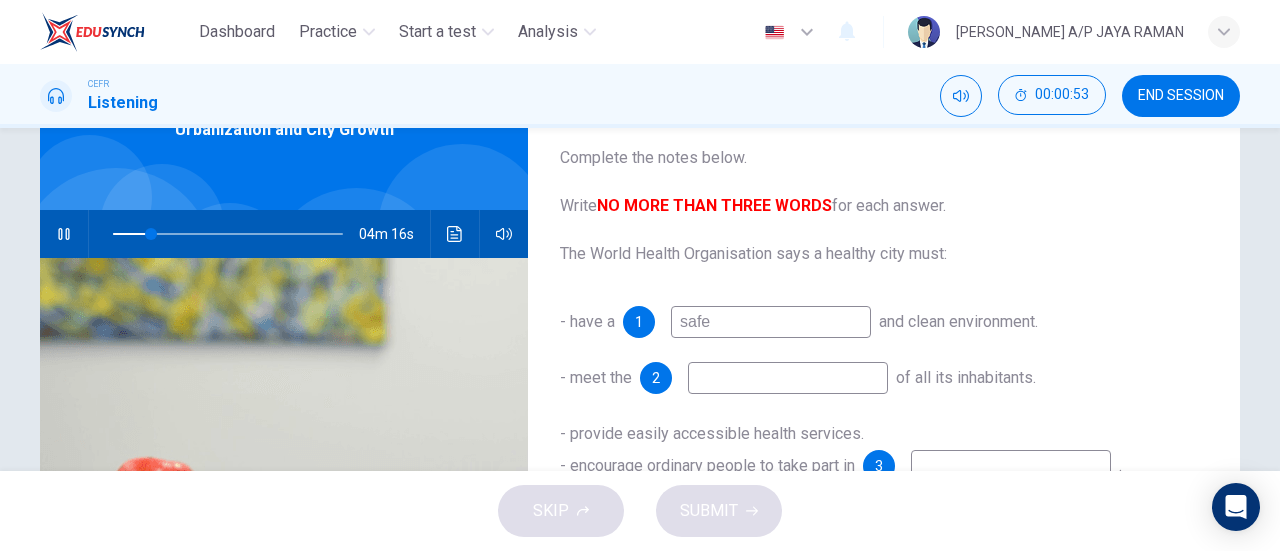 type on "safe" 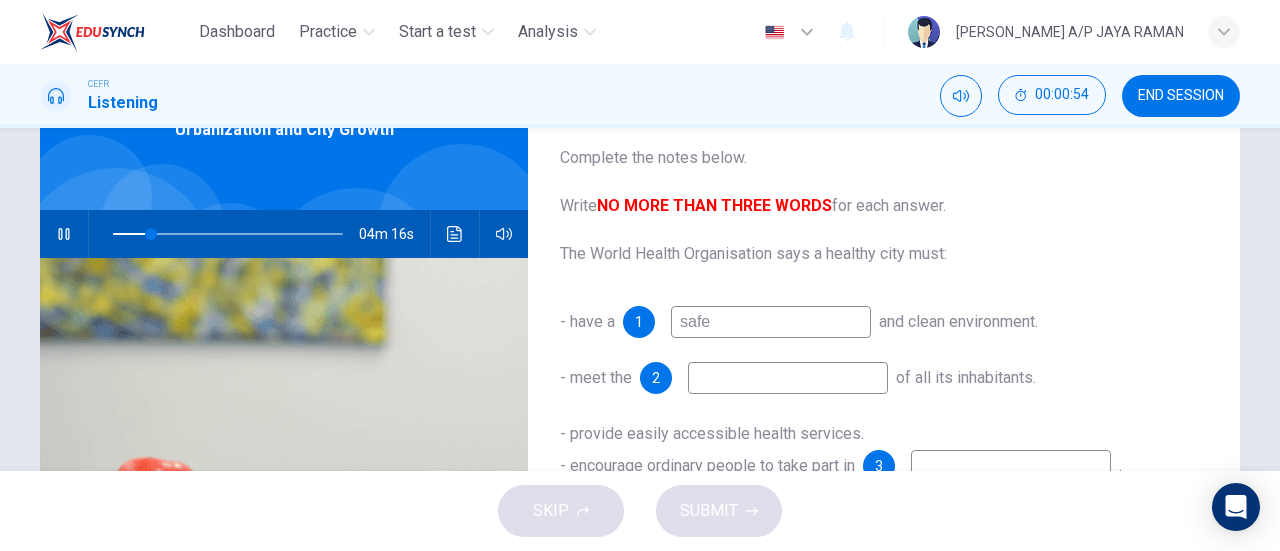 click at bounding box center (788, 378) 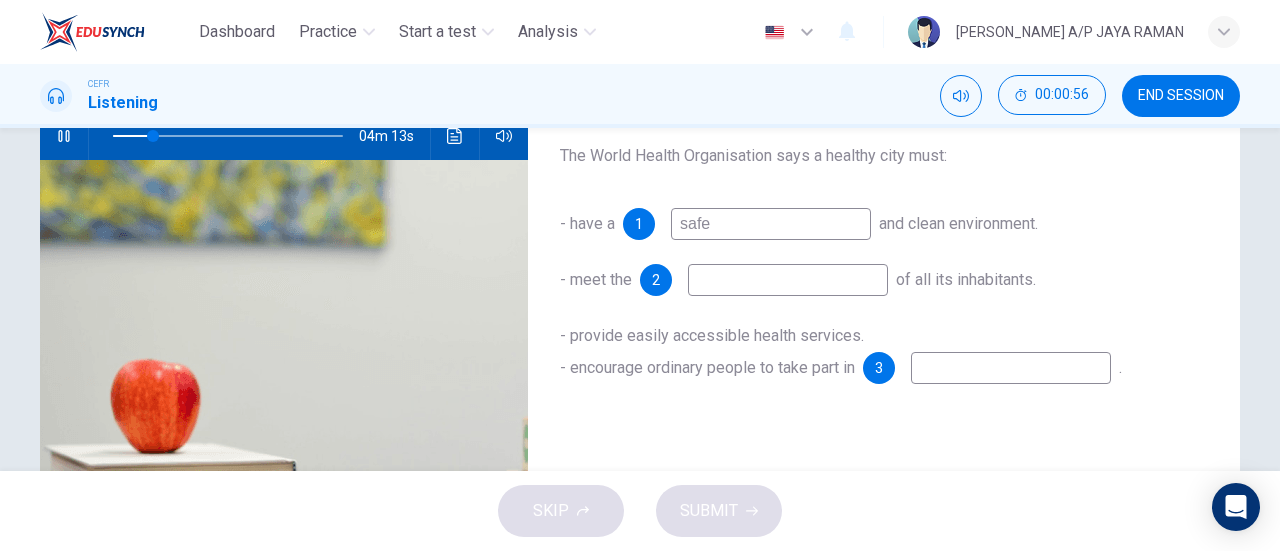 scroll, scrollTop: 216, scrollLeft: 0, axis: vertical 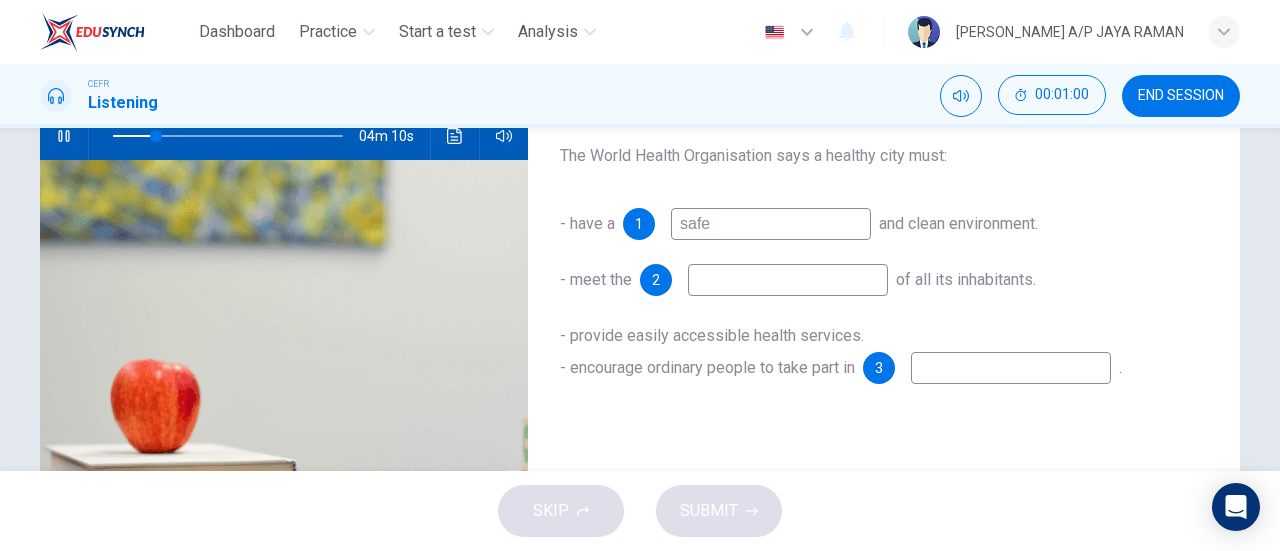type on "19" 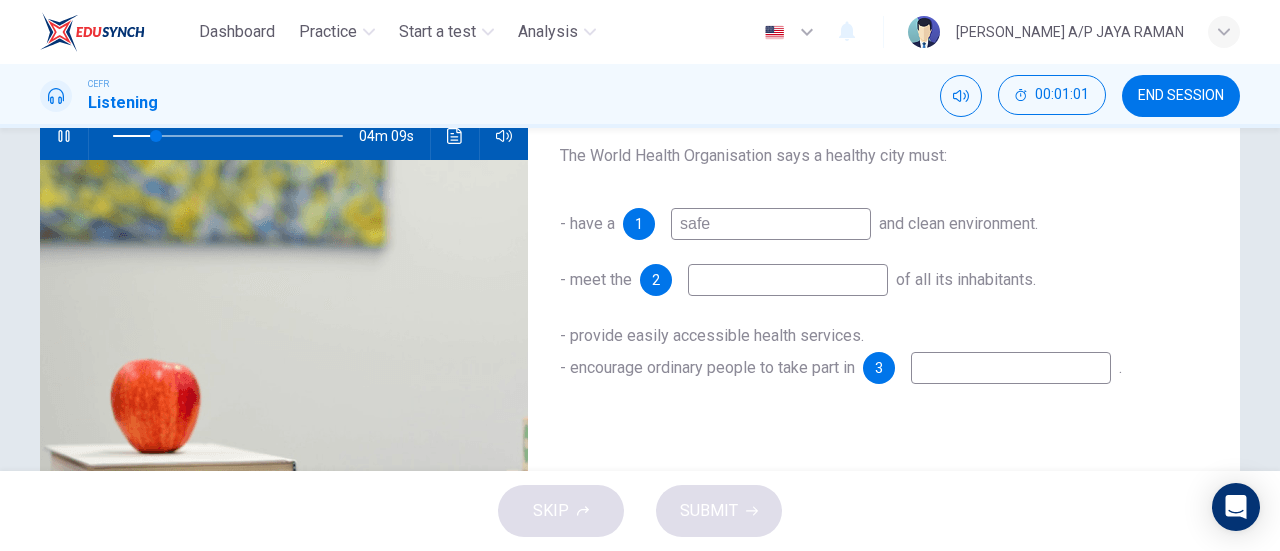 type on "s" 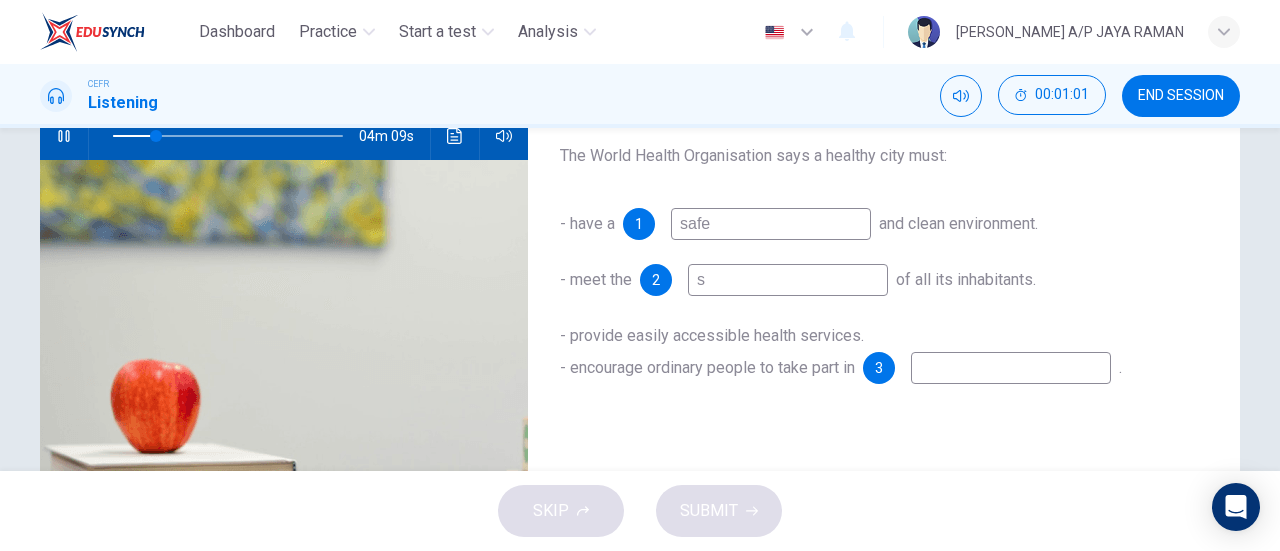 type on "19" 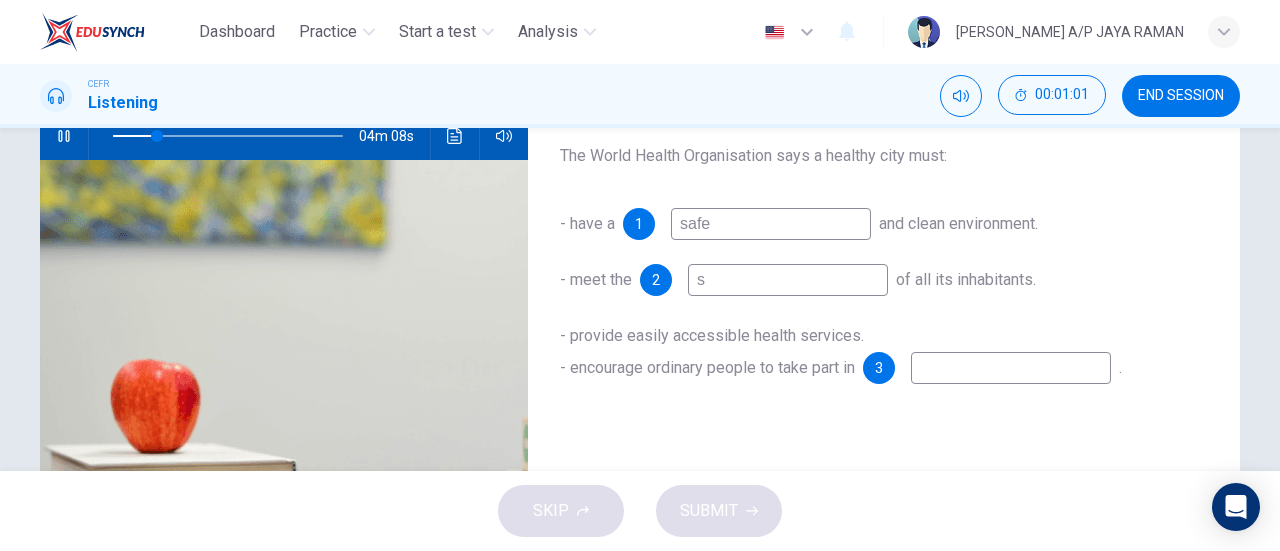 type on "sa" 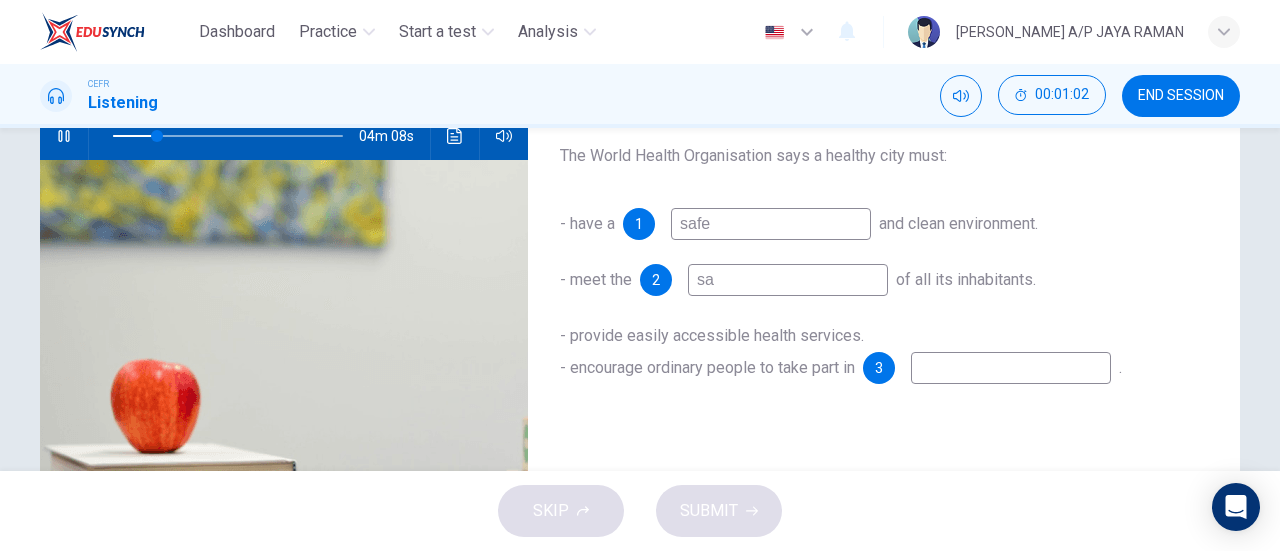 type on "20" 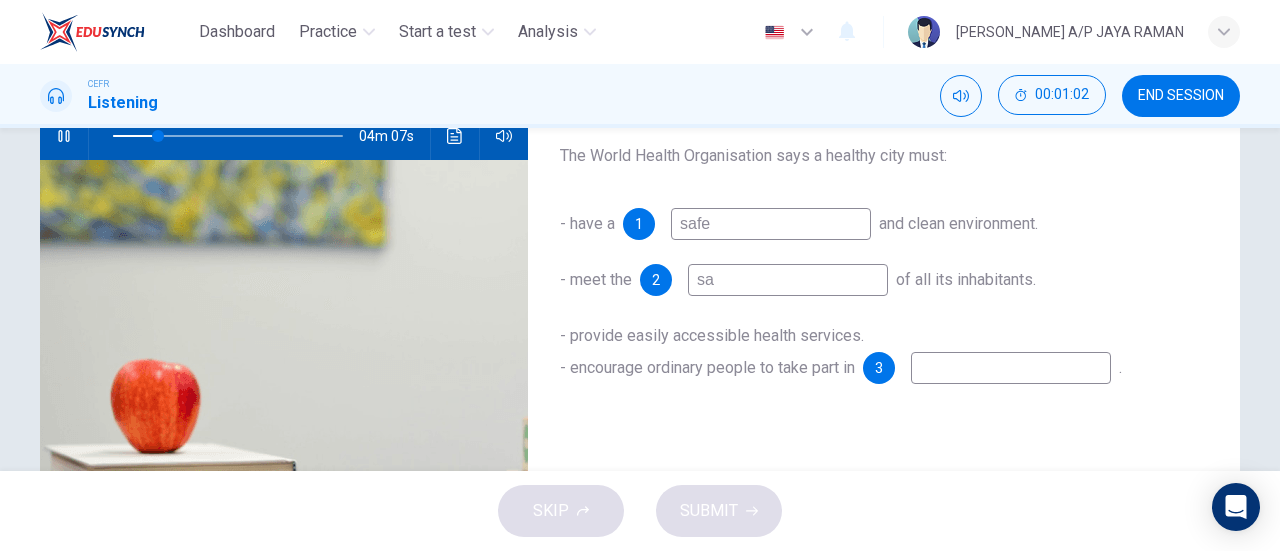 type on "s" 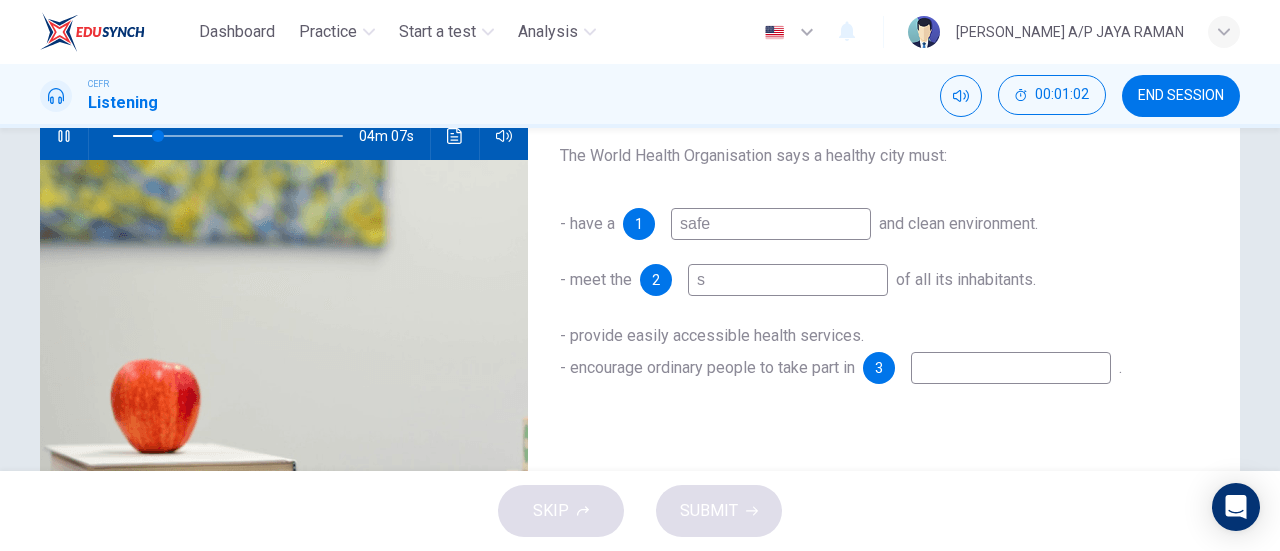 type 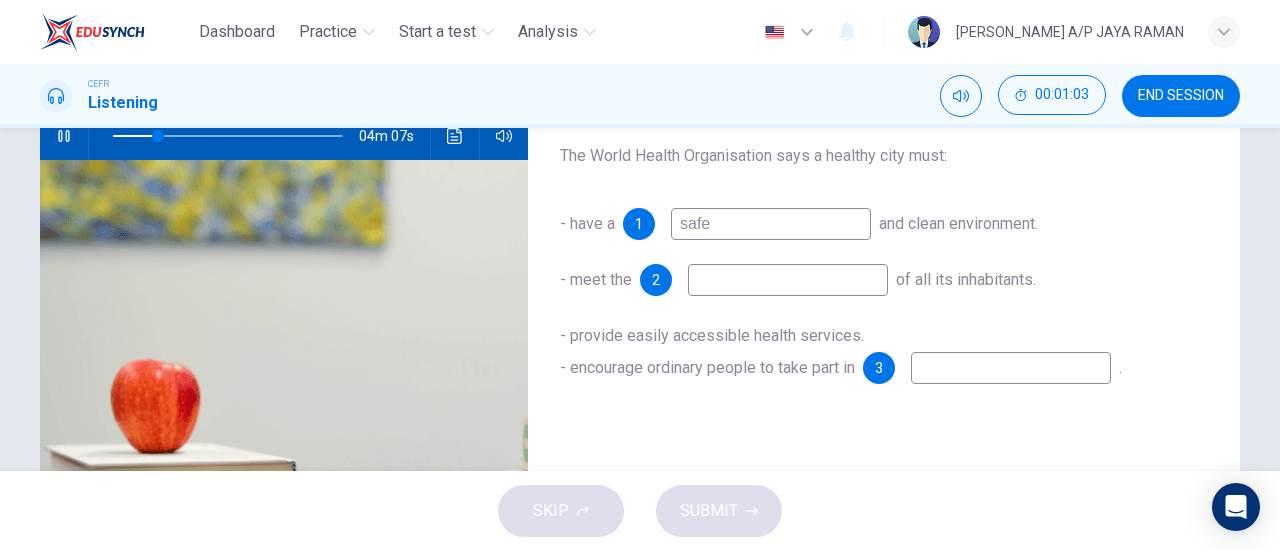 type on "20" 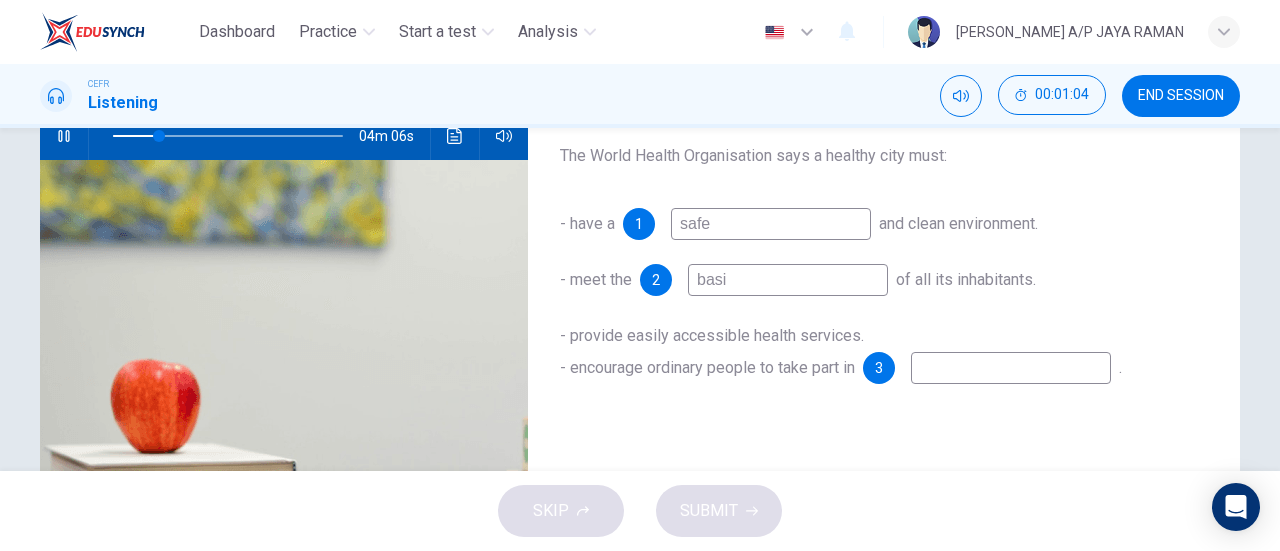 type on "basic" 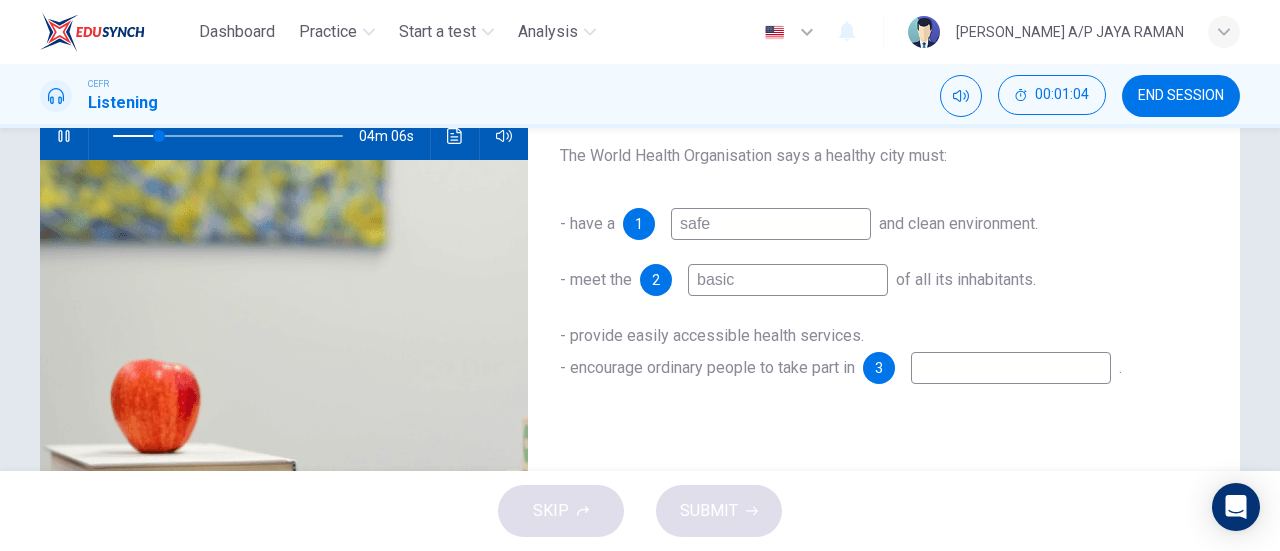 type on "20" 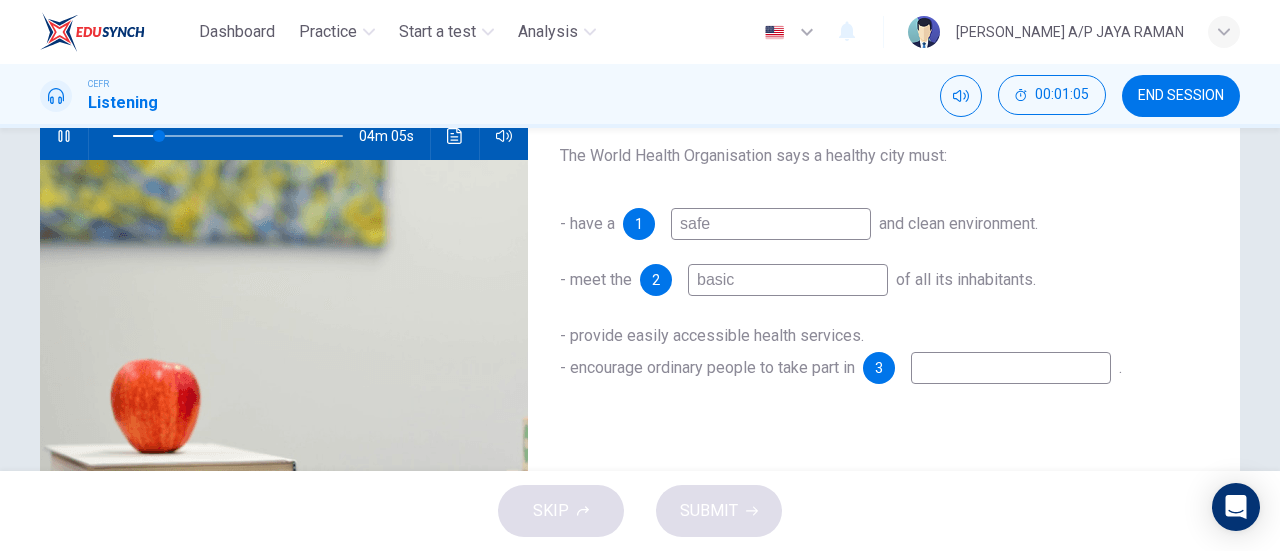type on "20" 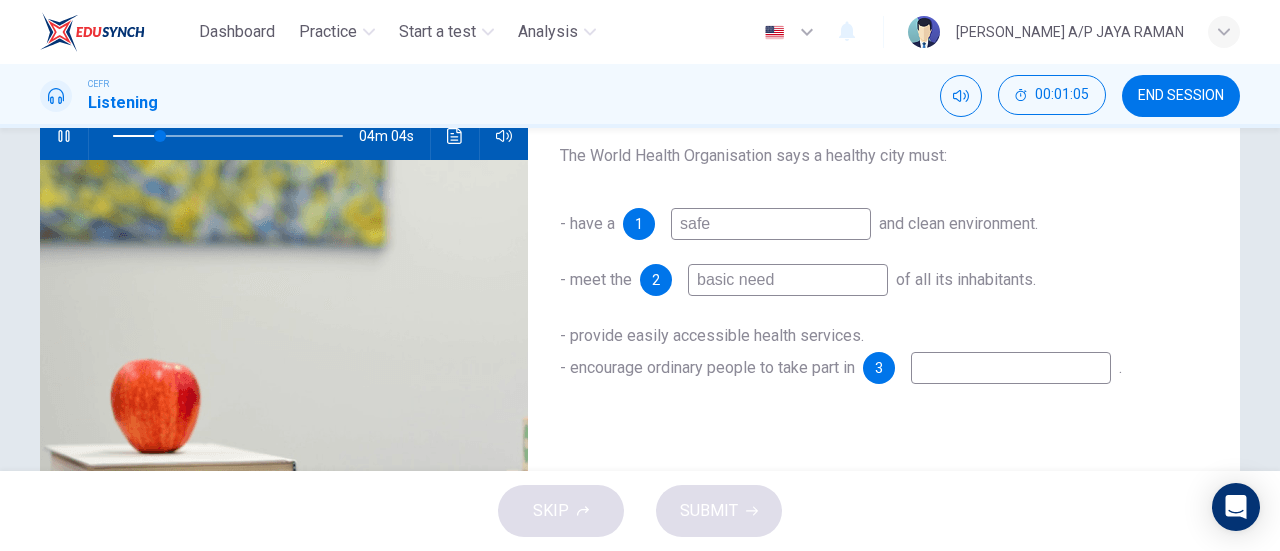 type on "basic needs" 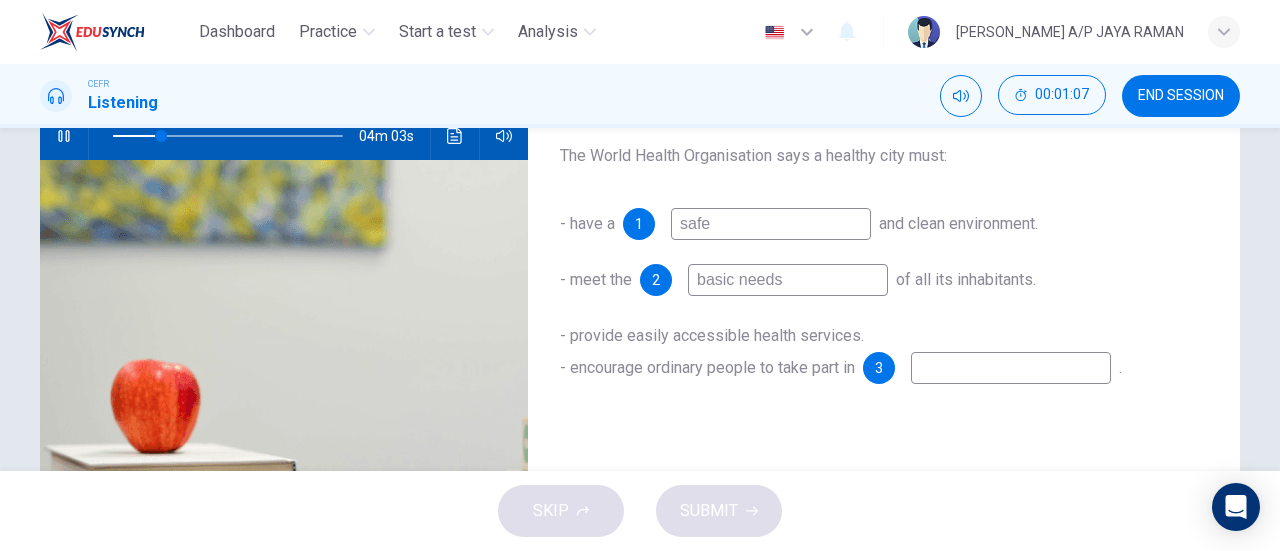 type on "21" 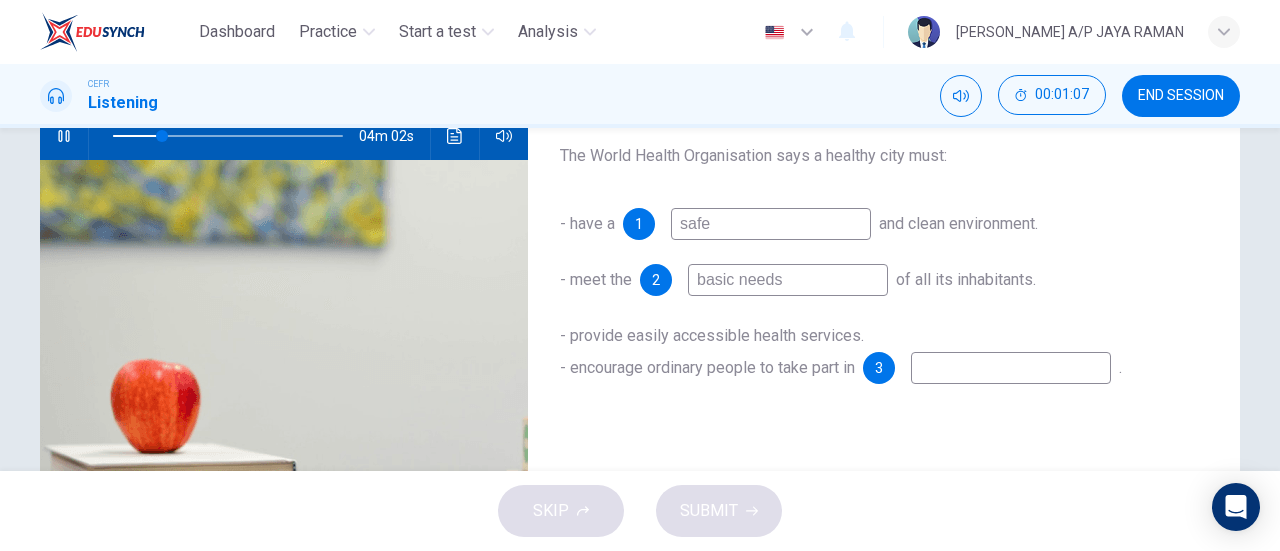 type on "basic needs" 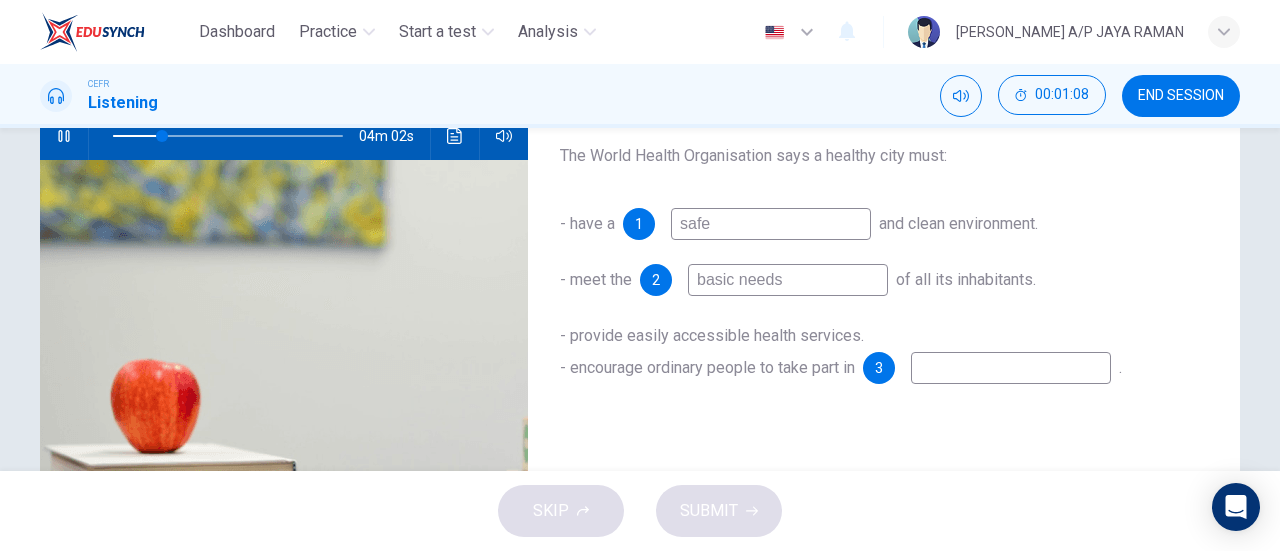 click at bounding box center [1011, 368] 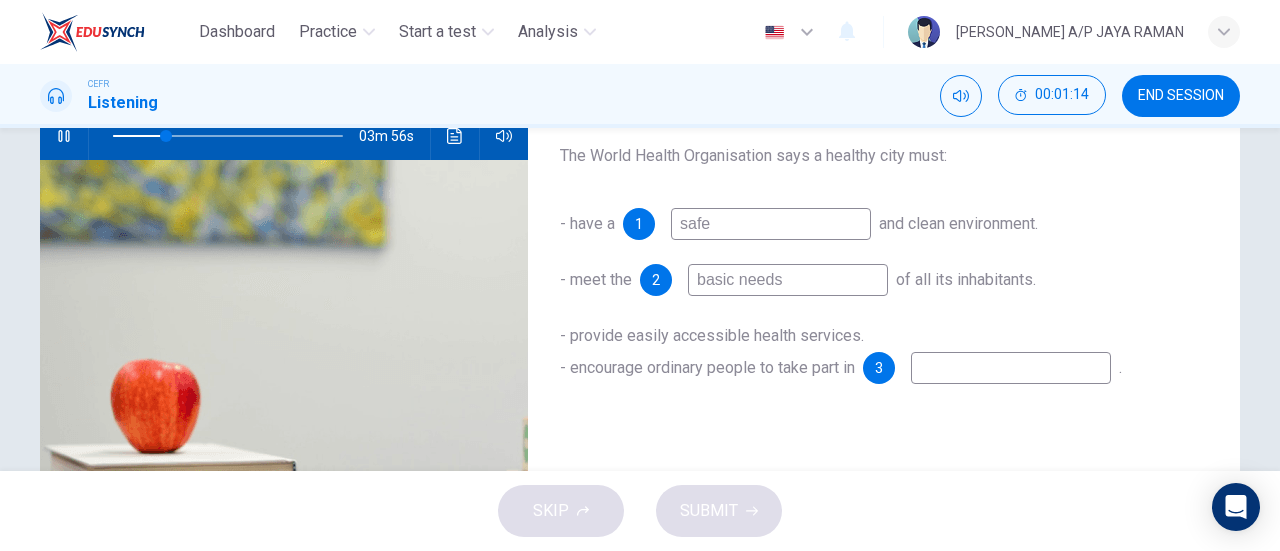 type on "23" 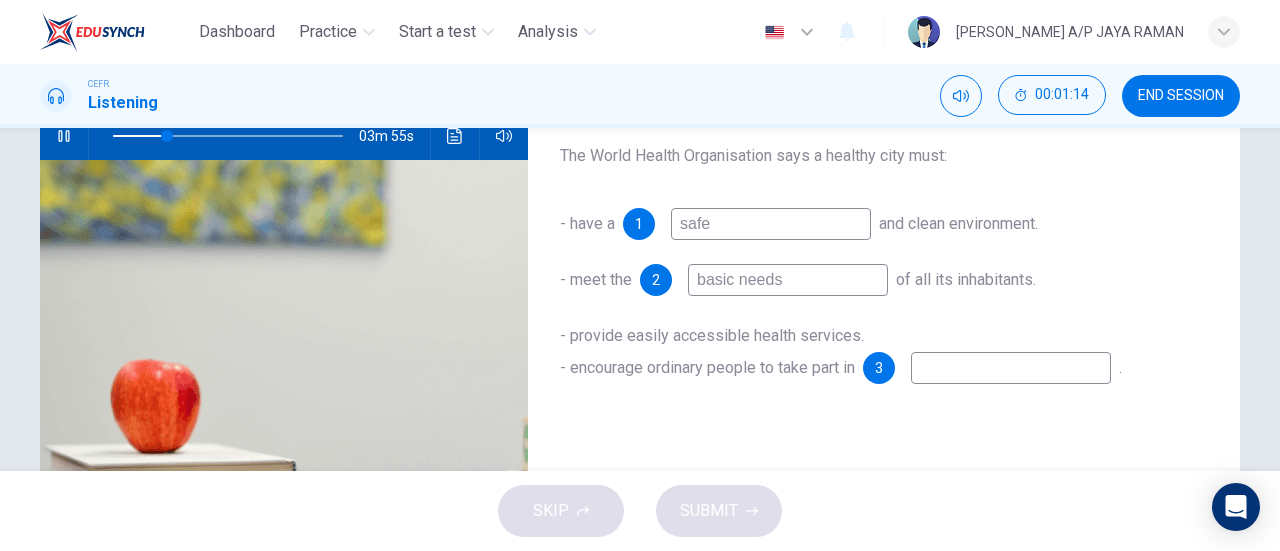 type on "h" 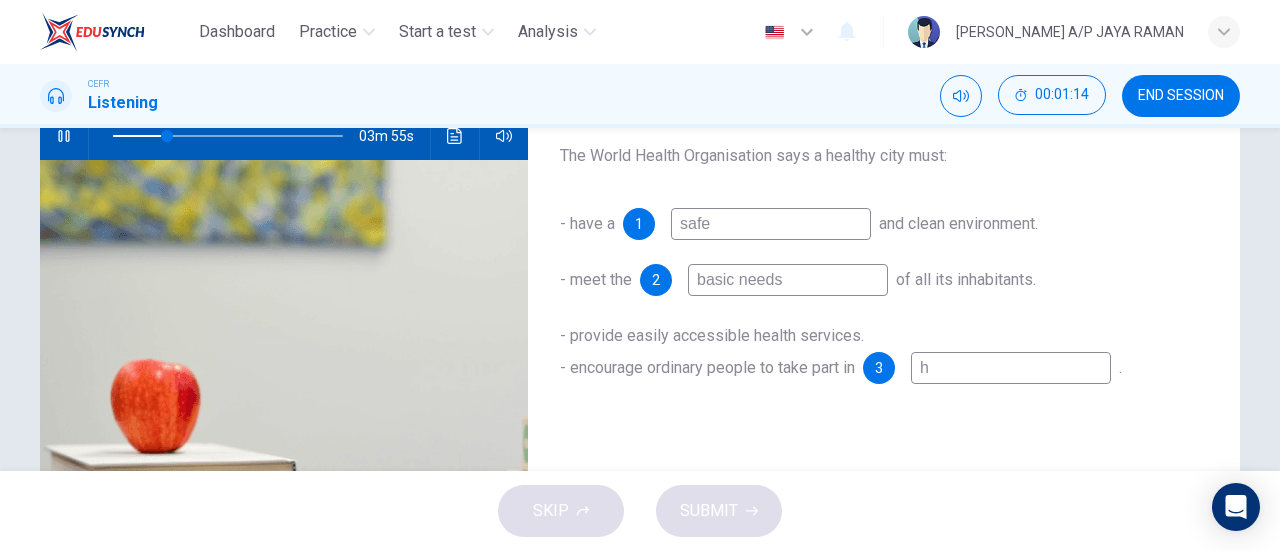 type on "23" 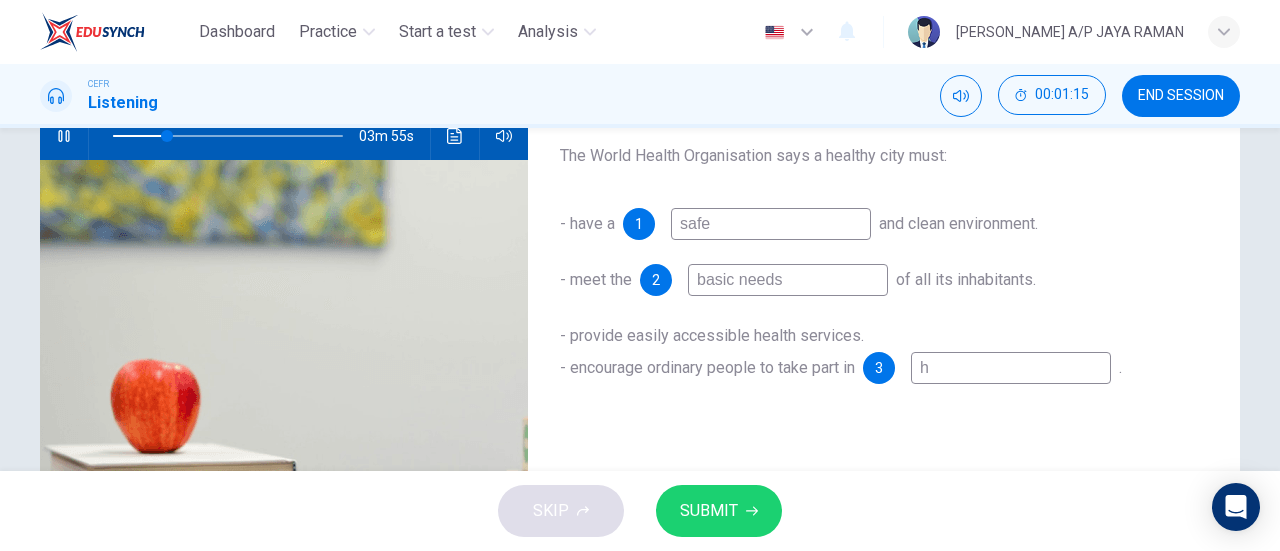 type on "he" 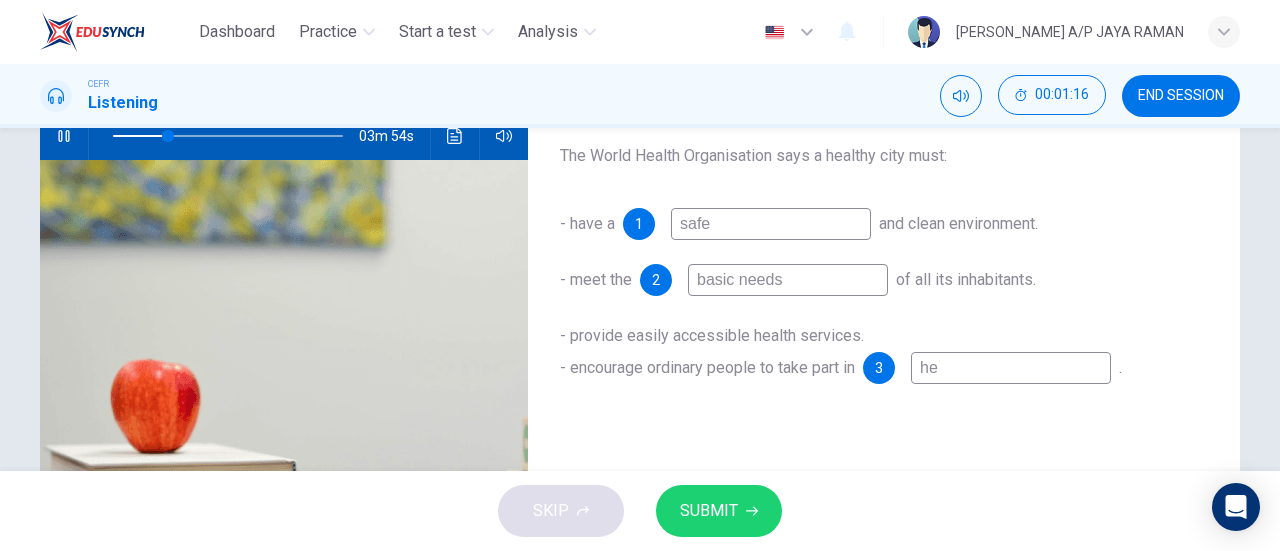 type on "24" 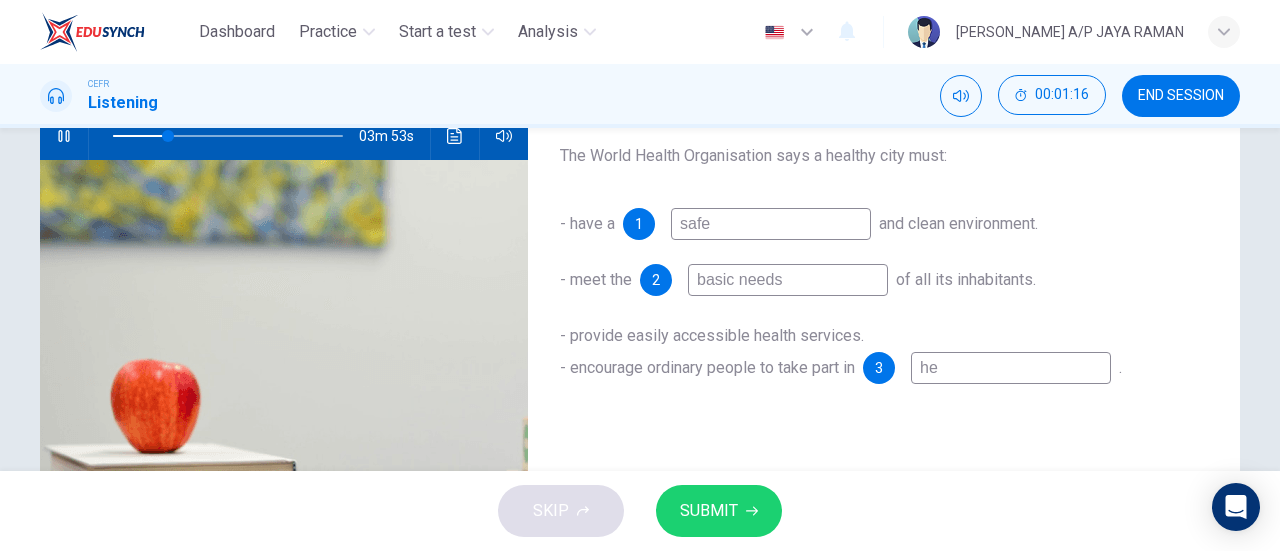 type on "h" 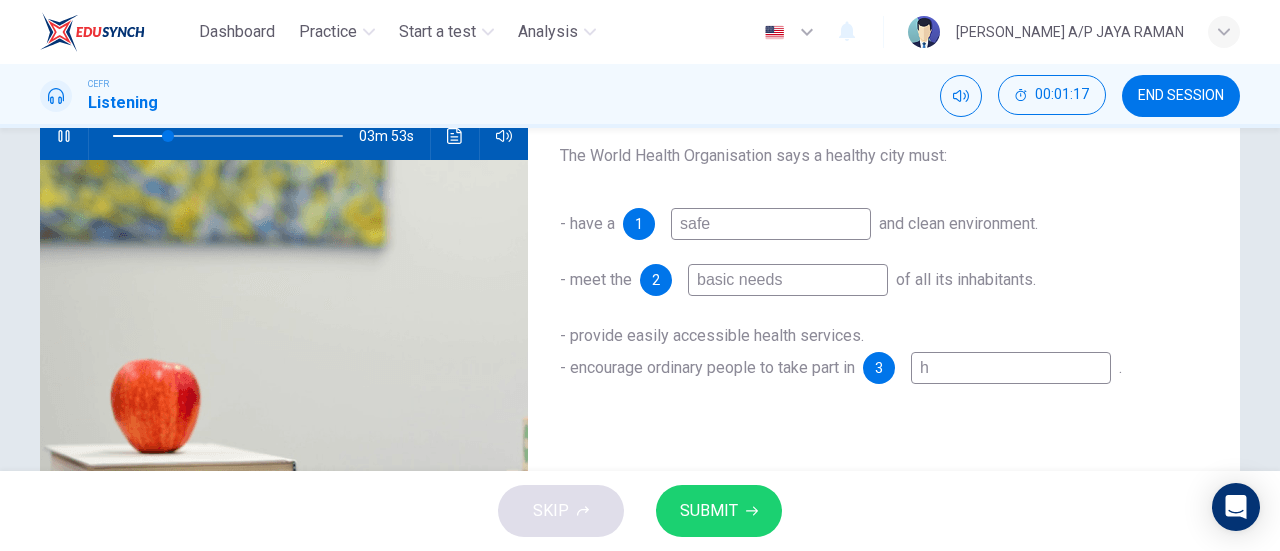 type on "24" 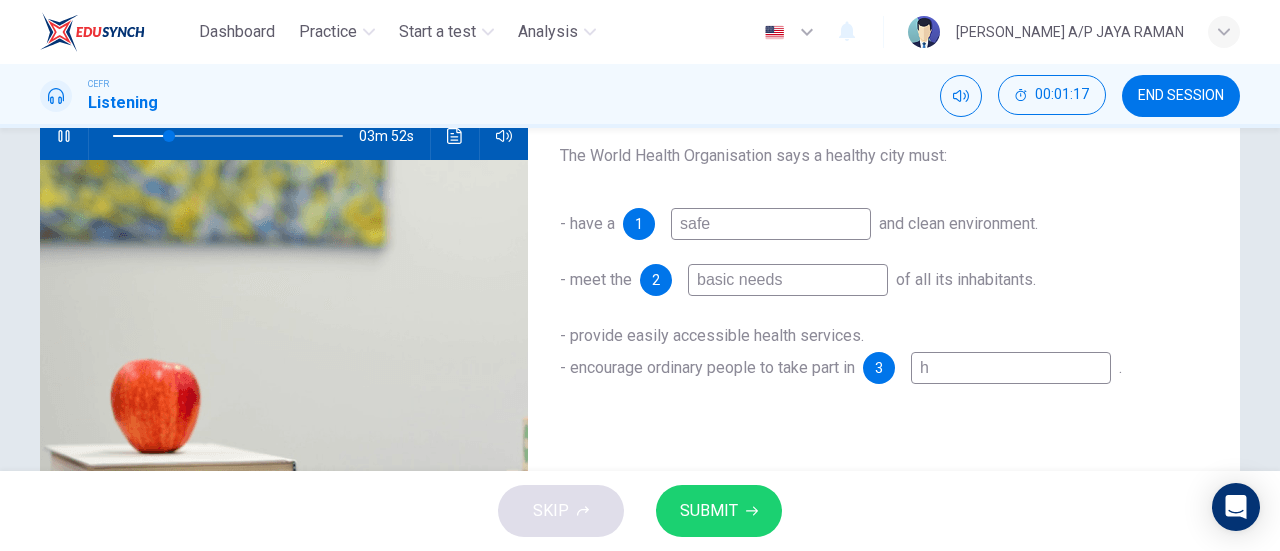 type 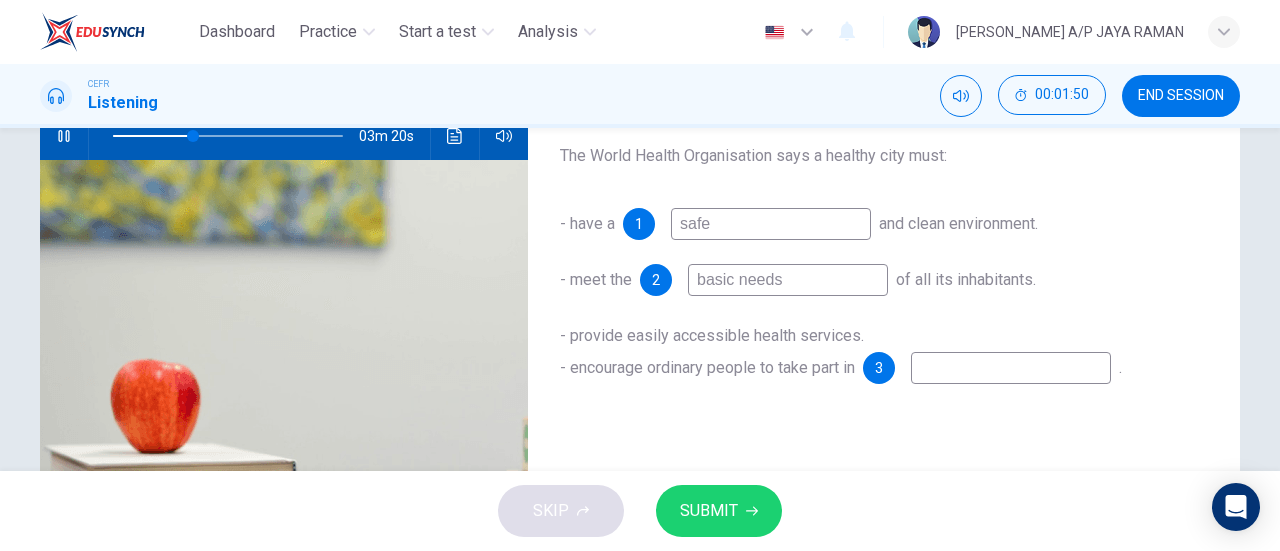 type on "35" 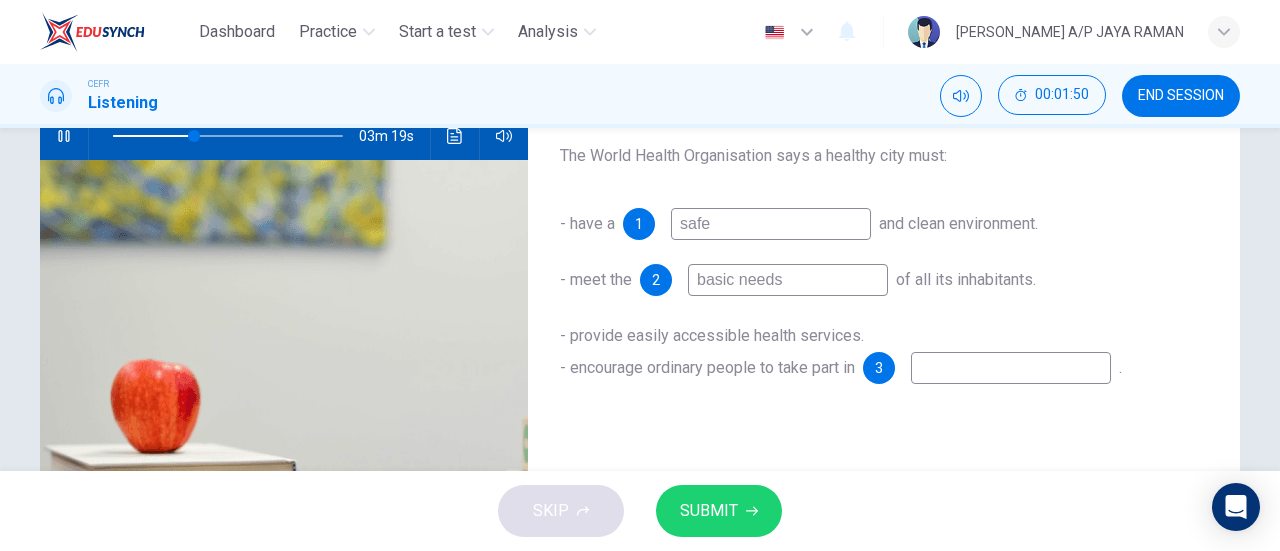 type on "p" 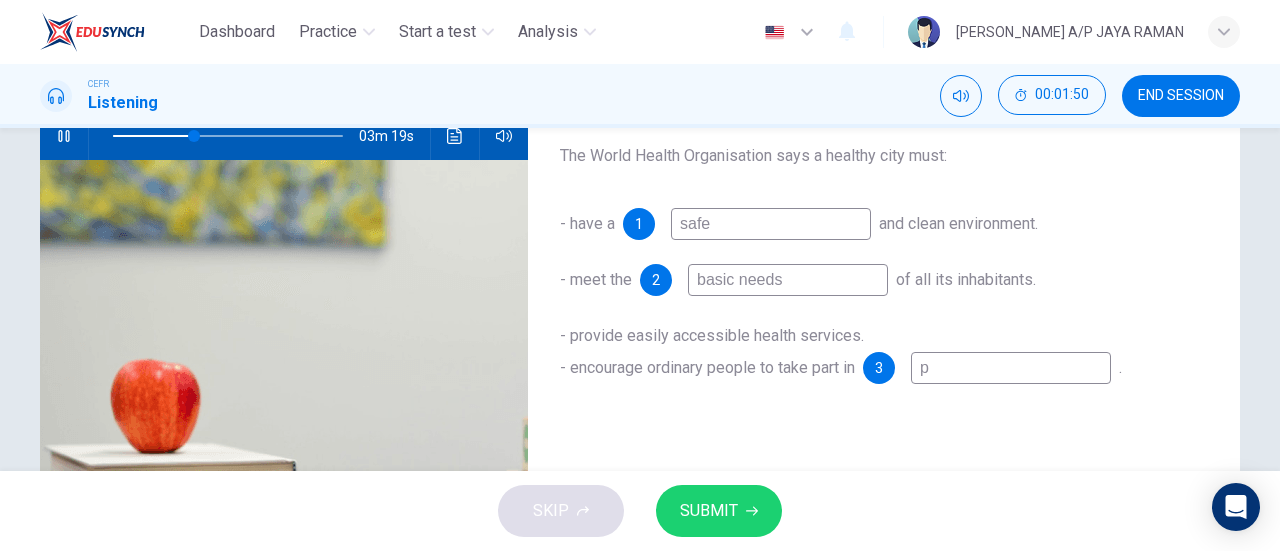 type on "35" 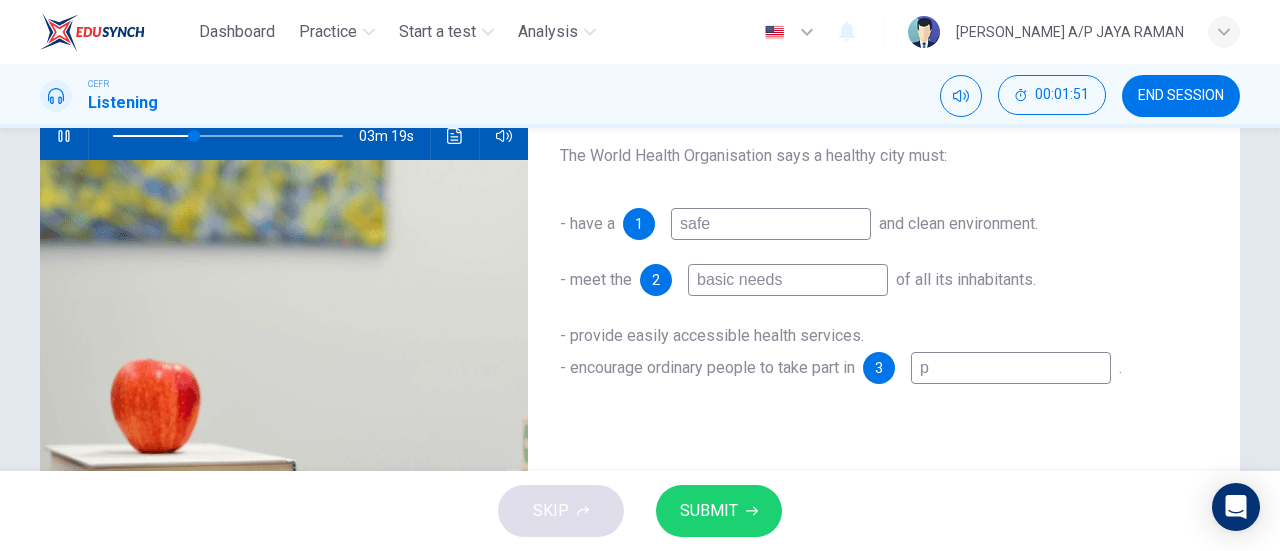 type on "po" 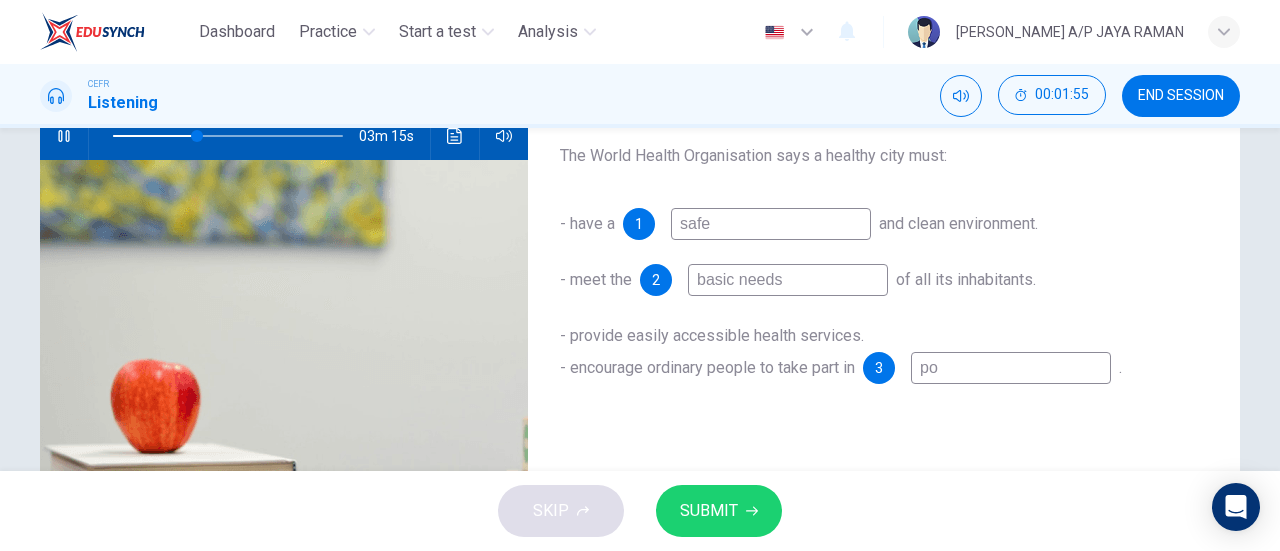type on "37" 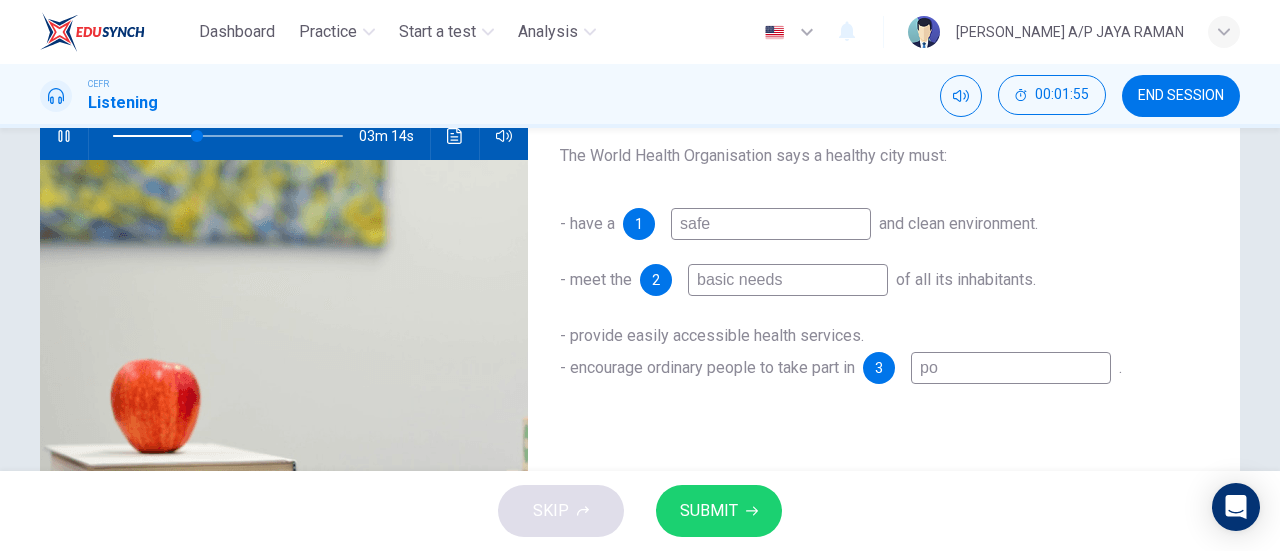 type on "po" 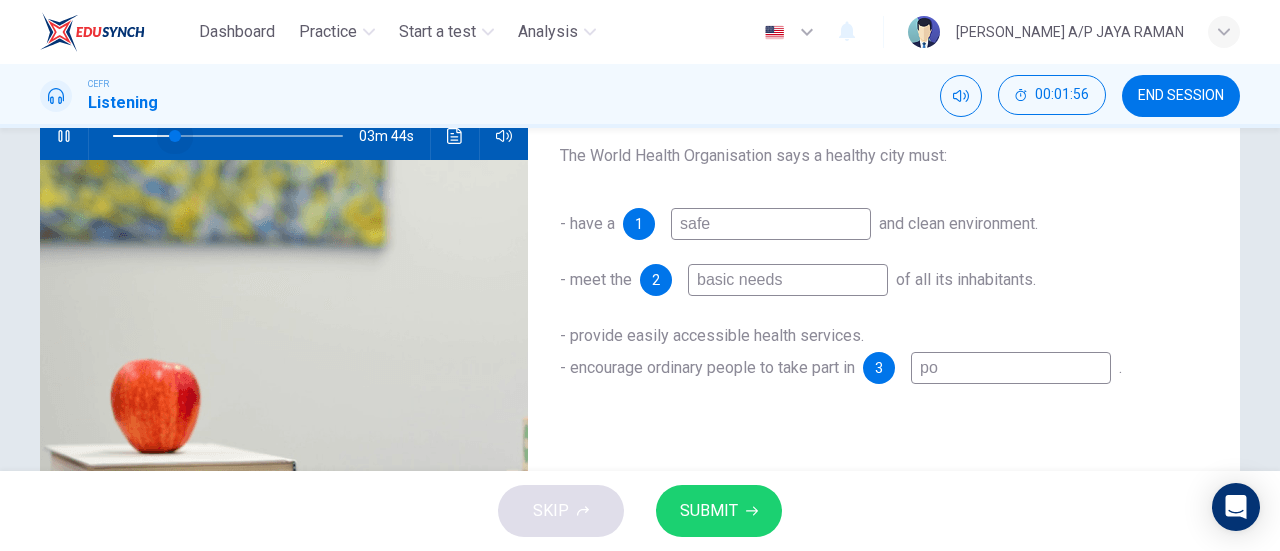 click at bounding box center (228, 136) 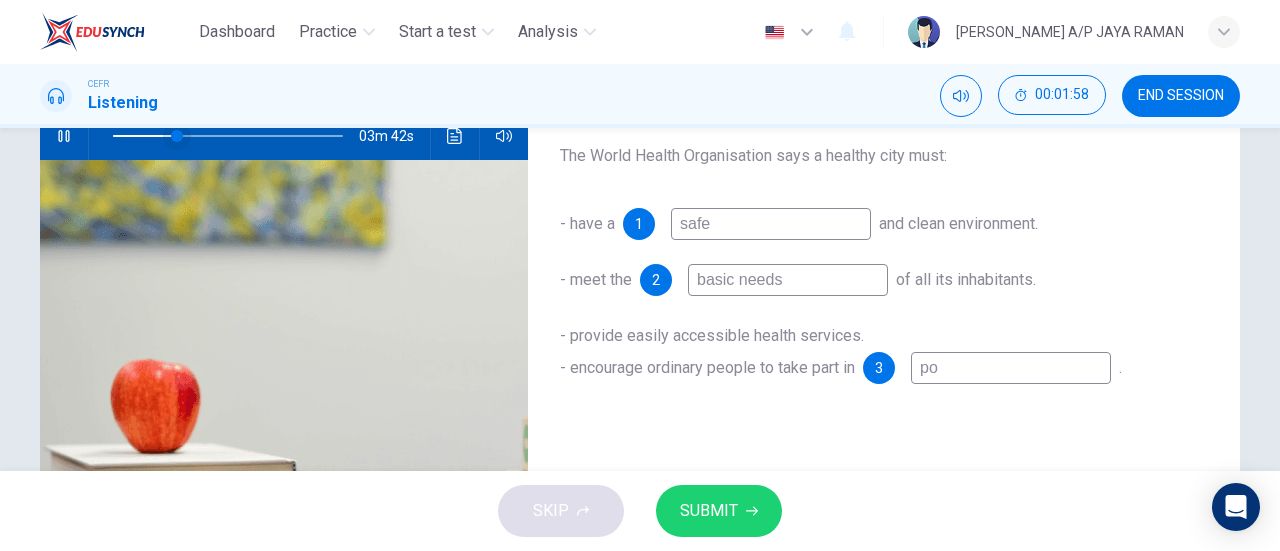 click at bounding box center [177, 136] 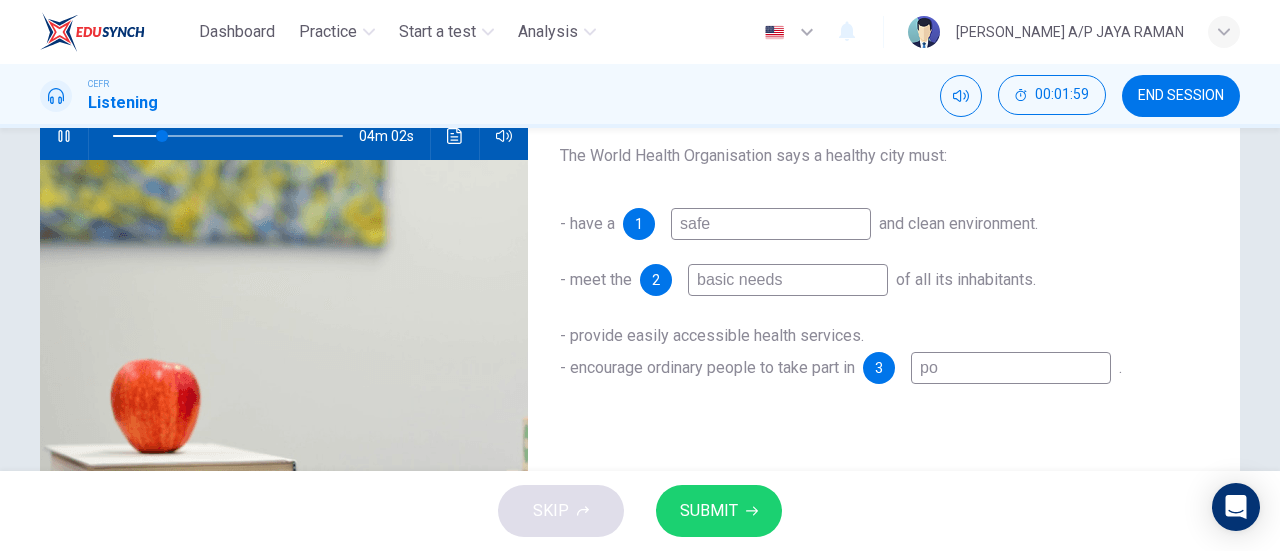 click on "po" at bounding box center [1011, 368] 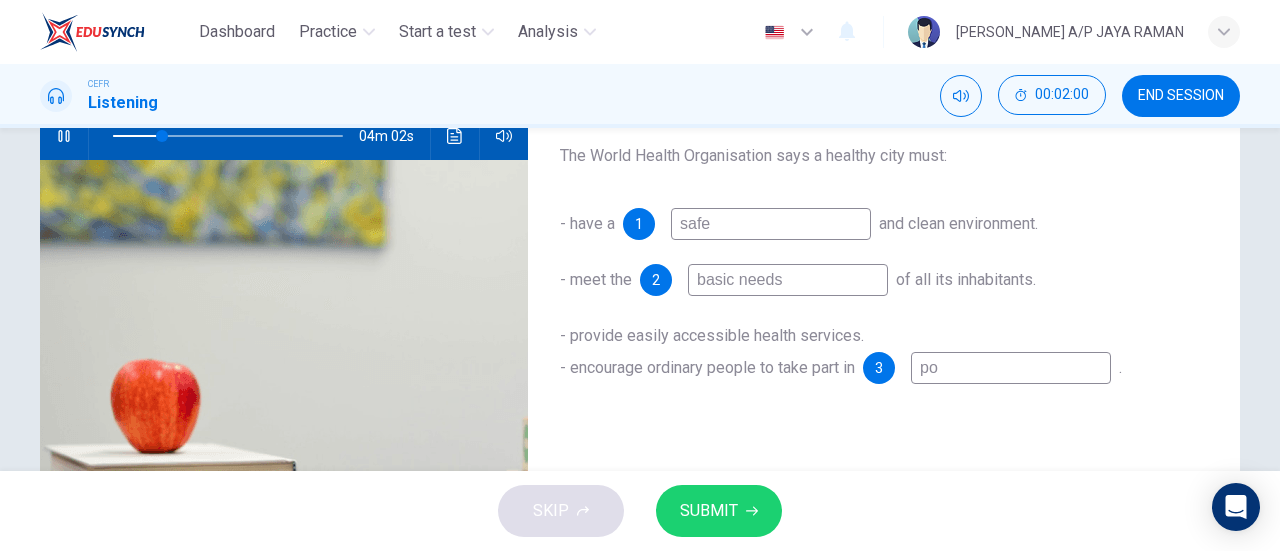 click on "po" at bounding box center [1011, 368] 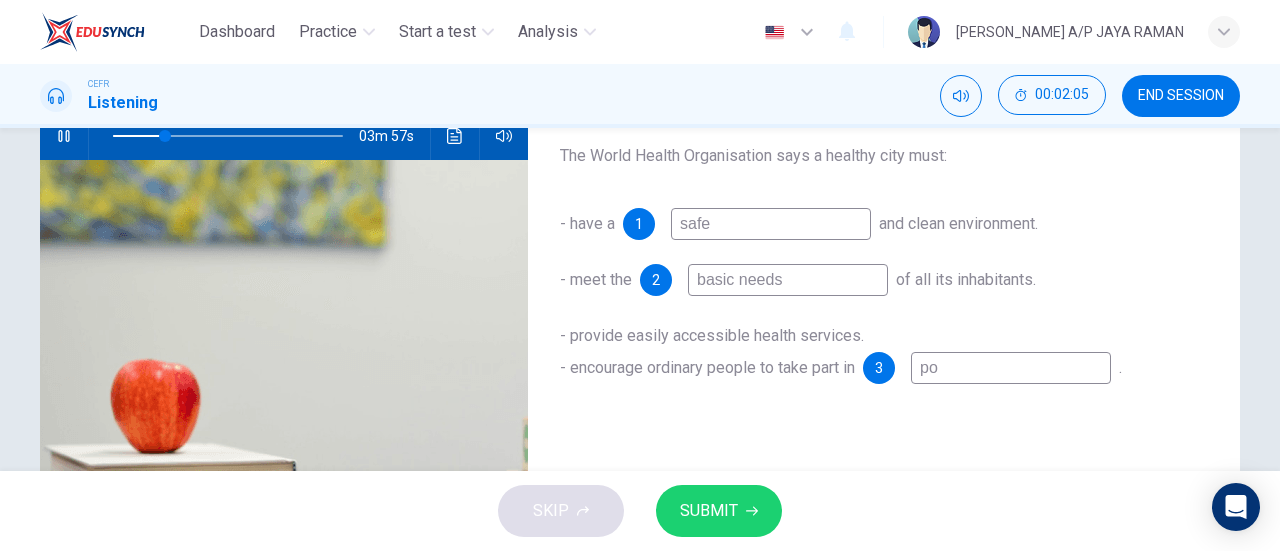 type on "23" 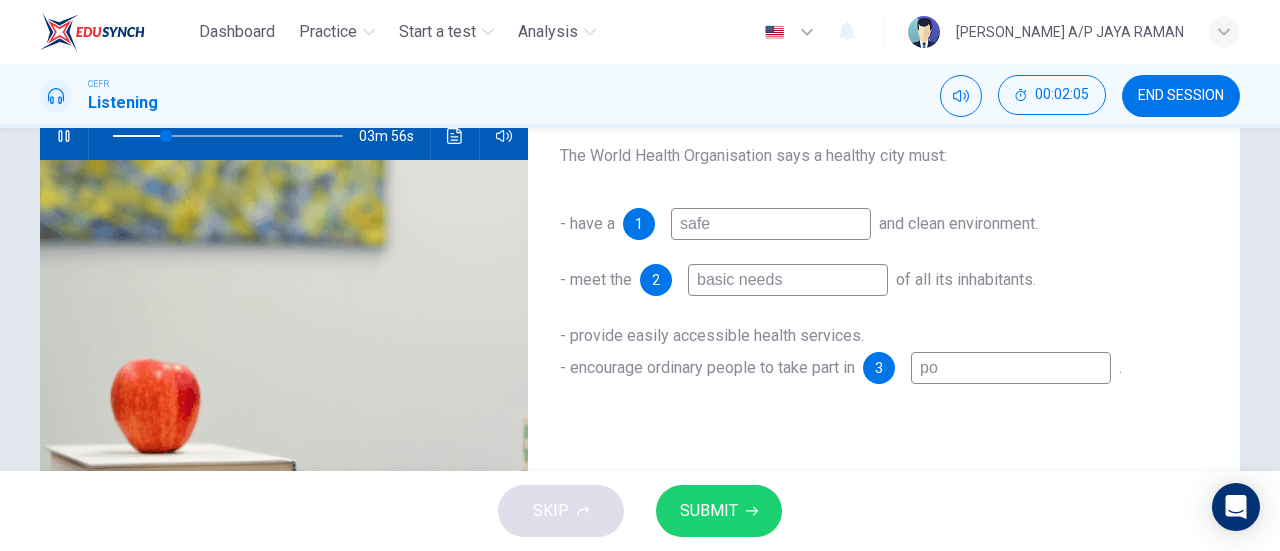 type 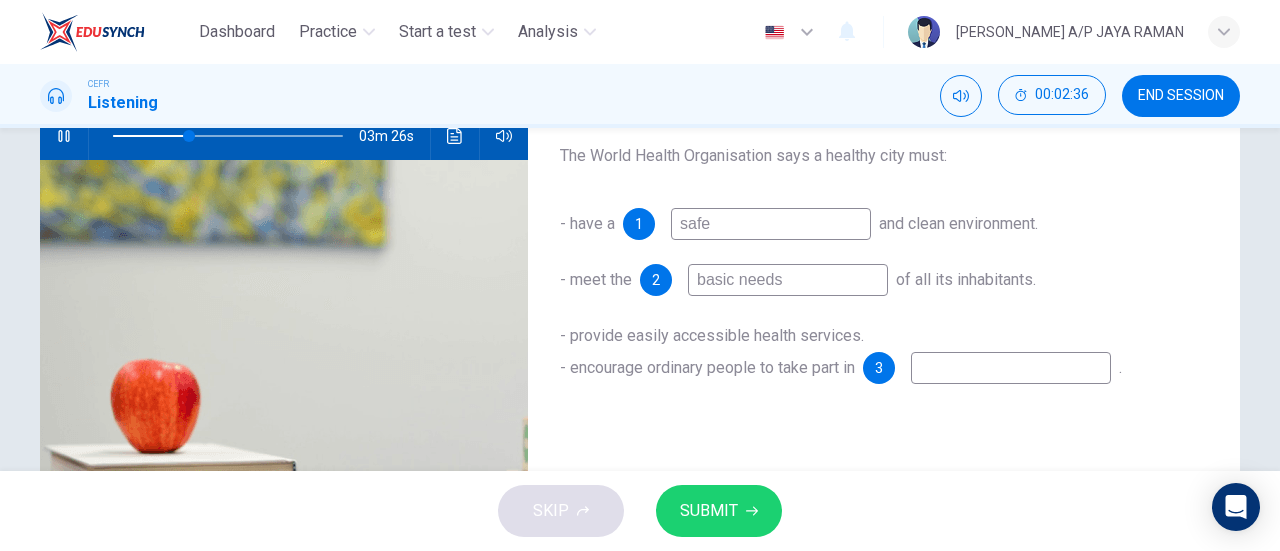 type on "33" 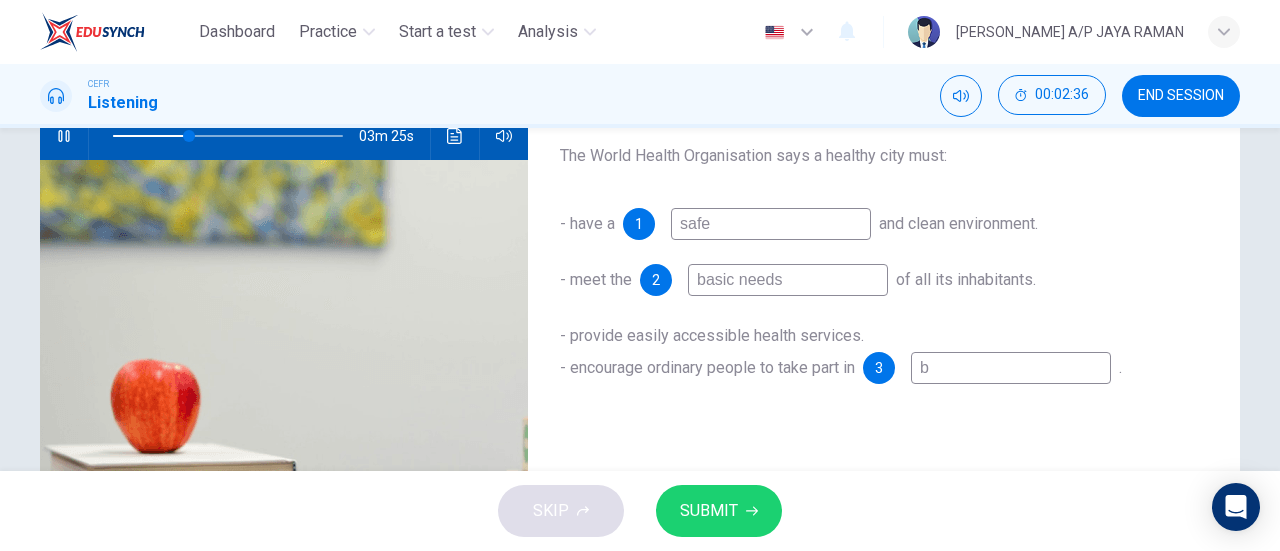 type on "be" 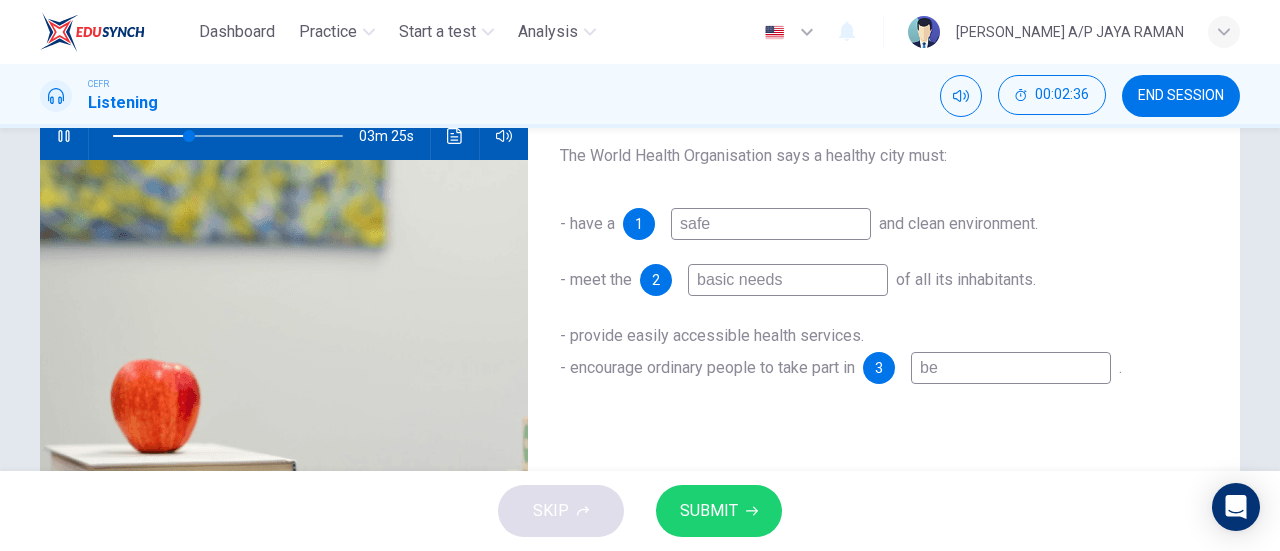 type on "33" 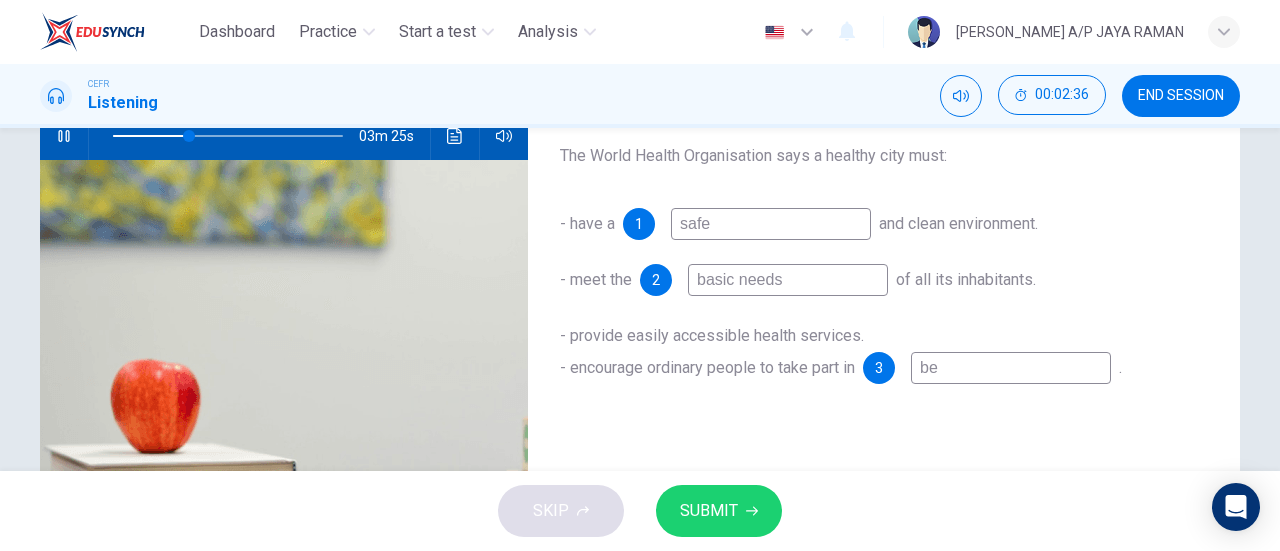 type on "ben" 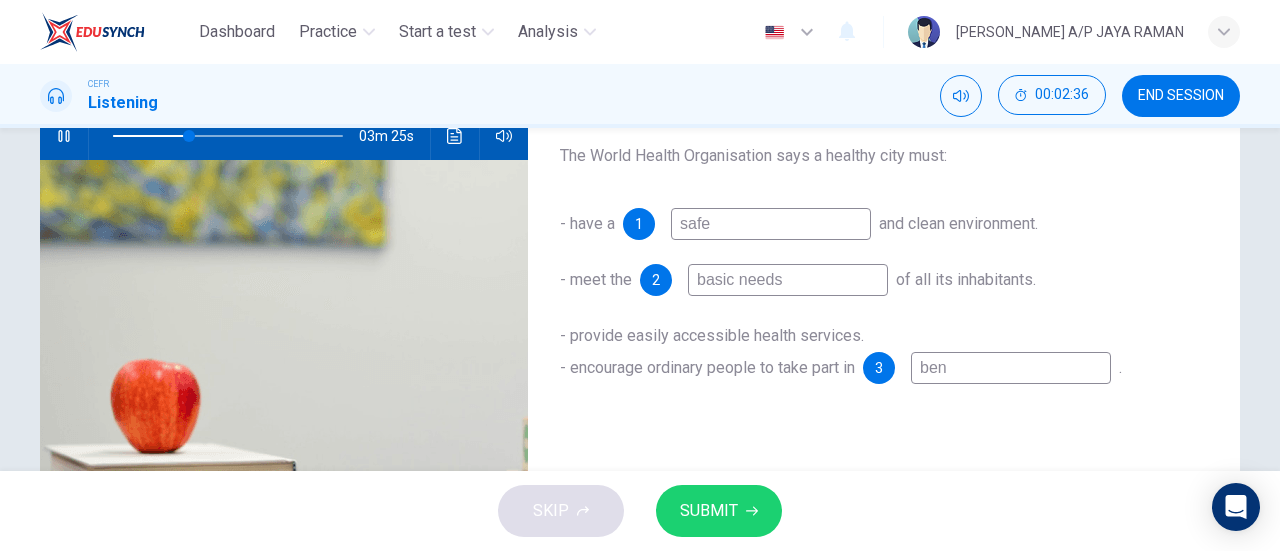 type on "33" 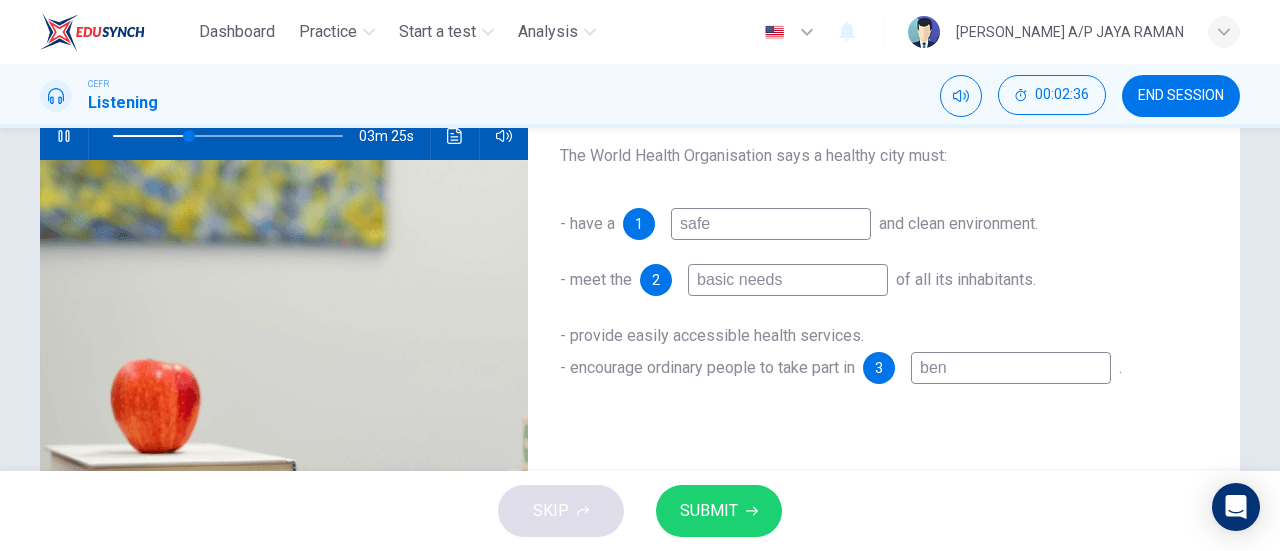 type on "bene" 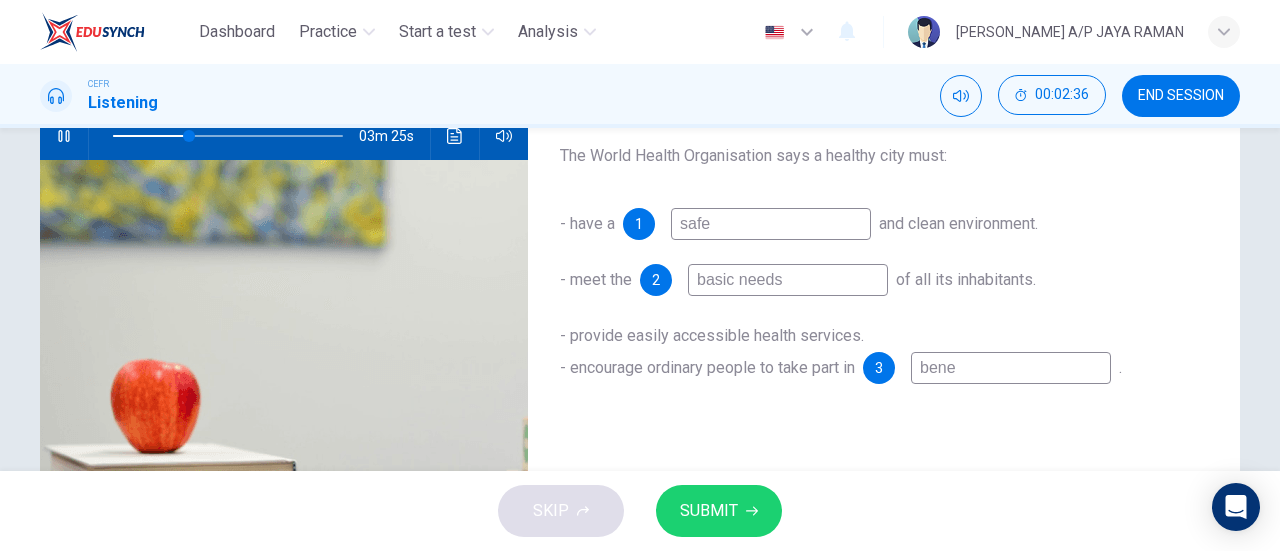 type on "33" 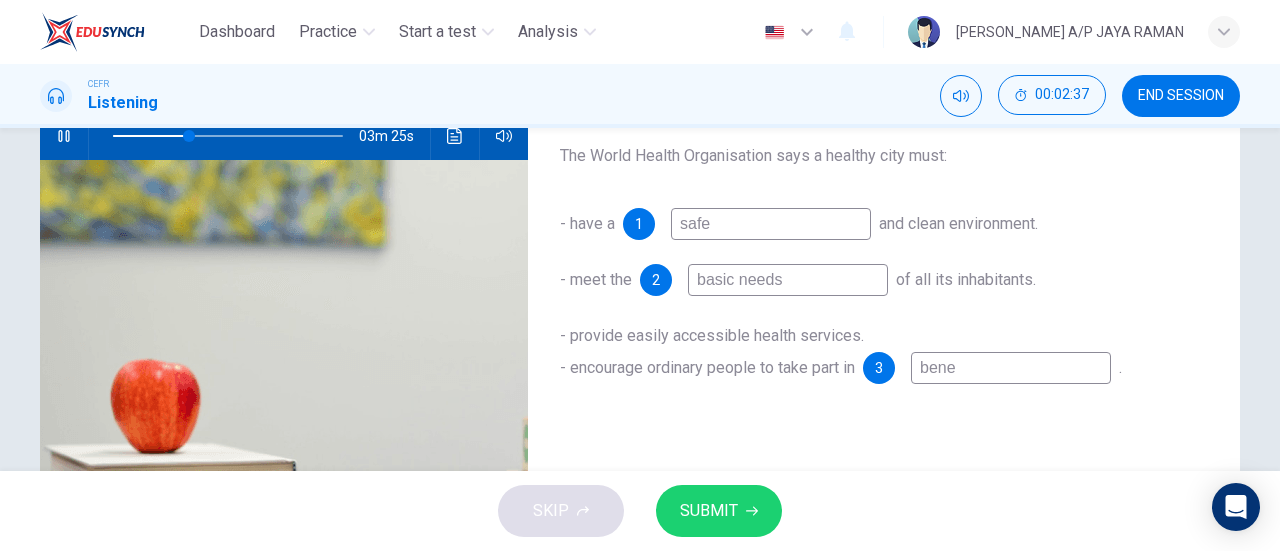 type on "benef" 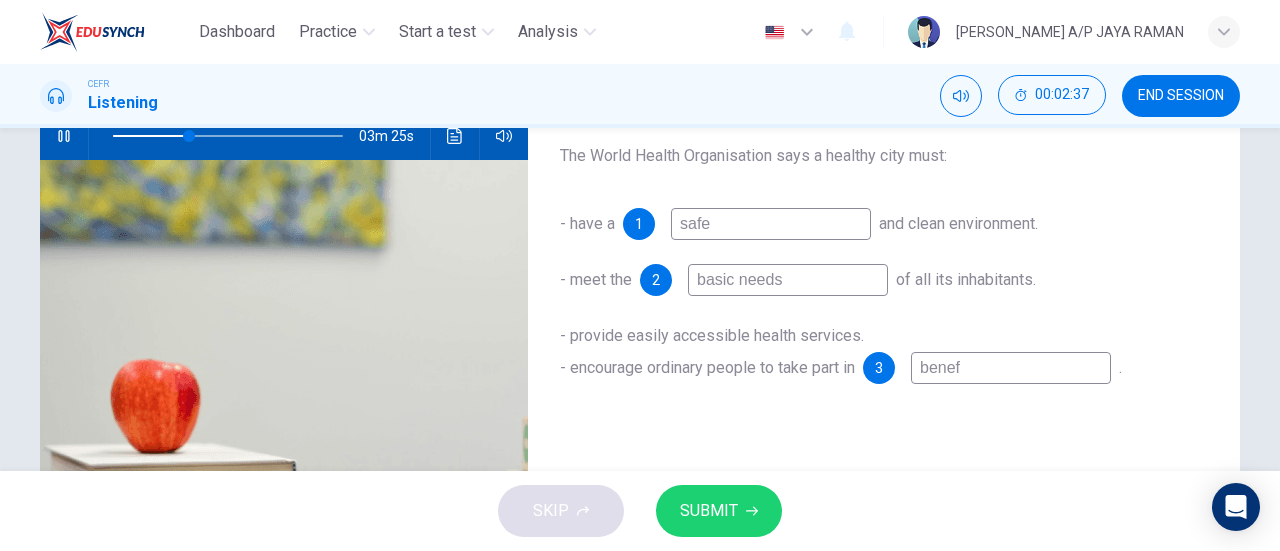 type on "33" 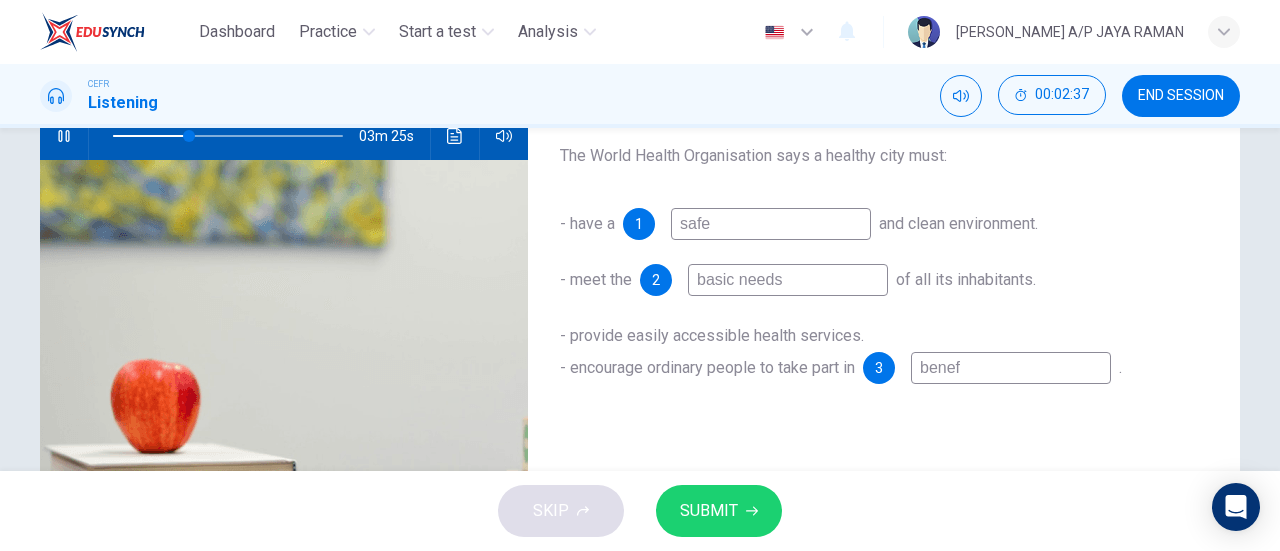 type on "benefi" 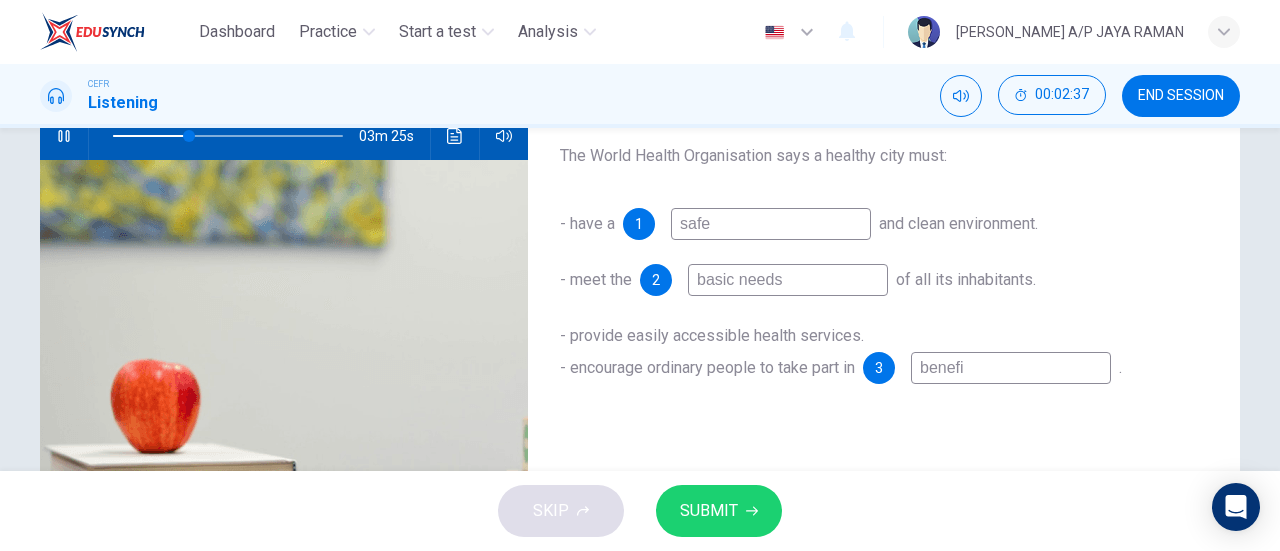 type on "33" 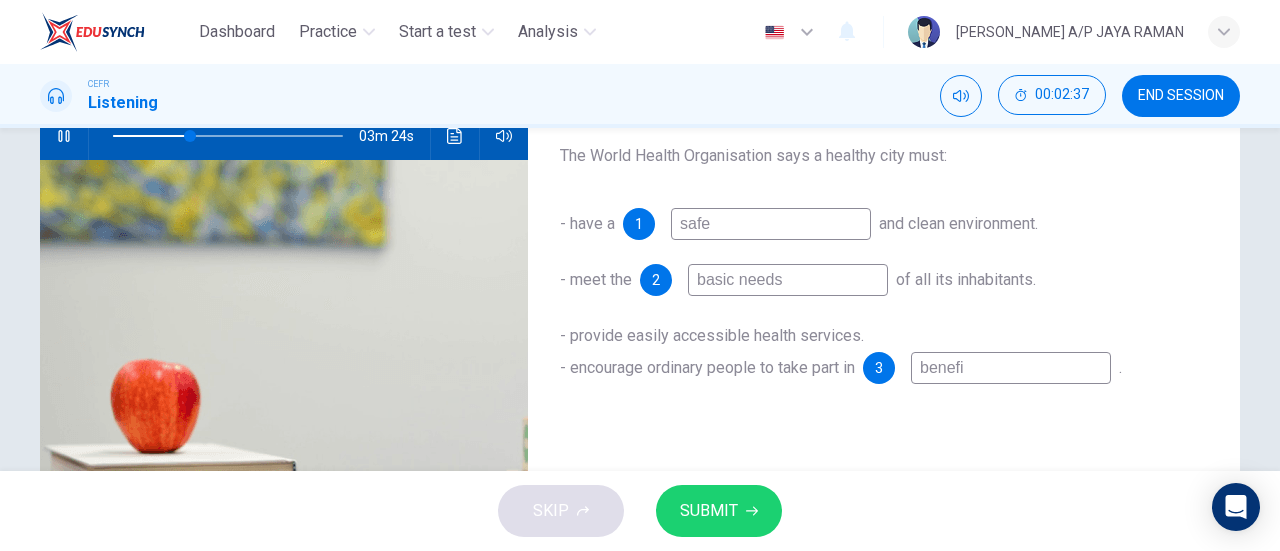 type on "benefit" 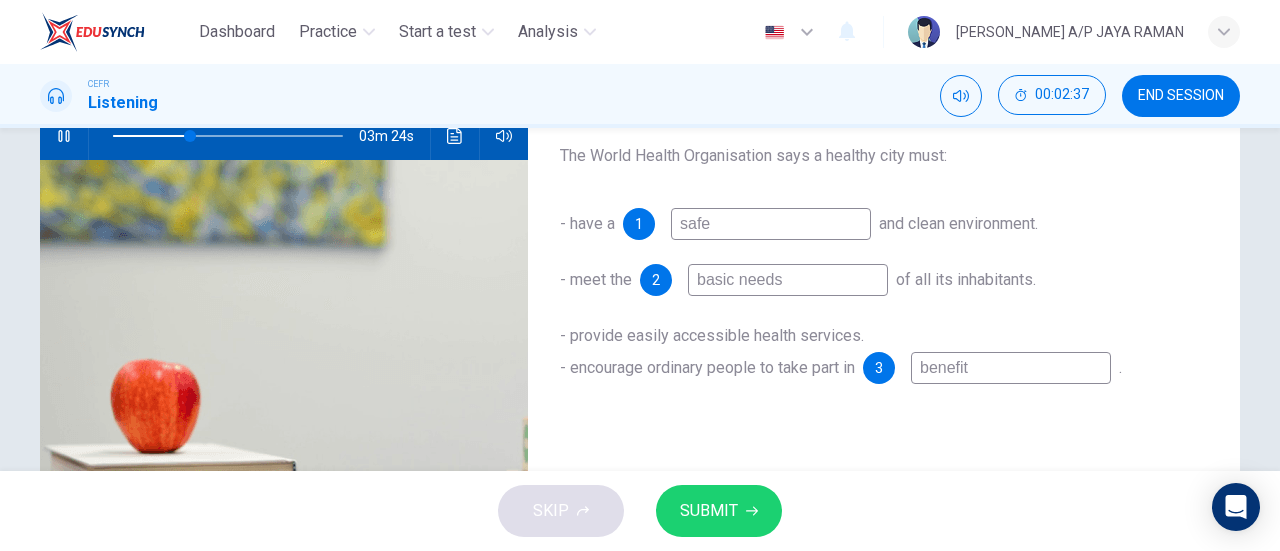 type on "33" 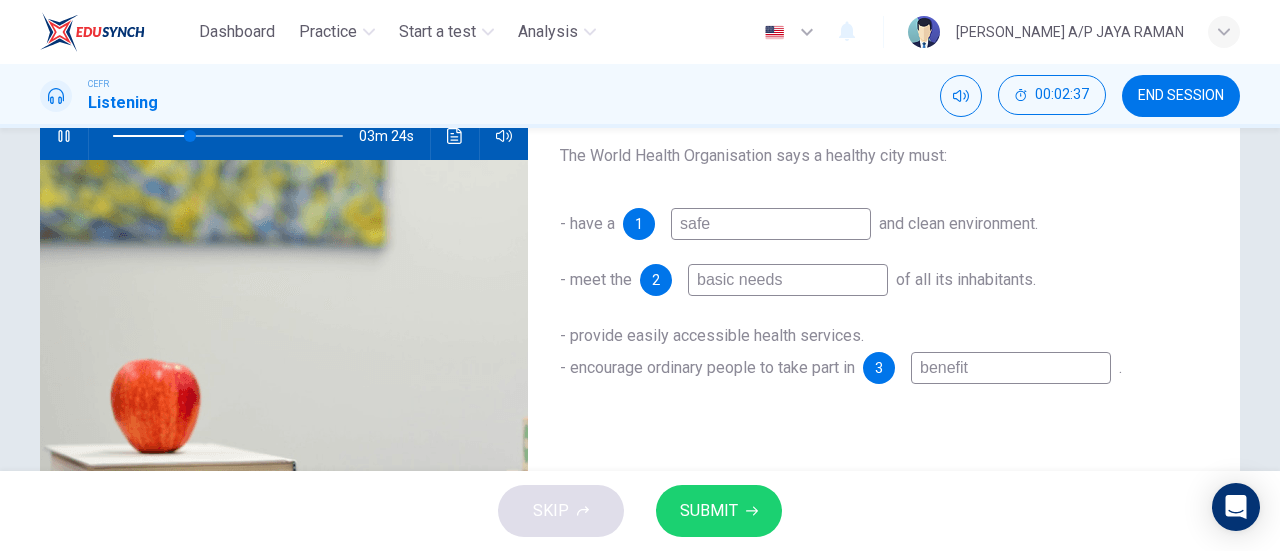 type on "benefit" 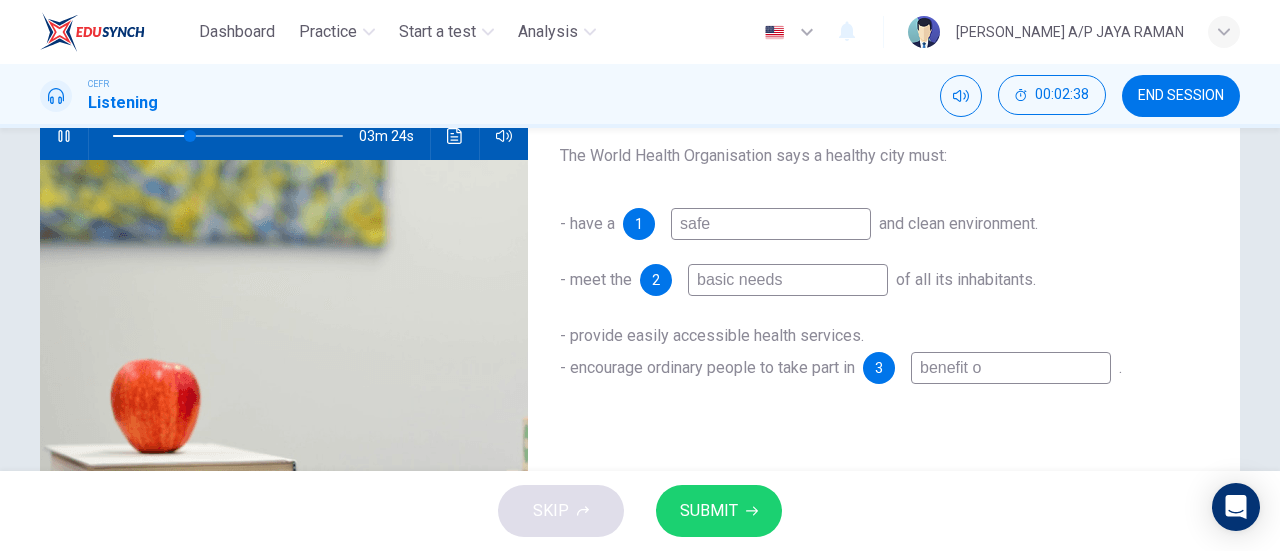 type on "34" 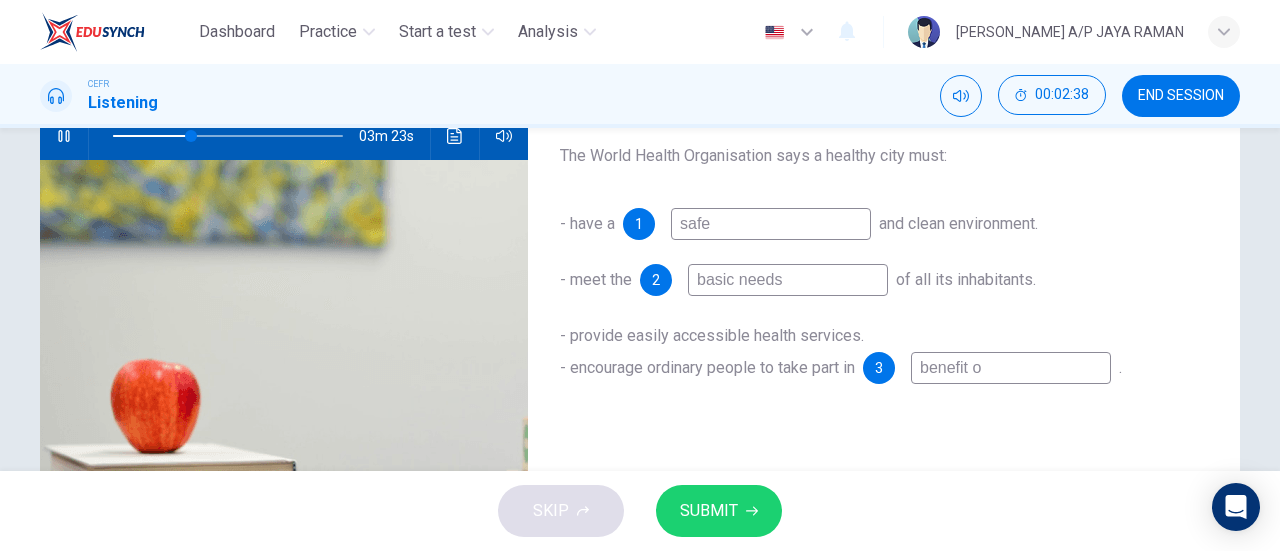 type on "benefit of" 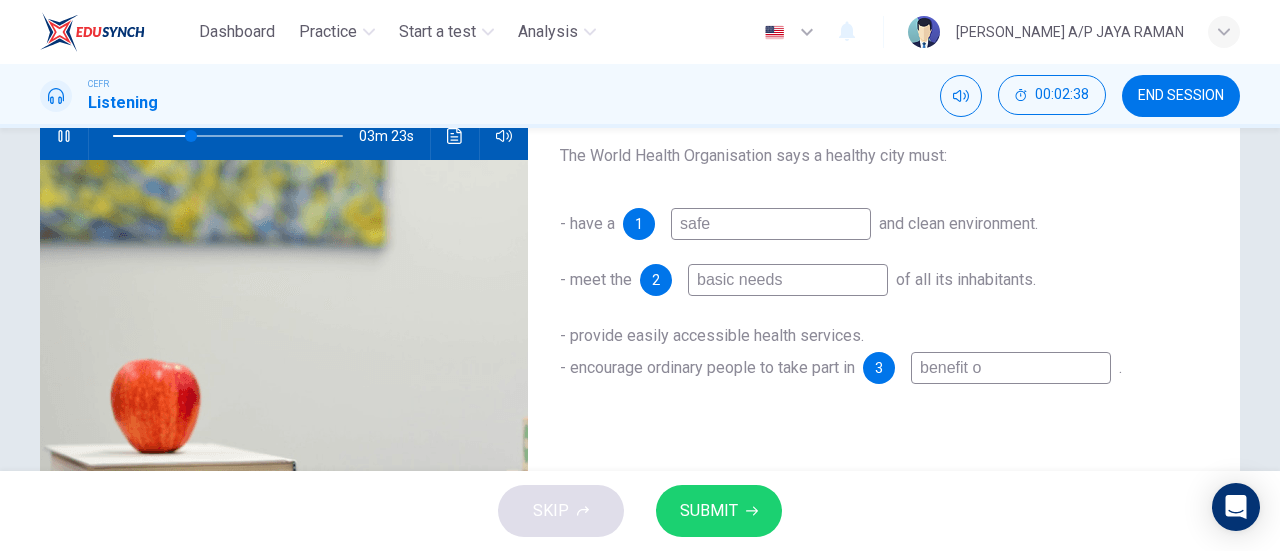 type on "34" 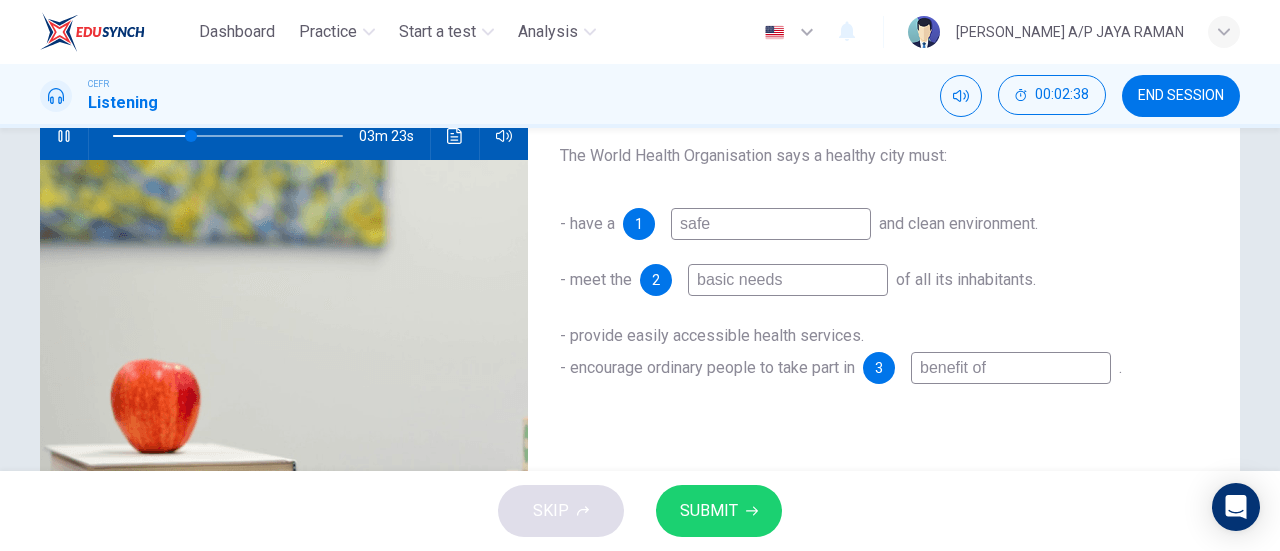 type on "benefit of" 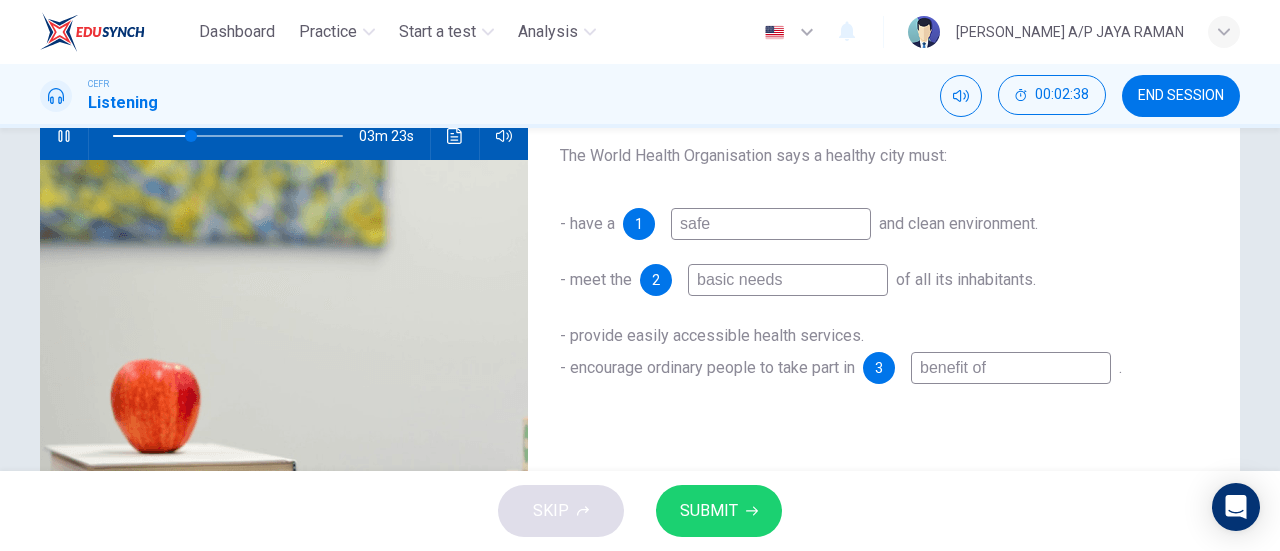 type on "34" 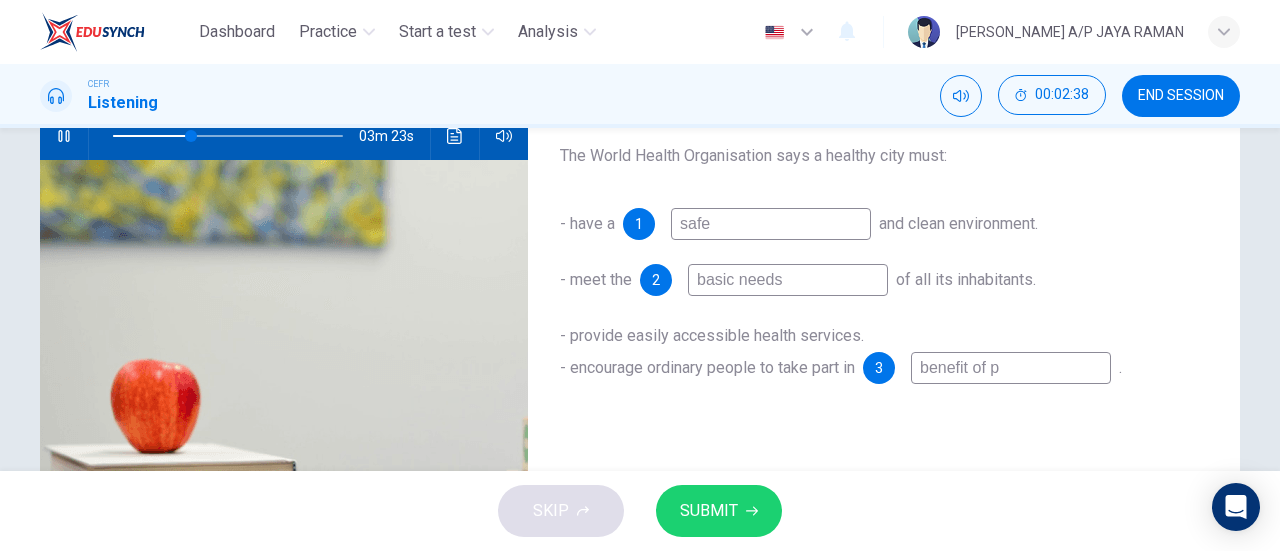 type on "34" 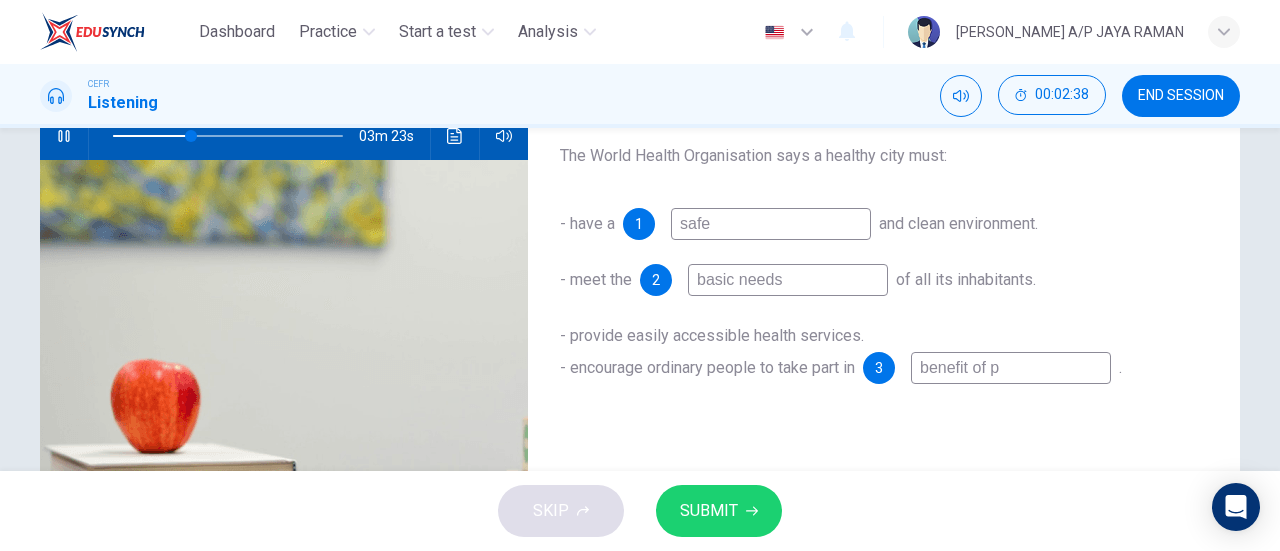 type on "benefit of po" 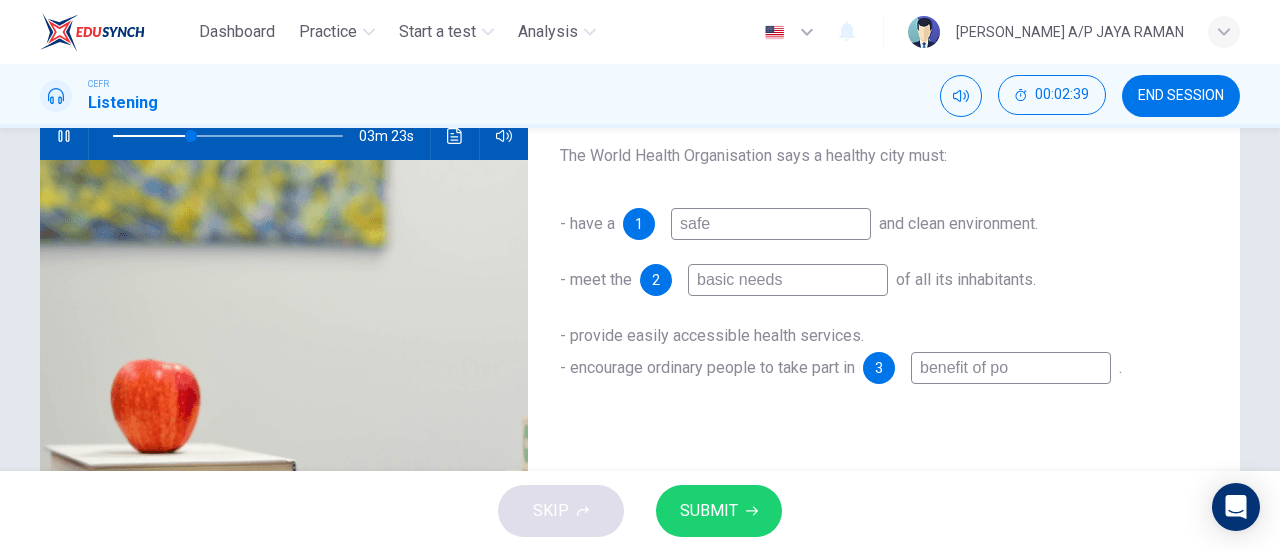 type on "34" 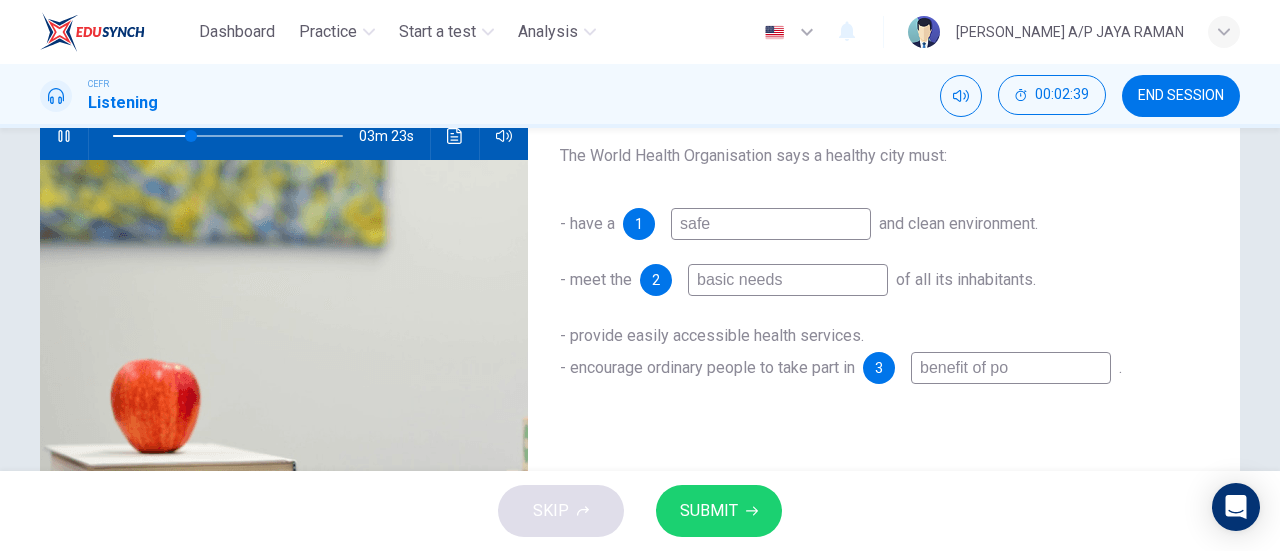 type on "benefit of pou" 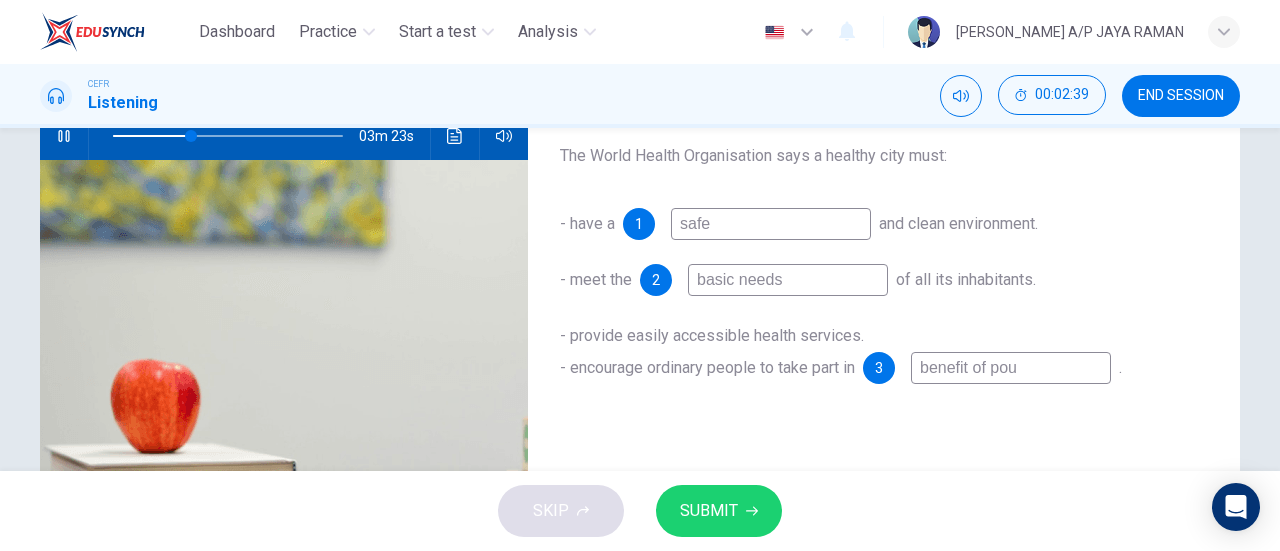 type on "34" 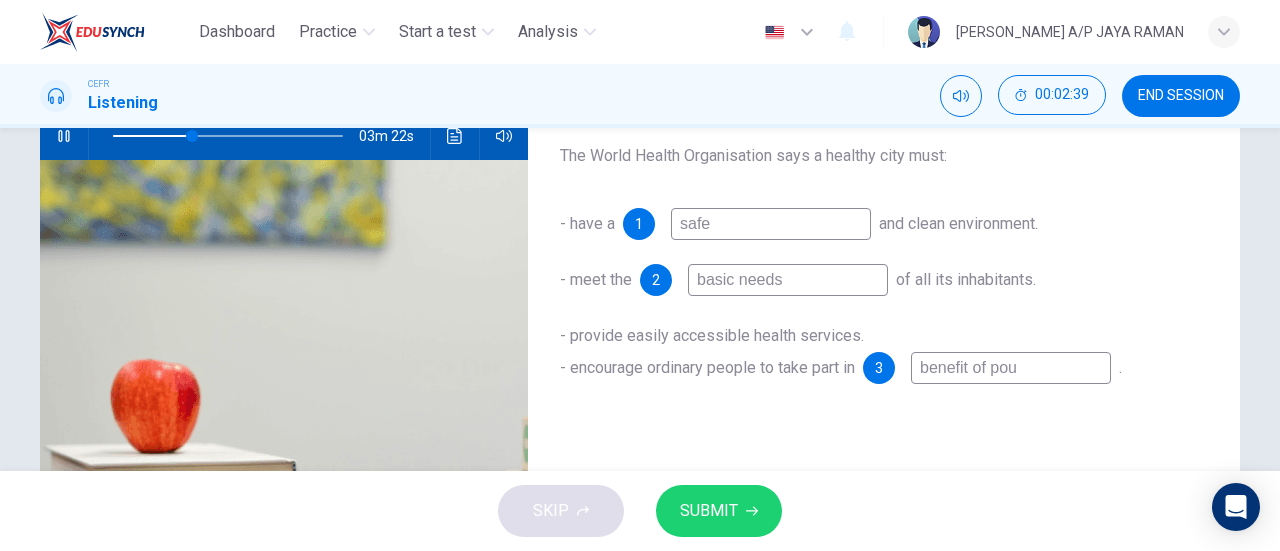 type on "benefit of po" 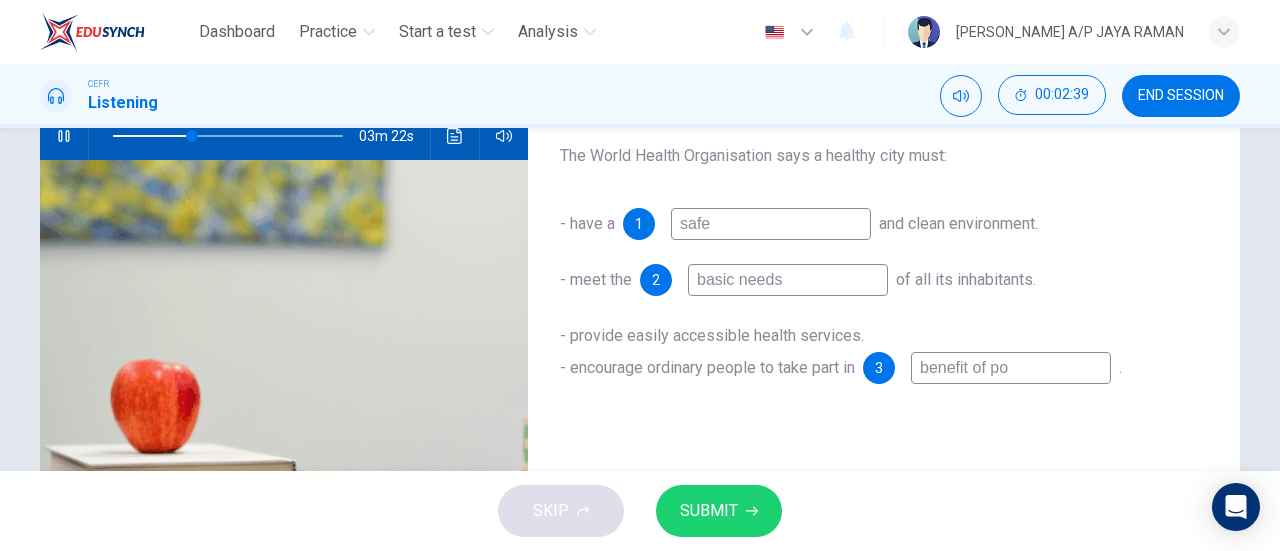 type on "34" 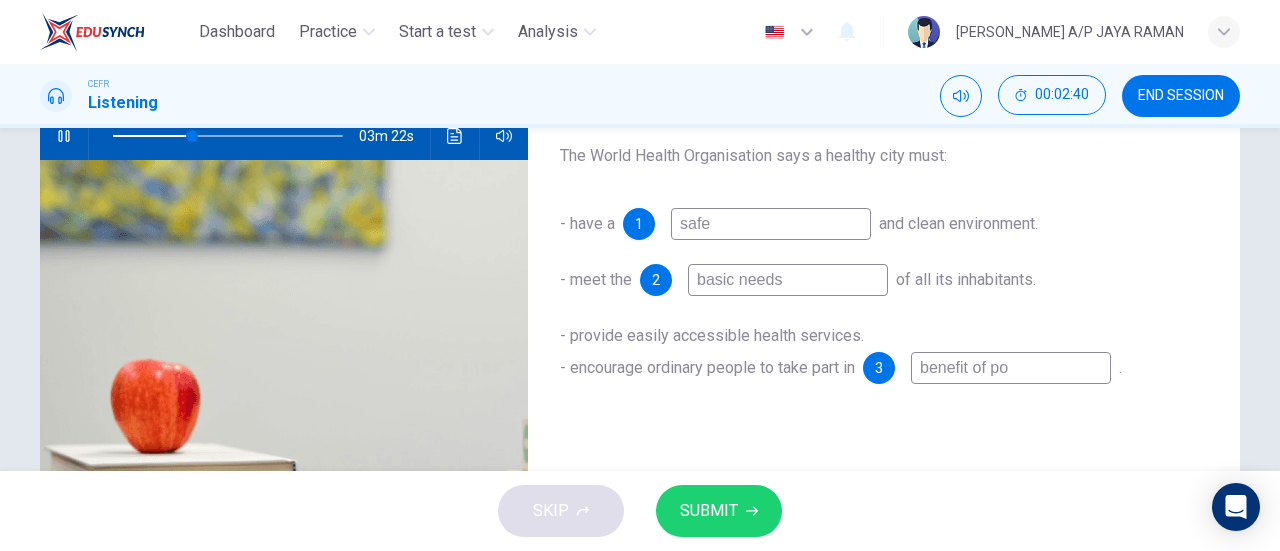 type on "benefit of pop" 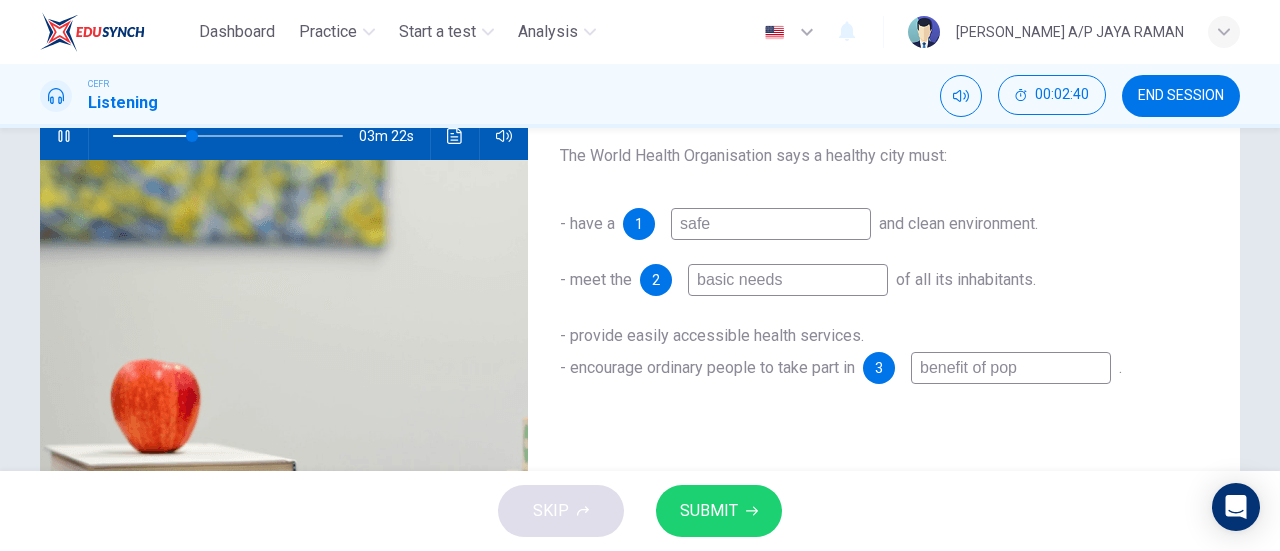 type on "34" 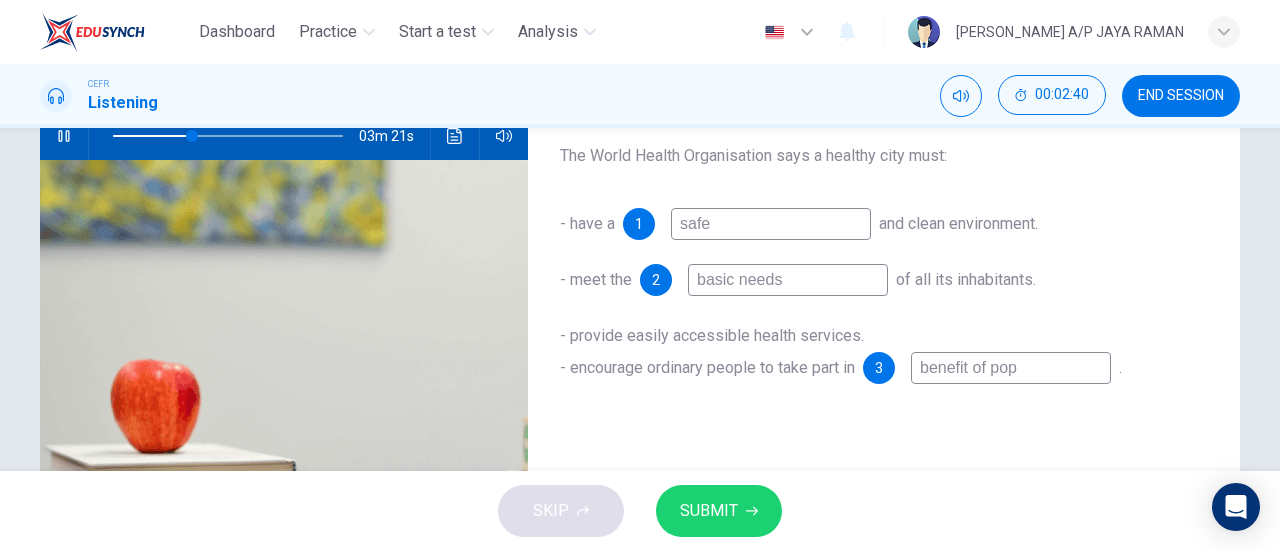 type on "benefit of popu" 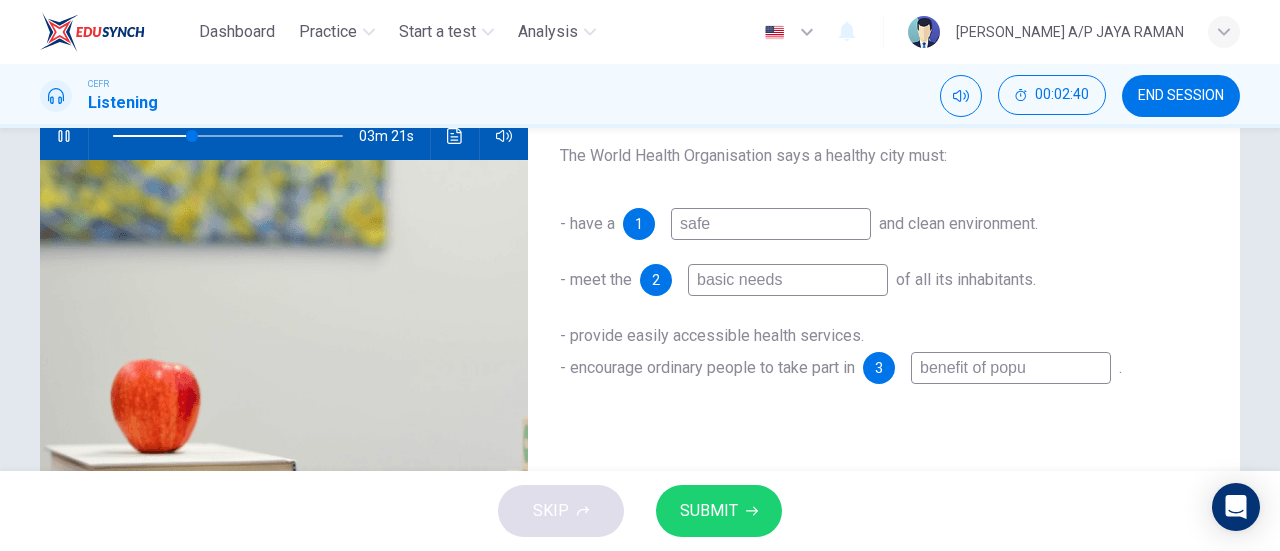 type on "34" 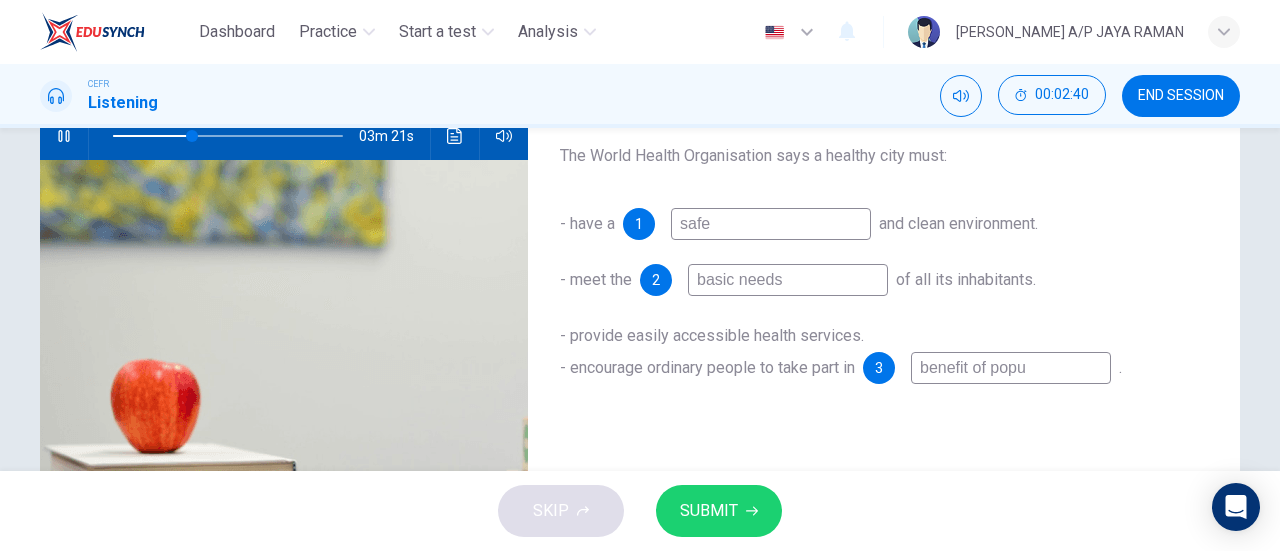 type on "benefit of popul" 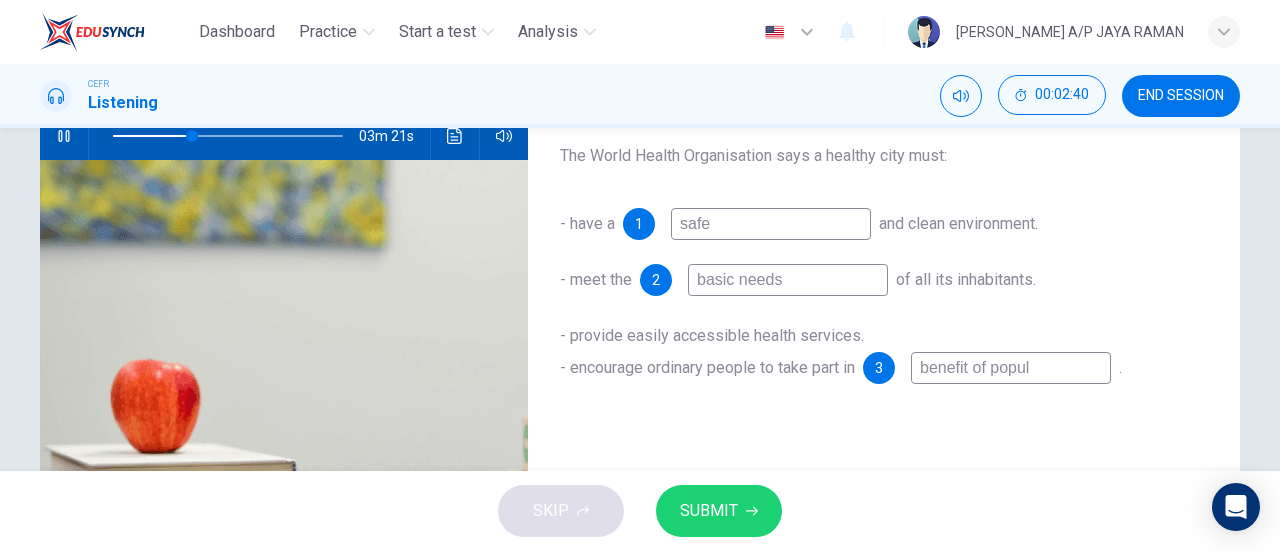 type on "34" 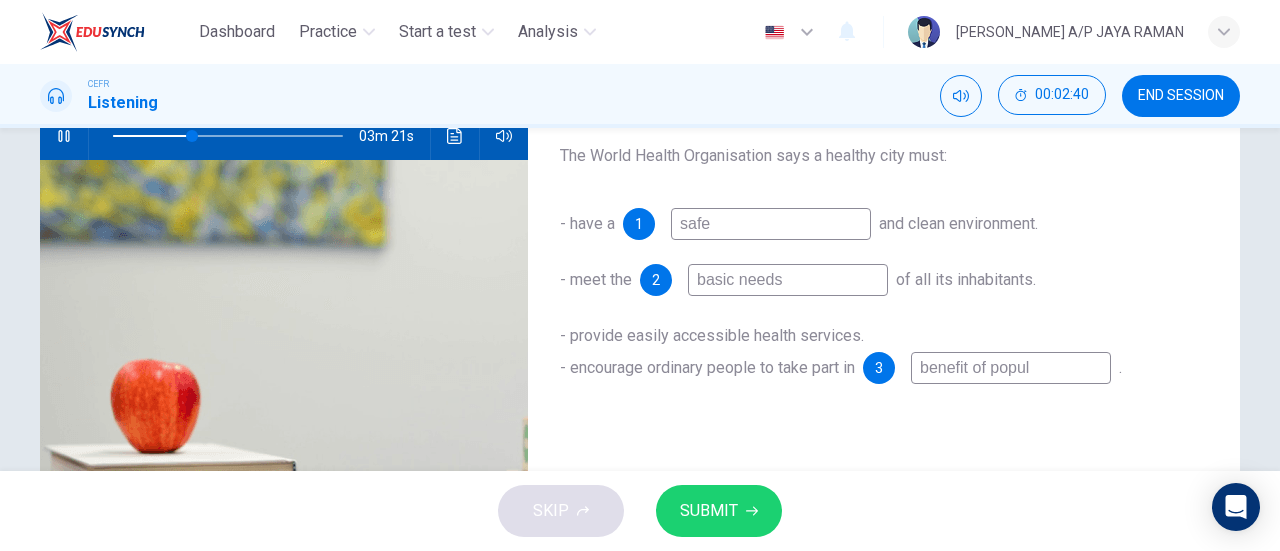 type on "benefit of popula" 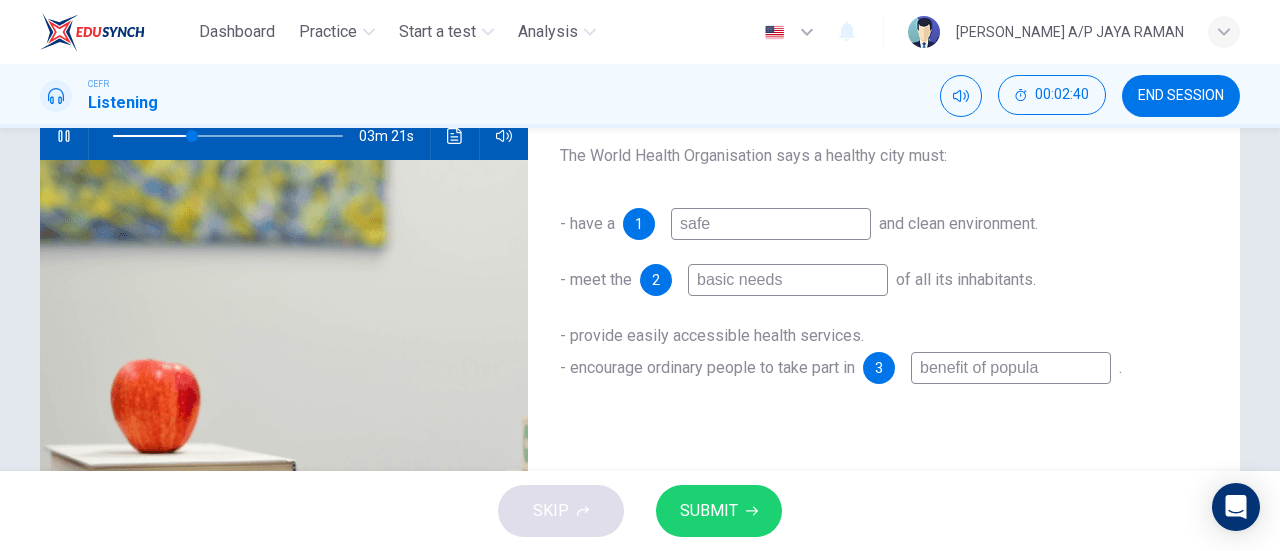type on "34" 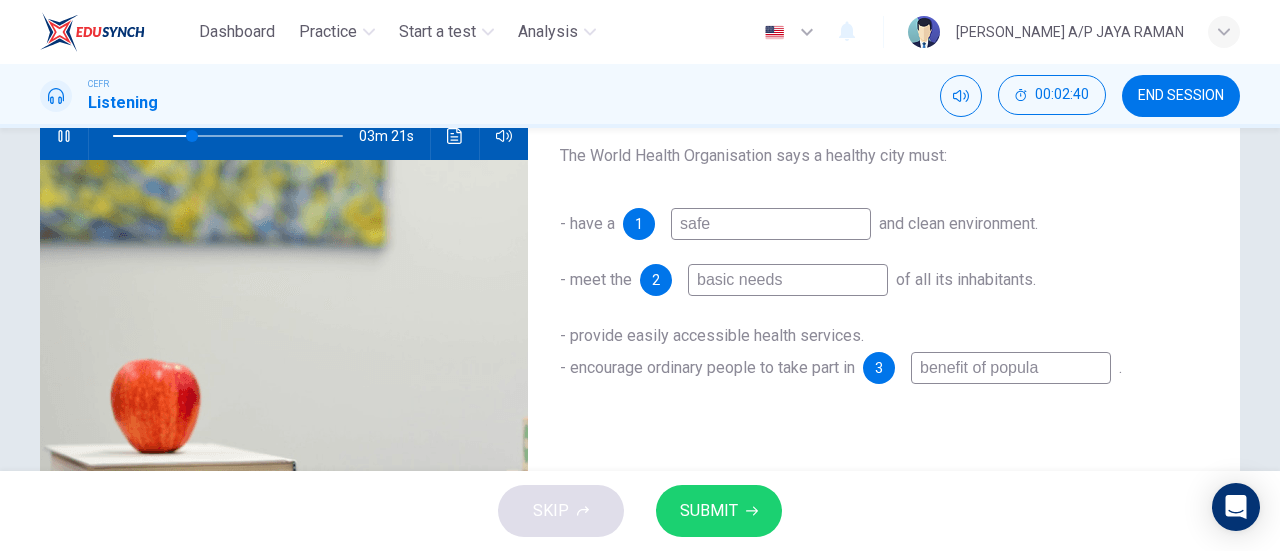 type on "benefit of populat" 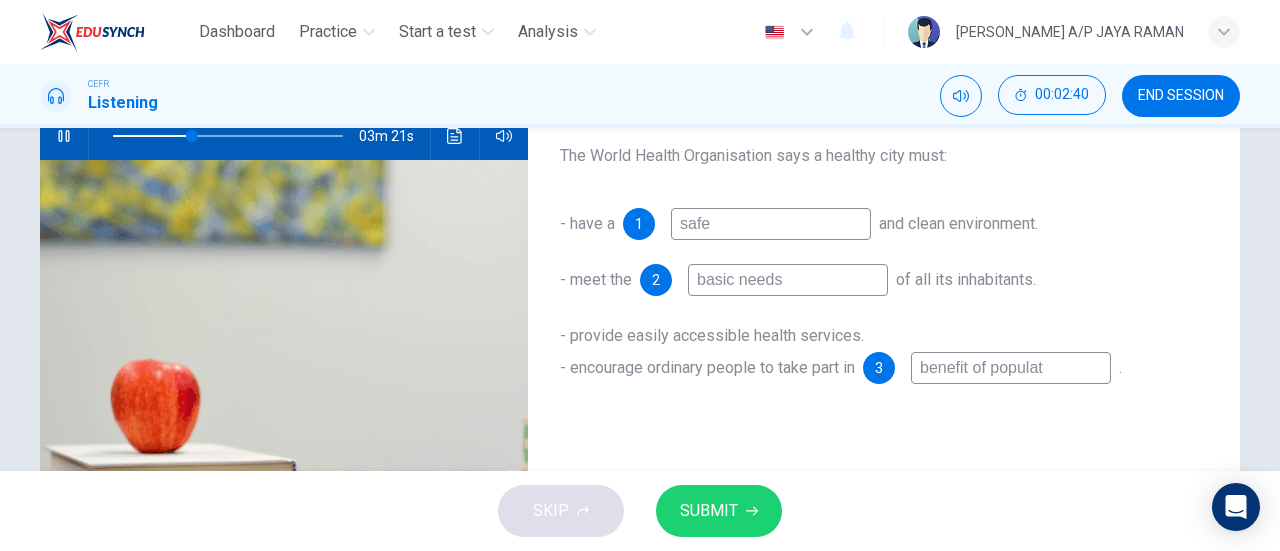 type on "34" 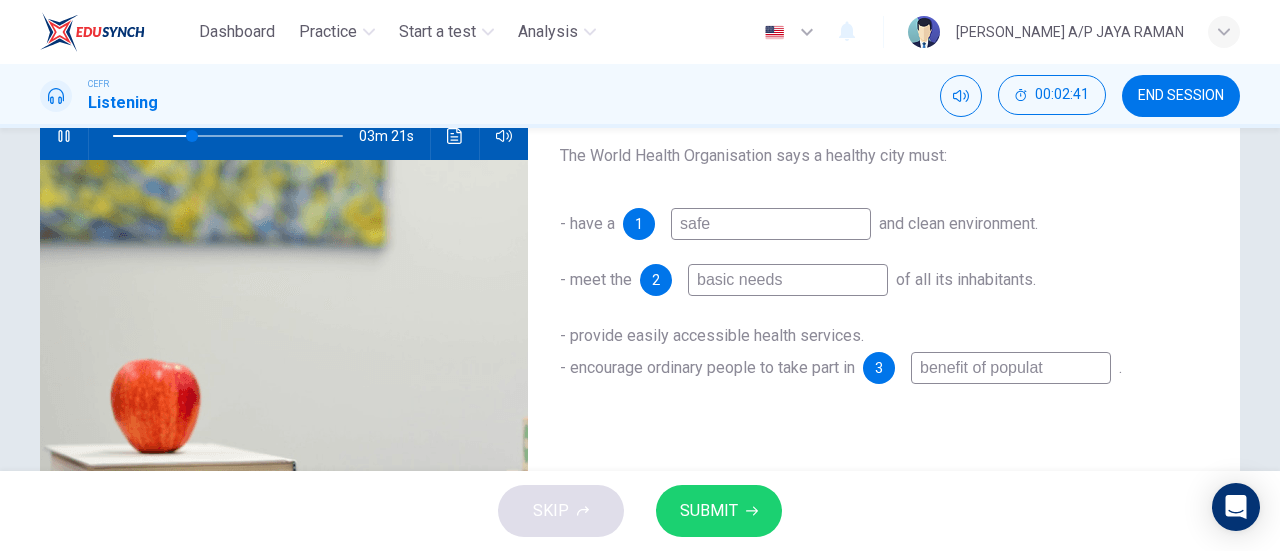 type on "benefit of populati" 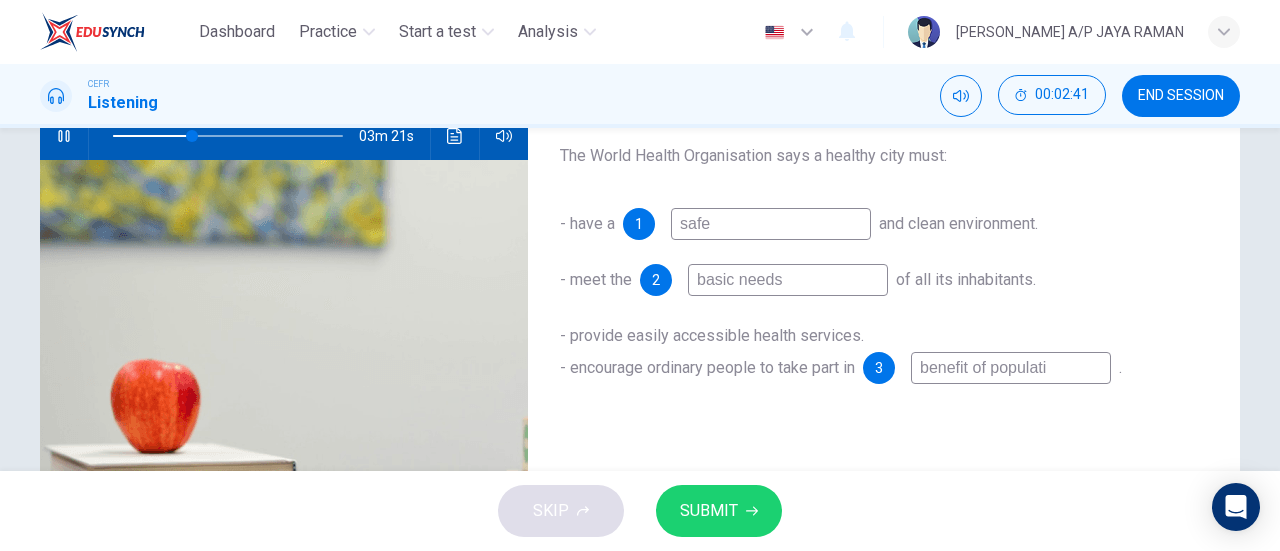 type on "35" 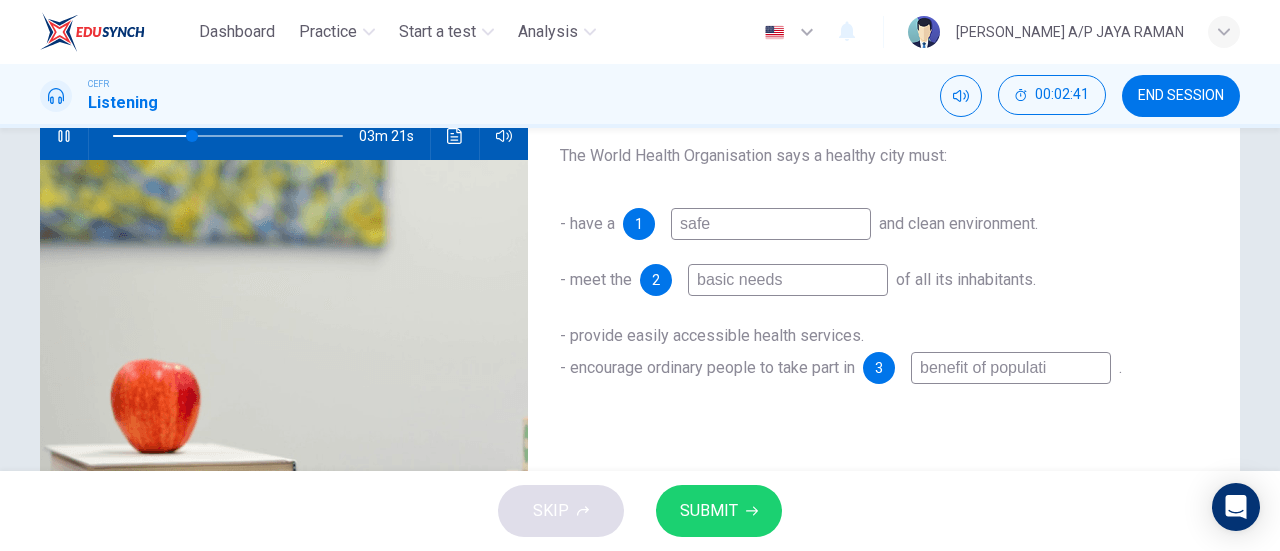 type on "benefit of populatio" 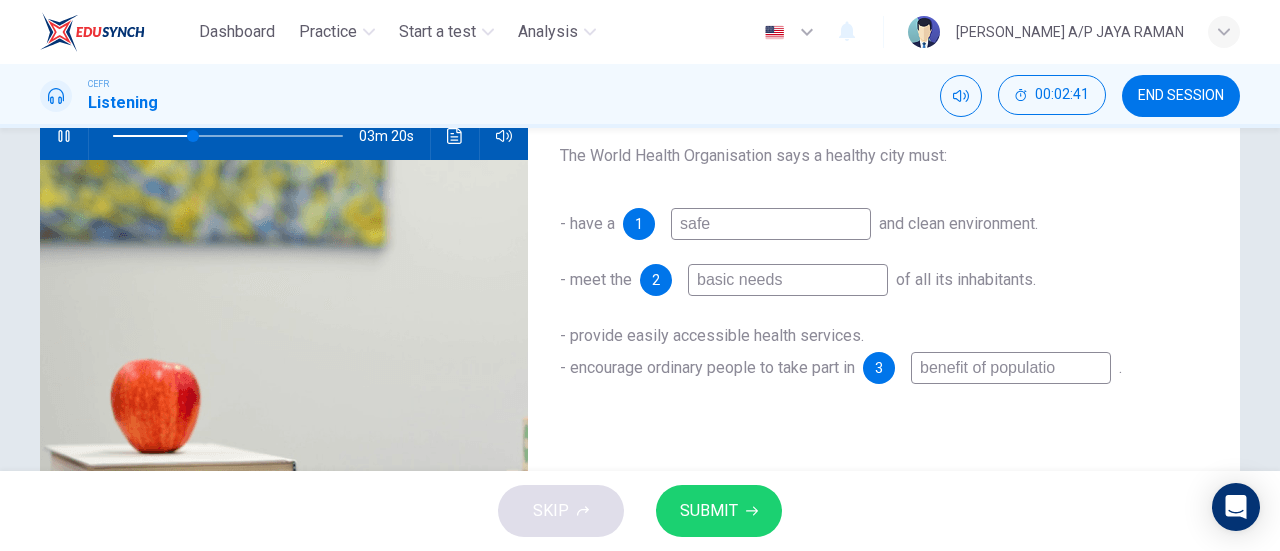 type on "35" 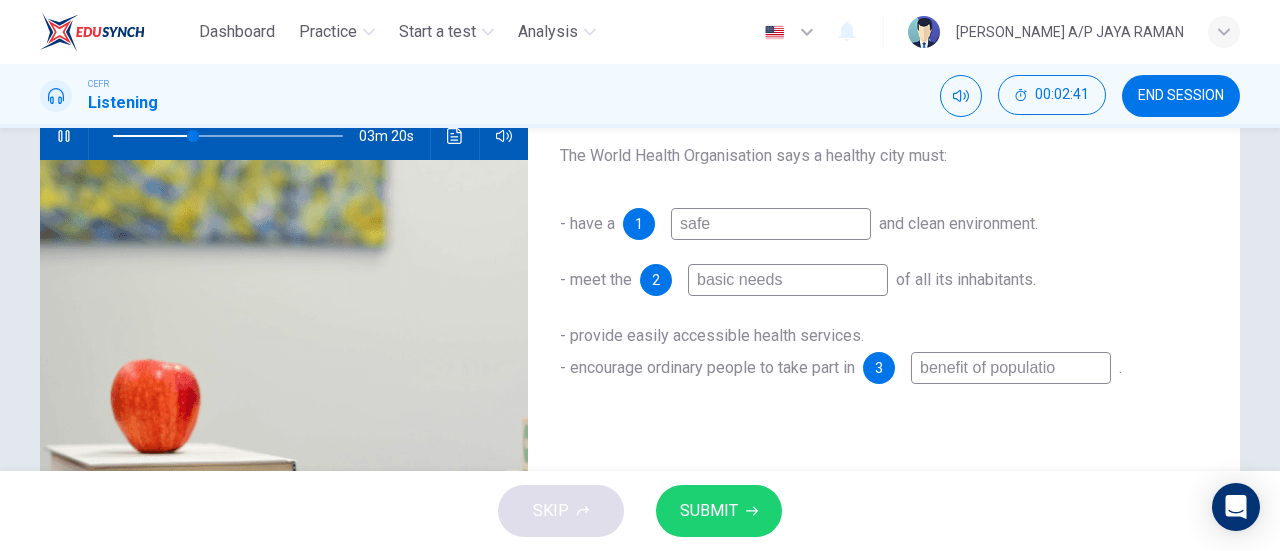 type on "benefit of population" 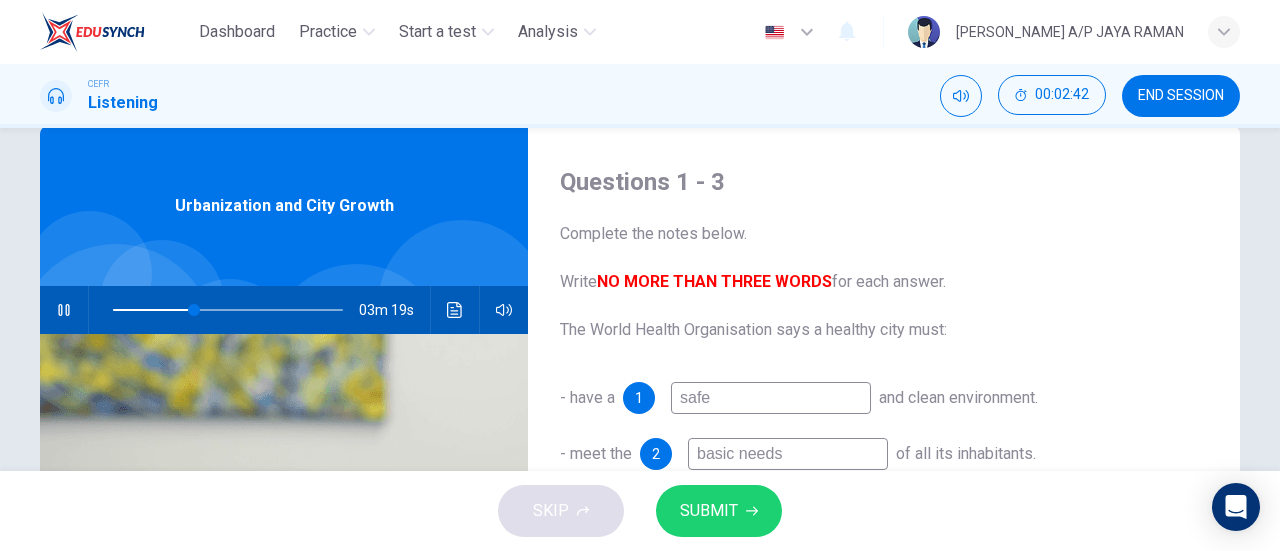 scroll, scrollTop: 0, scrollLeft: 0, axis: both 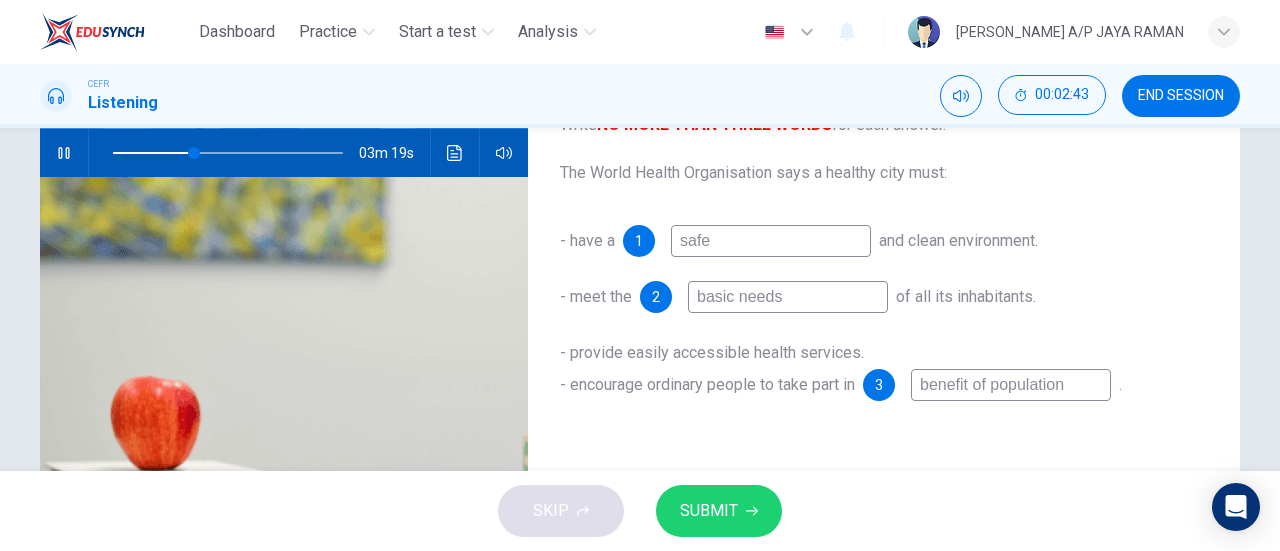 type on "35" 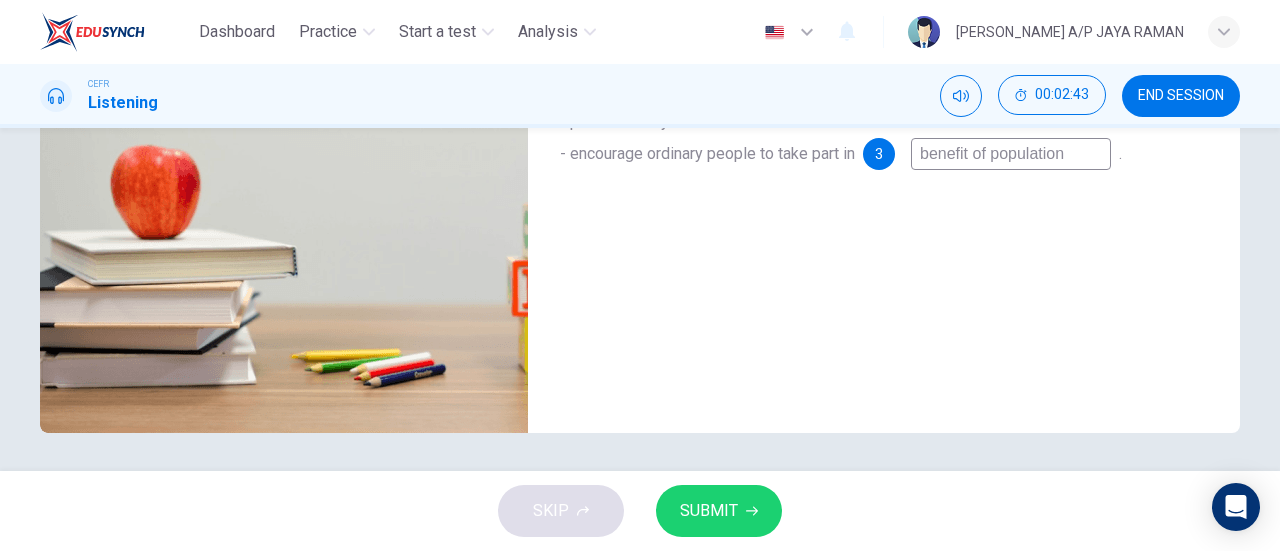scroll, scrollTop: 432, scrollLeft: 0, axis: vertical 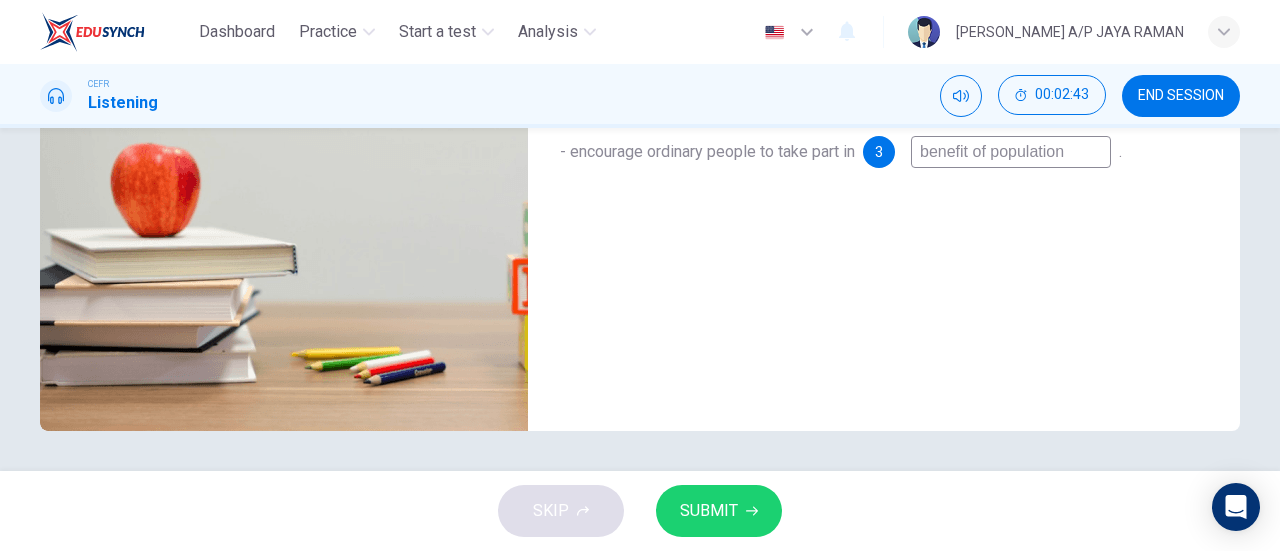type on "benefit of population" 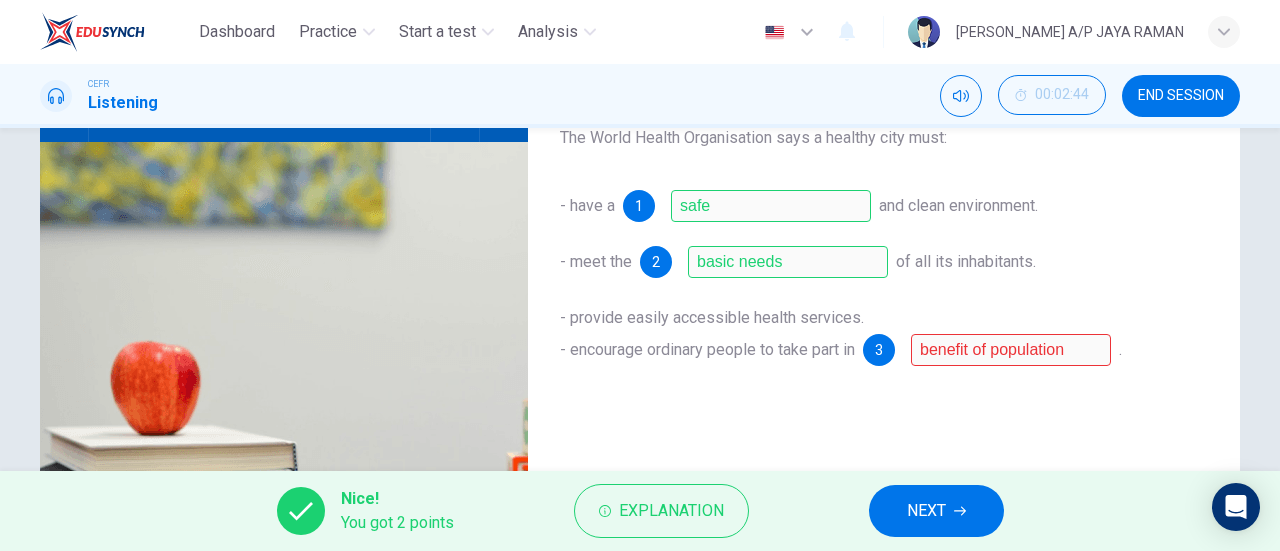 scroll, scrollTop: 232, scrollLeft: 0, axis: vertical 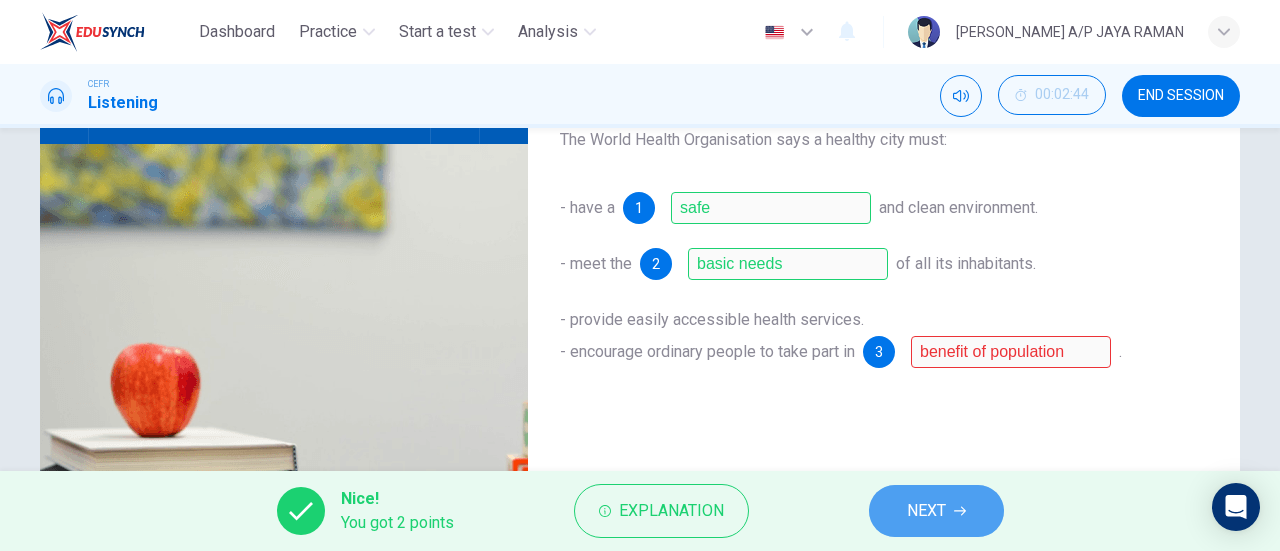 click on "NEXT" at bounding box center [926, 511] 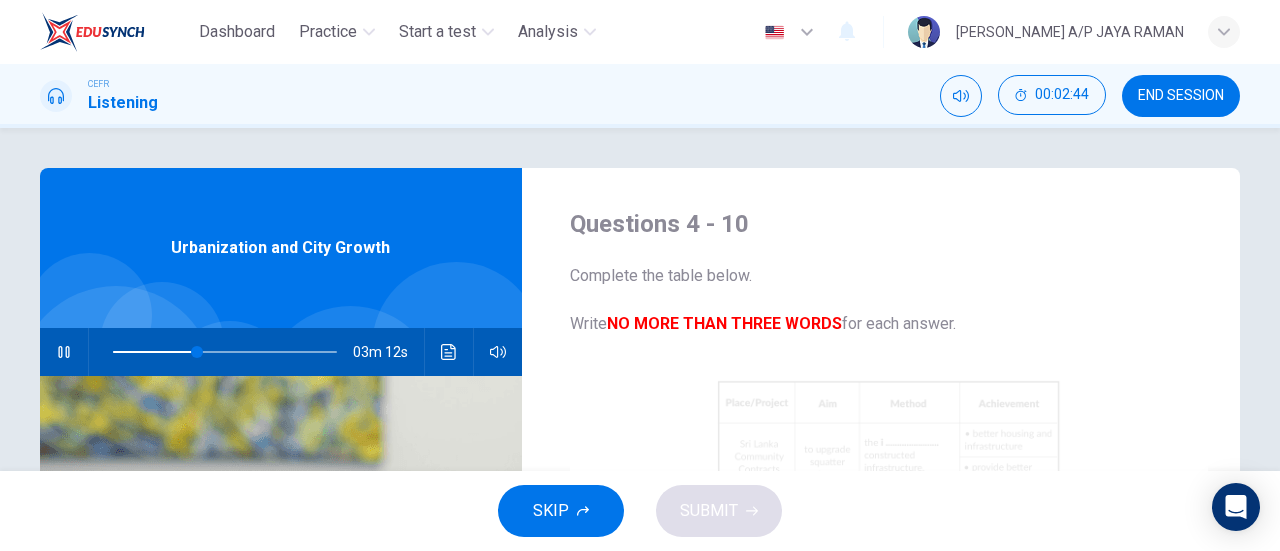 scroll, scrollTop: 0, scrollLeft: 0, axis: both 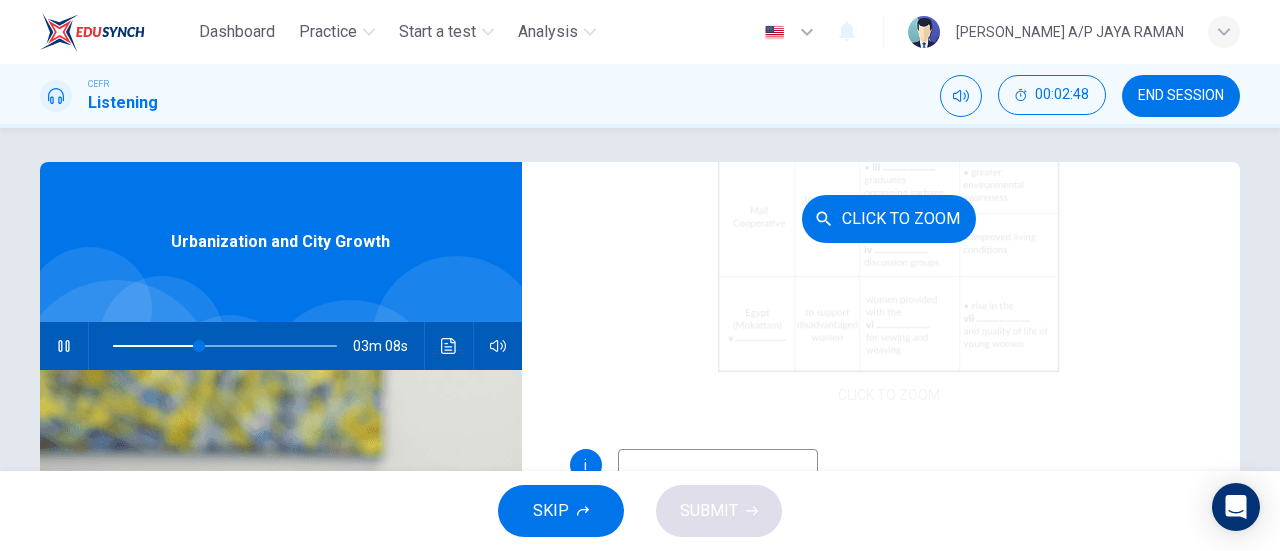 click on "Click to Zoom" at bounding box center [889, 219] 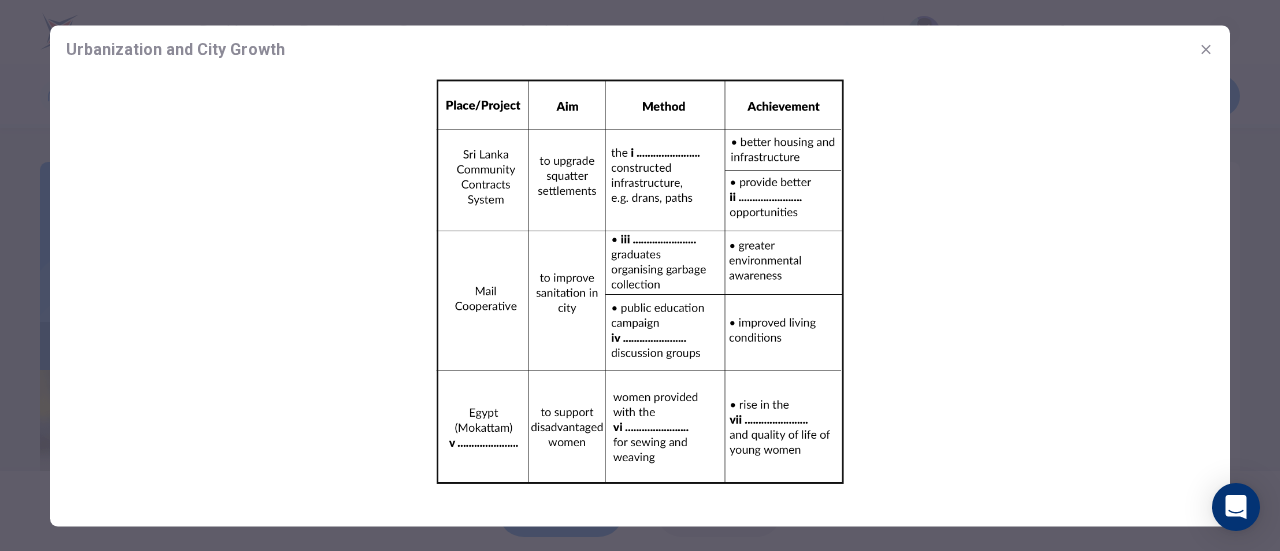 click 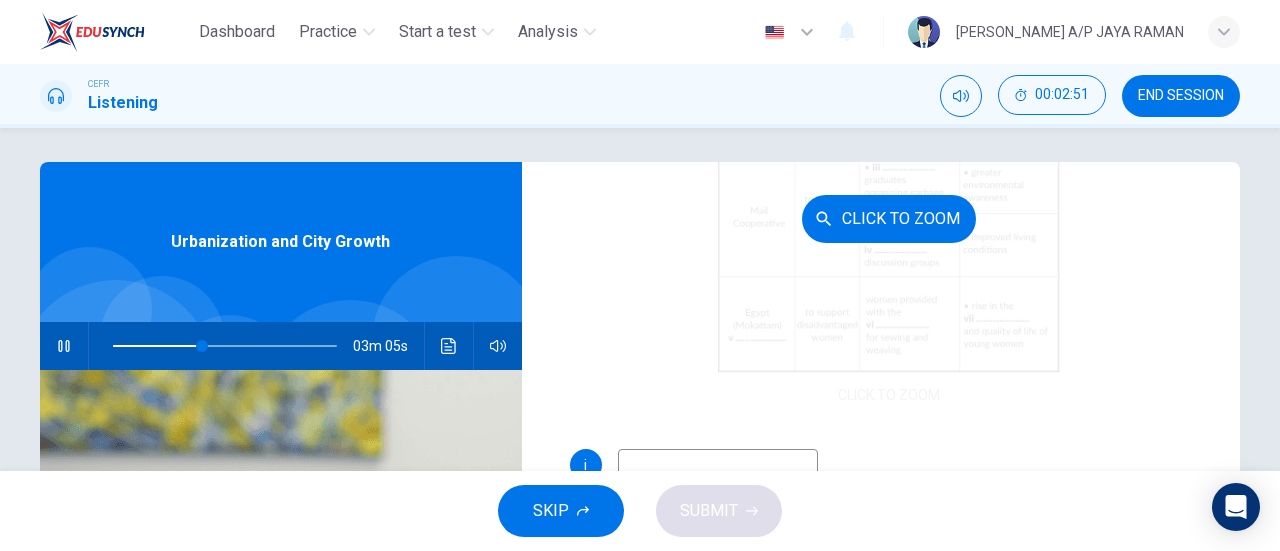 scroll, scrollTop: 432, scrollLeft: 0, axis: vertical 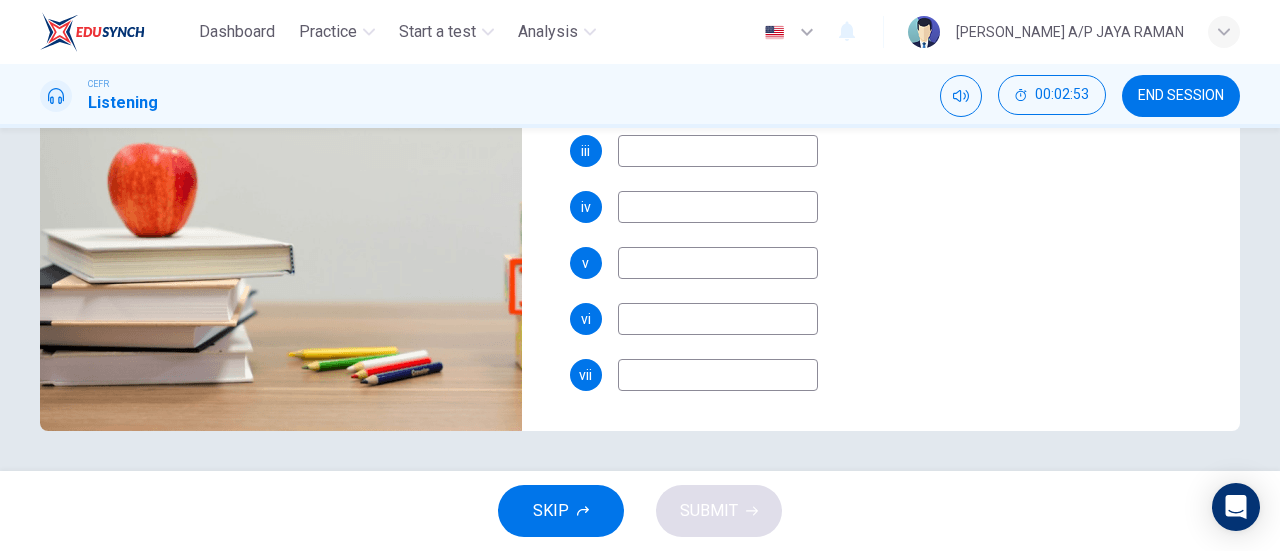 click at bounding box center [718, 151] 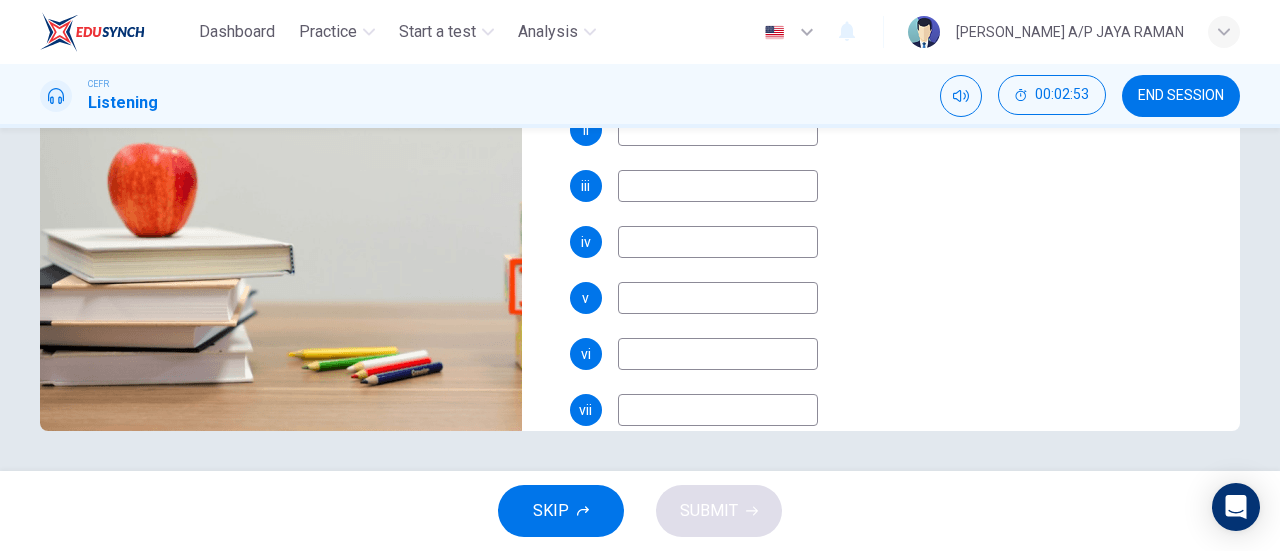 scroll, scrollTop: 0, scrollLeft: 0, axis: both 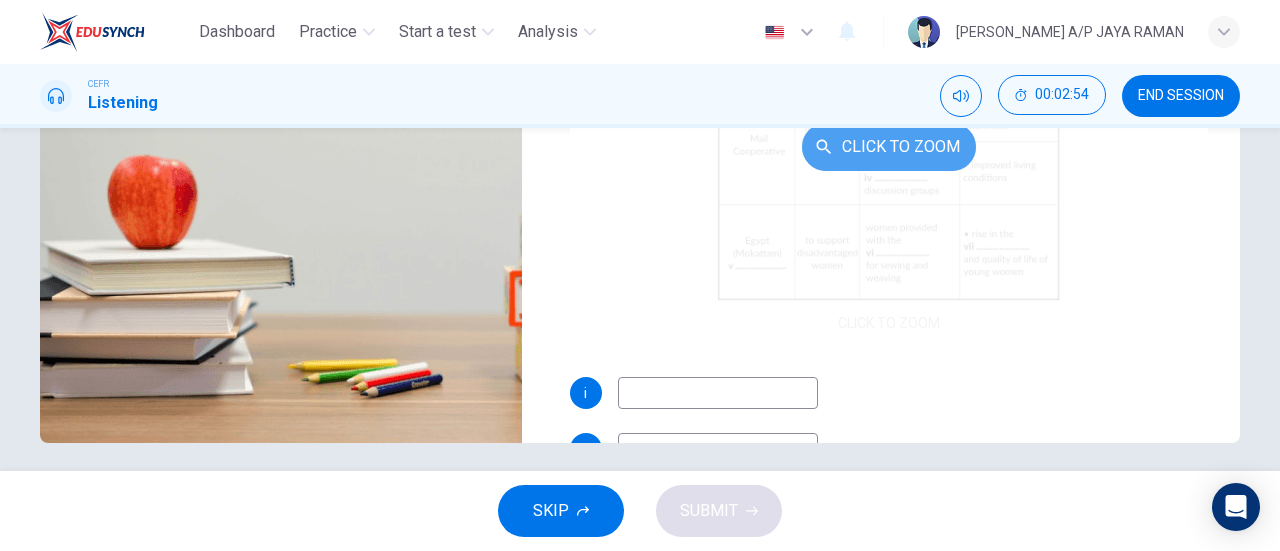 click on "Click to Zoom" at bounding box center (889, 147) 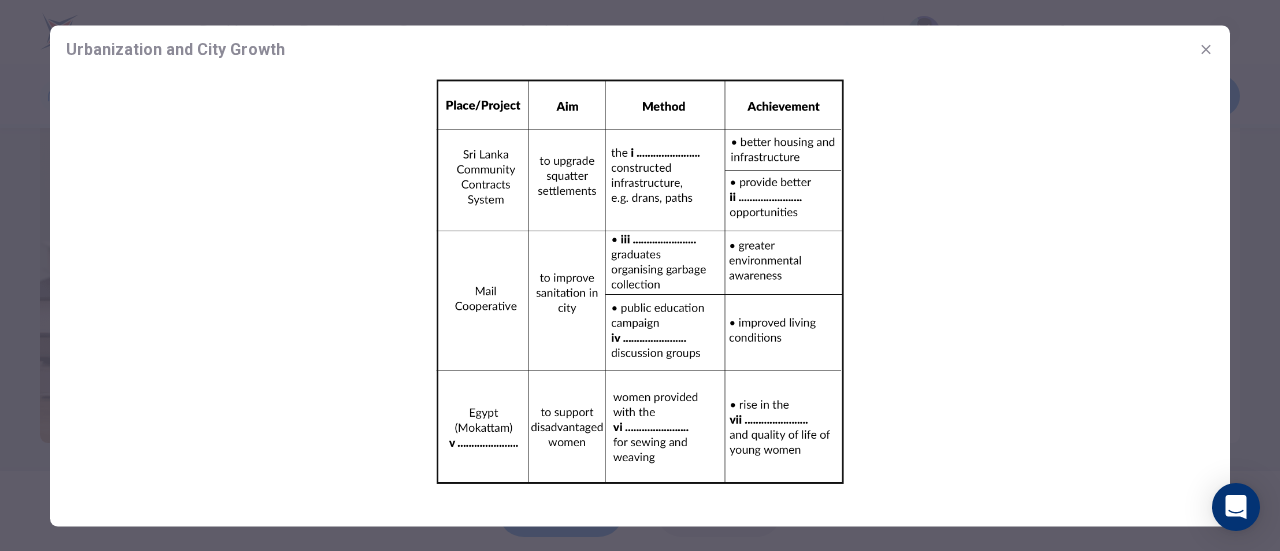 click 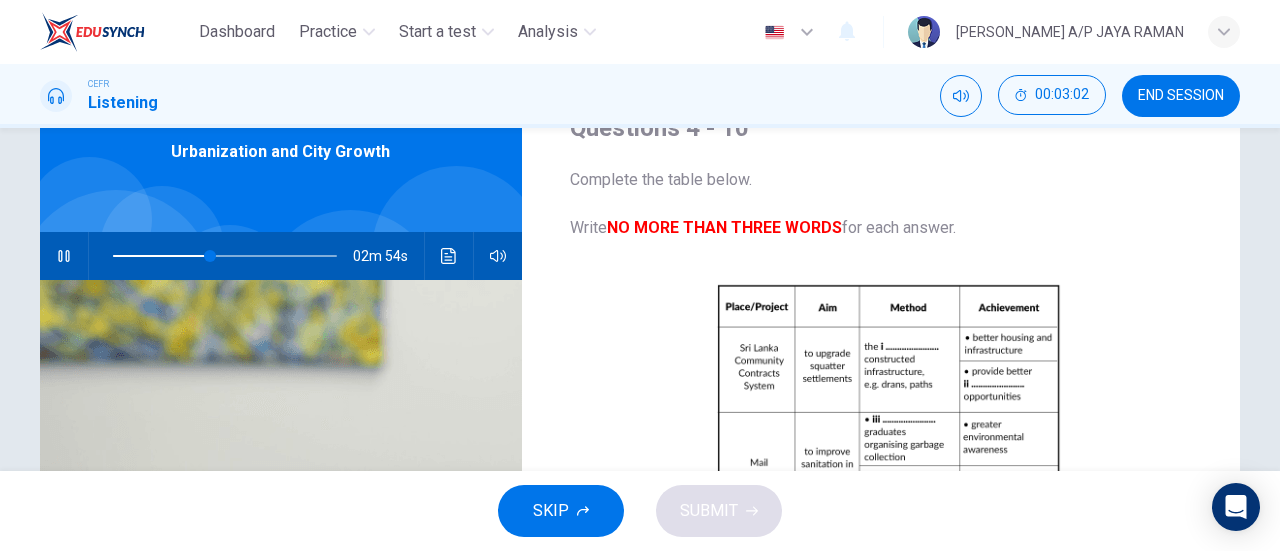 scroll, scrollTop: 0, scrollLeft: 0, axis: both 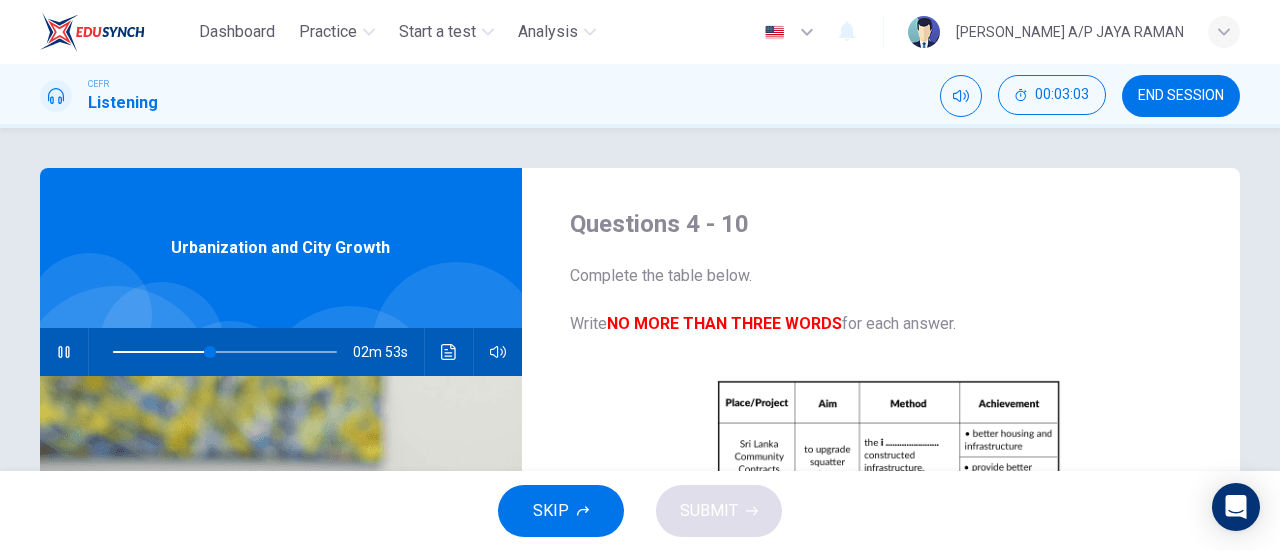 click 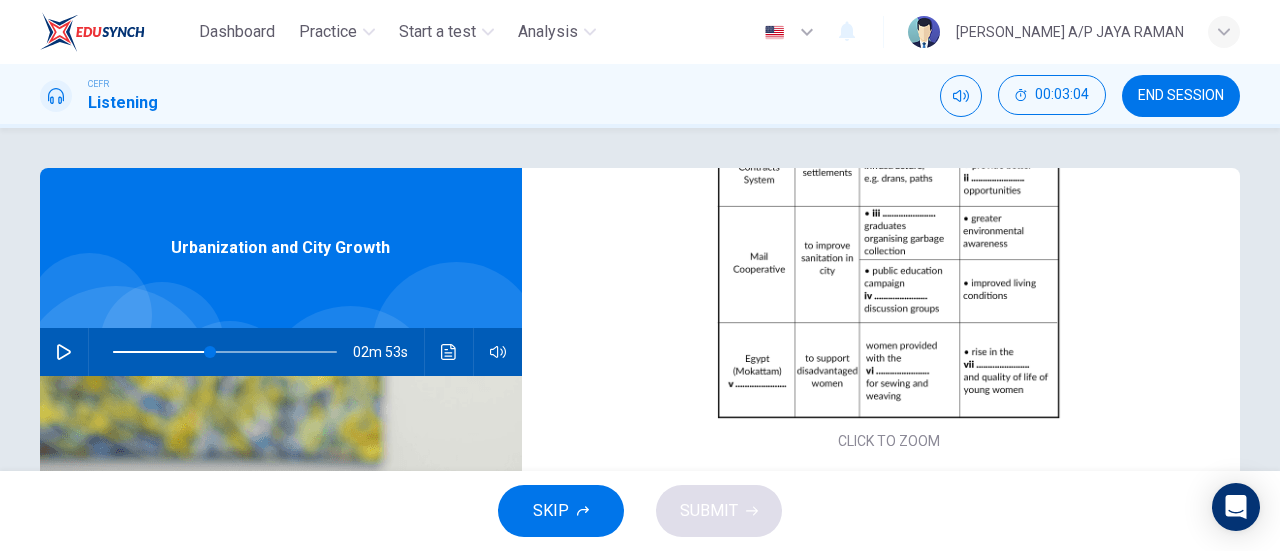 scroll, scrollTop: 342, scrollLeft: 0, axis: vertical 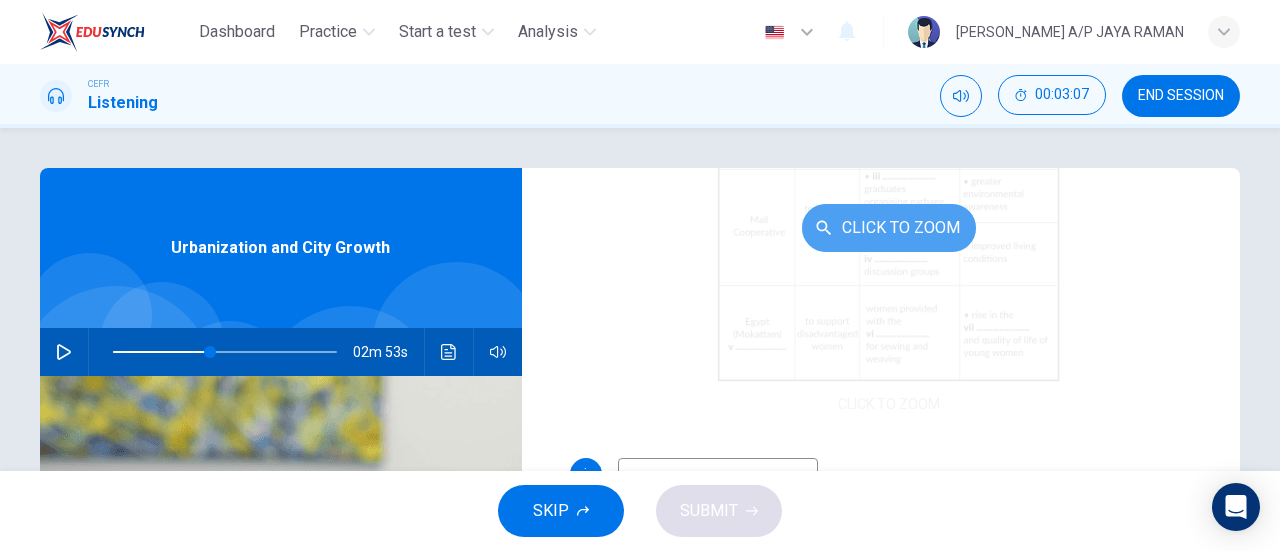 click on "Click to Zoom" at bounding box center (889, 228) 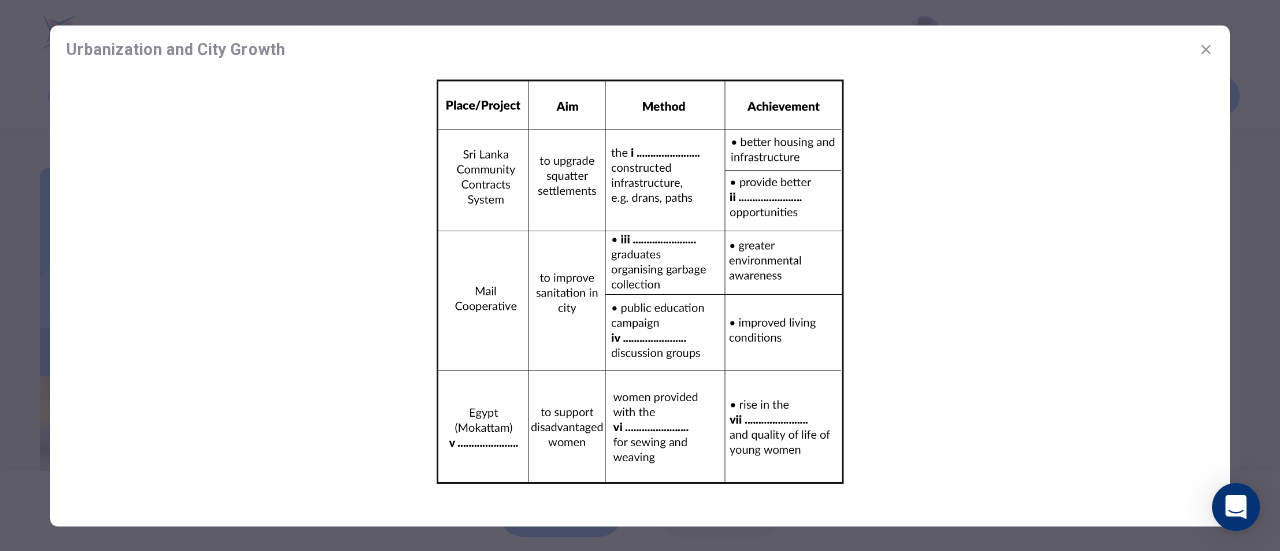 click 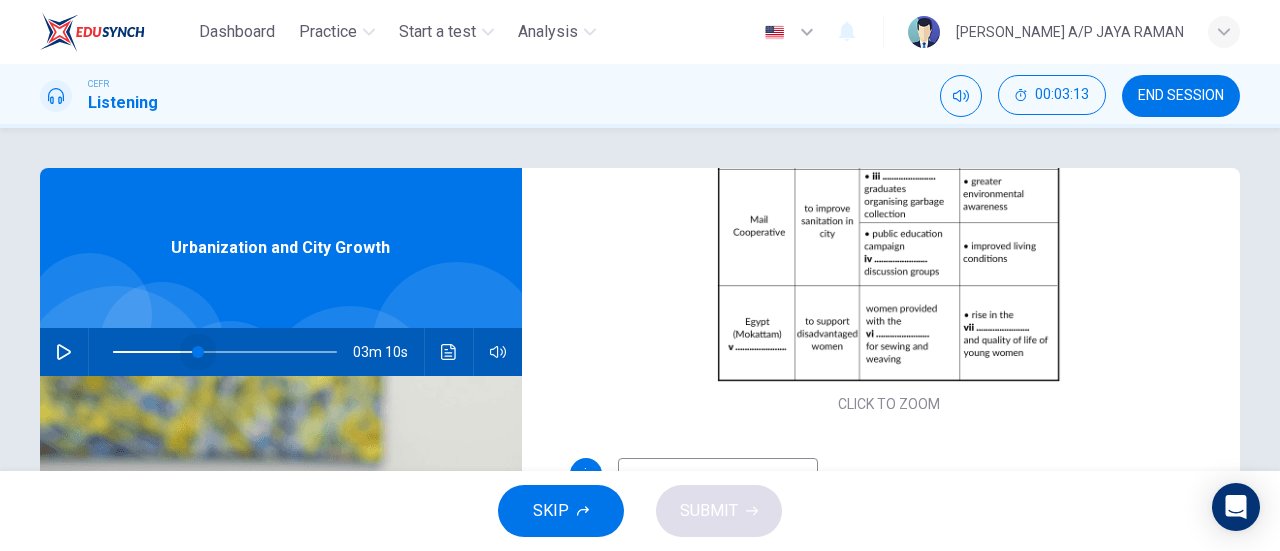 click at bounding box center (198, 352) 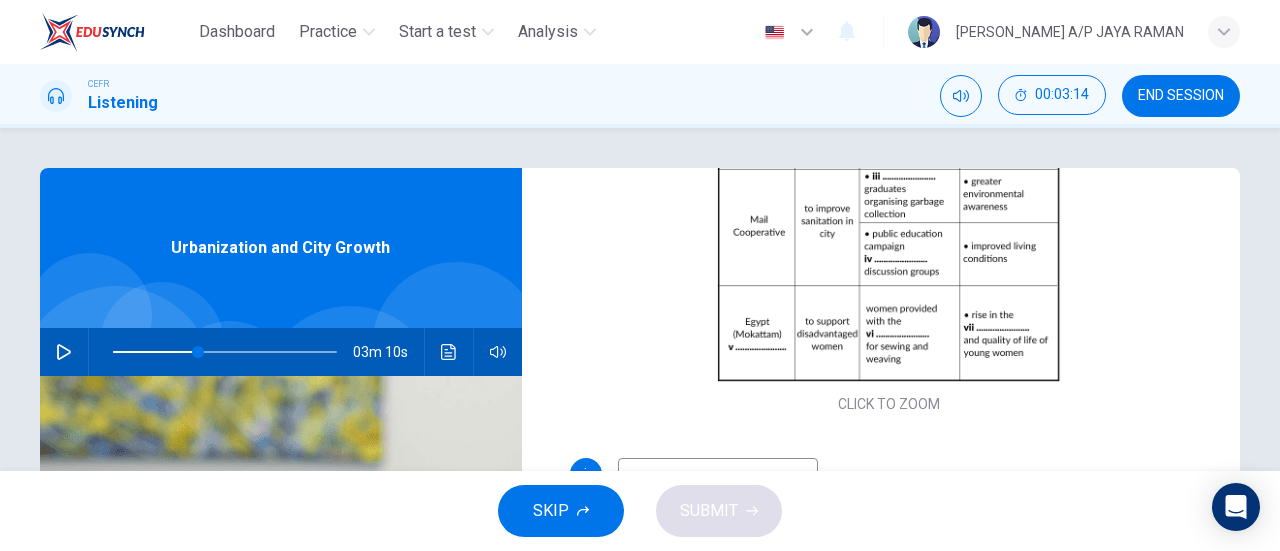 click 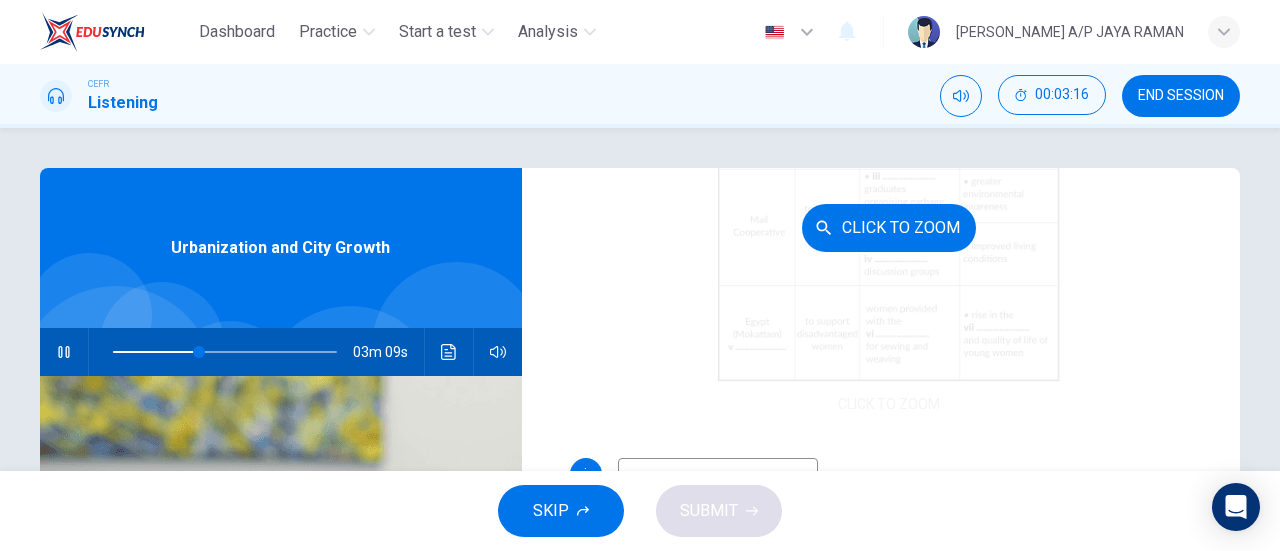 scroll, scrollTop: 342, scrollLeft: 0, axis: vertical 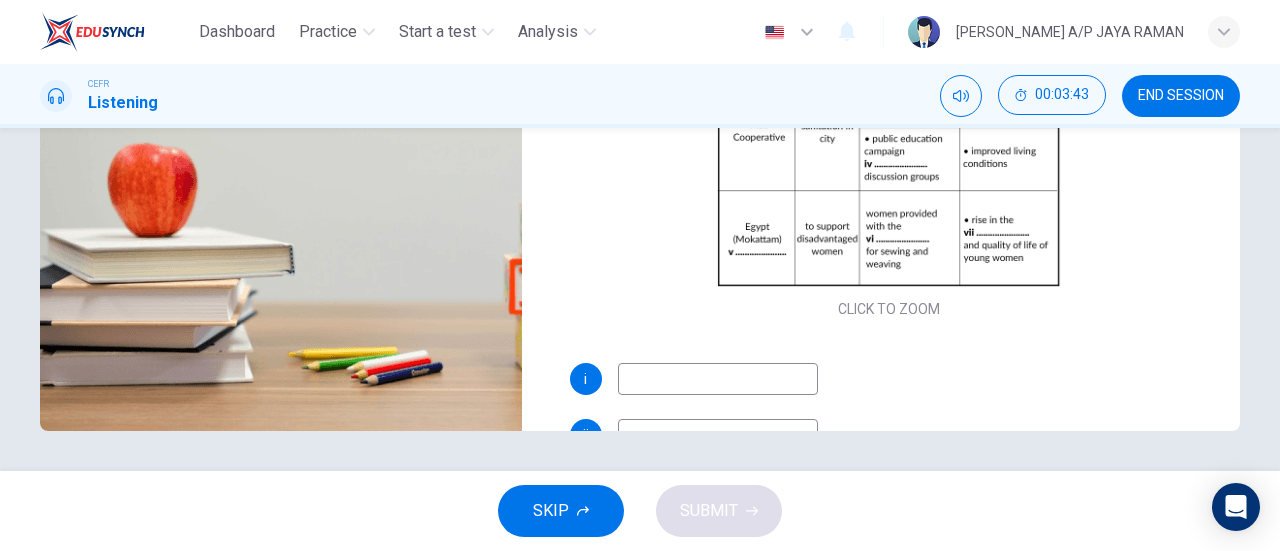 type on "47" 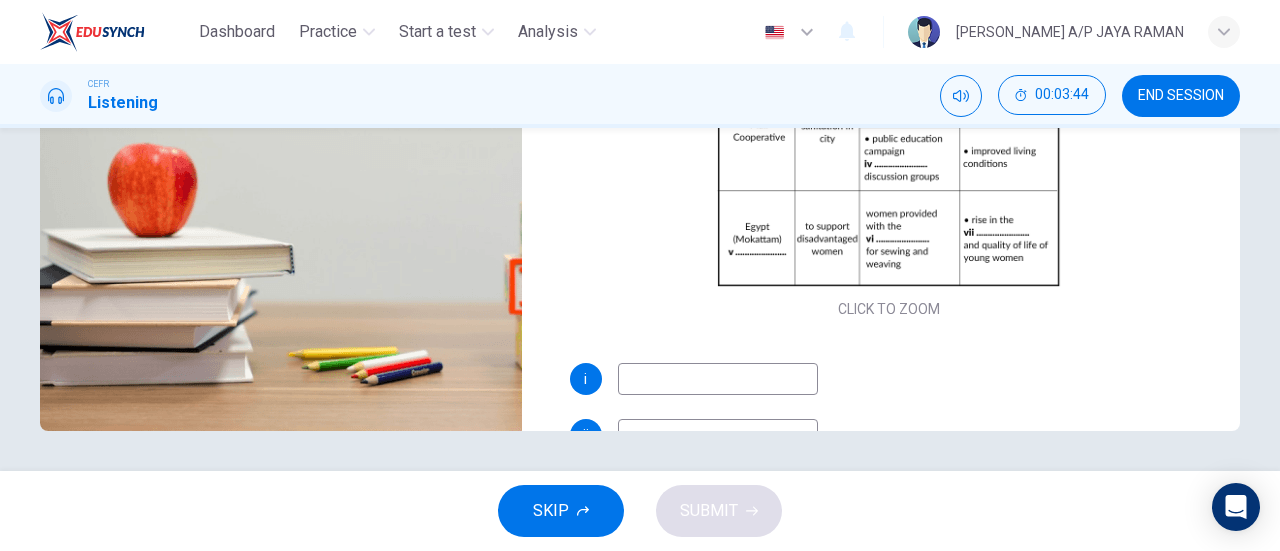 type on "p" 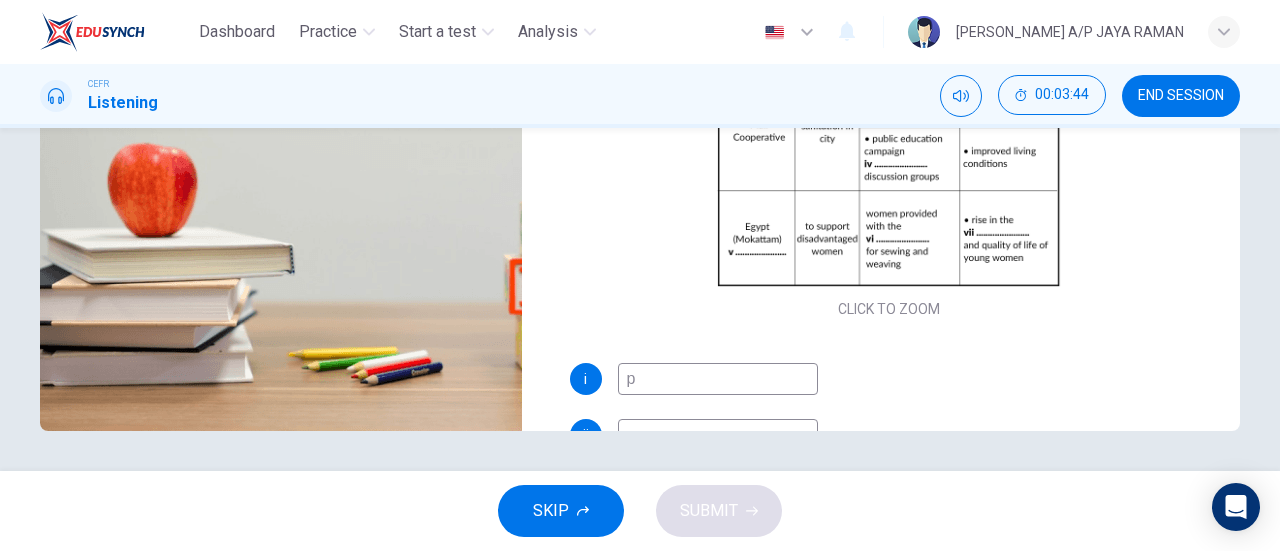 type on "48" 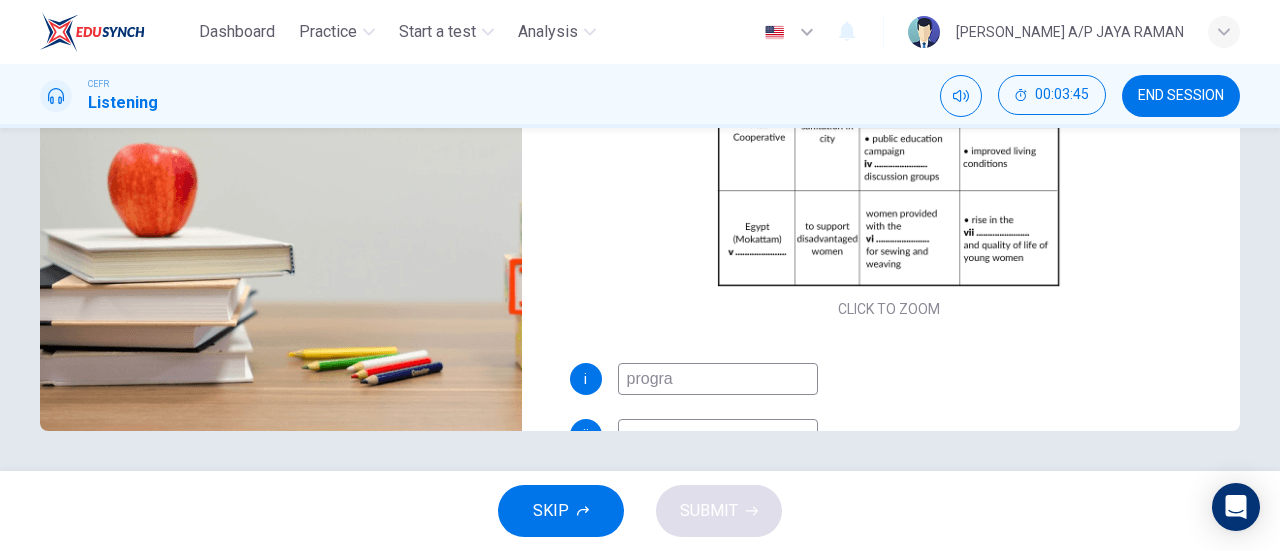 type on "program" 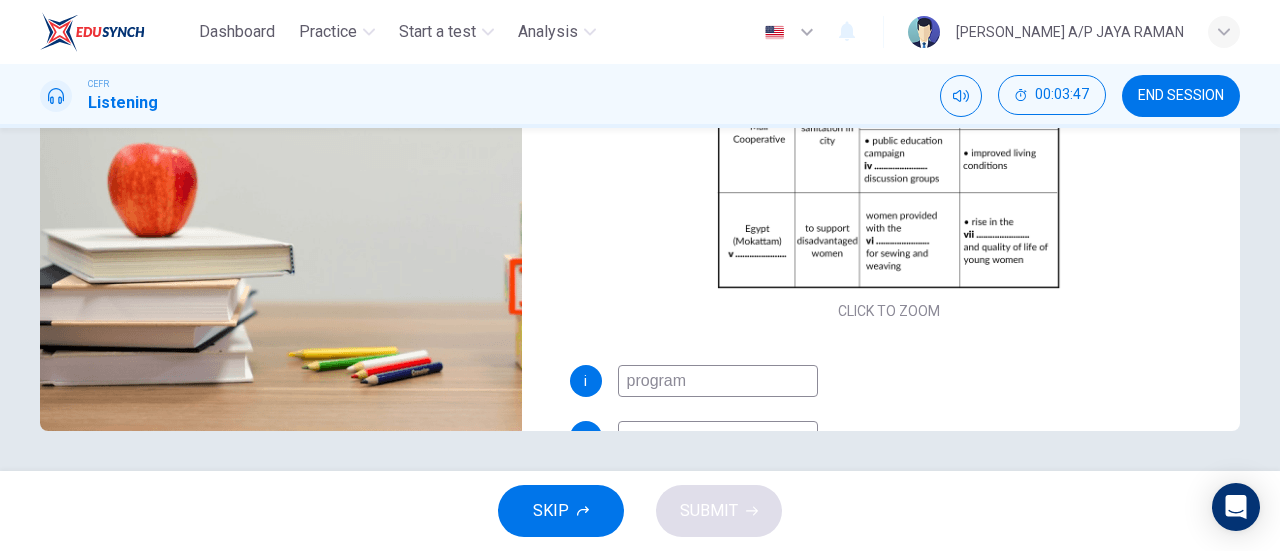 scroll, scrollTop: 0, scrollLeft: 0, axis: both 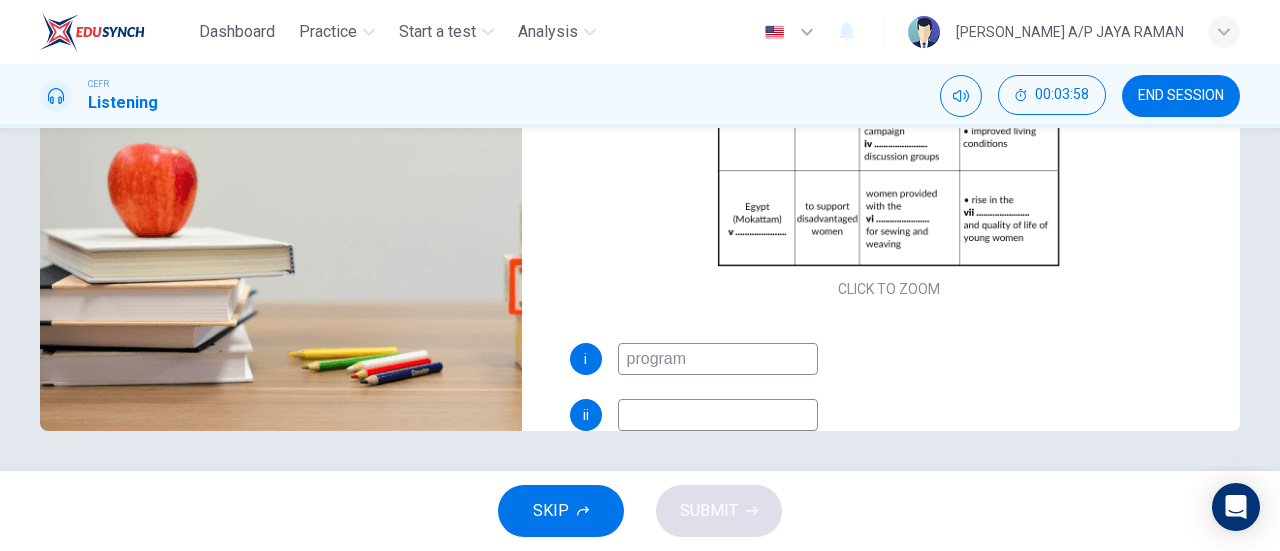 type on "52" 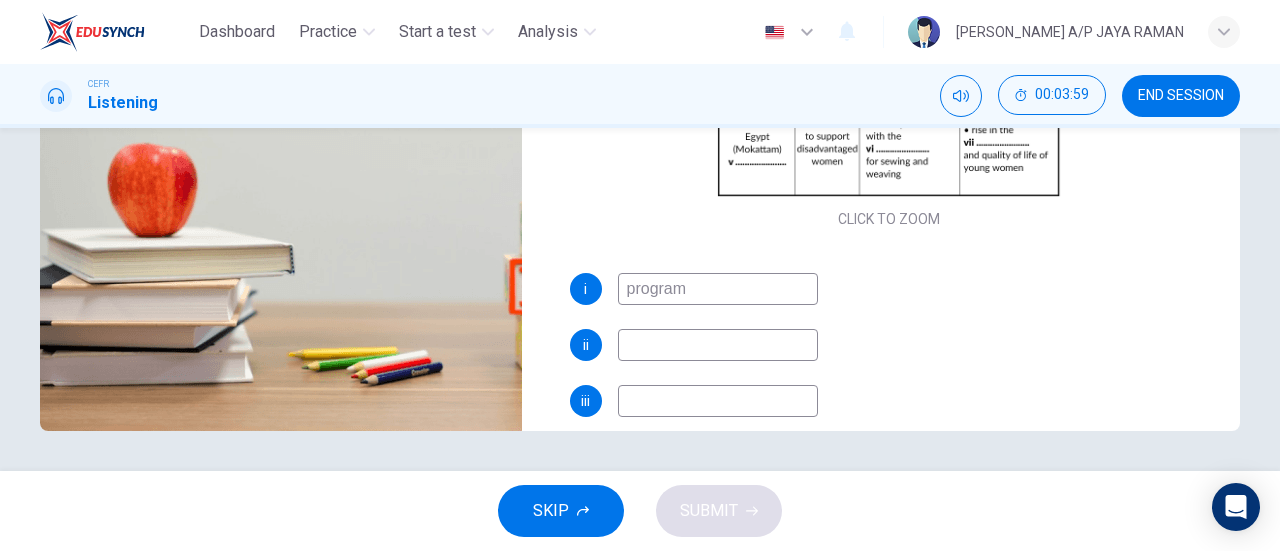type on "program" 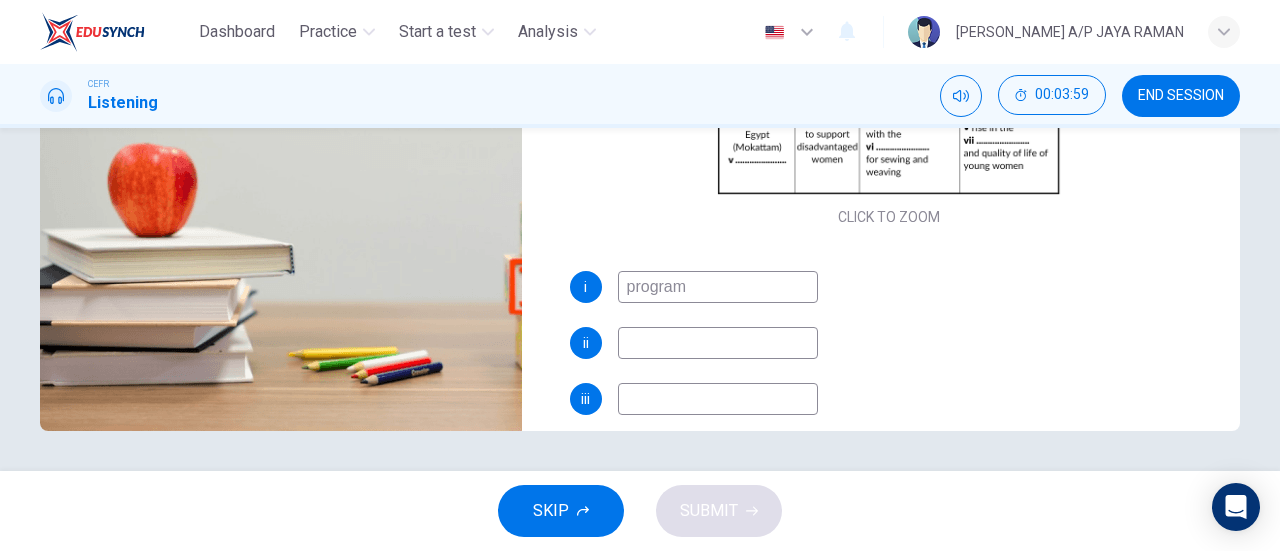 click at bounding box center [718, 343] 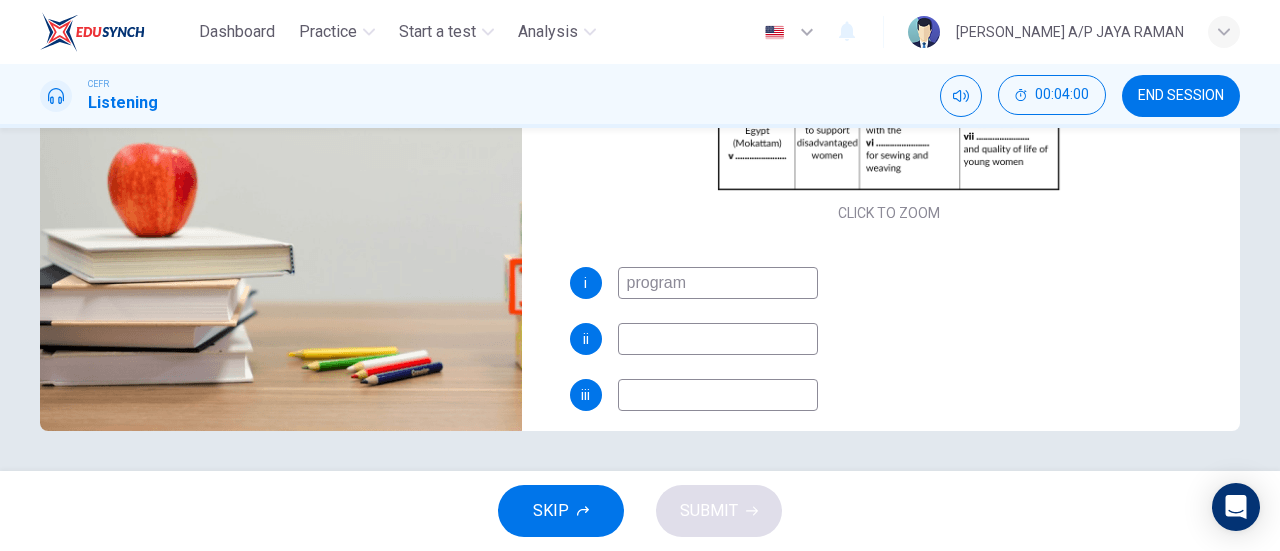 scroll, scrollTop: 99, scrollLeft: 0, axis: vertical 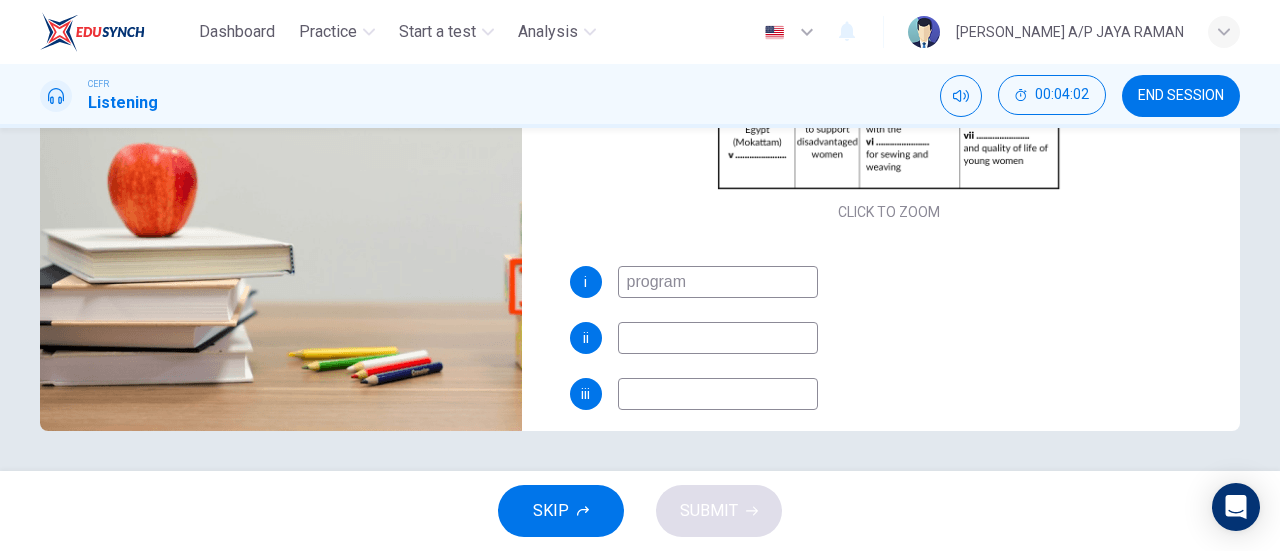 type on "54" 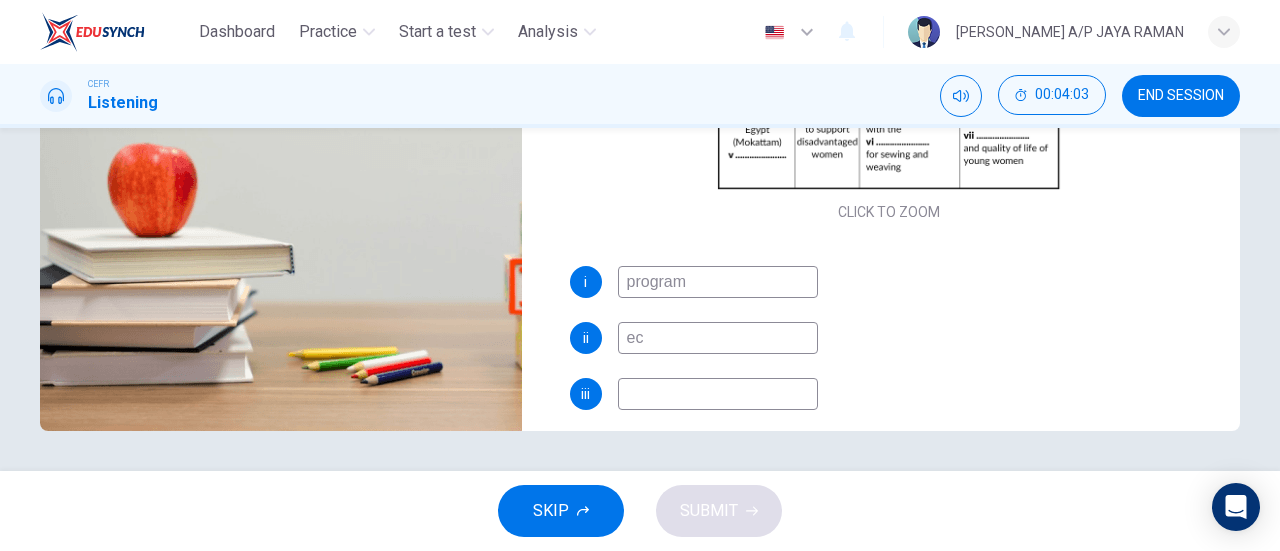 type on "eco" 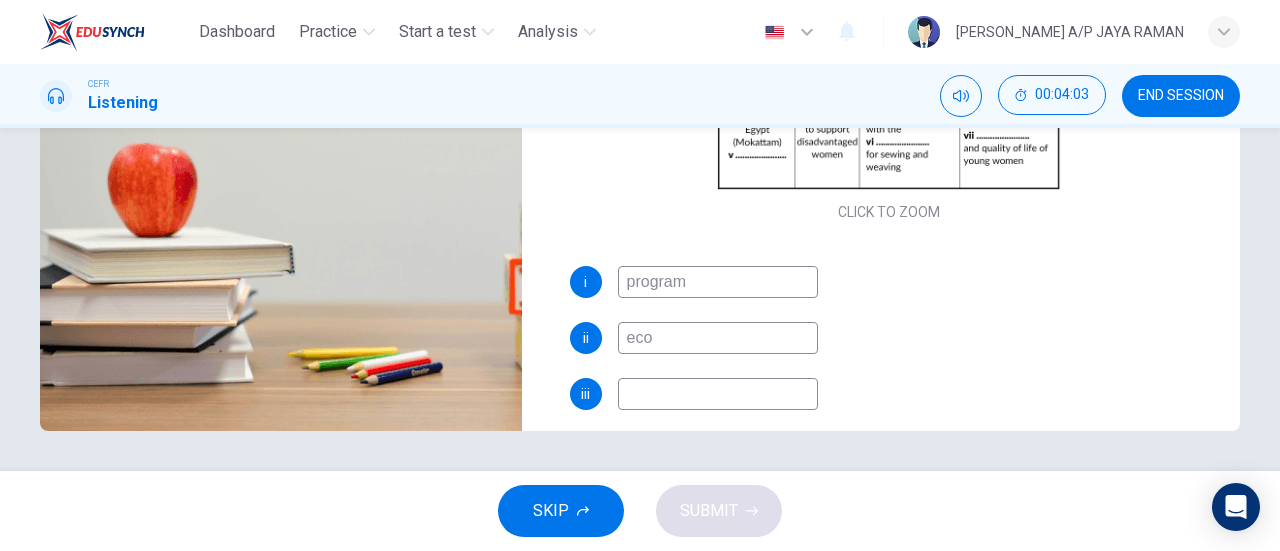 type on "54" 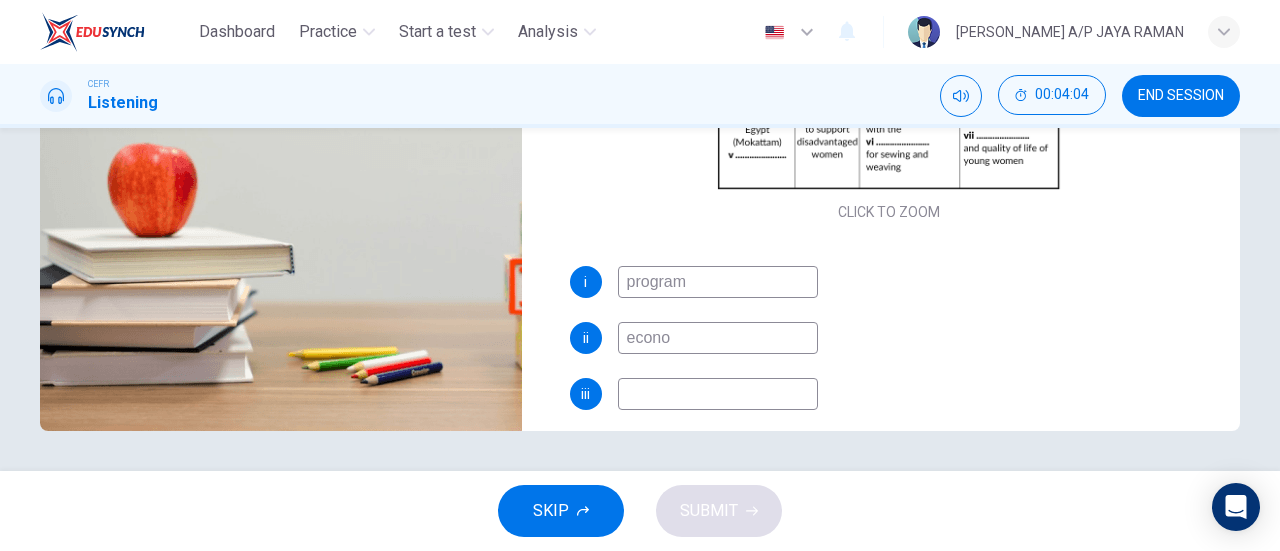 type on "econom" 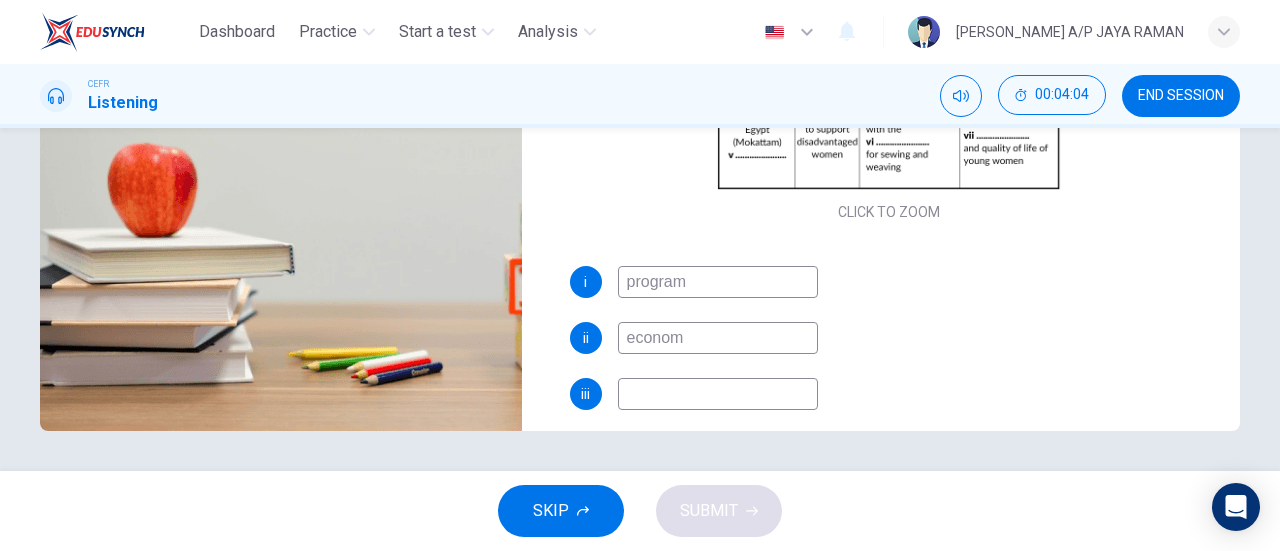 type on "54" 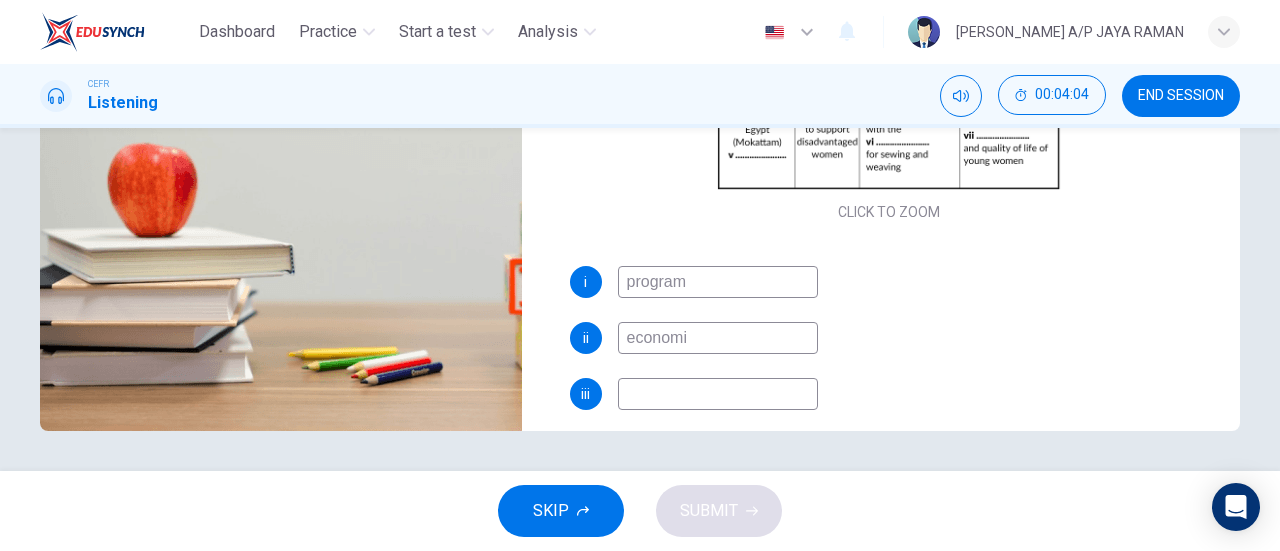 type on "economic" 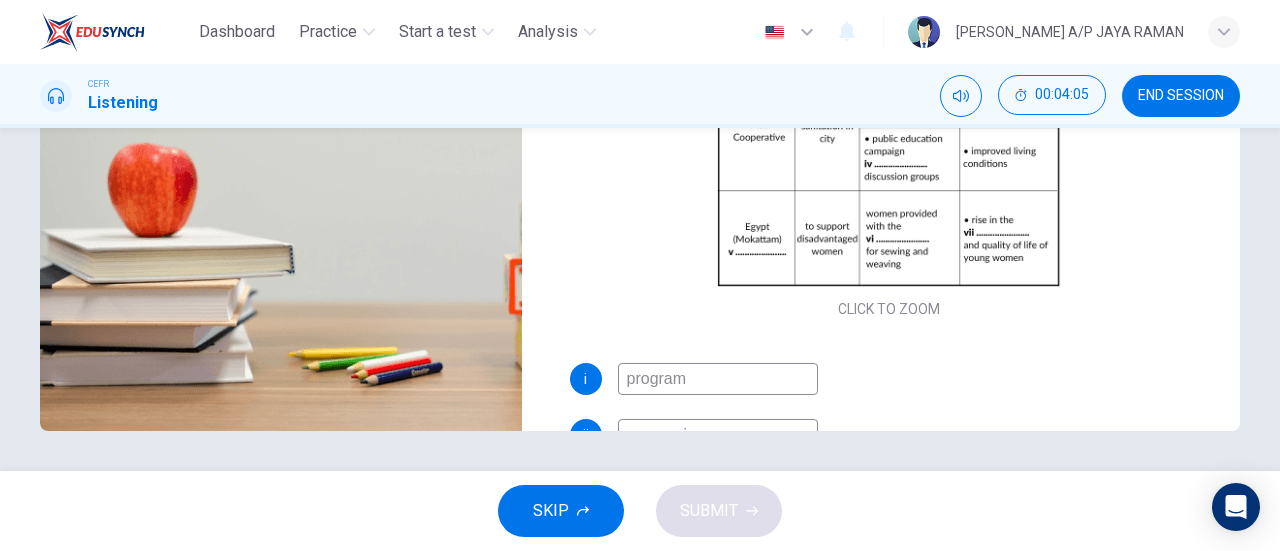 scroll, scrollTop: 0, scrollLeft: 0, axis: both 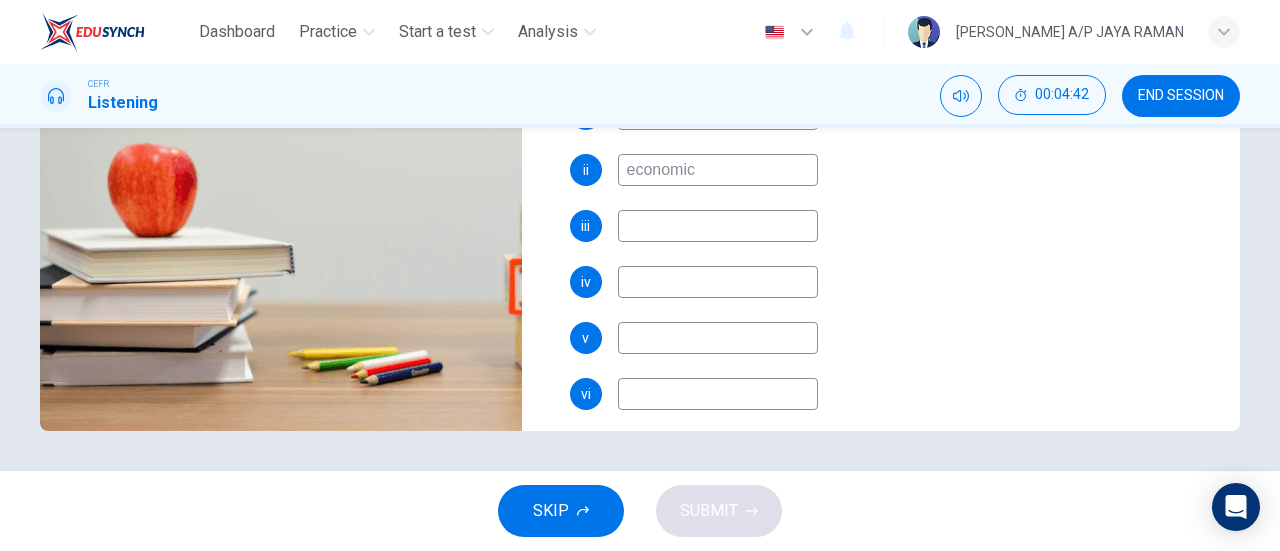 type on "67" 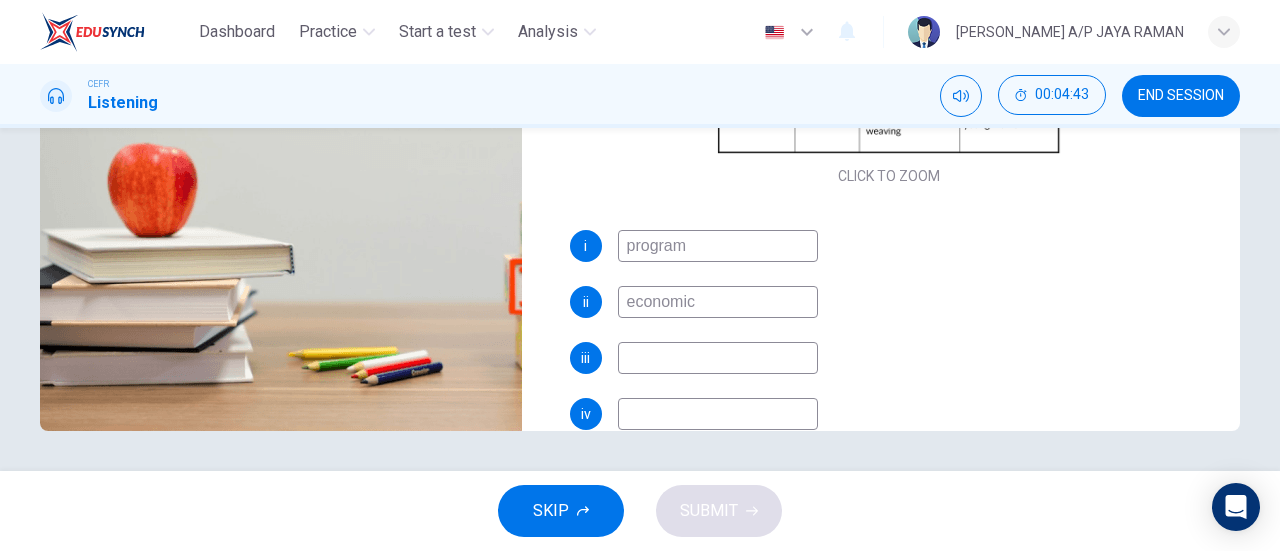 scroll, scrollTop: 134, scrollLeft: 0, axis: vertical 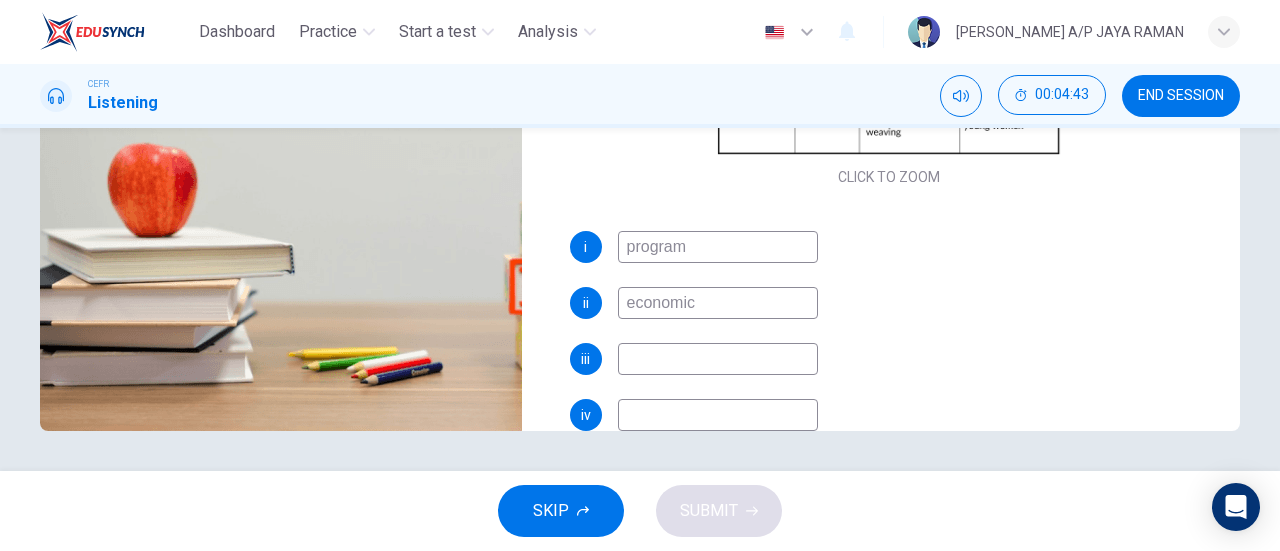type on "economic" 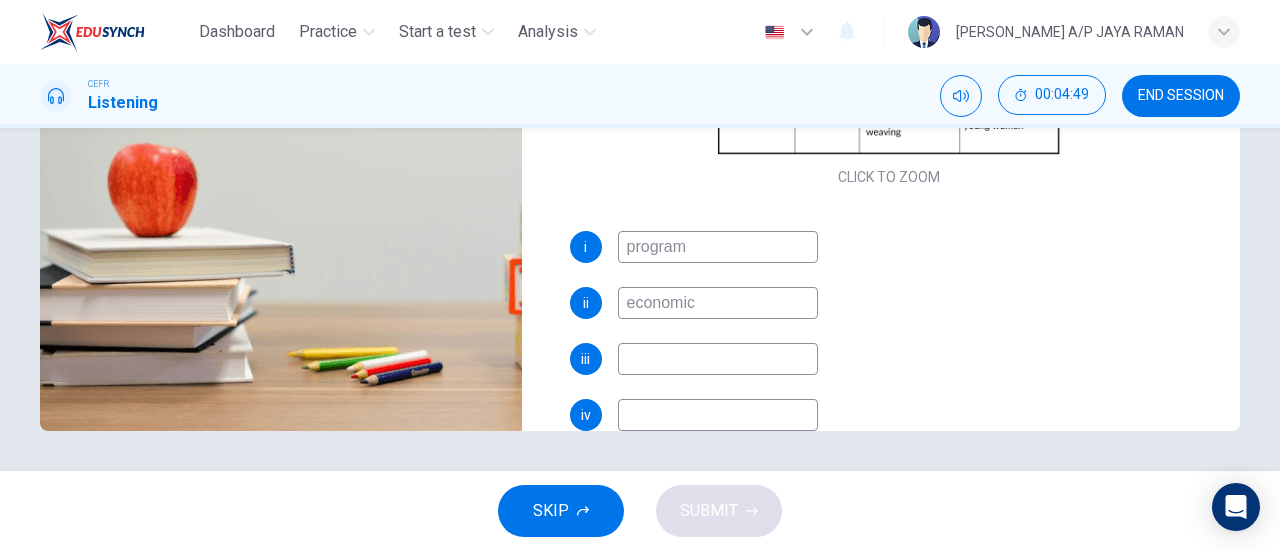 type on "69" 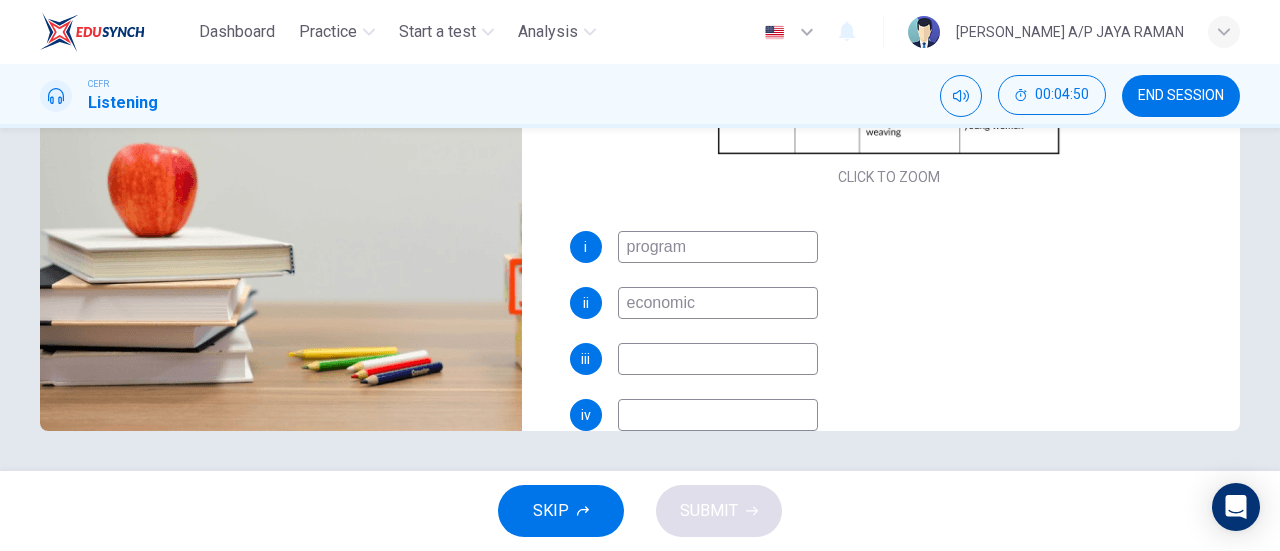 type on "s" 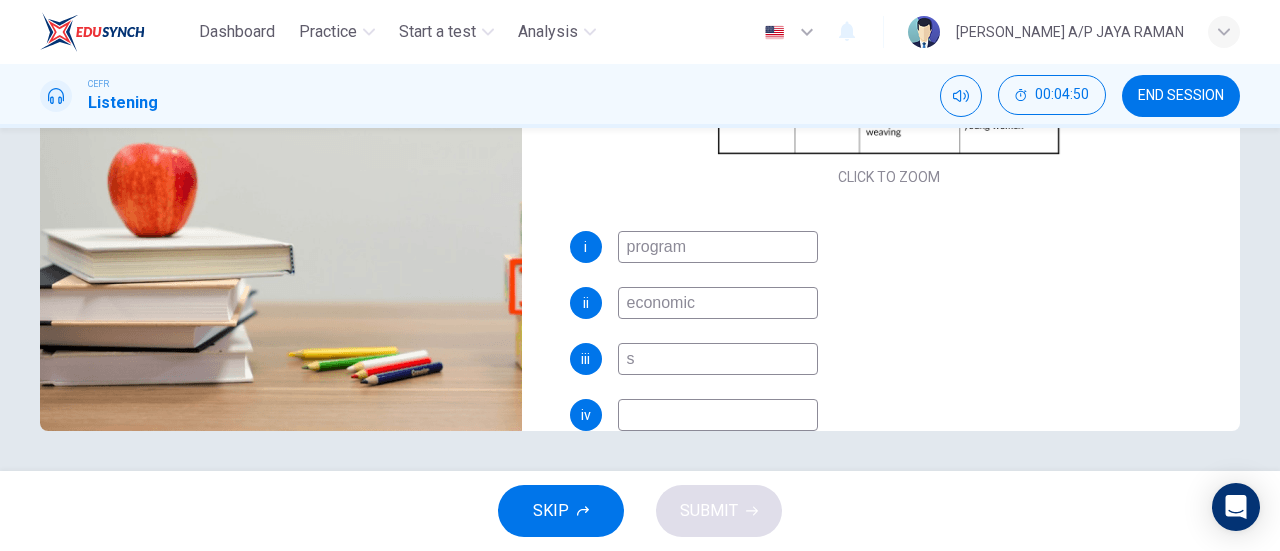 type on "69" 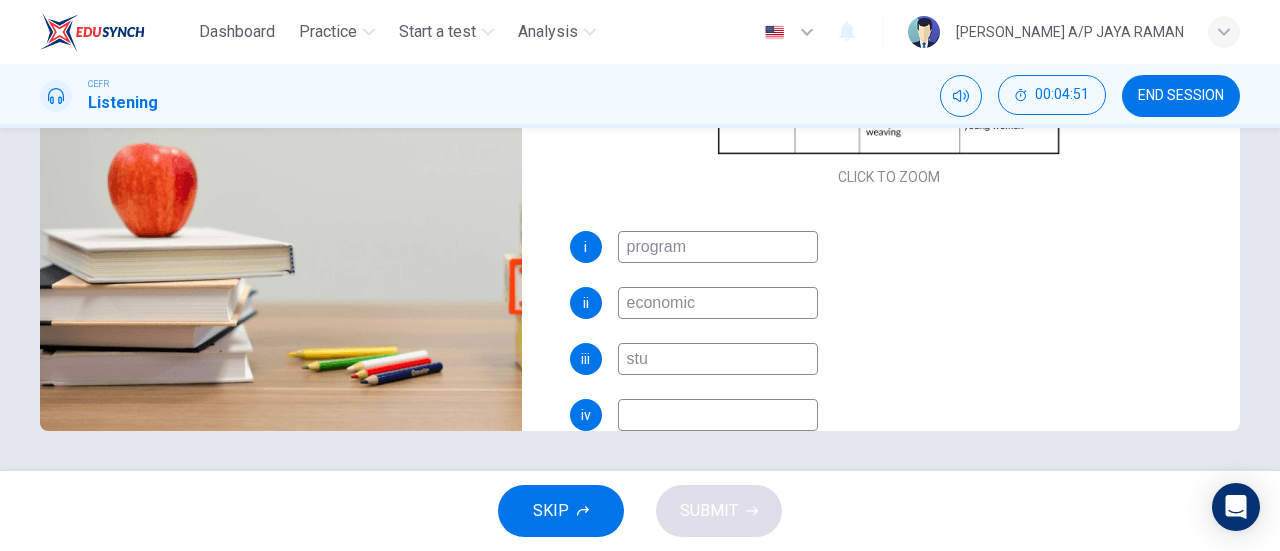 type on "stue" 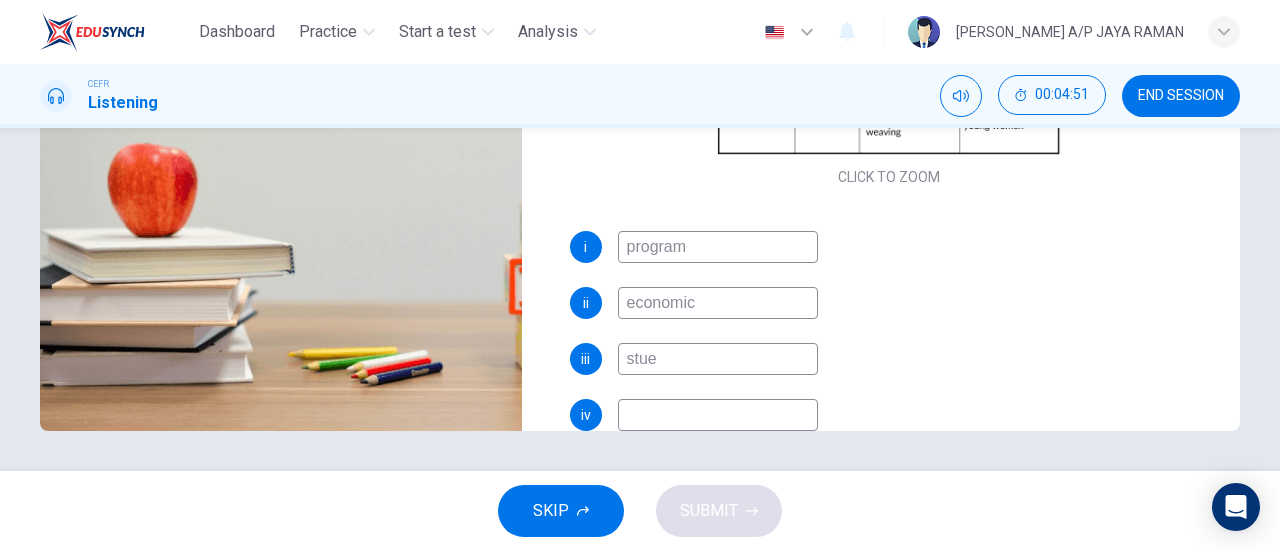type on "70" 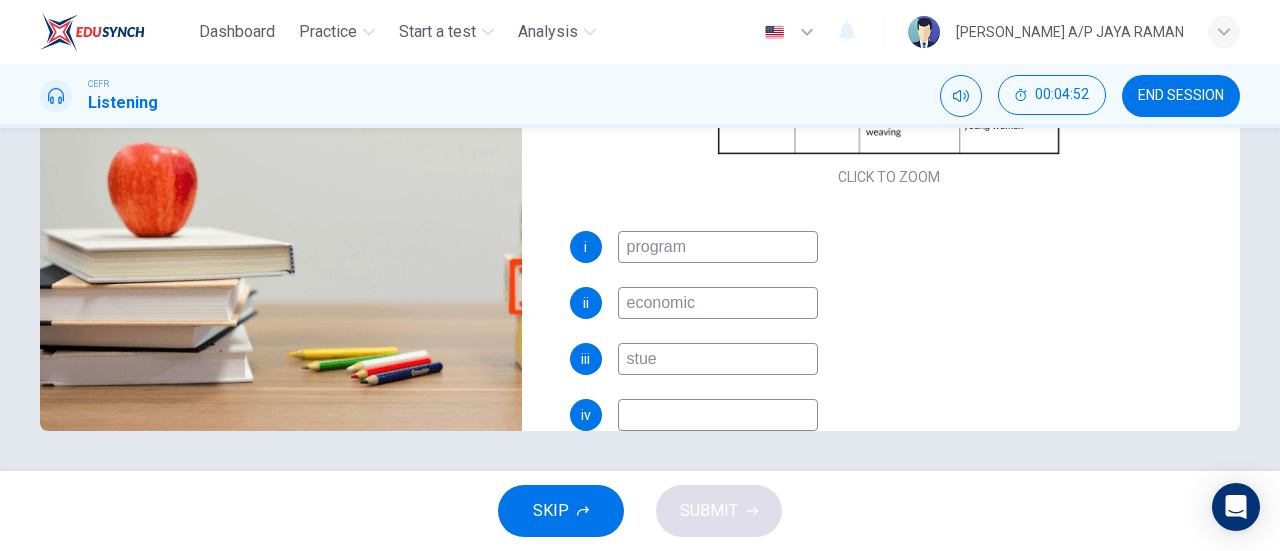 type on "stu" 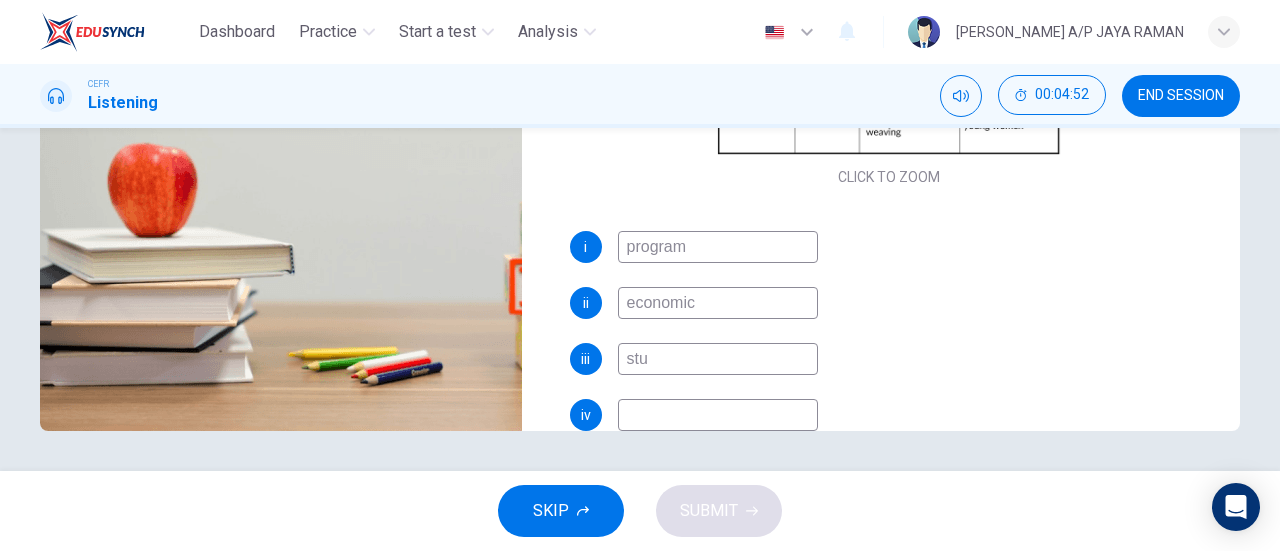 type on "70" 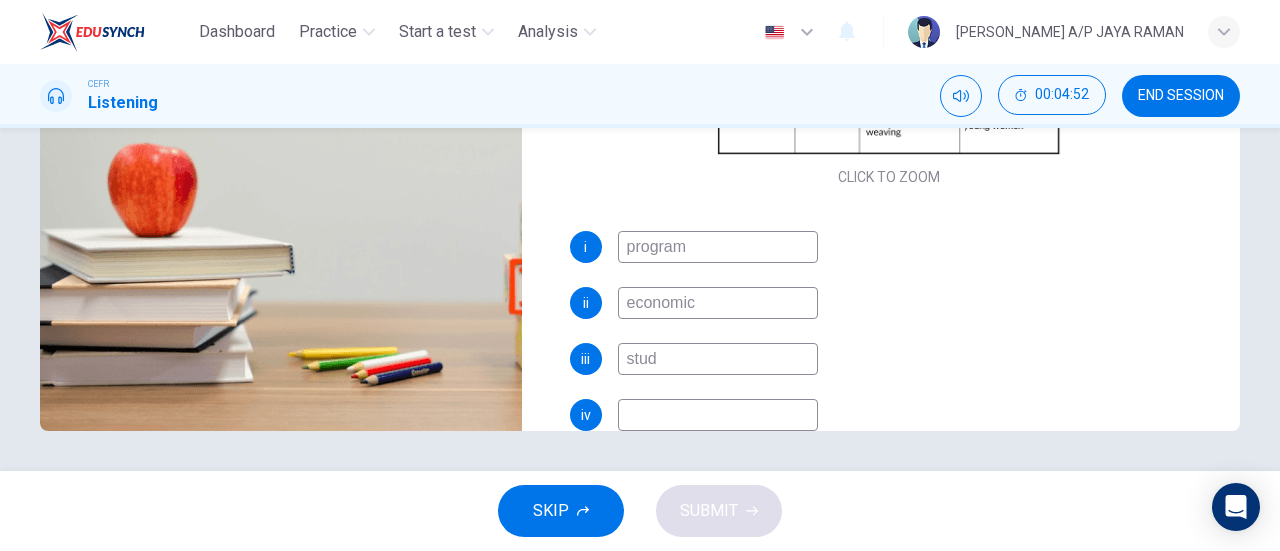 type on "70" 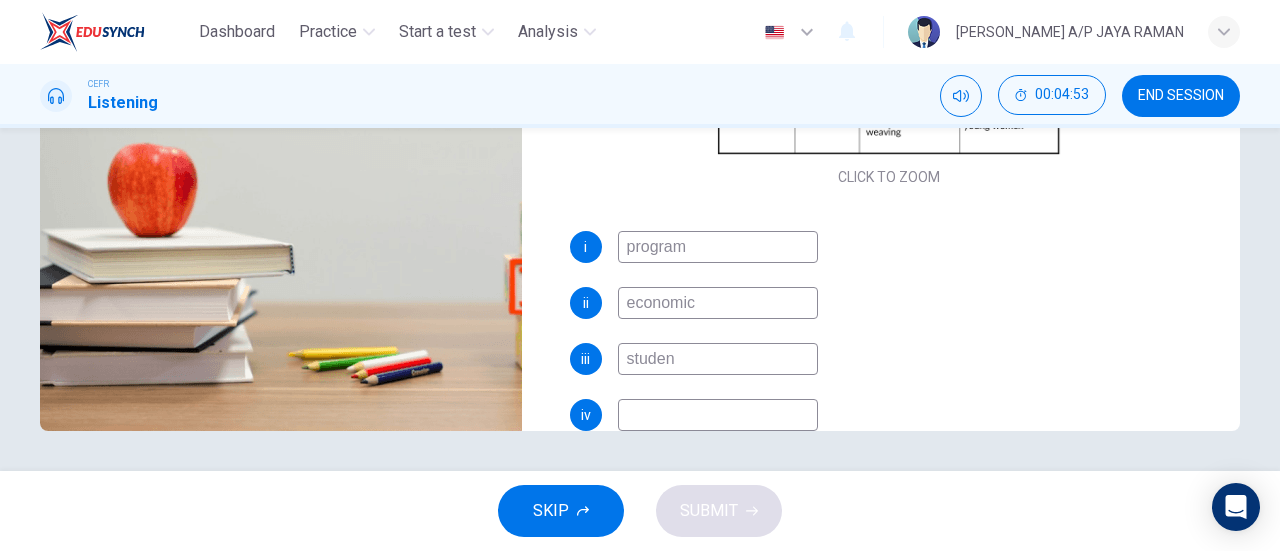 type on "student" 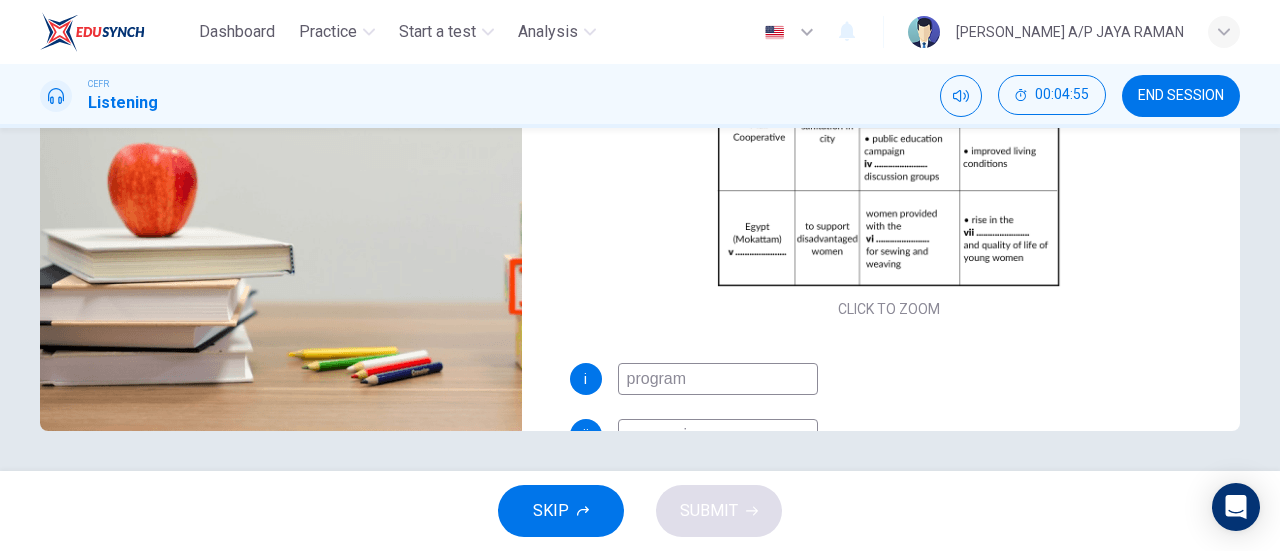 scroll, scrollTop: 0, scrollLeft: 0, axis: both 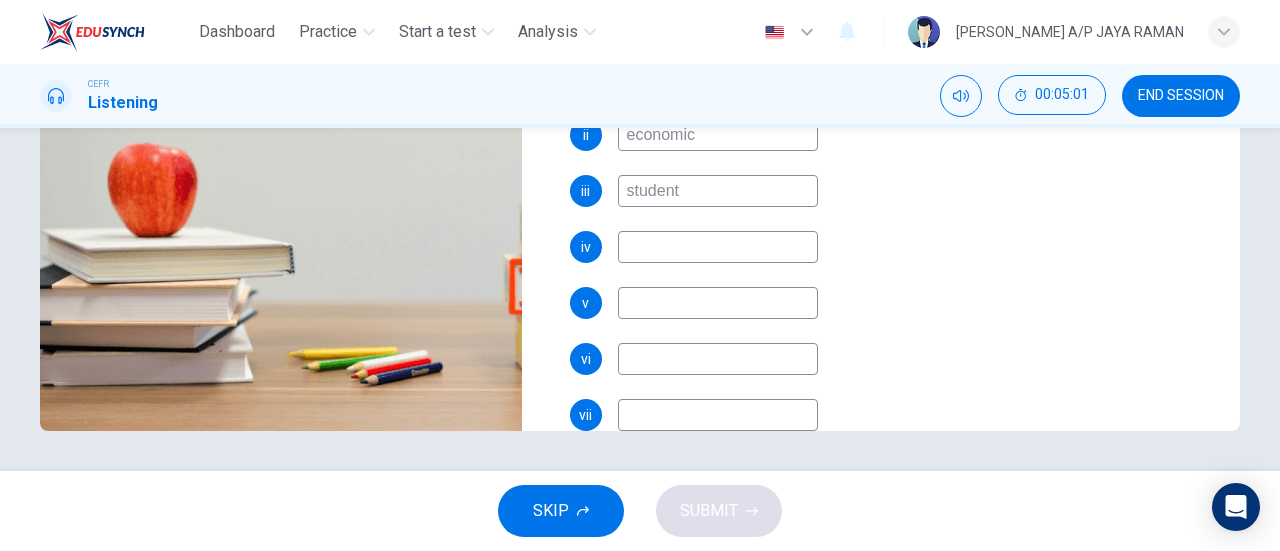 type on "73" 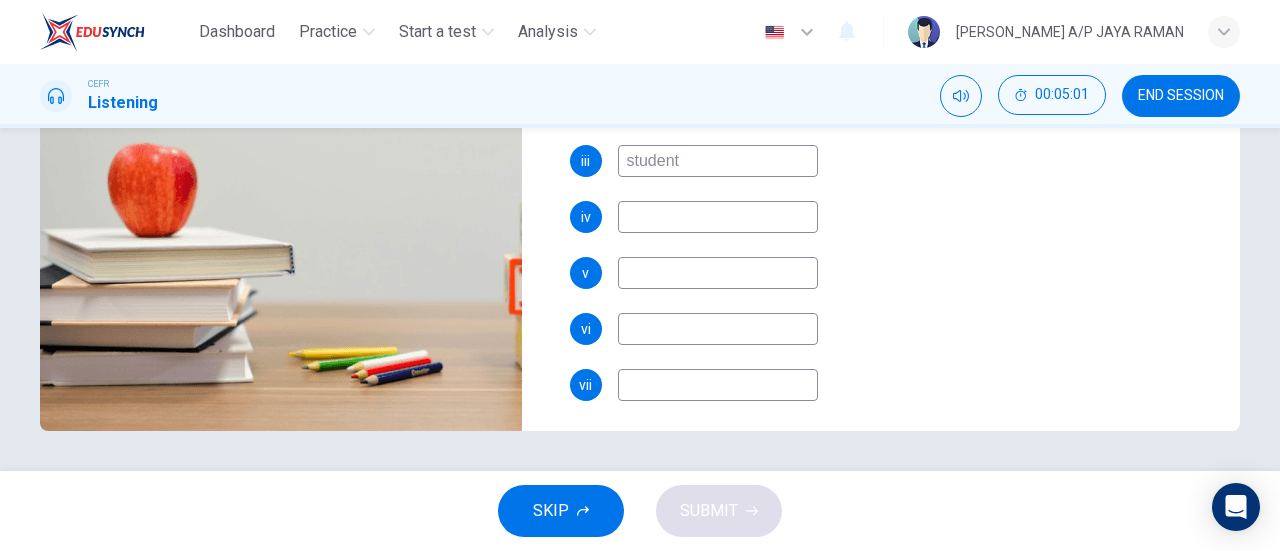 scroll, scrollTop: 342, scrollLeft: 0, axis: vertical 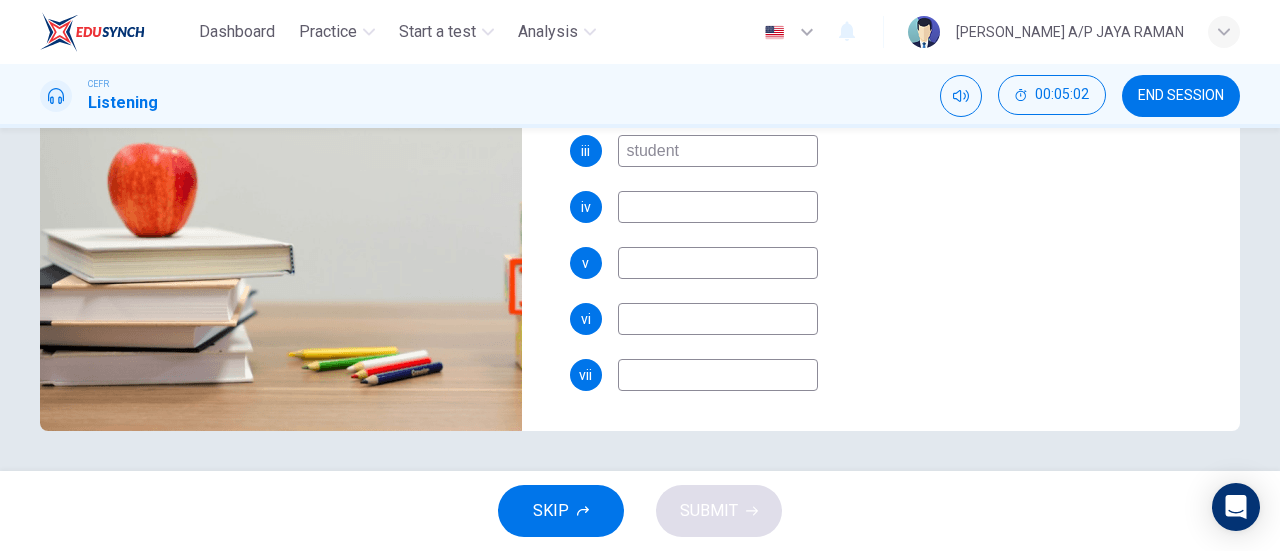 type on "student" 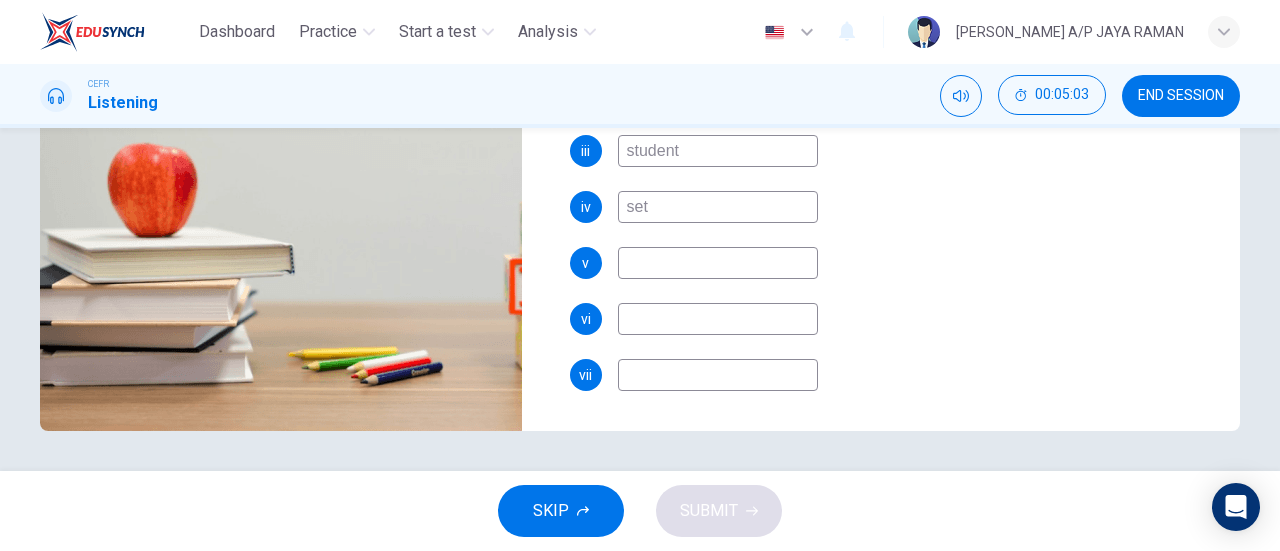 type on "sett" 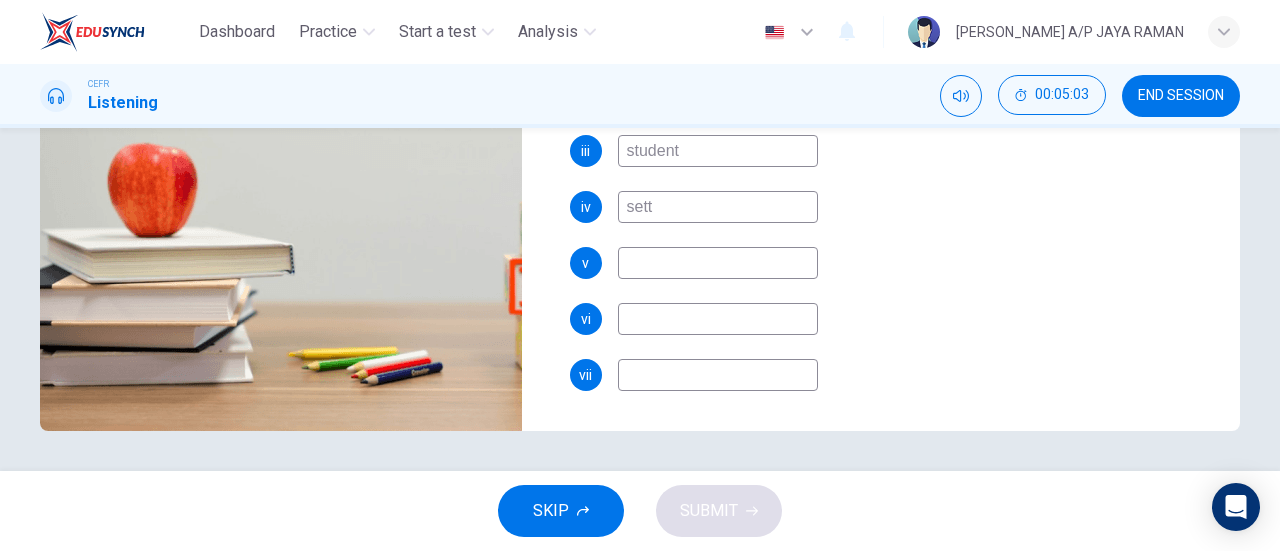 type on "73" 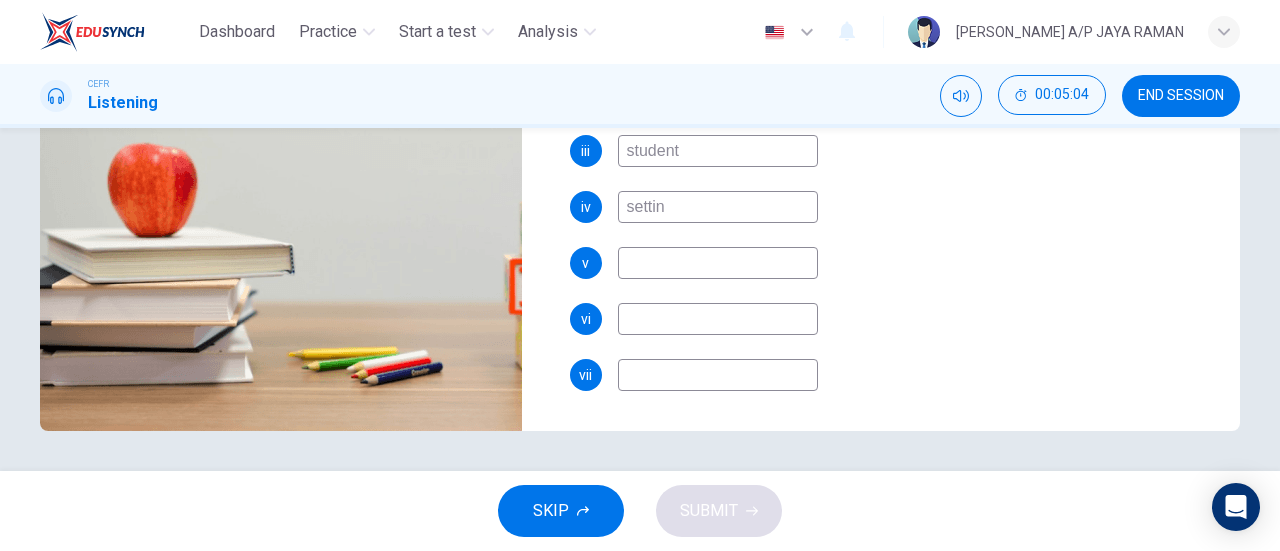 type on "setting" 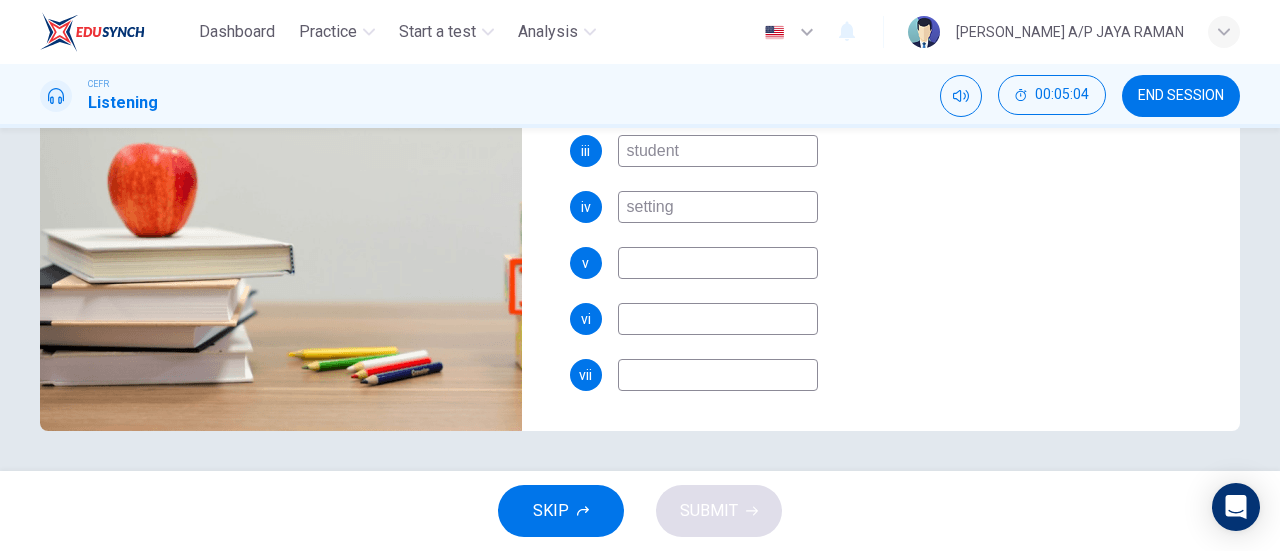 scroll, scrollTop: 0, scrollLeft: 0, axis: both 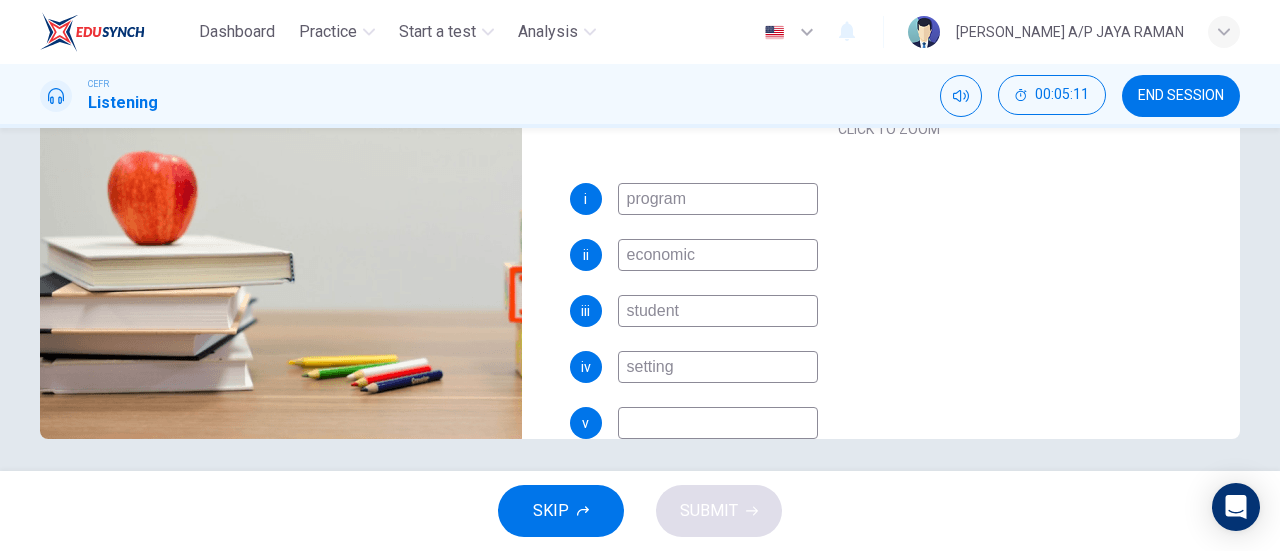 type on "76" 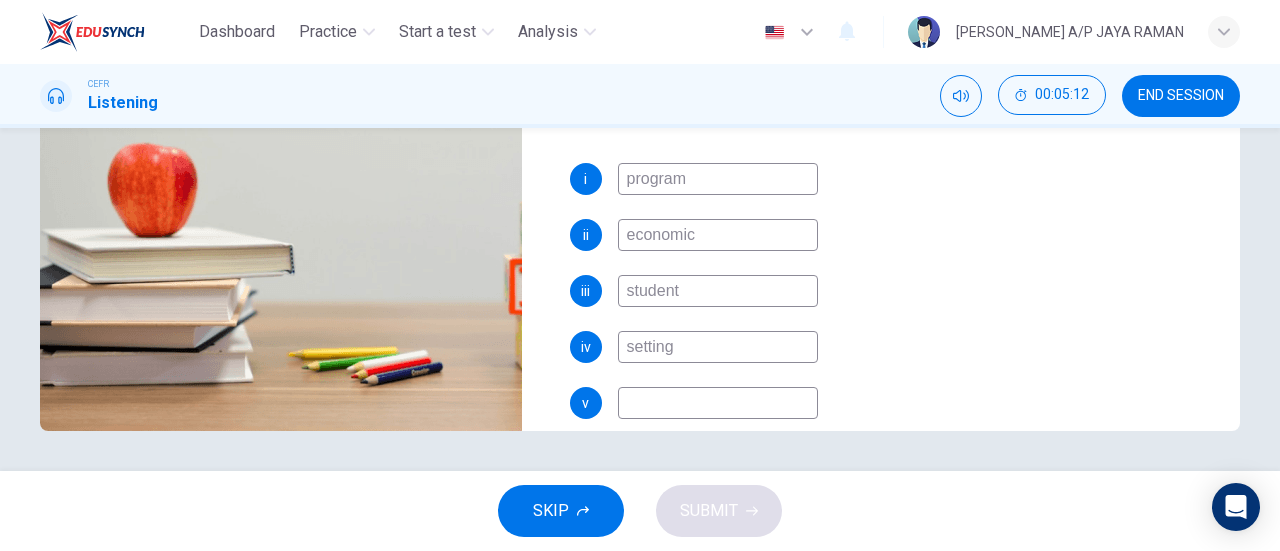 scroll, scrollTop: 202, scrollLeft: 0, axis: vertical 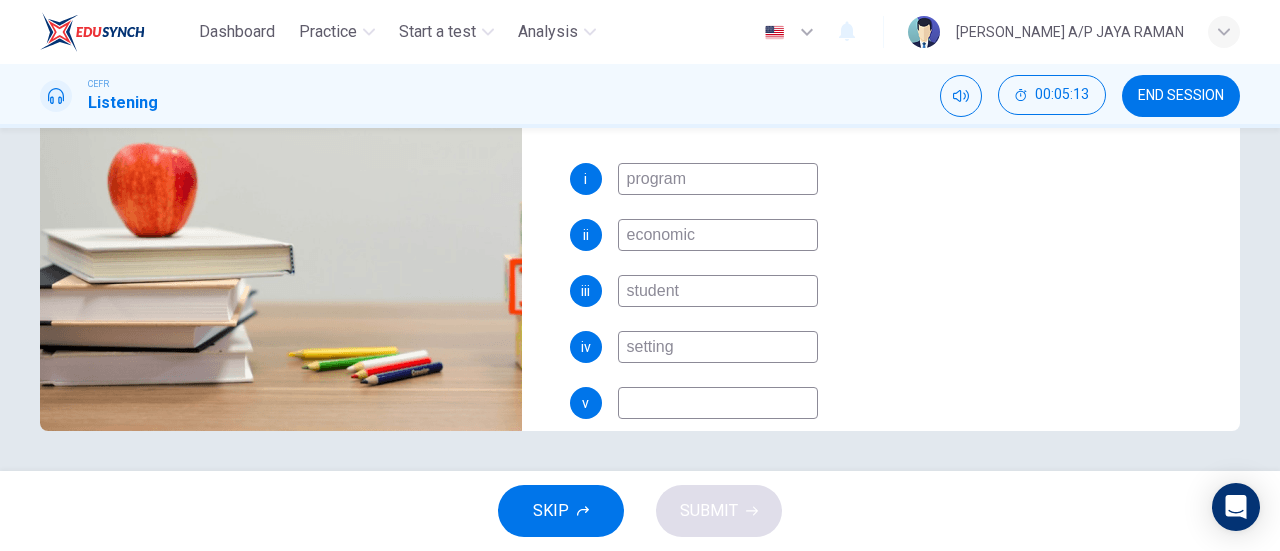 type on "77" 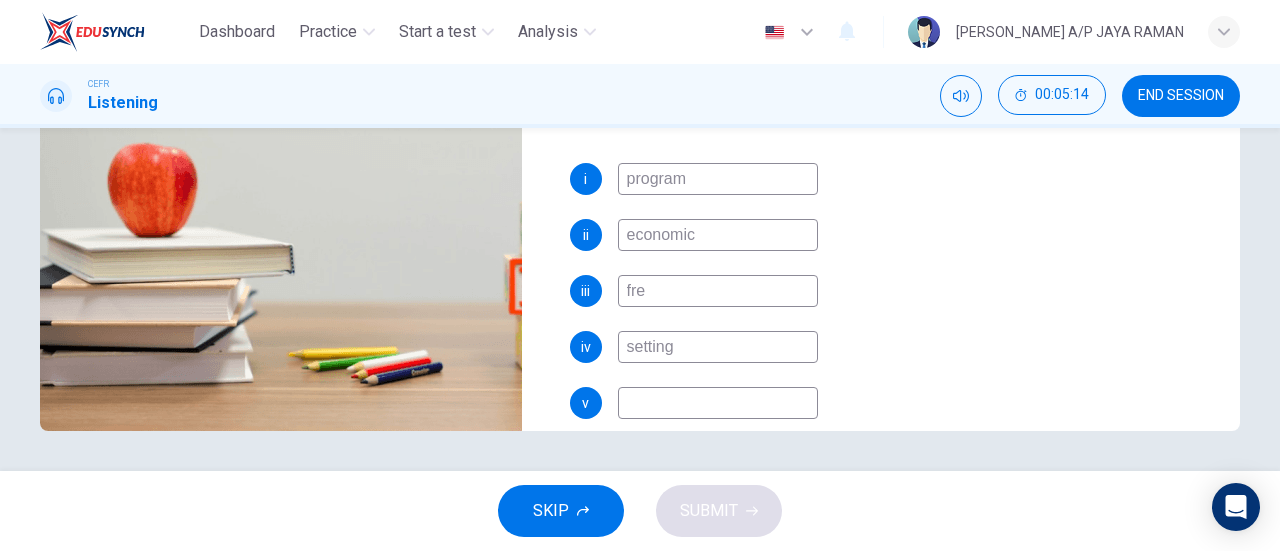 type on "fres" 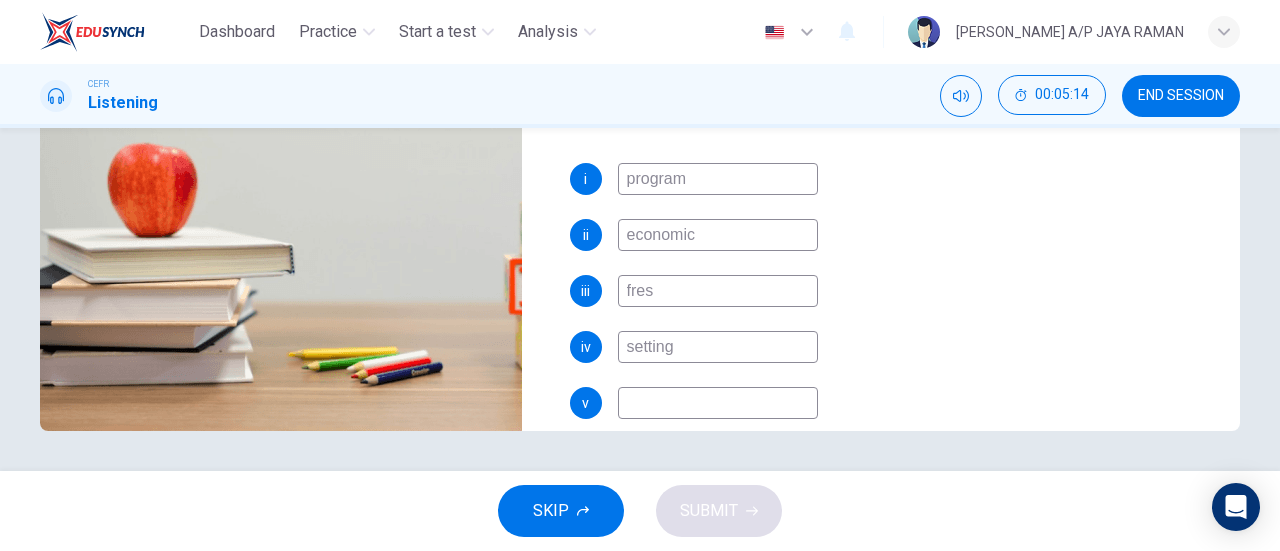 type on "77" 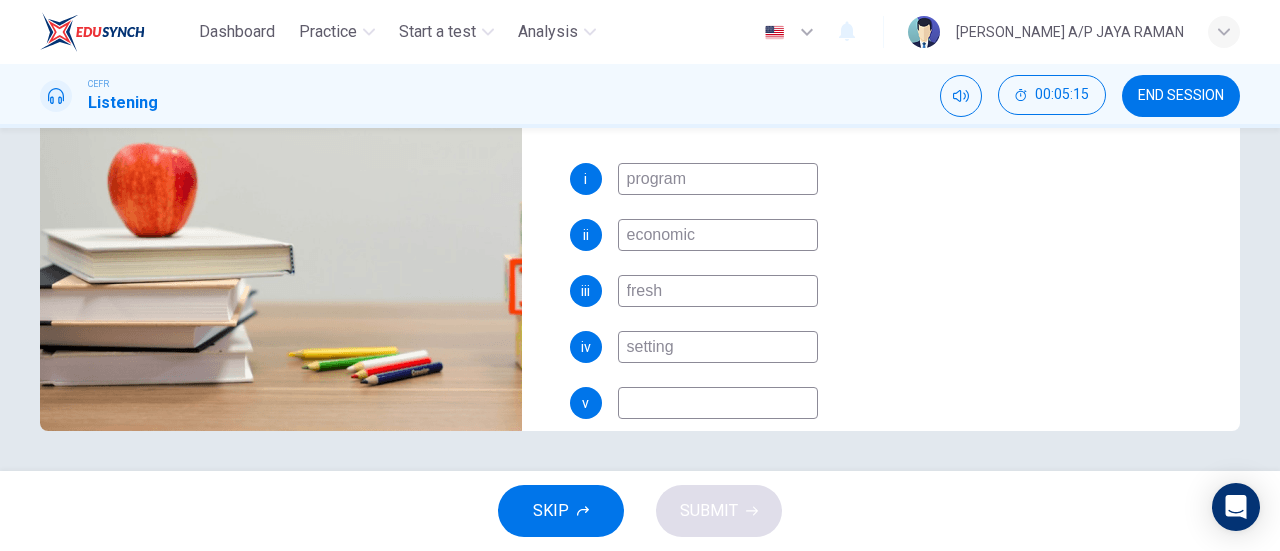 type on "77" 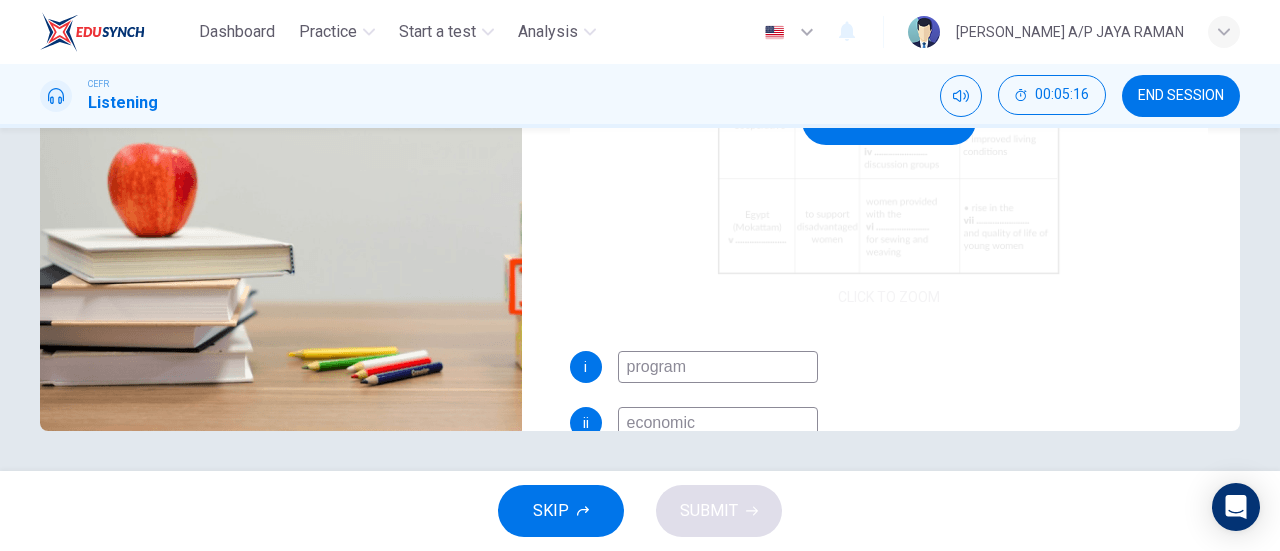 scroll, scrollTop: 0, scrollLeft: 0, axis: both 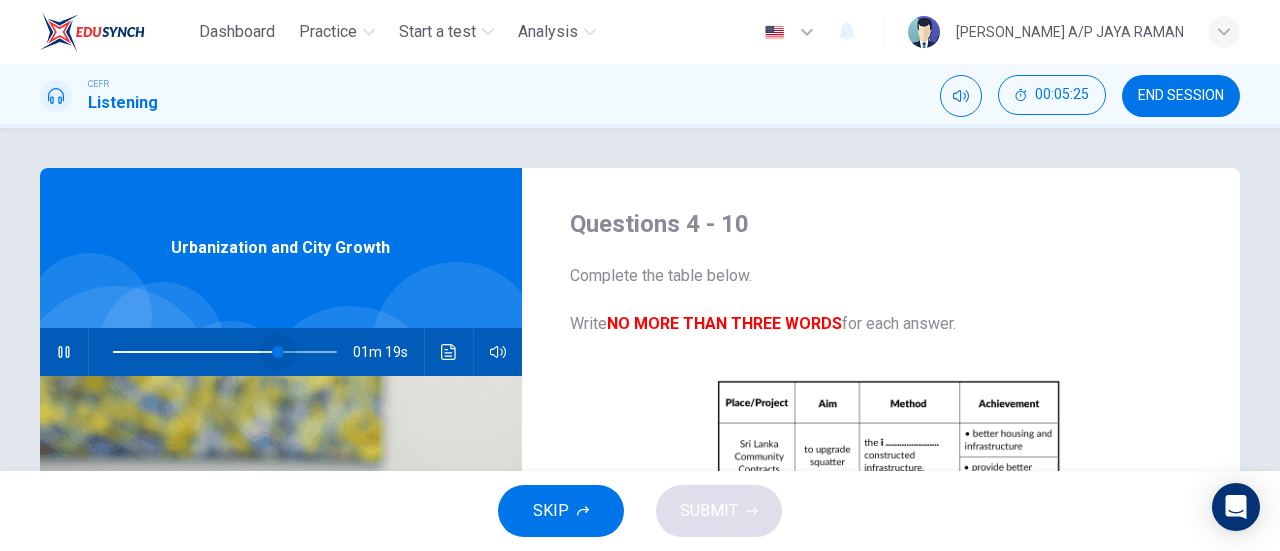 click at bounding box center (278, 352) 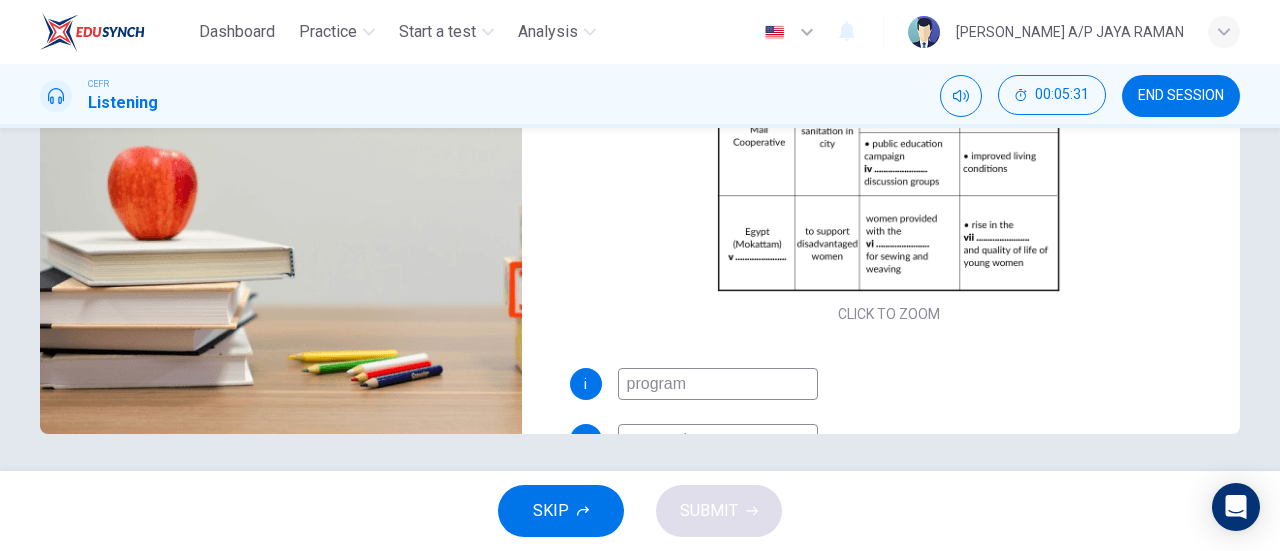 scroll, scrollTop: 432, scrollLeft: 0, axis: vertical 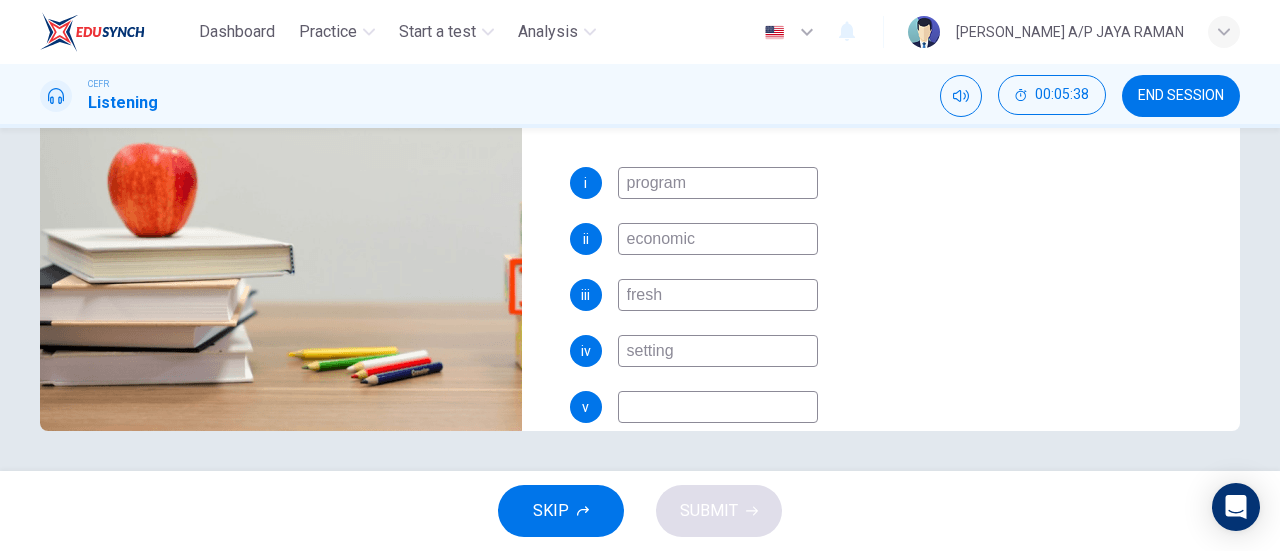 click at bounding box center [718, 407] 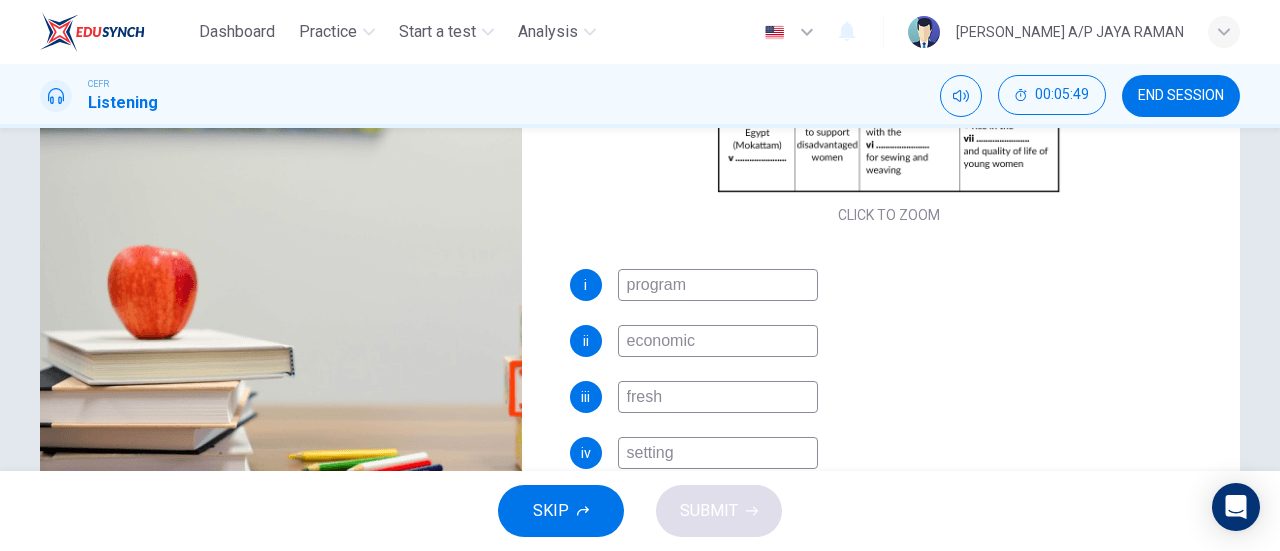 scroll, scrollTop: 331, scrollLeft: 0, axis: vertical 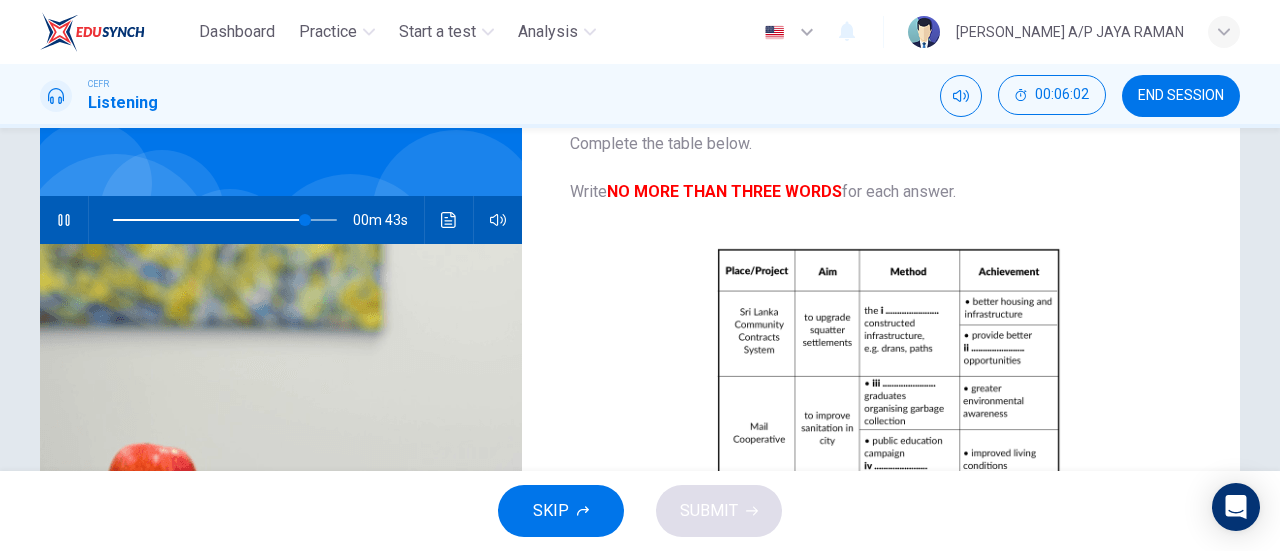 click at bounding box center [225, 220] 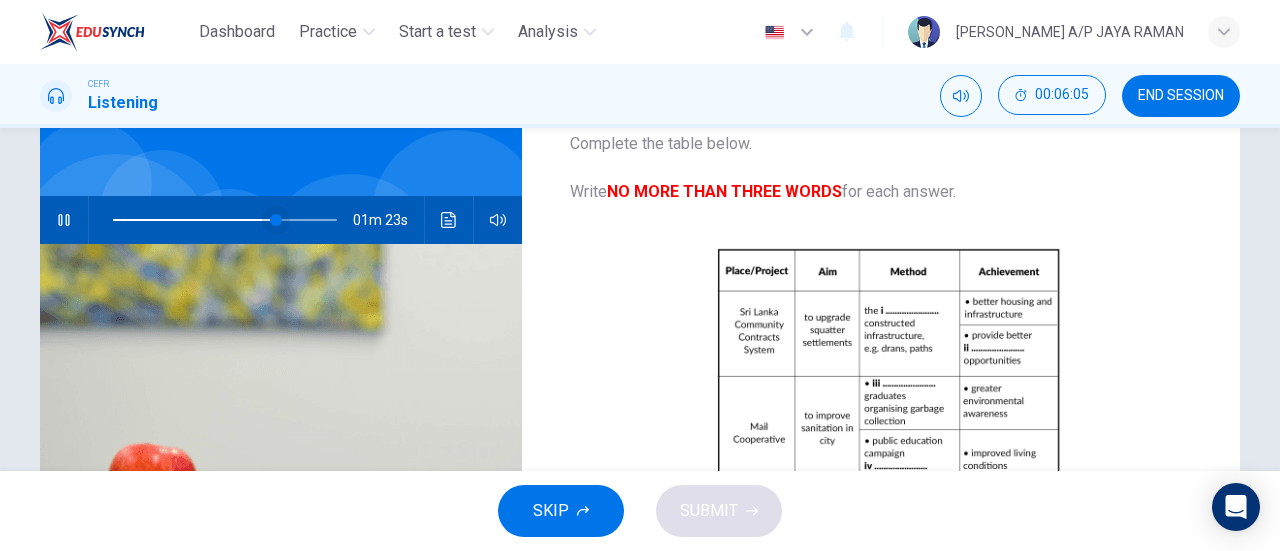 click at bounding box center (276, 220) 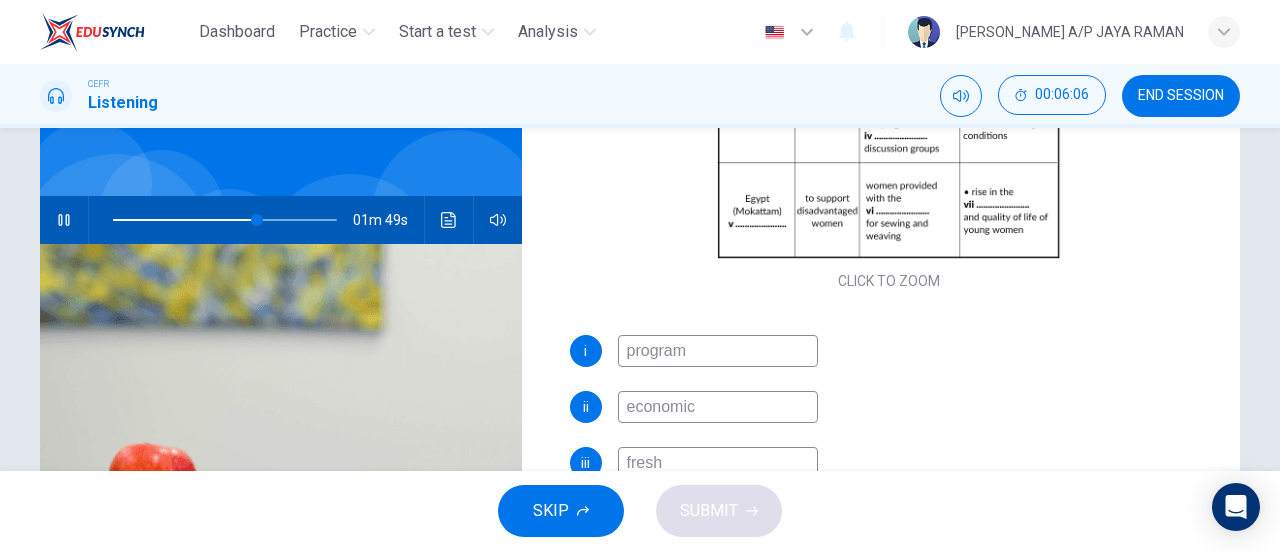 scroll, scrollTop: 342, scrollLeft: 0, axis: vertical 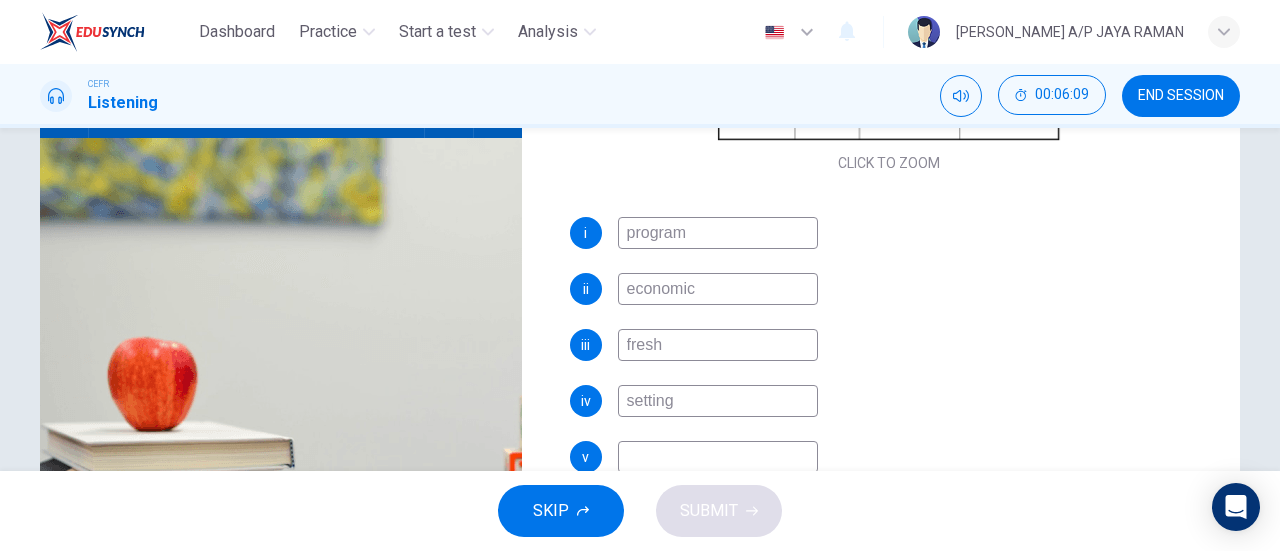 click at bounding box center (718, 457) 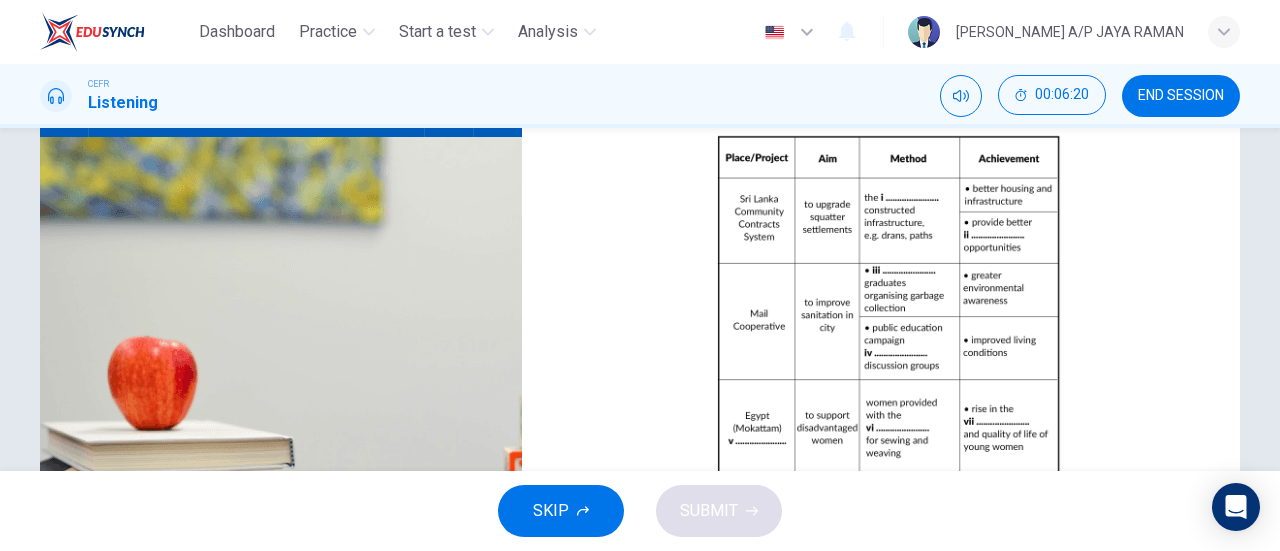 scroll, scrollTop: 0, scrollLeft: 0, axis: both 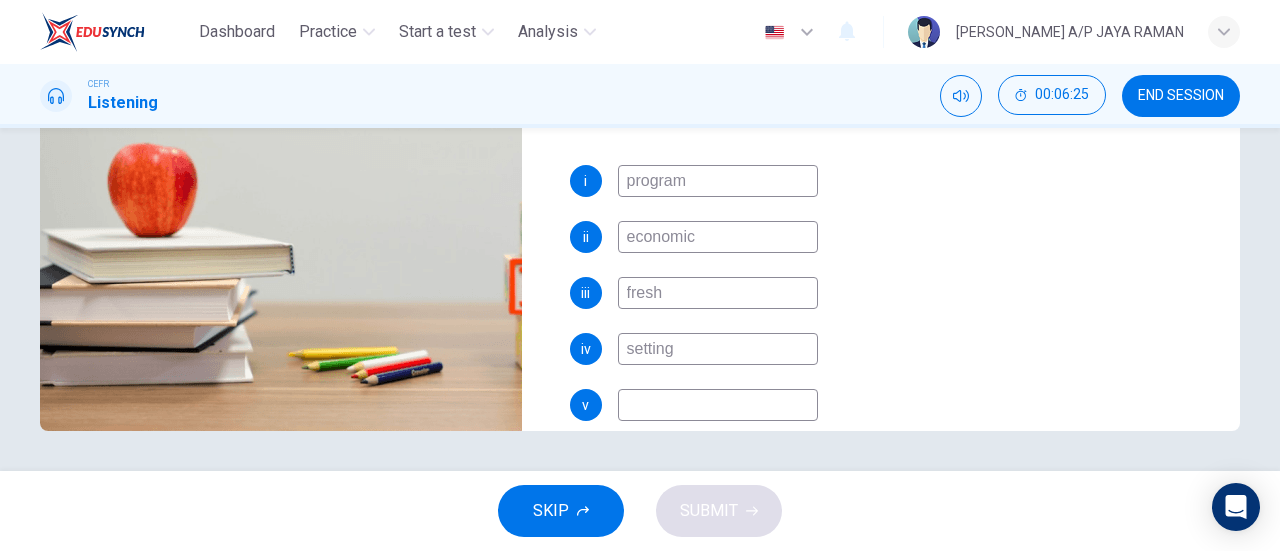 click on "setting" at bounding box center [718, 349] 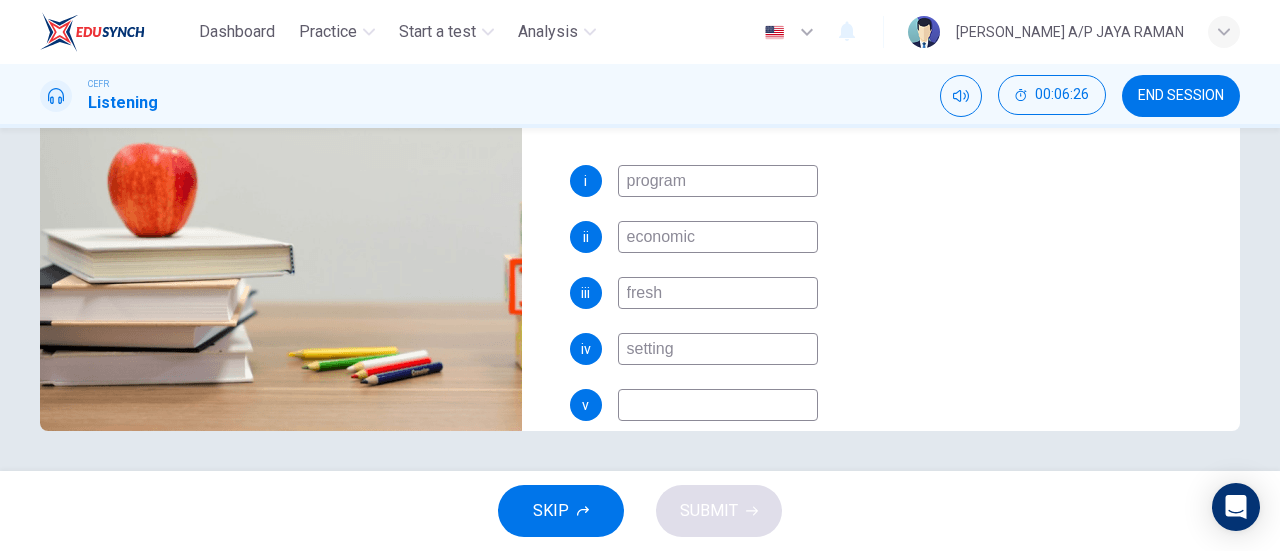 click on "setting" at bounding box center (718, 349) 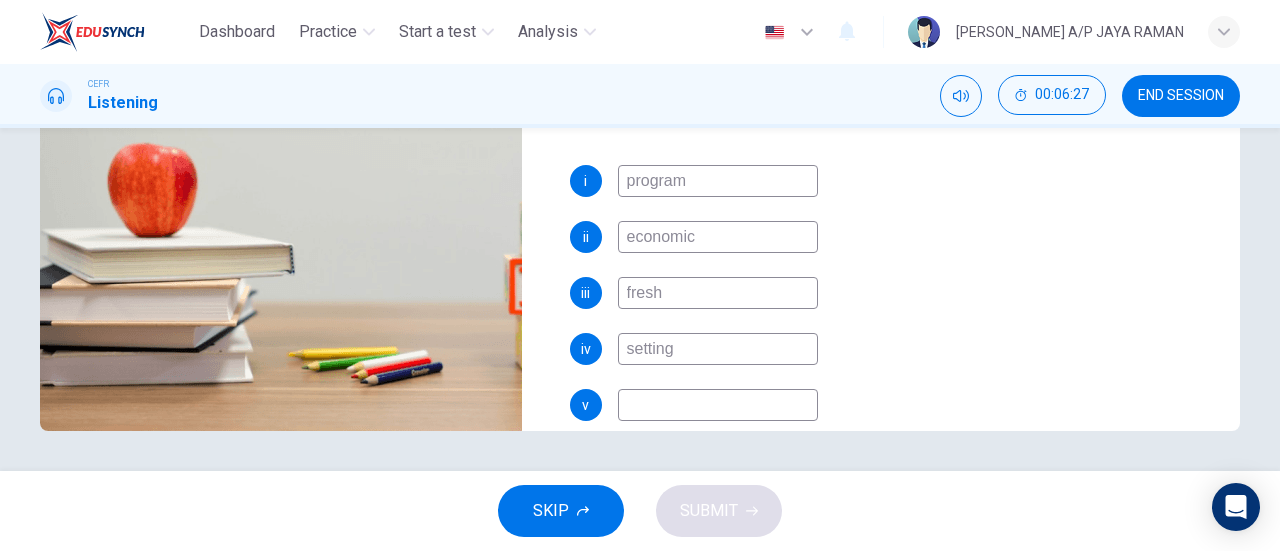 click on "fresh" at bounding box center (718, 293) 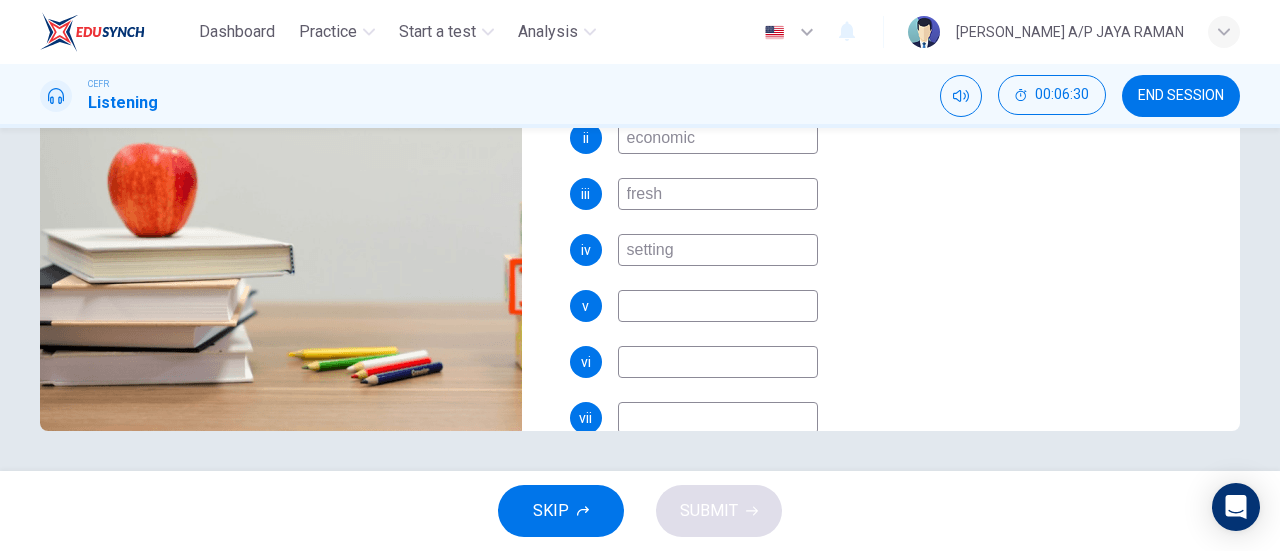 scroll, scrollTop: 300, scrollLeft: 0, axis: vertical 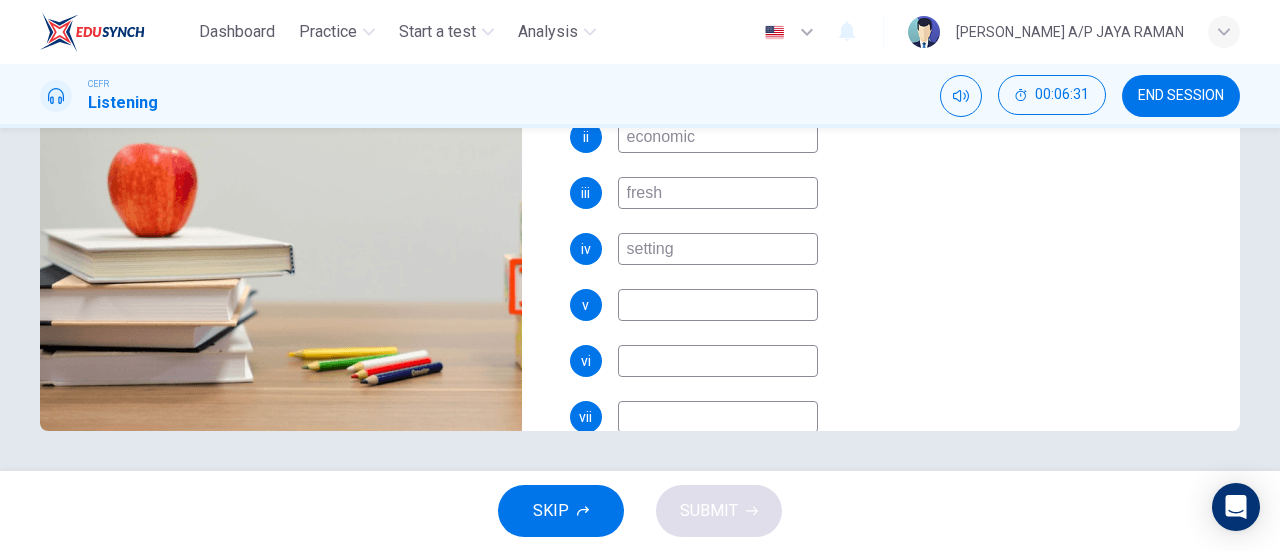 click at bounding box center (718, 305) 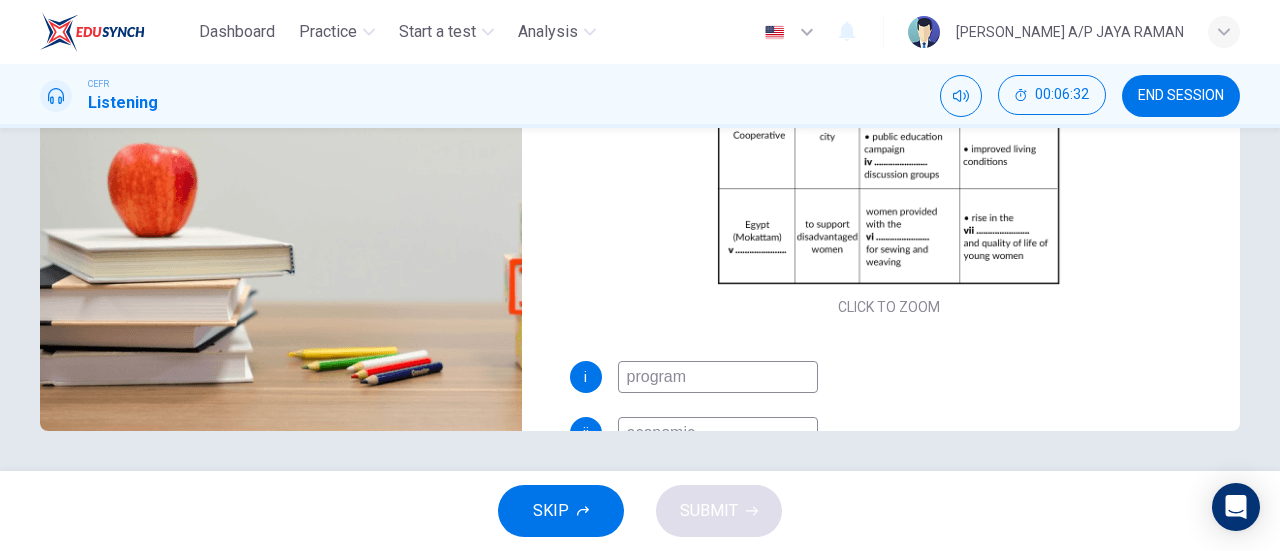 scroll, scrollTop: 0, scrollLeft: 0, axis: both 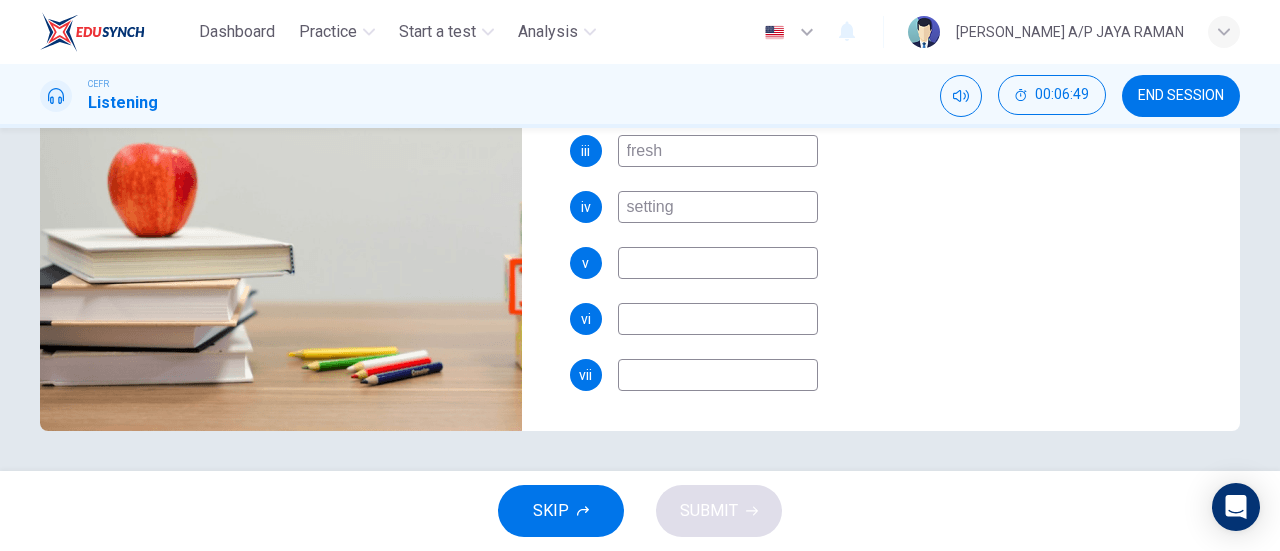 type on "78" 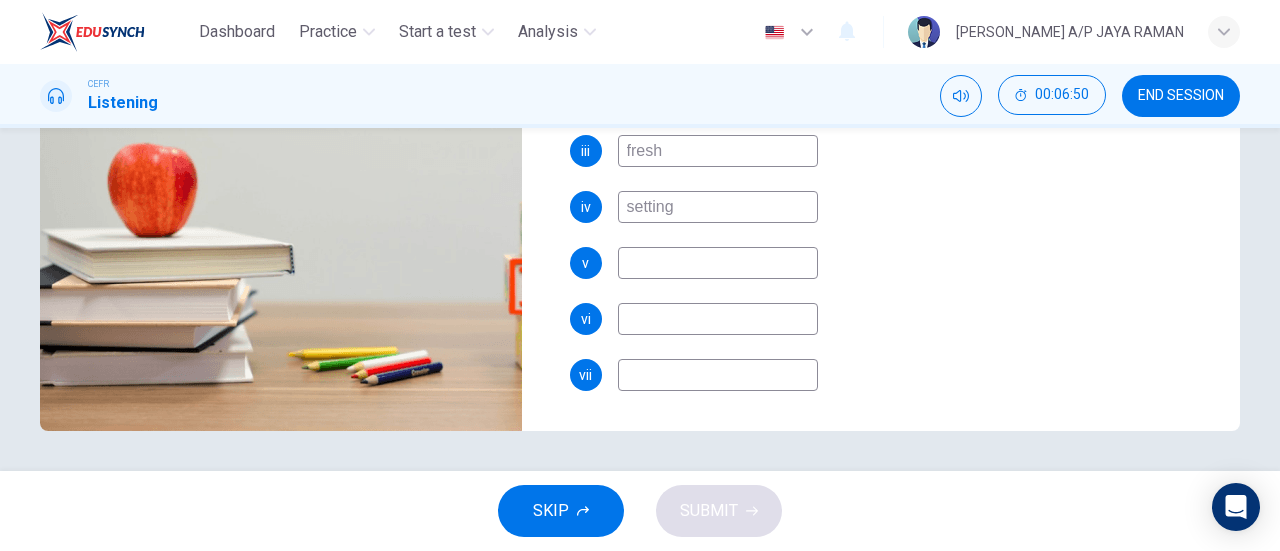 type on "K" 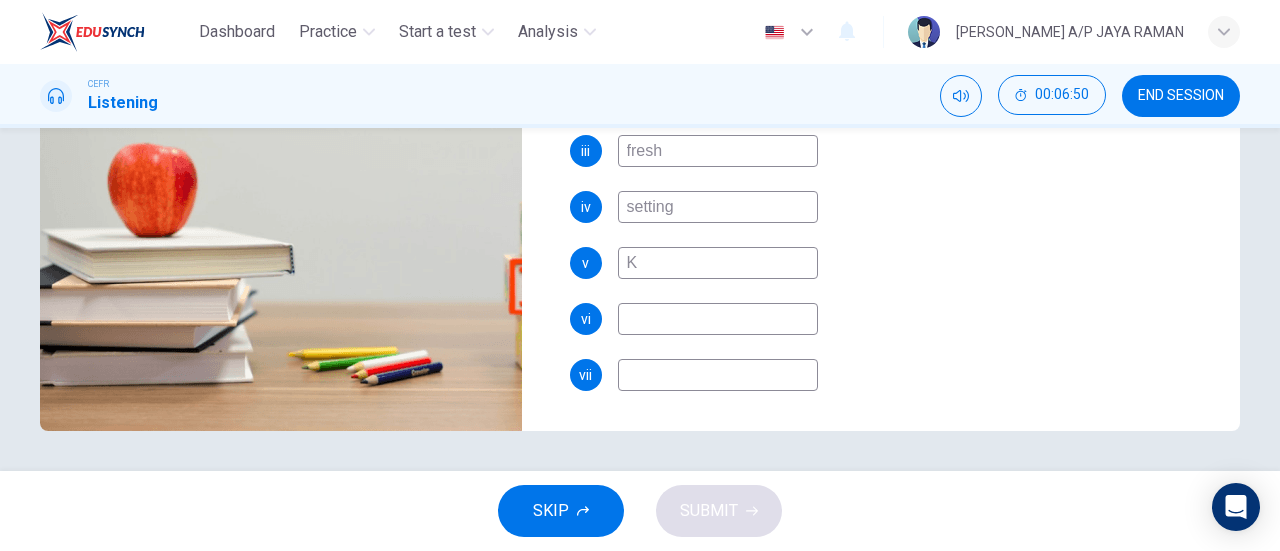 type on "79" 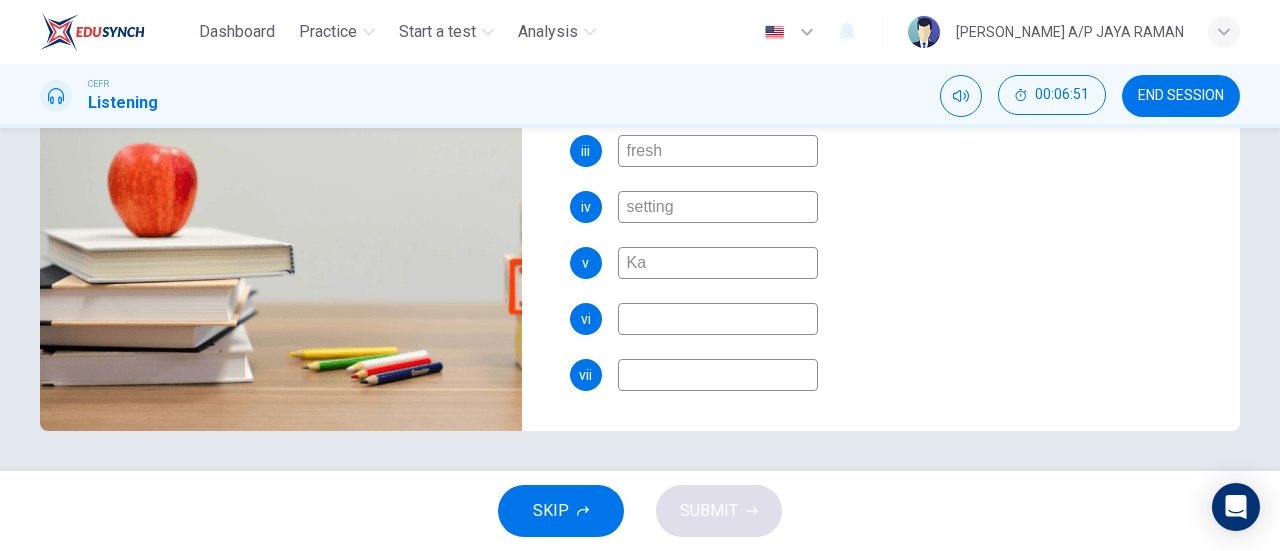 type on "[PERSON_NAME]" 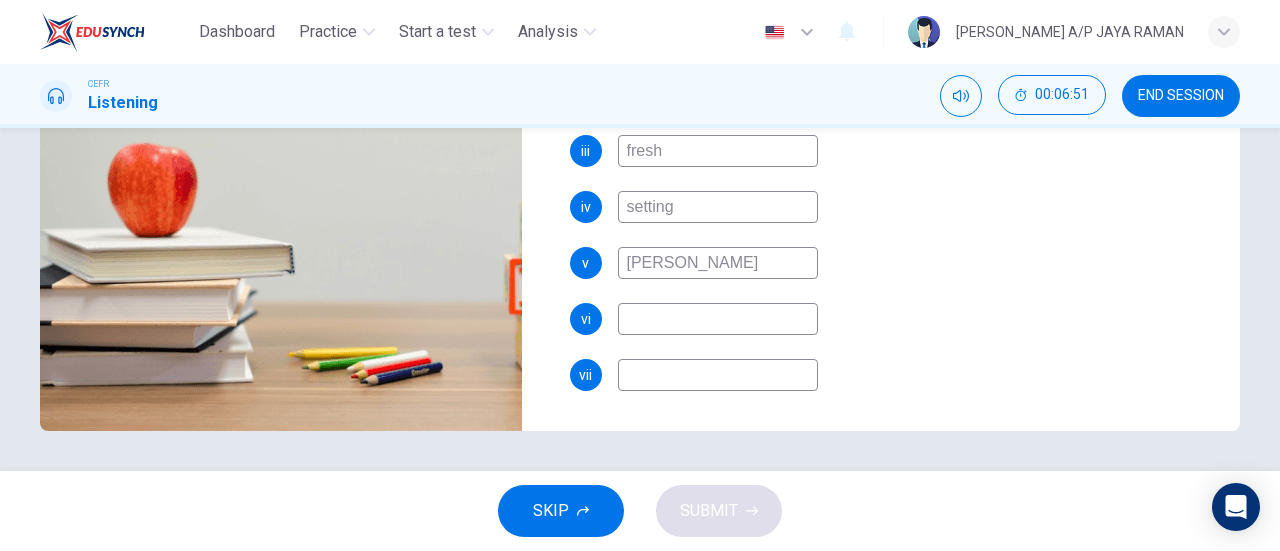 type on "79" 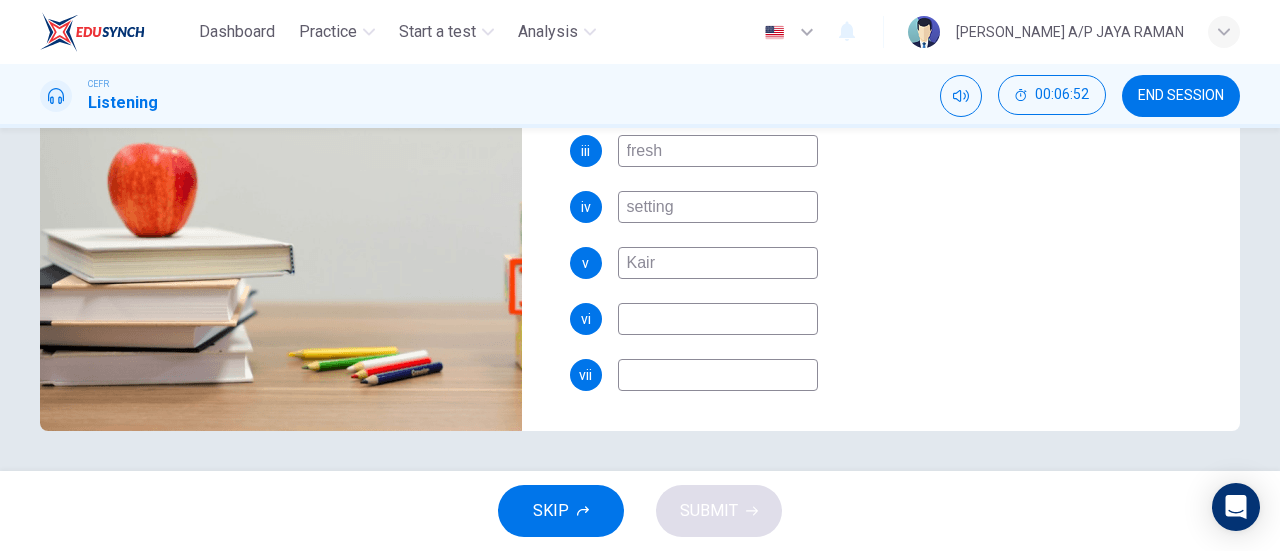 type on "[GEOGRAPHIC_DATA]" 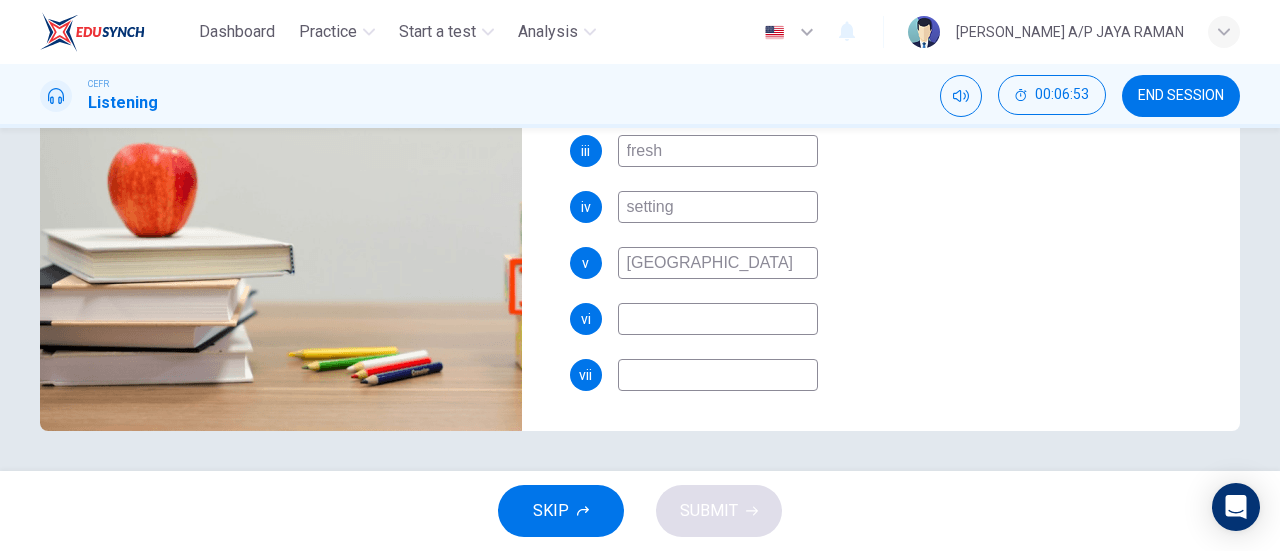 type on "80" 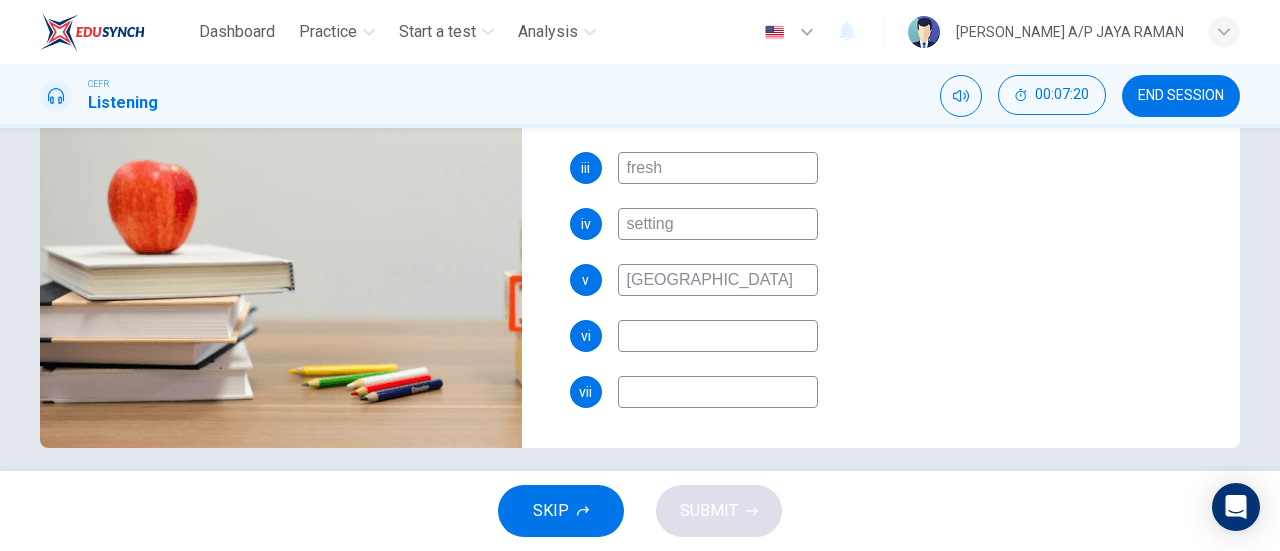 scroll, scrollTop: 432, scrollLeft: 0, axis: vertical 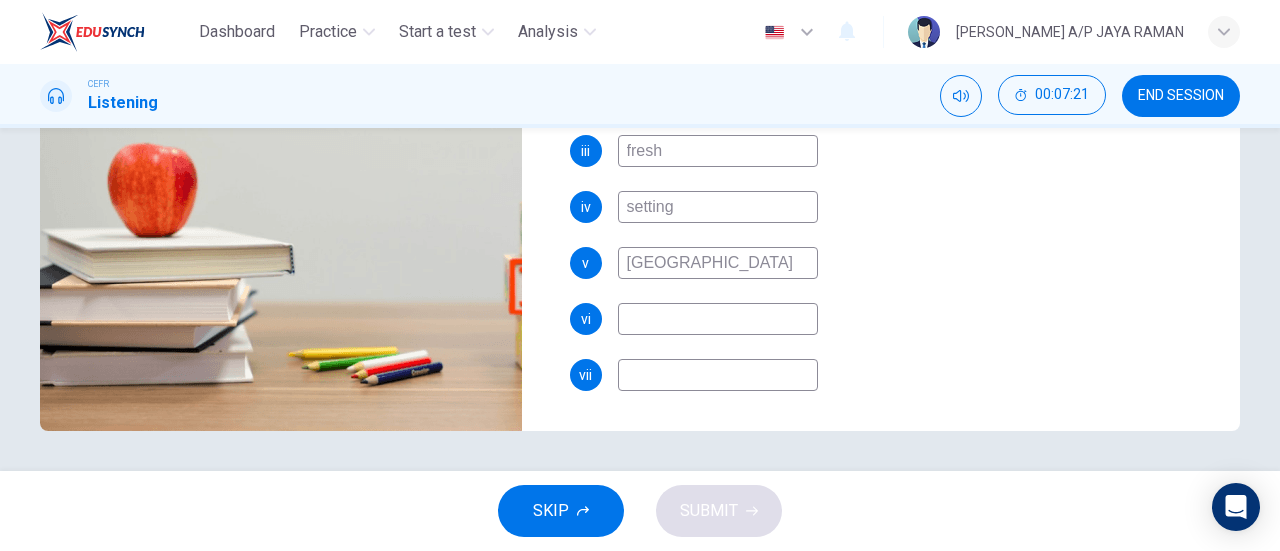 click at bounding box center [718, 319] 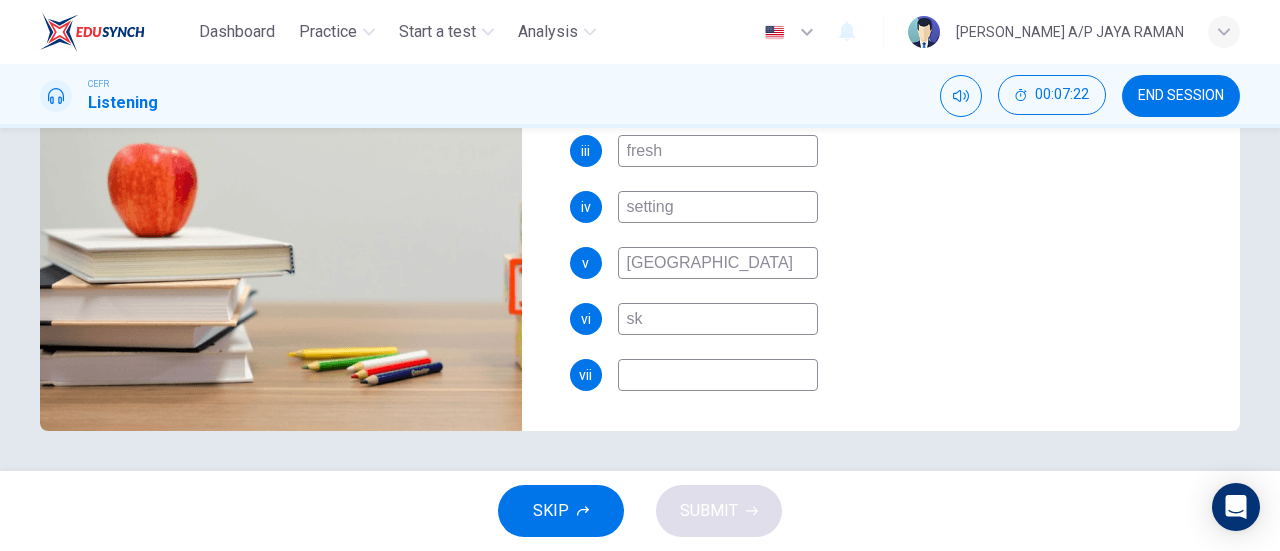 type on "ski" 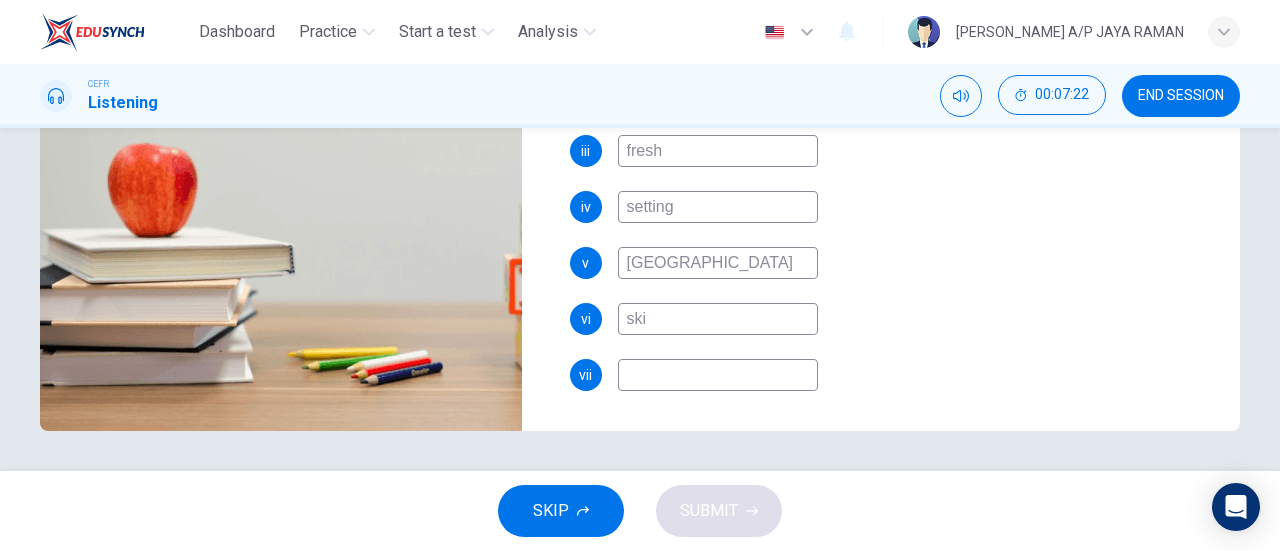 type on "89" 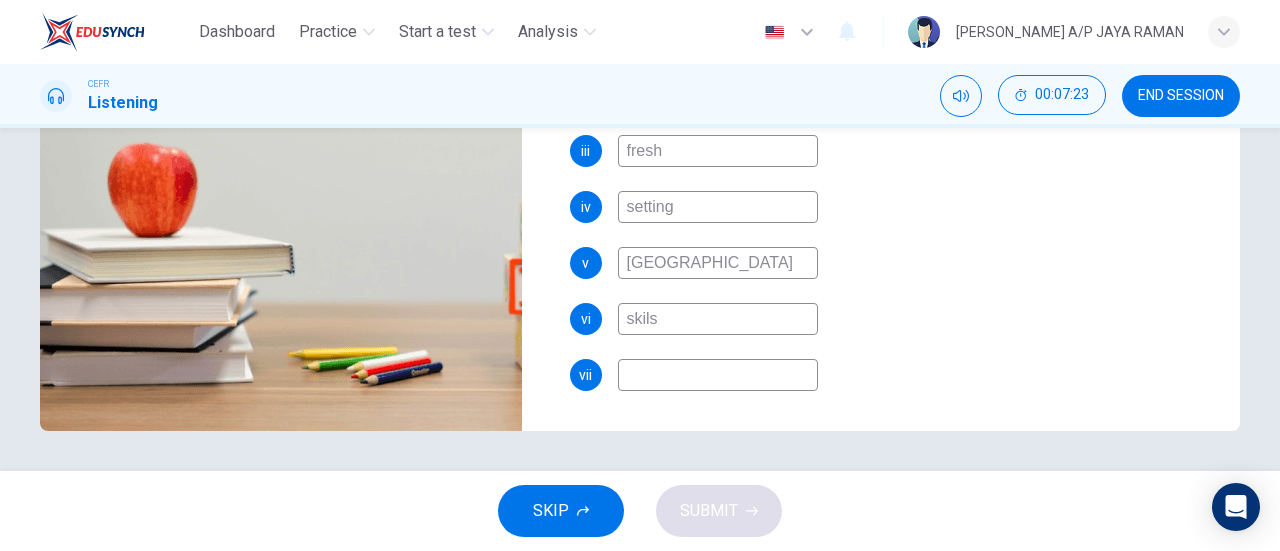 type on "skilss" 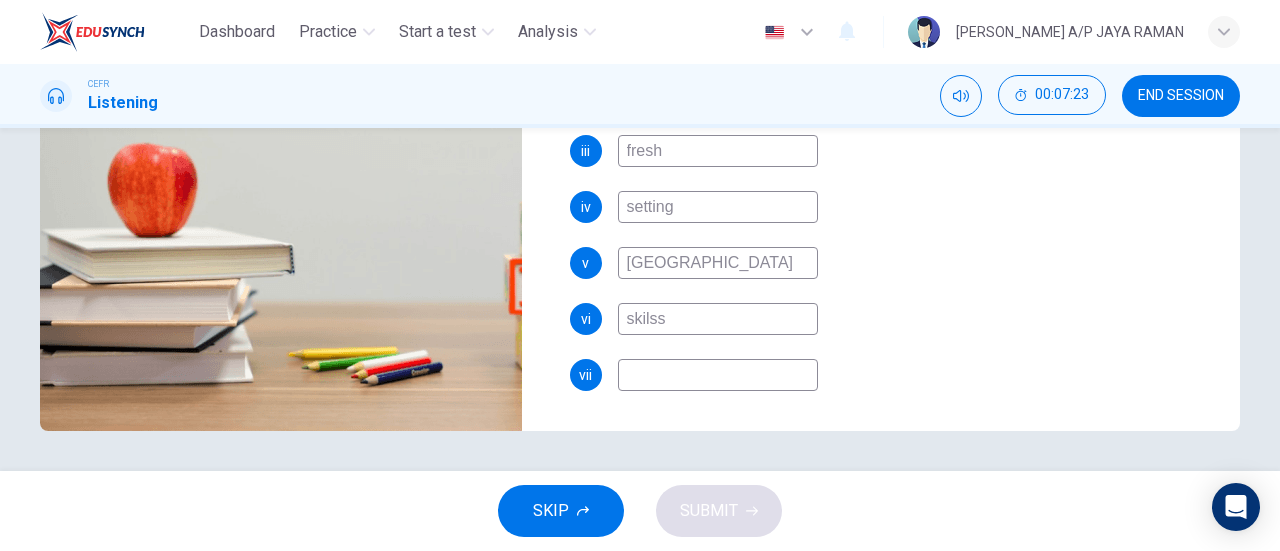 type on "90" 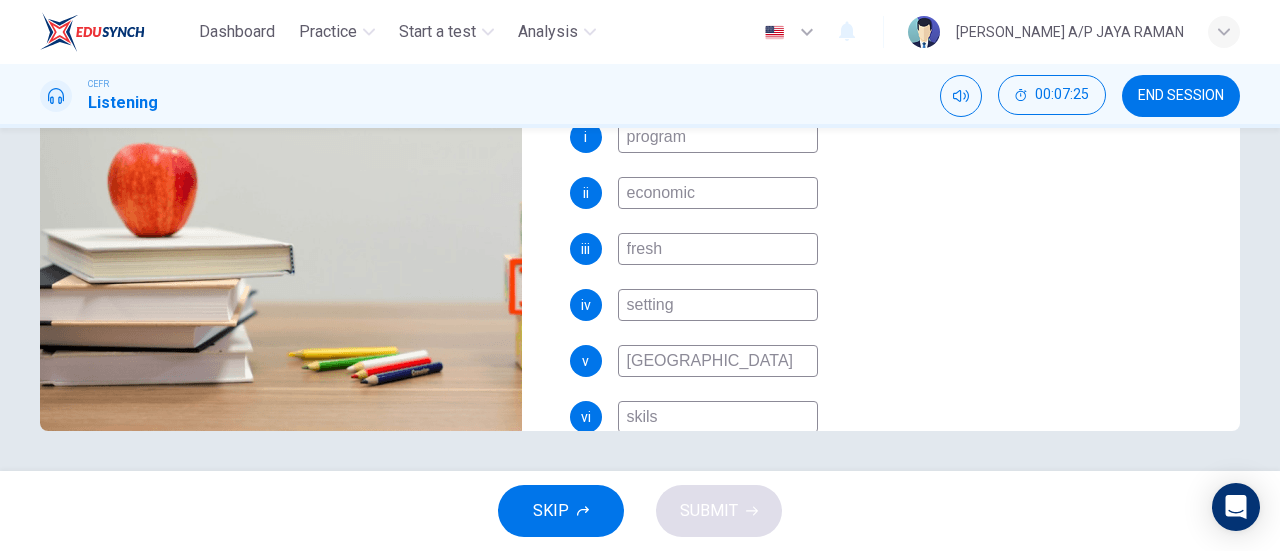 scroll, scrollTop: 244, scrollLeft: 0, axis: vertical 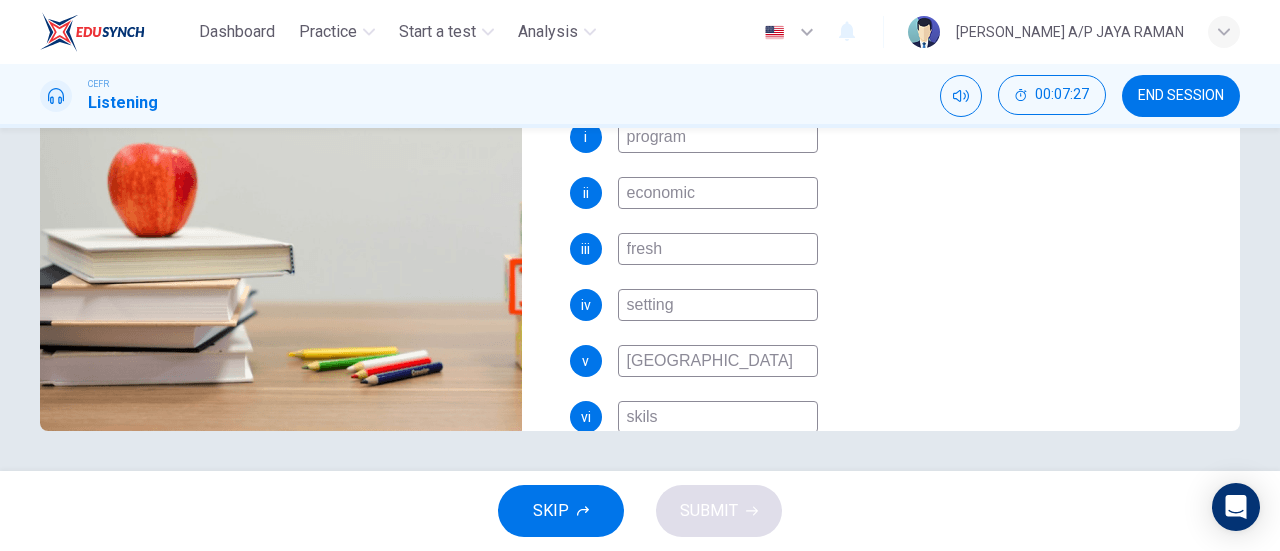 click on "skils" at bounding box center (718, 417) 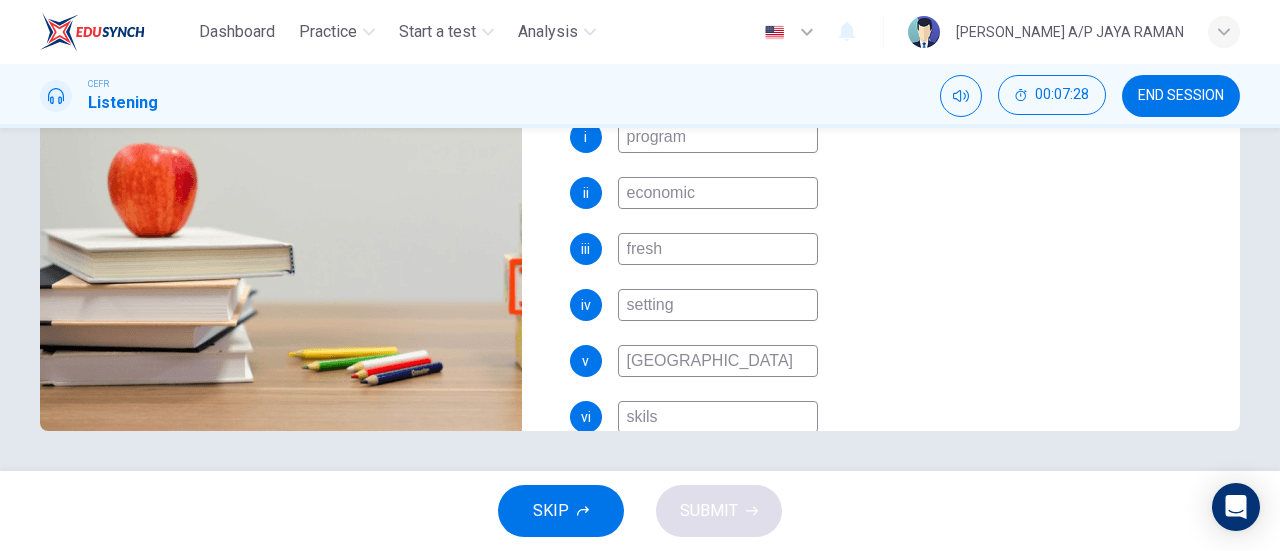 type on "skills" 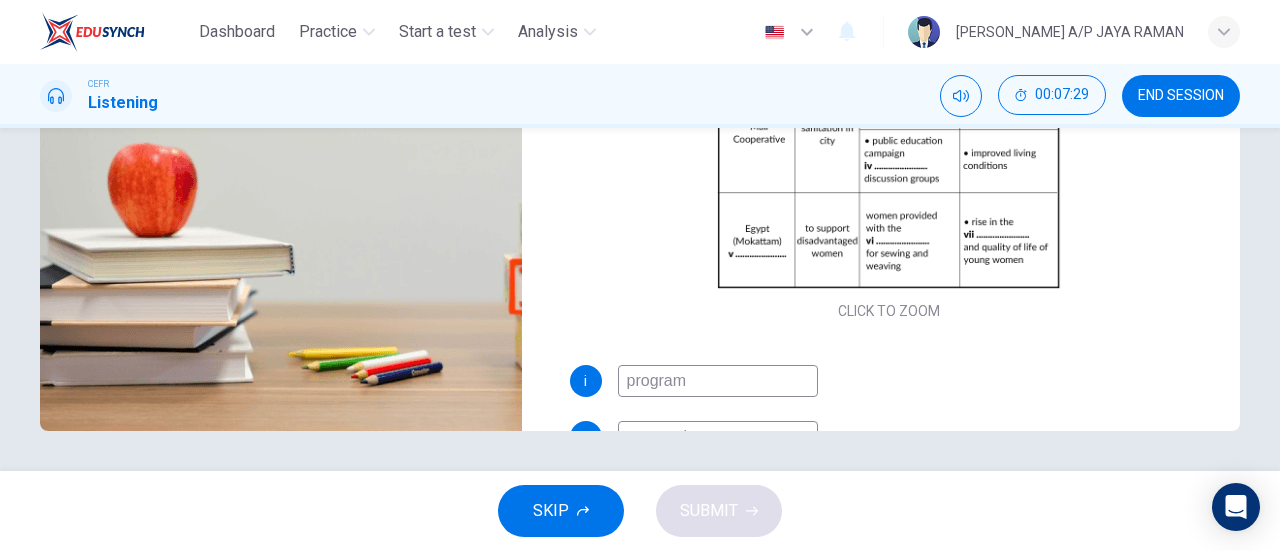 scroll, scrollTop: 0, scrollLeft: 0, axis: both 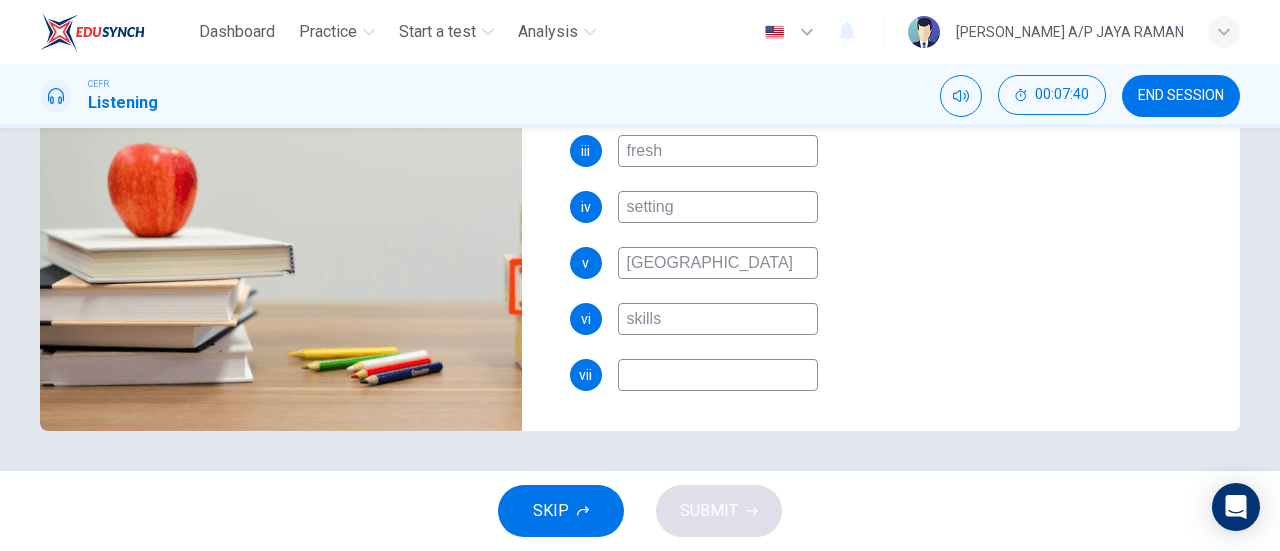 type on "95" 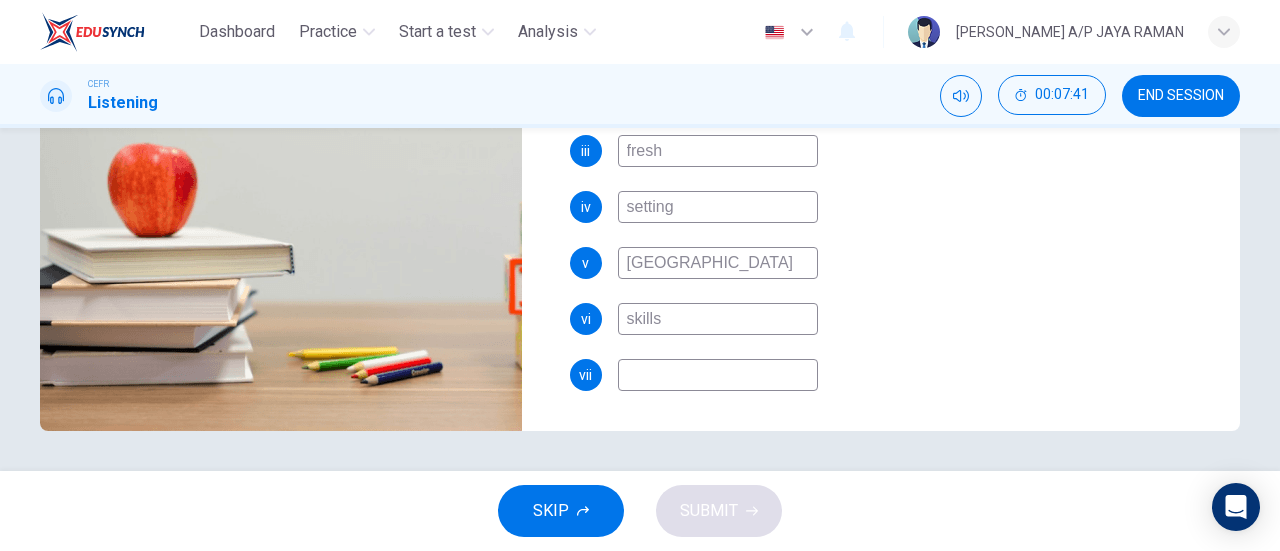 type on "skills" 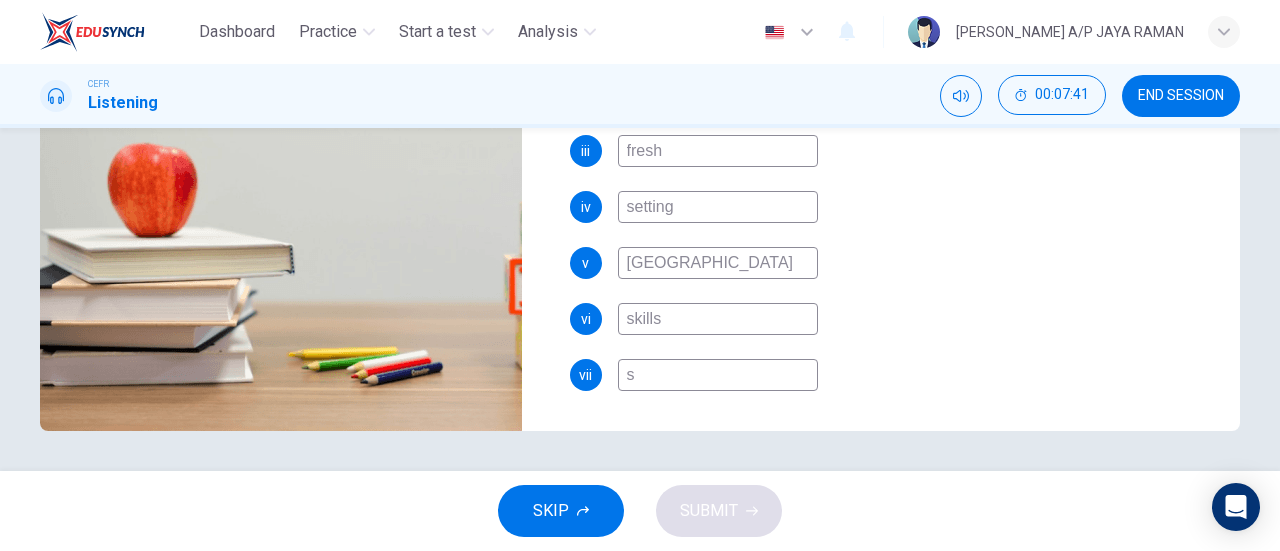 type on "95" 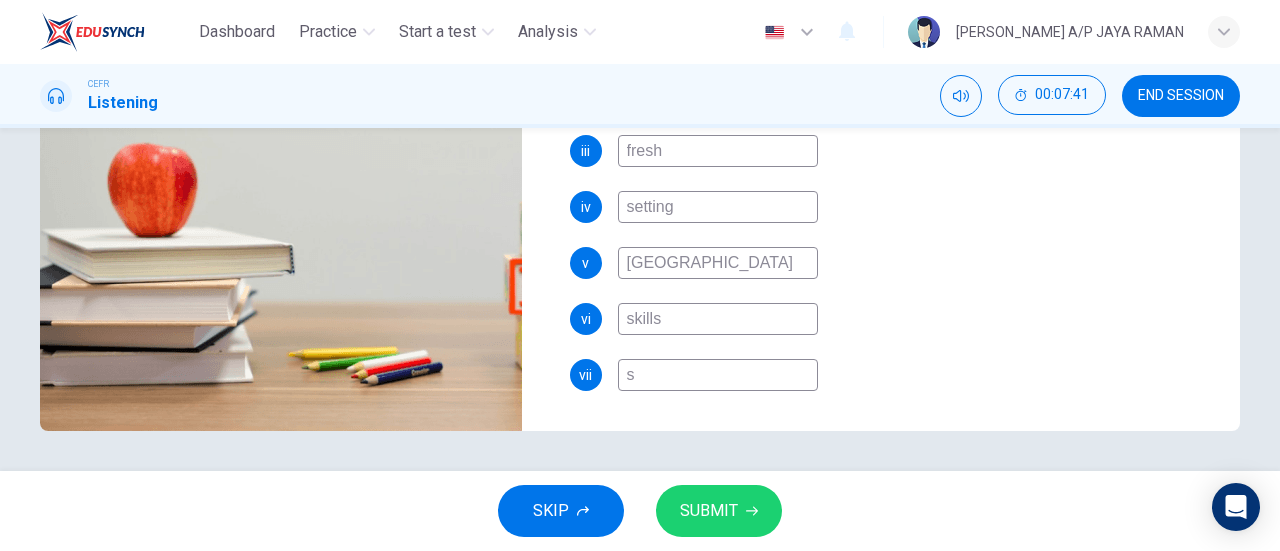type on "st" 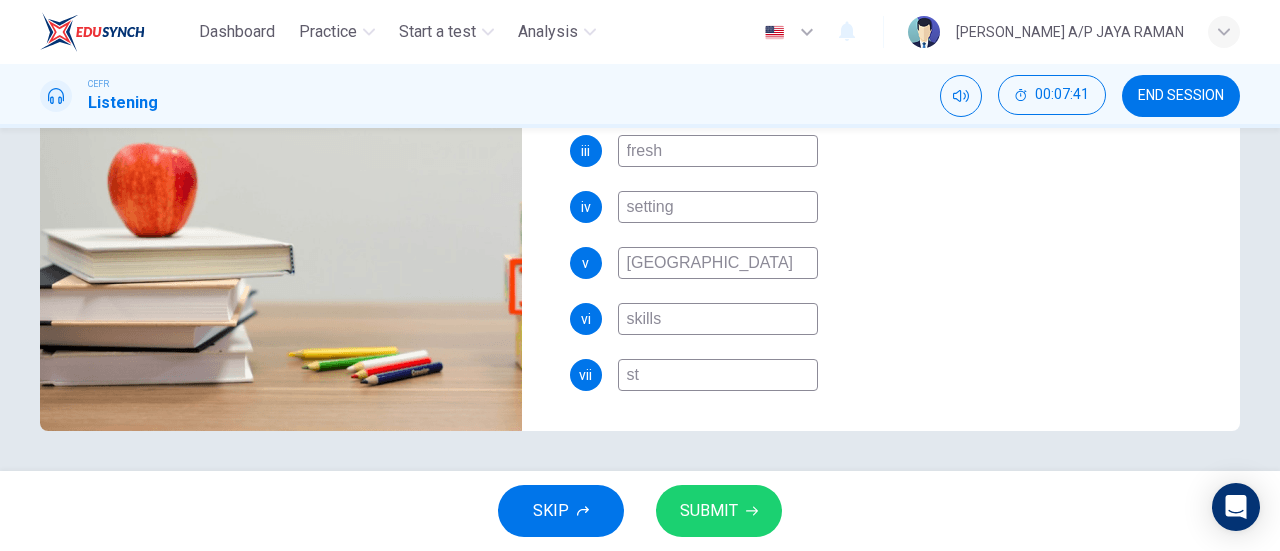 type on "95" 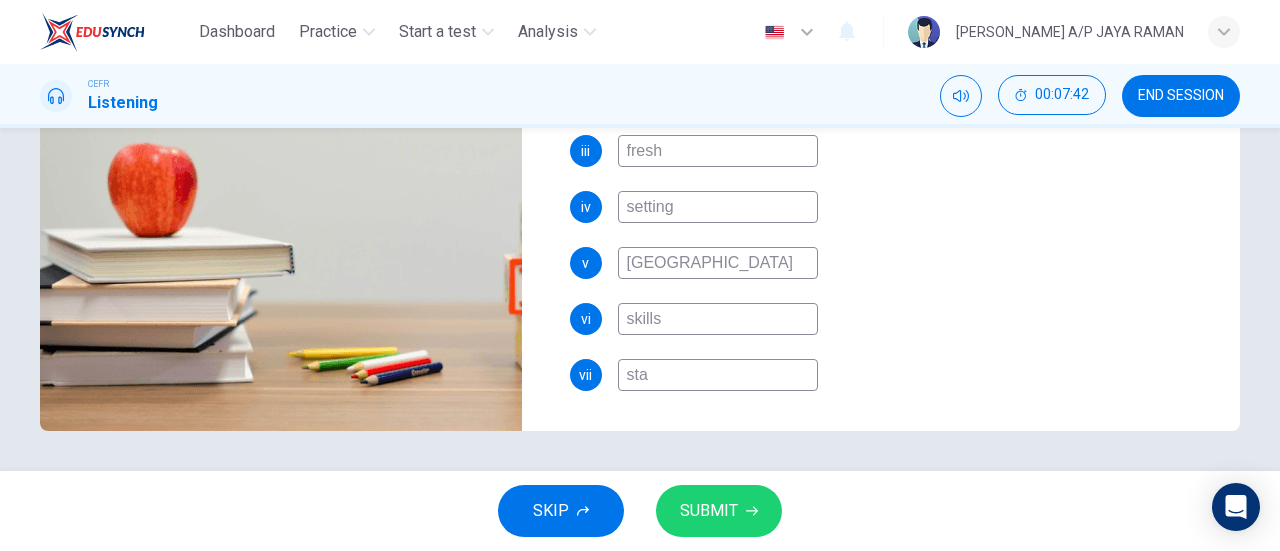 type on "95" 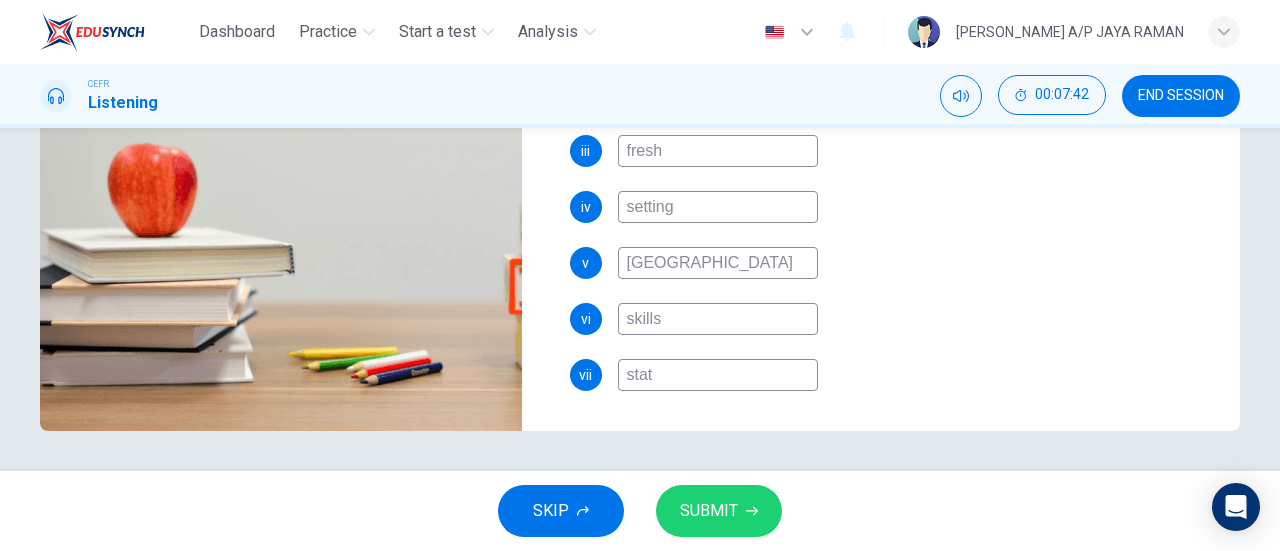 type on "95" 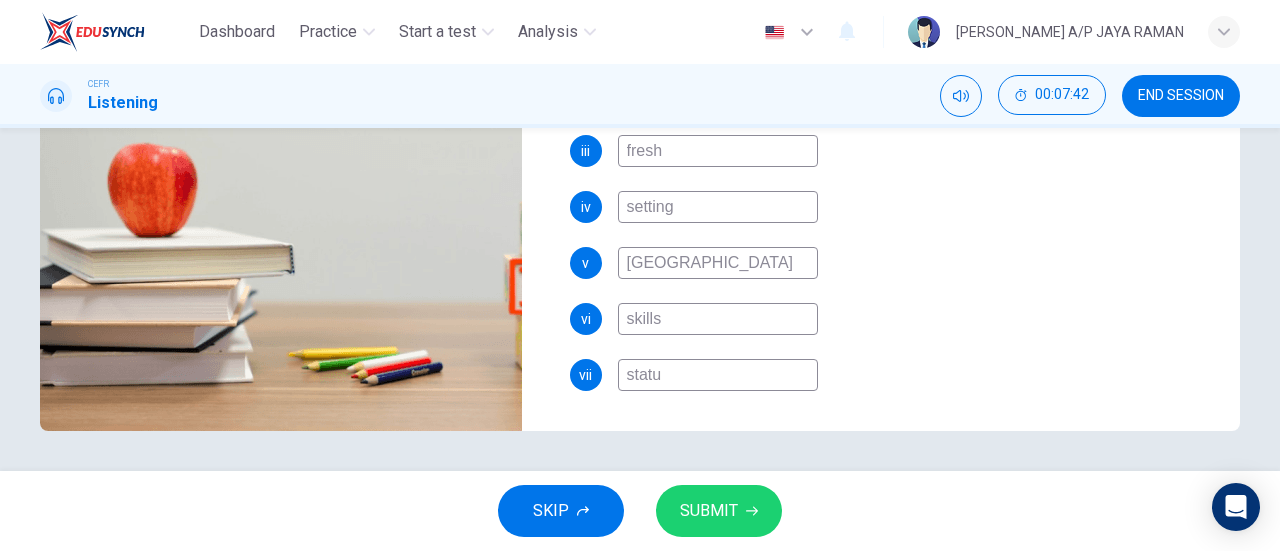type on "95" 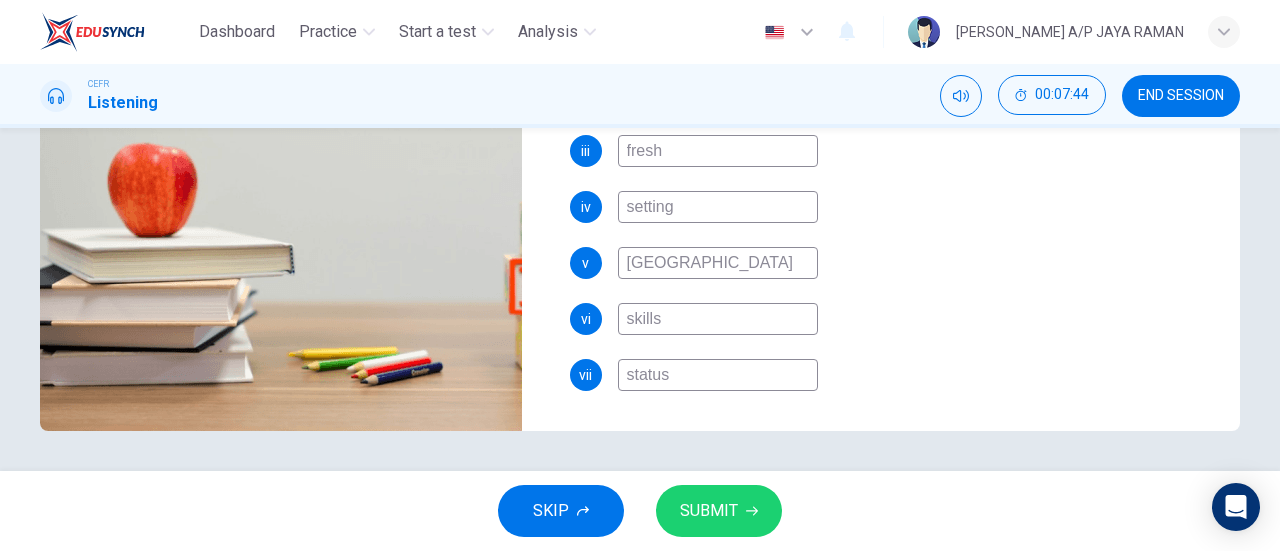 type on "96" 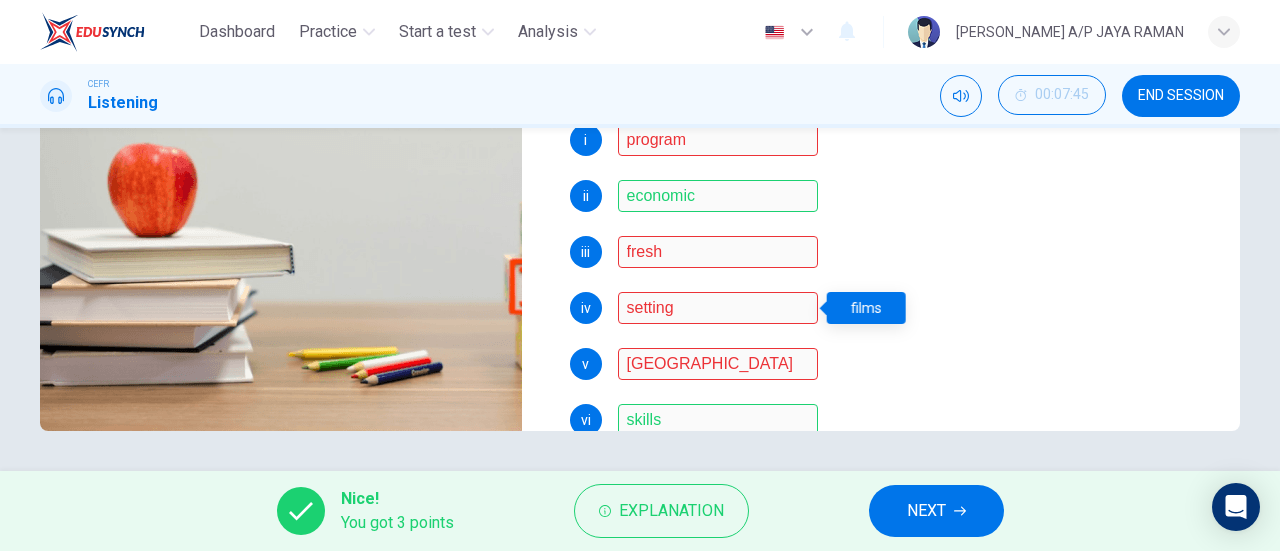 scroll, scrollTop: 242, scrollLeft: 0, axis: vertical 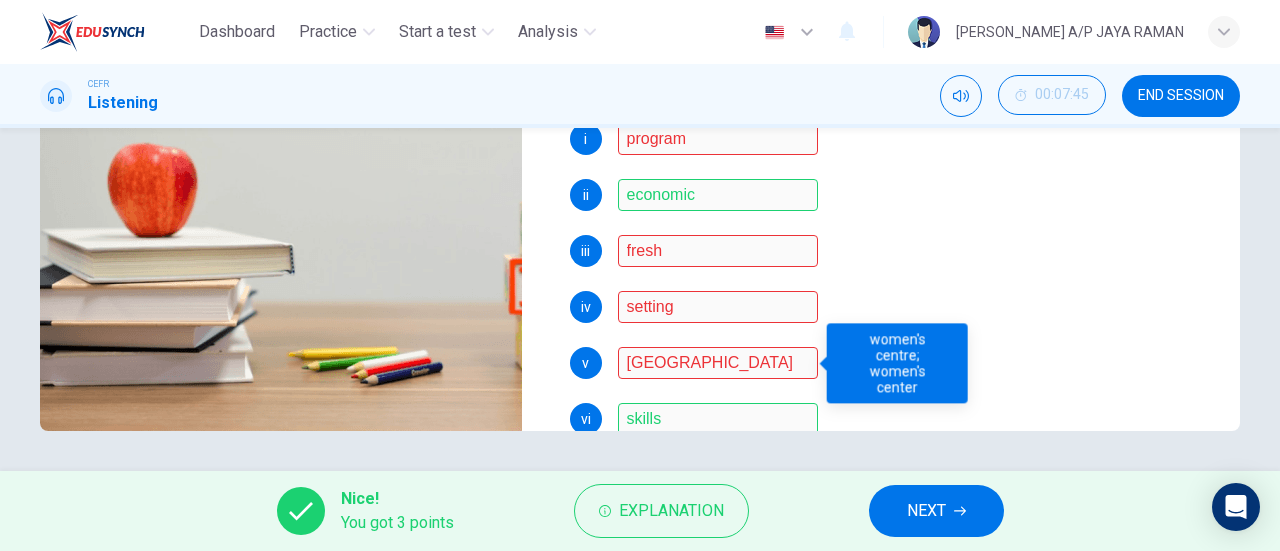 type on "0" 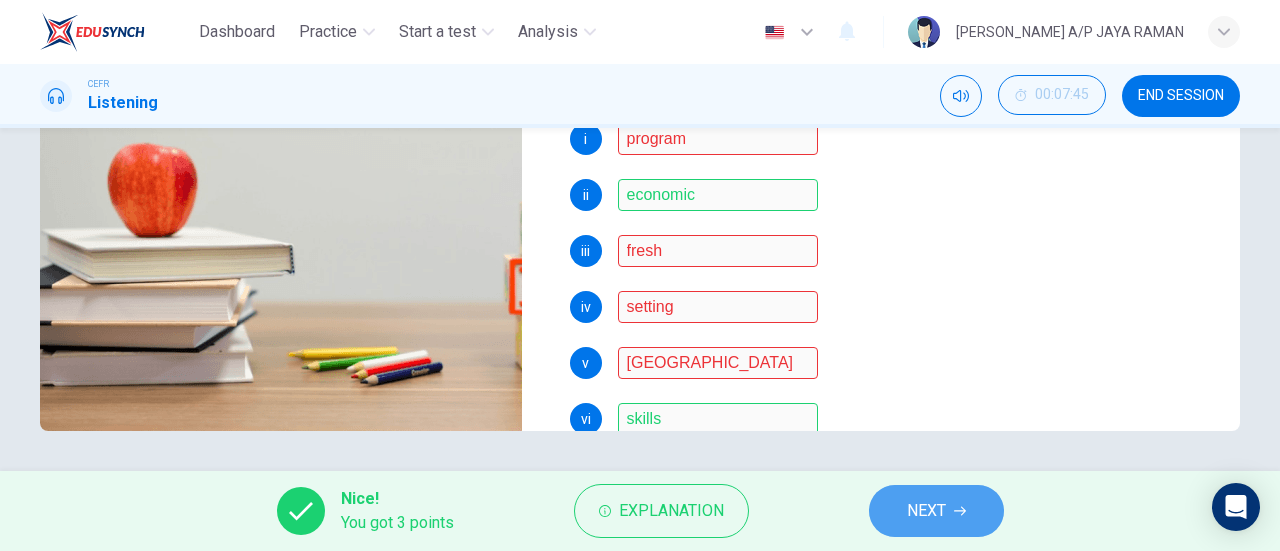 click on "NEXT" at bounding box center (936, 511) 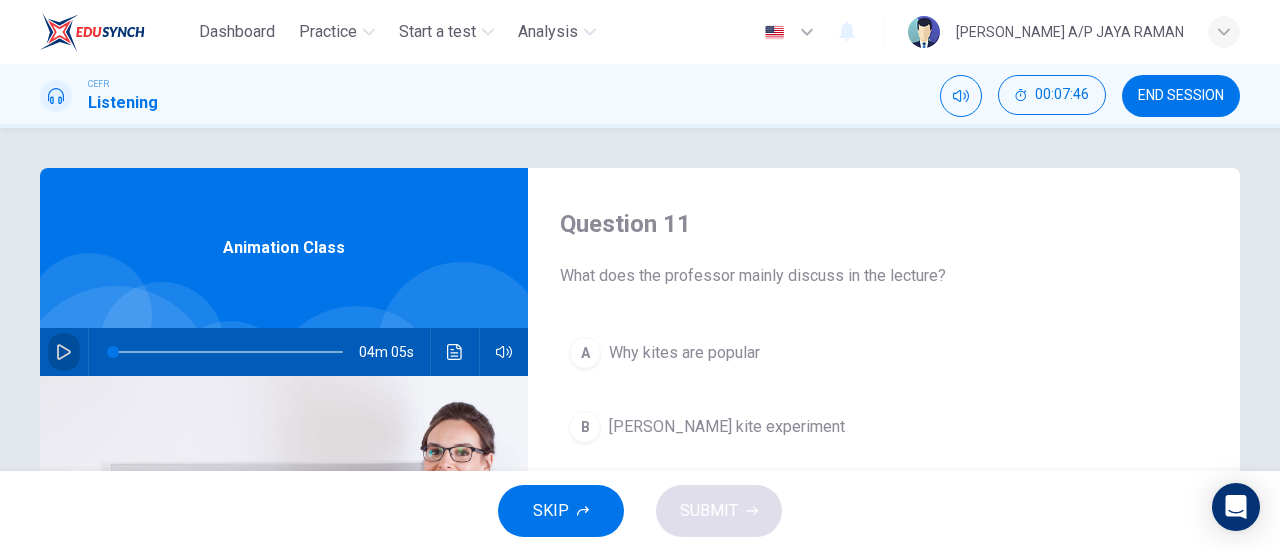 click 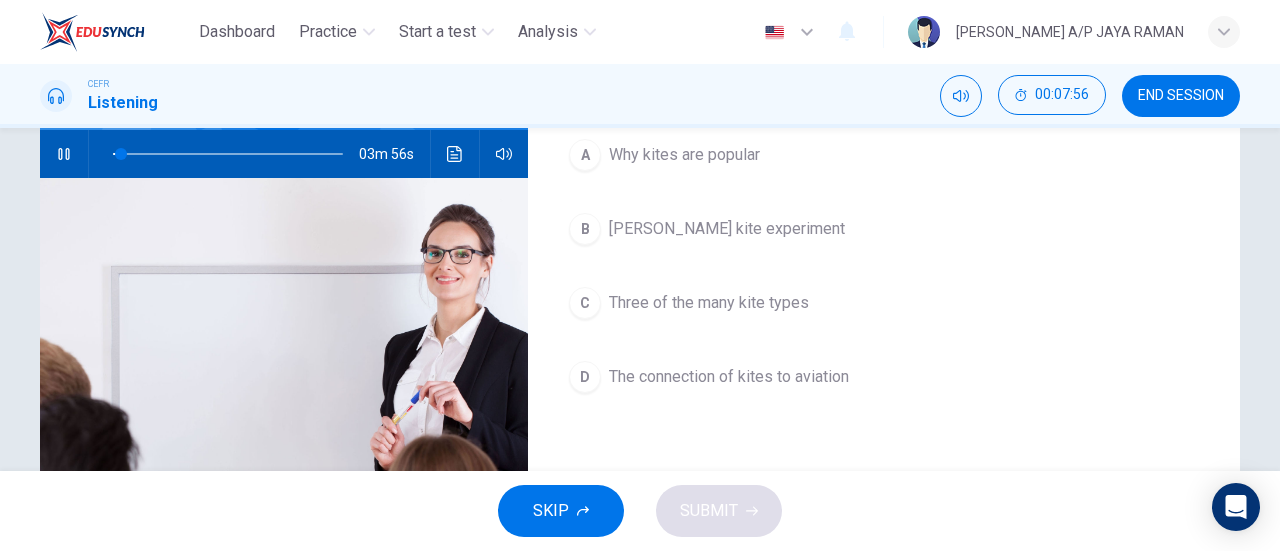 scroll, scrollTop: 199, scrollLeft: 0, axis: vertical 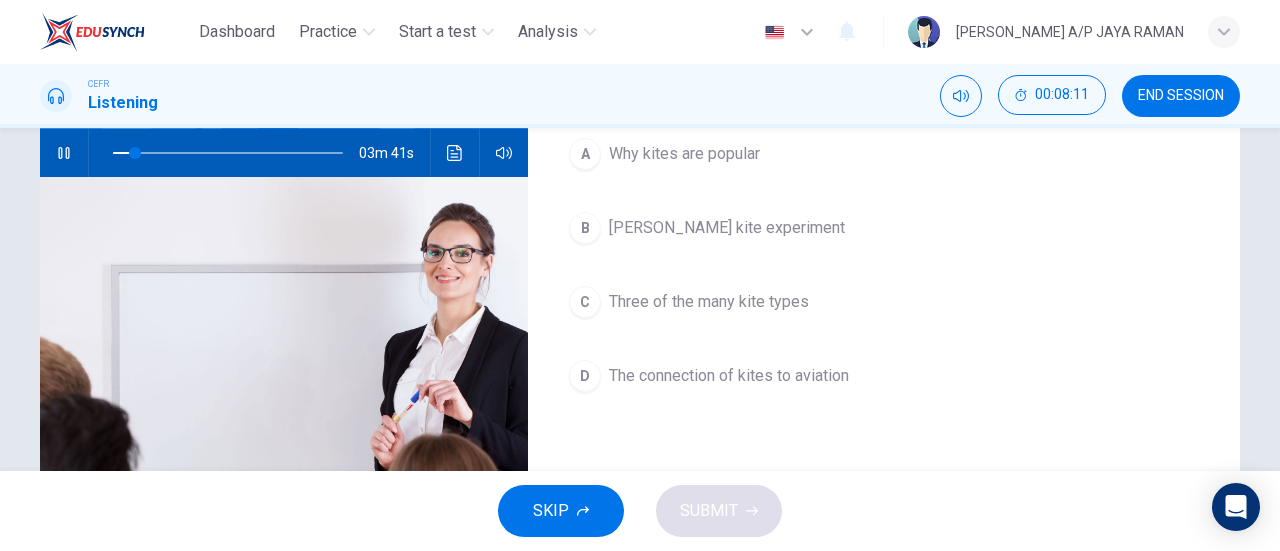 click on "C Three of the many kite types" at bounding box center (884, 302) 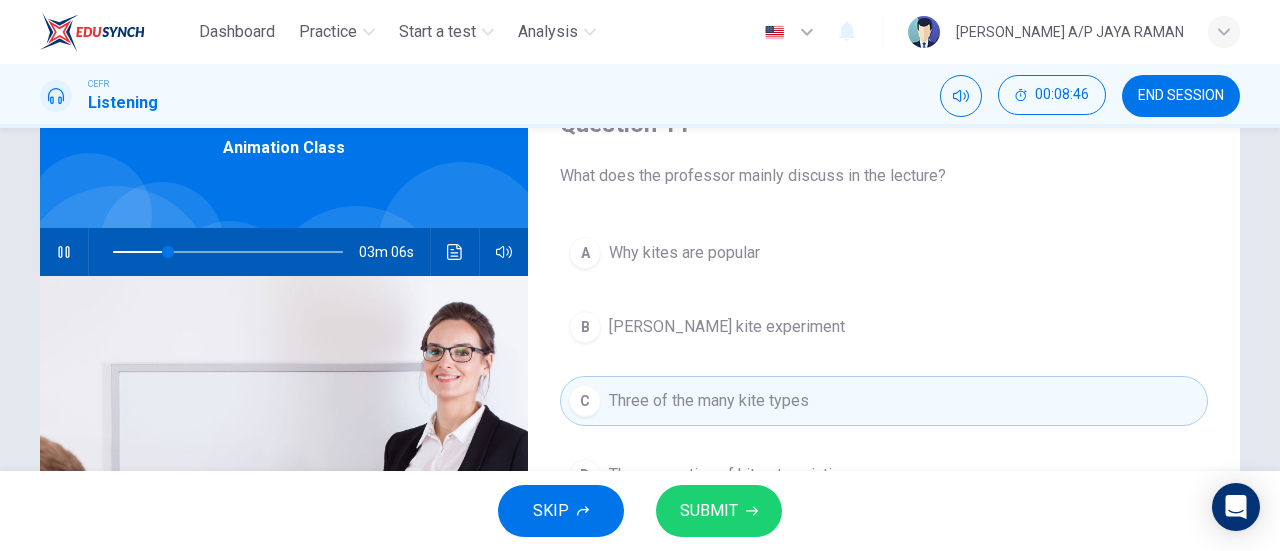 scroll, scrollTop: 100, scrollLeft: 0, axis: vertical 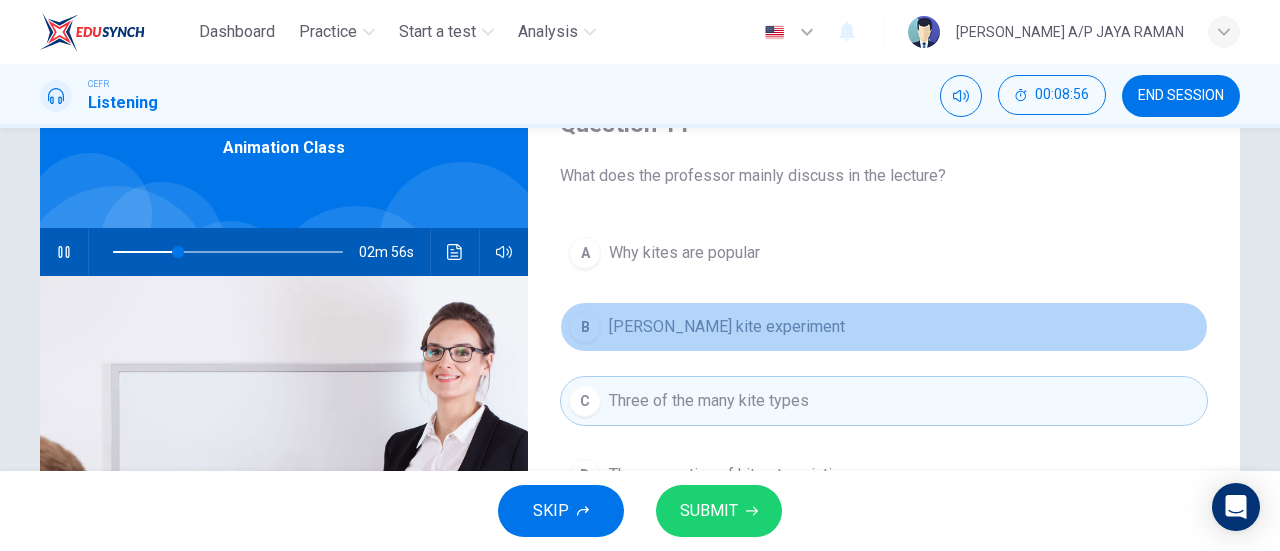 click on "B [PERSON_NAME] kite experiment" at bounding box center (884, 327) 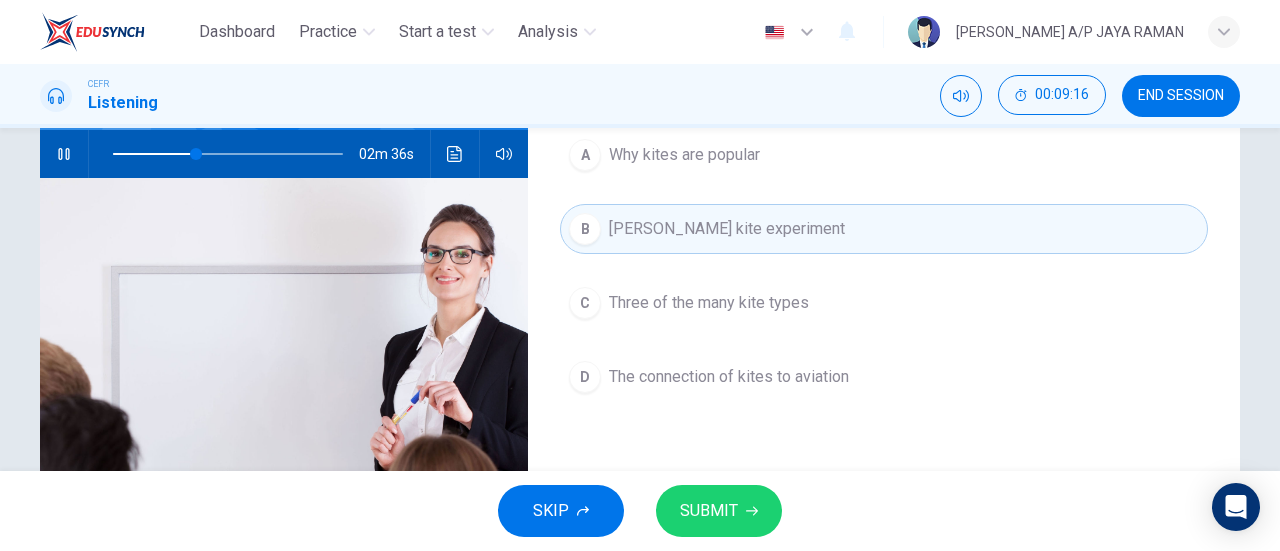 scroll, scrollTop: 199, scrollLeft: 0, axis: vertical 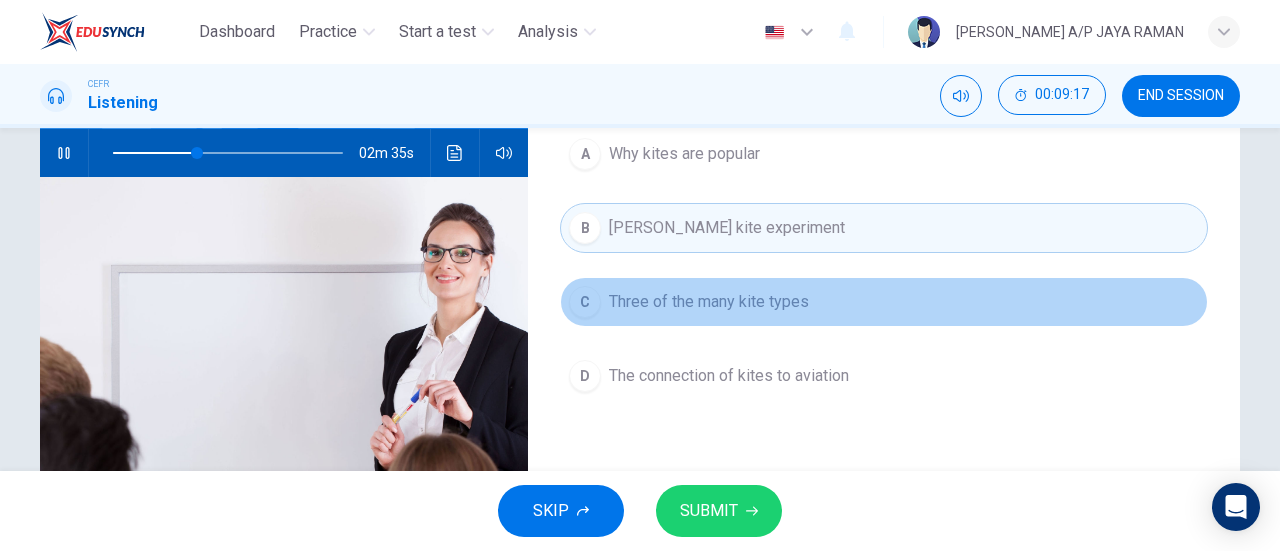 click on "C Three of the many kite types" at bounding box center (884, 302) 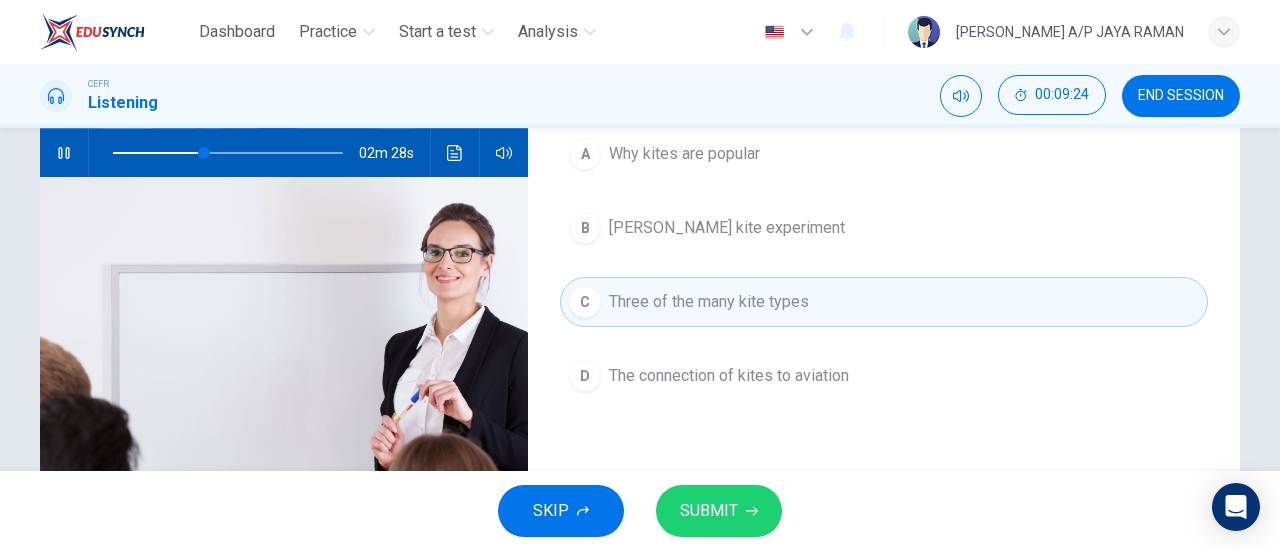 click on "SUBMIT" at bounding box center (719, 511) 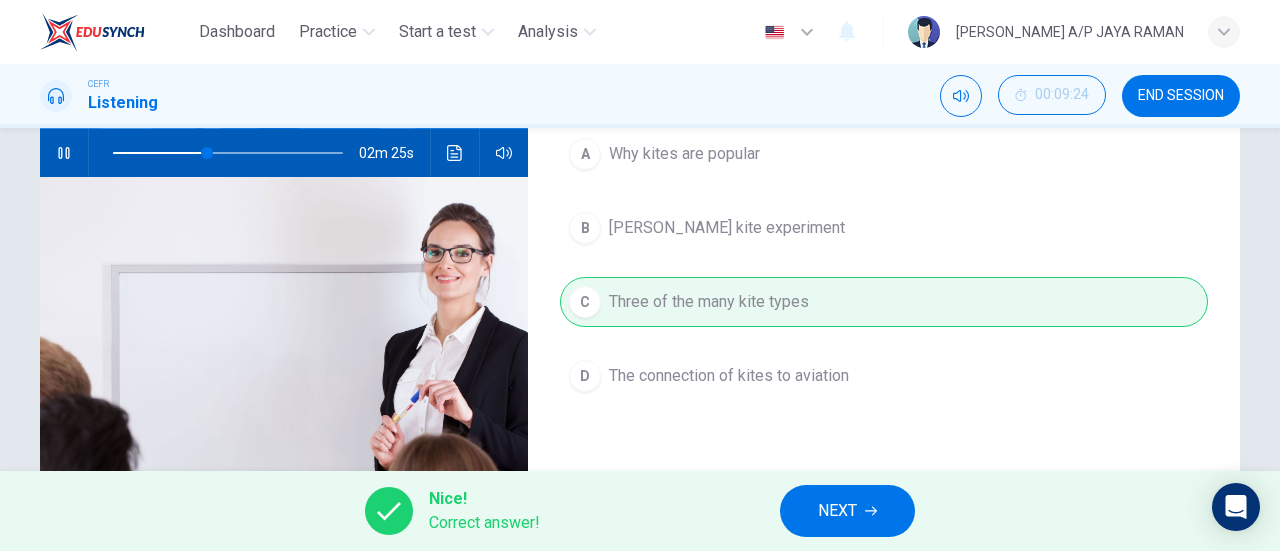 click on "NEXT" at bounding box center [847, 511] 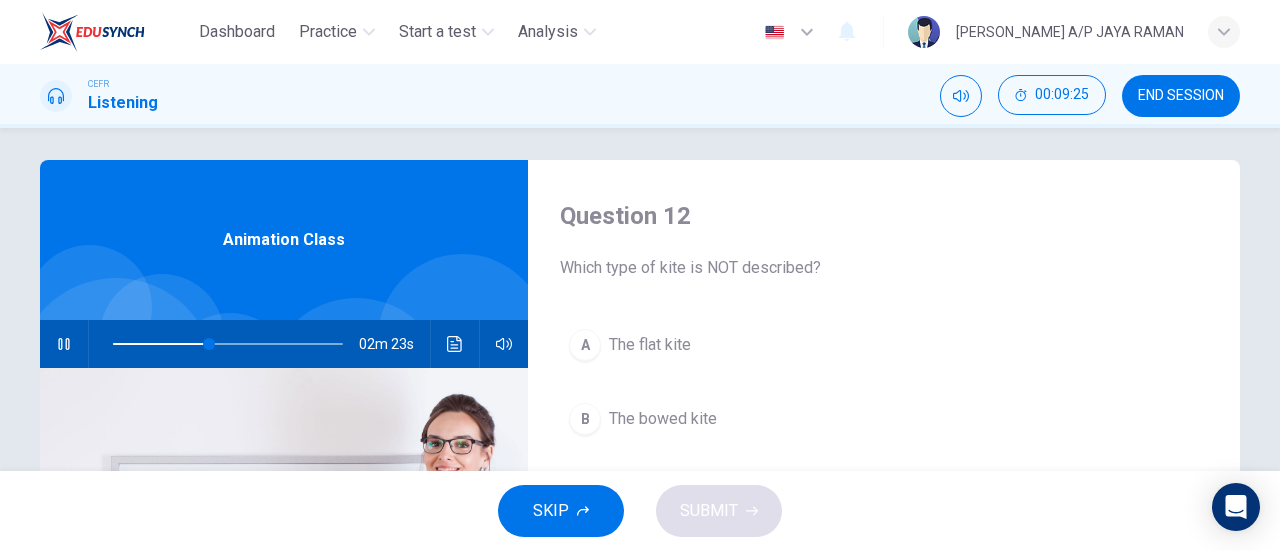 scroll, scrollTop: 0, scrollLeft: 0, axis: both 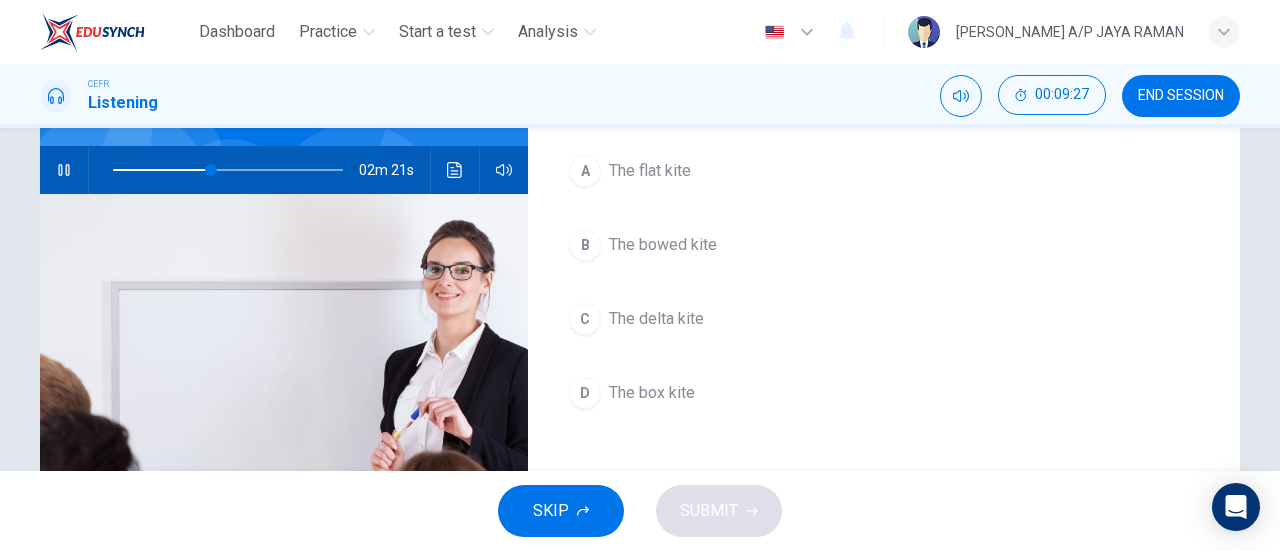 click on "C The delta kite" at bounding box center (884, 319) 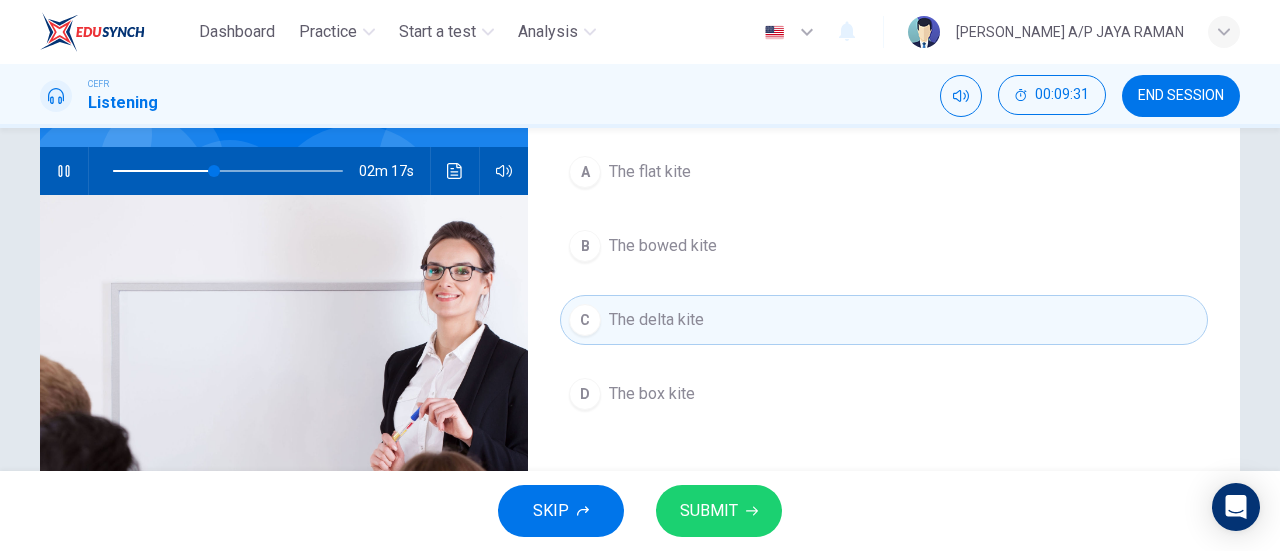 scroll, scrollTop: 182, scrollLeft: 0, axis: vertical 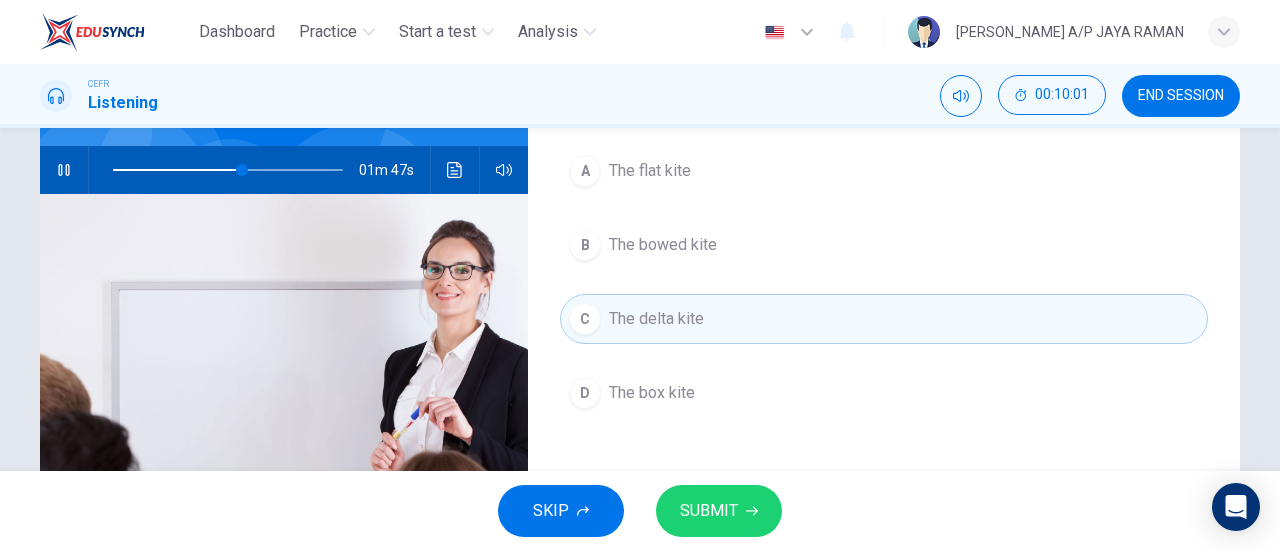 type on "57" 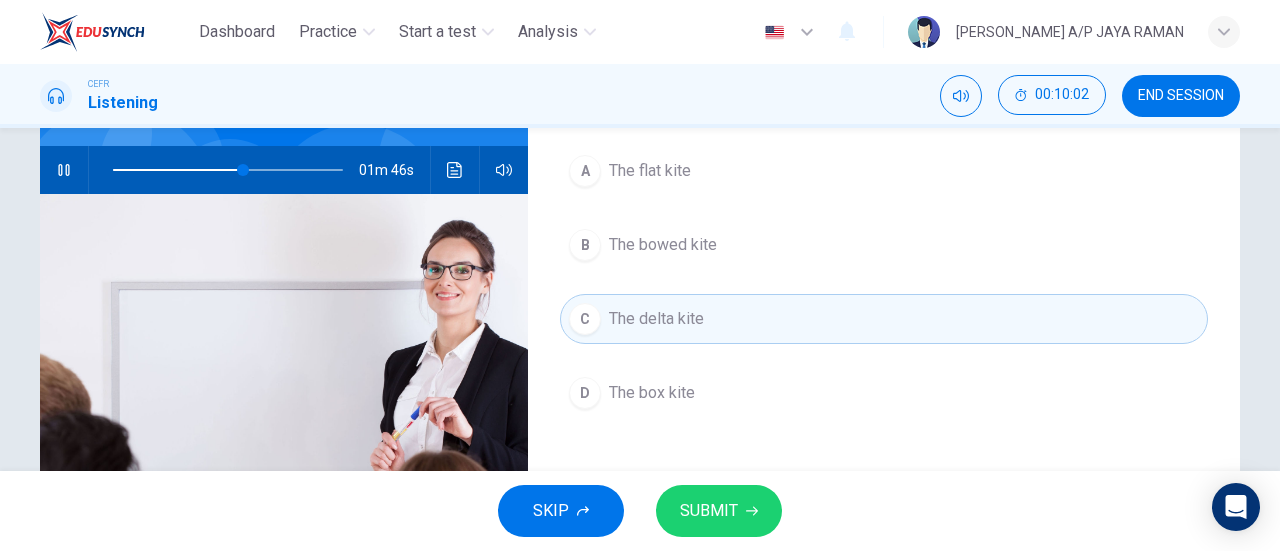 type 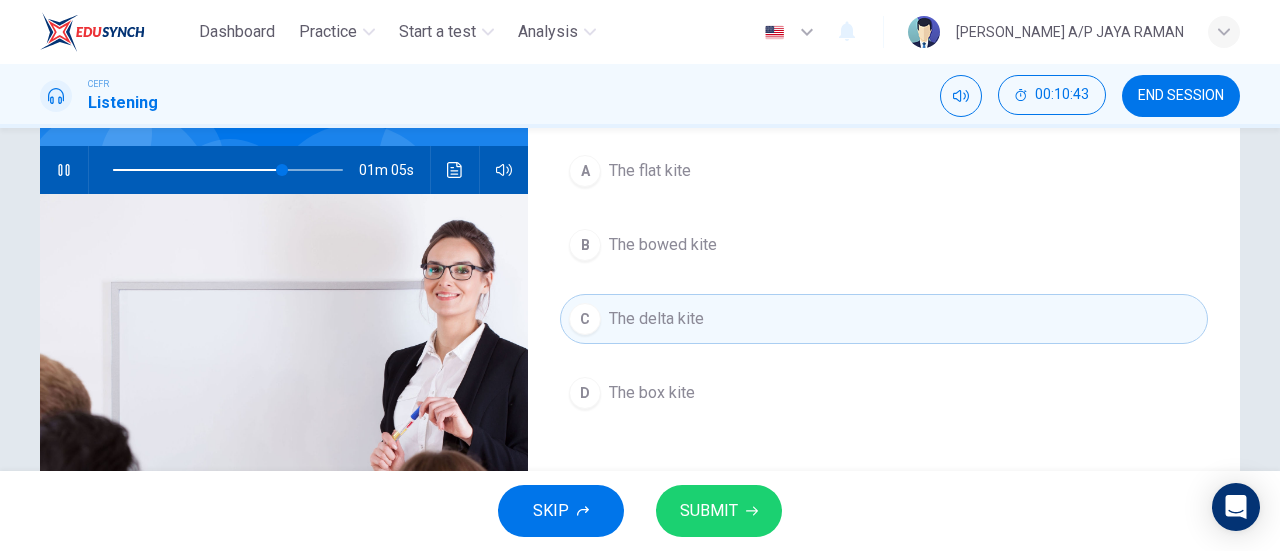 click on "SUBMIT" at bounding box center (719, 511) 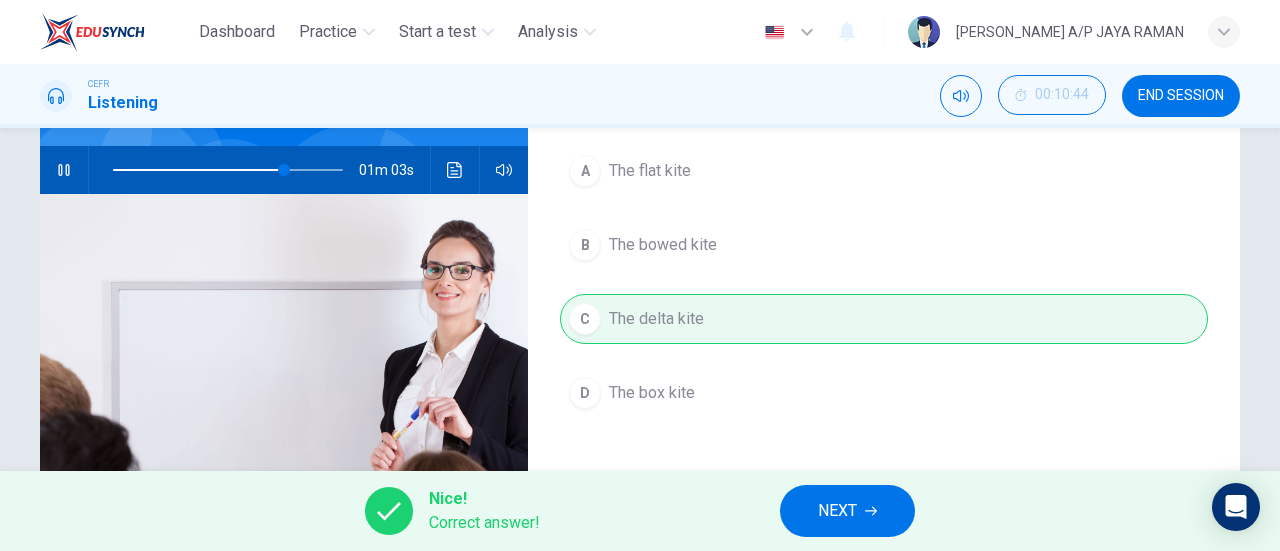 click on "NEXT" at bounding box center [837, 511] 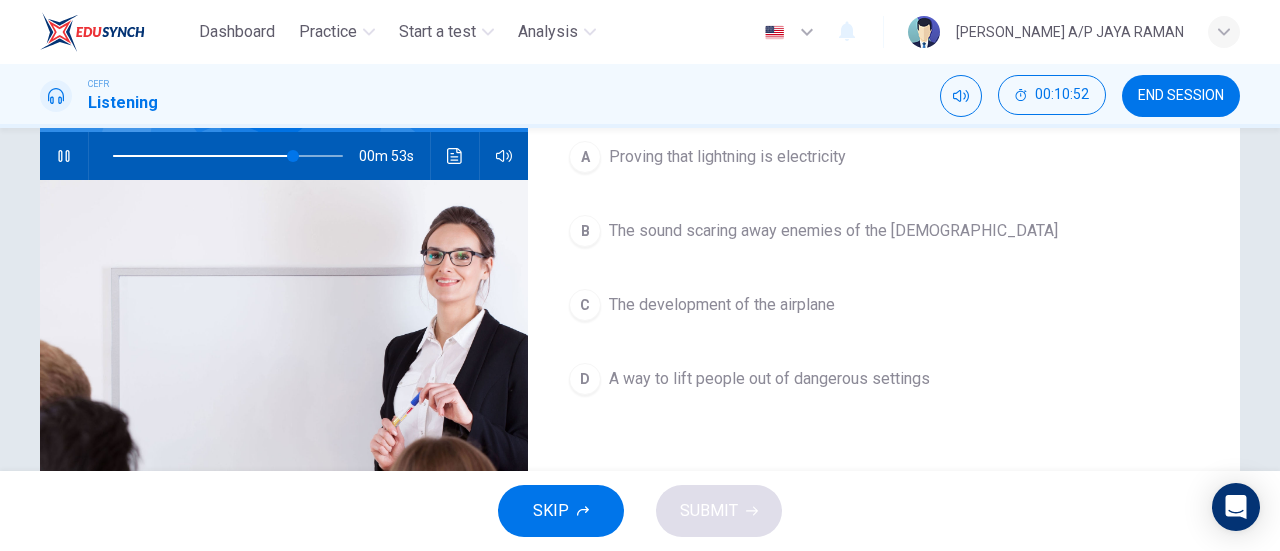 scroll, scrollTop: 197, scrollLeft: 0, axis: vertical 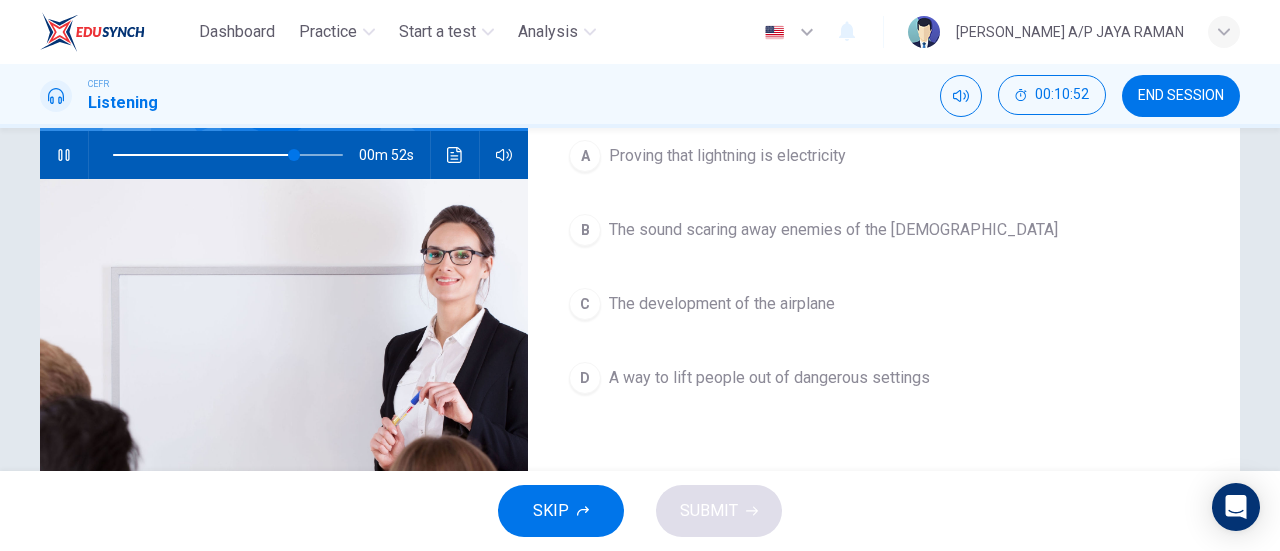 click on "A way to lift people out of dangerous settings" at bounding box center (769, 378) 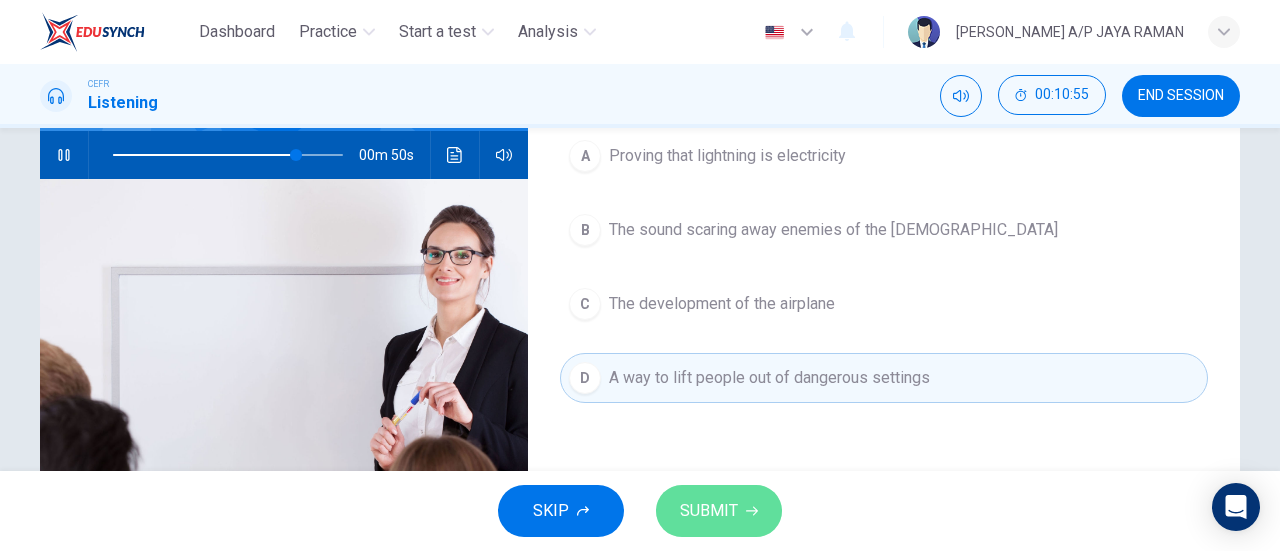 click on "SUBMIT" at bounding box center [709, 511] 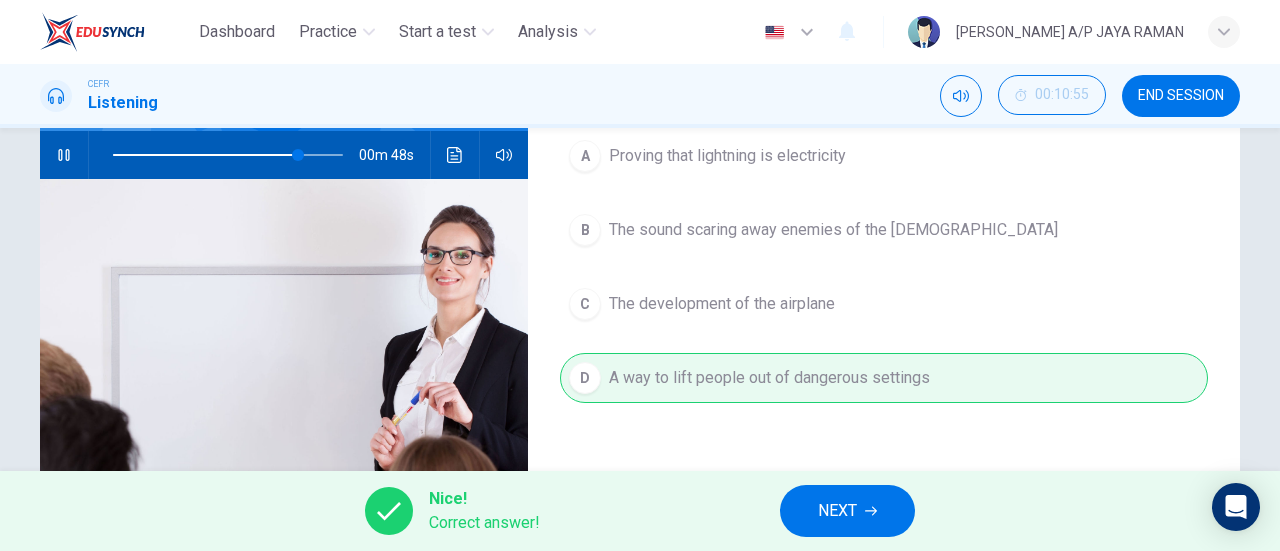click on "NEXT" at bounding box center [837, 511] 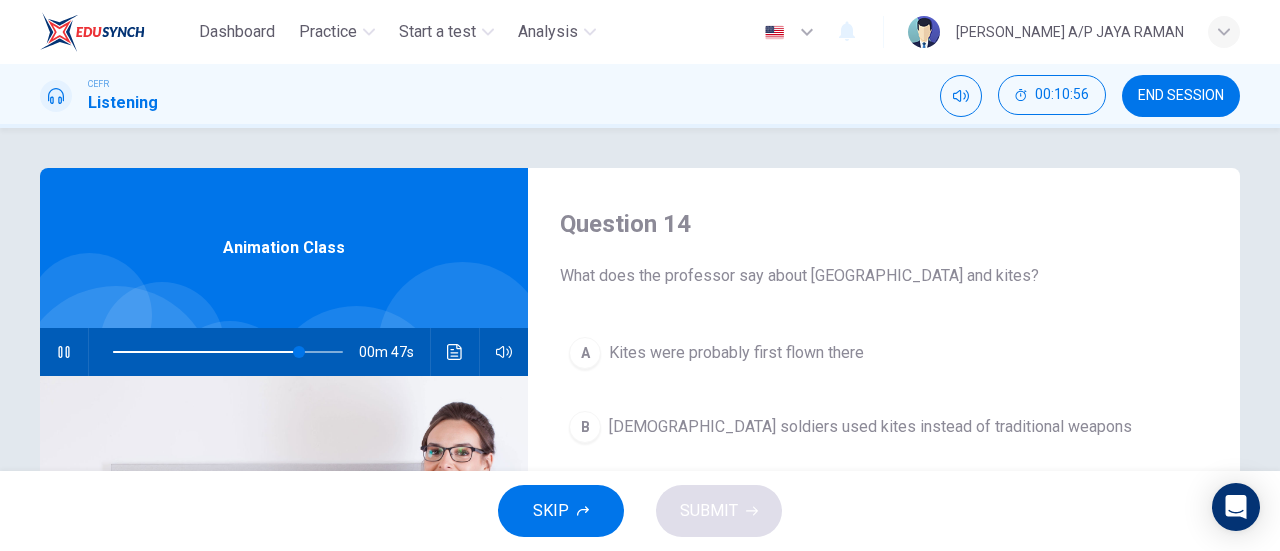 scroll, scrollTop: 0, scrollLeft: 0, axis: both 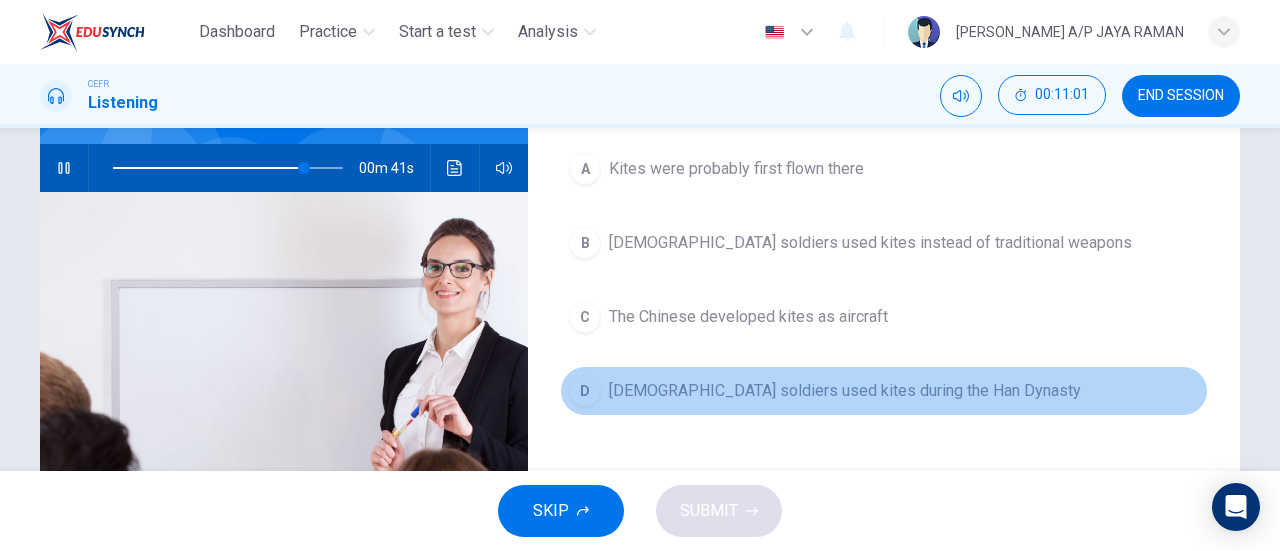 click on "[DEMOGRAPHIC_DATA] soldiers used kites during the Han Dynasty" at bounding box center (845, 391) 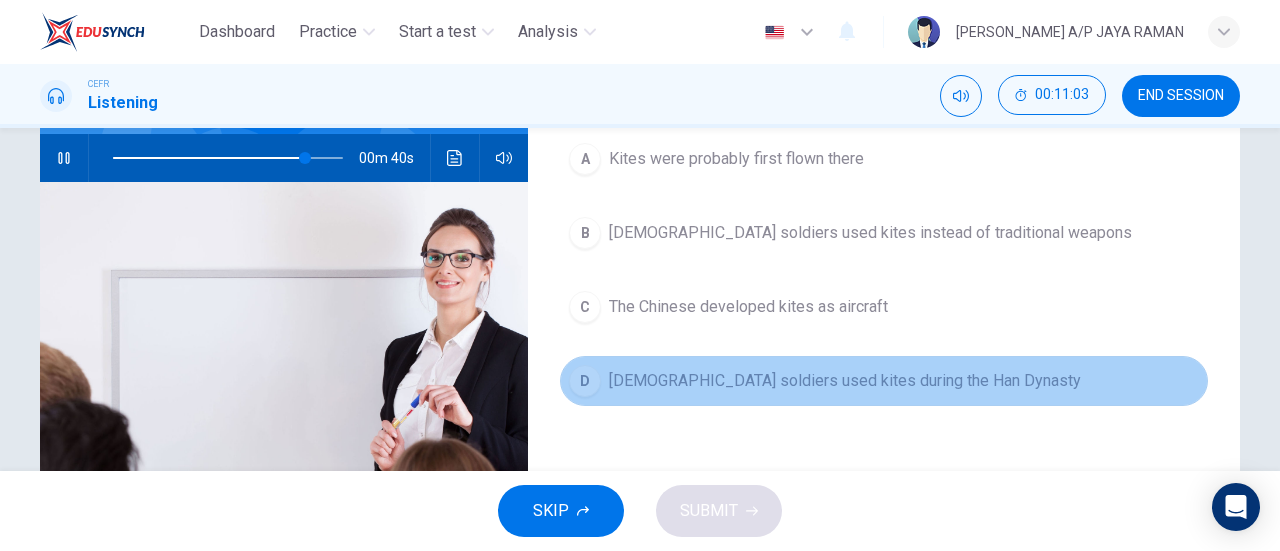 click on "[DEMOGRAPHIC_DATA] soldiers used kites during the Han Dynasty" at bounding box center (845, 381) 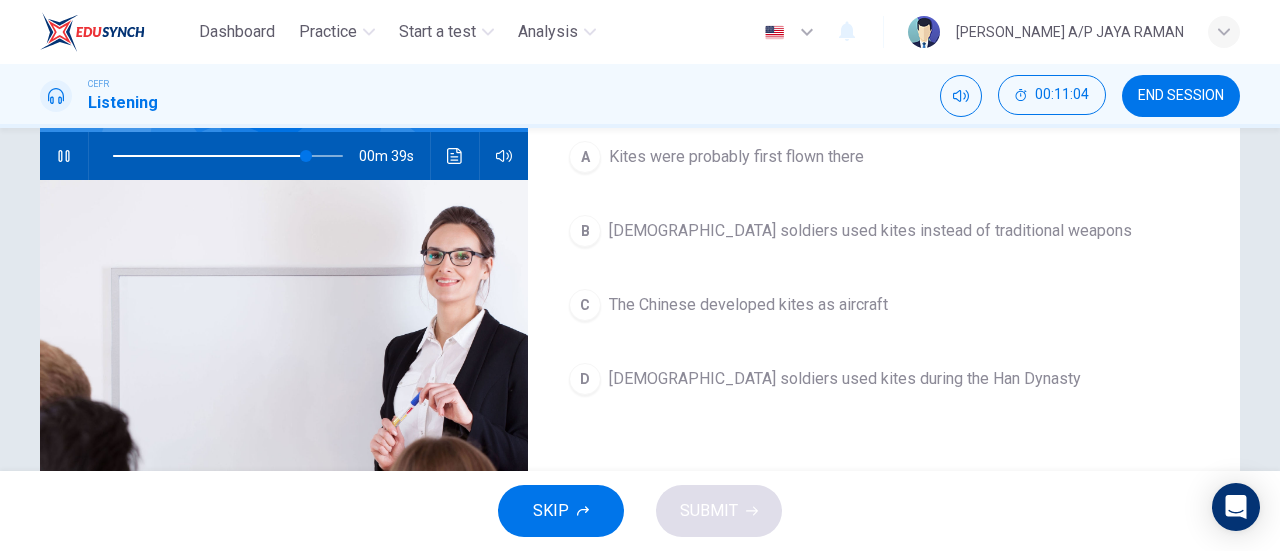 click on "[DEMOGRAPHIC_DATA] soldiers used kites during the Han Dynasty" at bounding box center [845, 379] 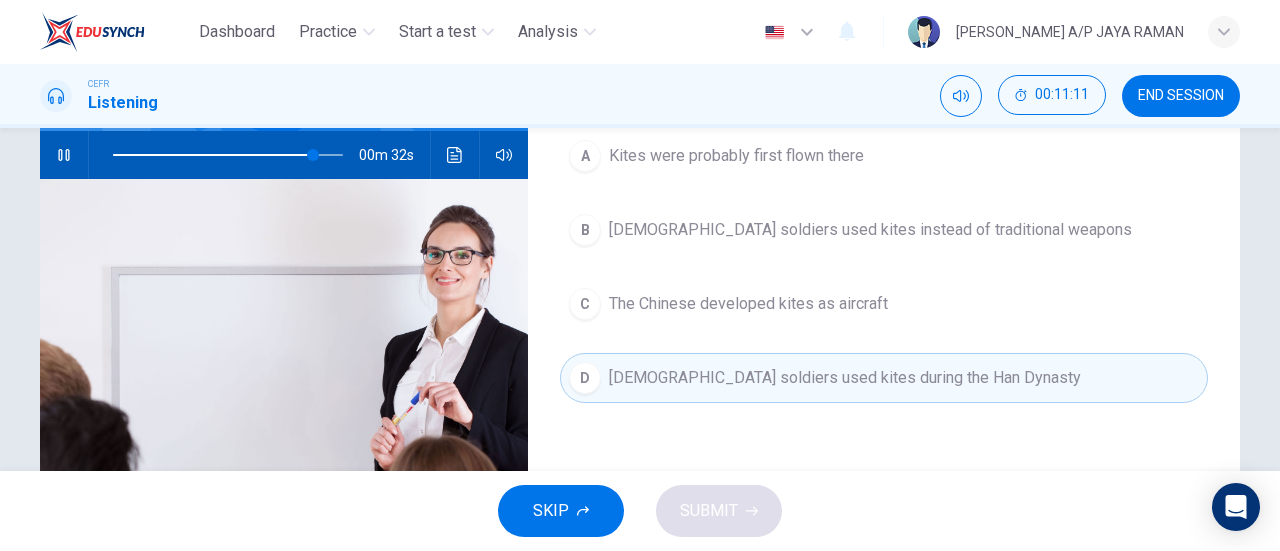 click on "Kites were probably first flown there" at bounding box center [736, 156] 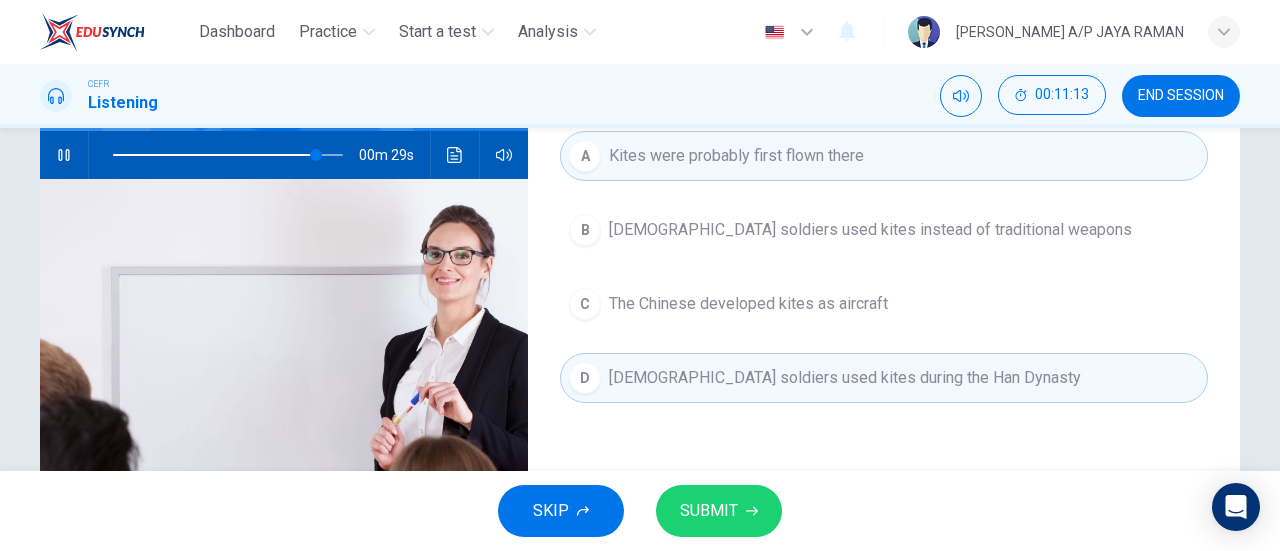 click on "SUBMIT" at bounding box center [709, 511] 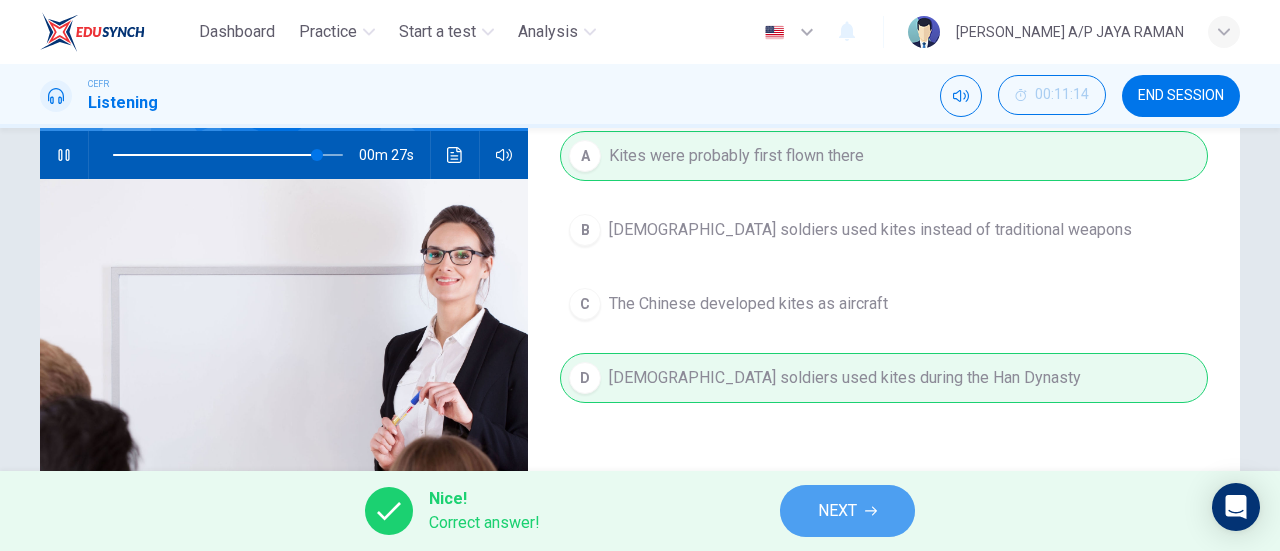 click on "NEXT" at bounding box center (837, 511) 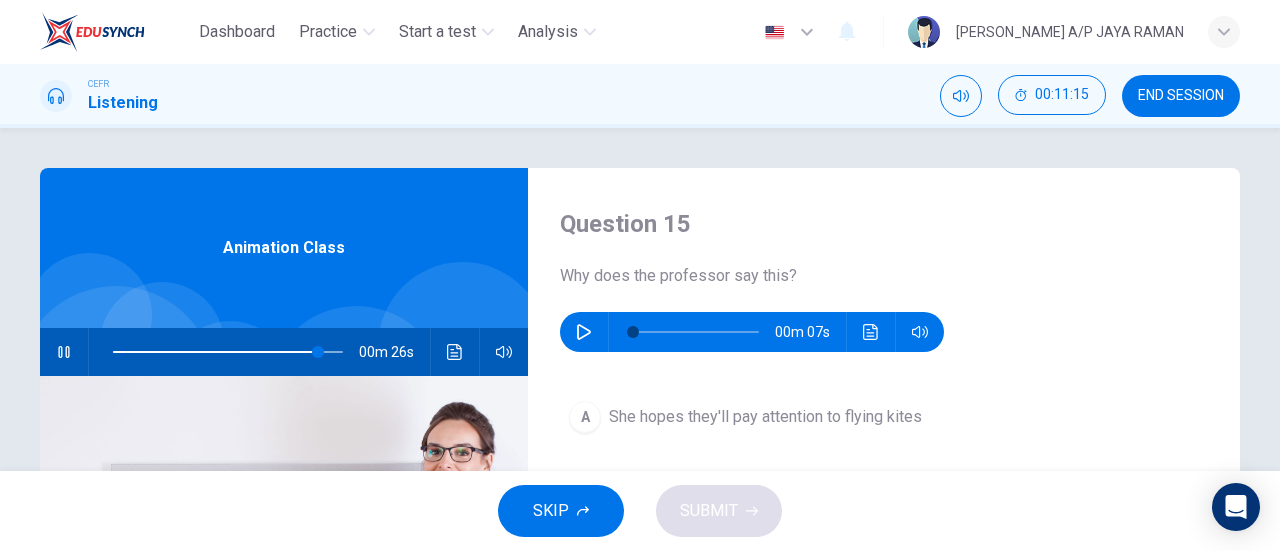scroll, scrollTop: 0, scrollLeft: 0, axis: both 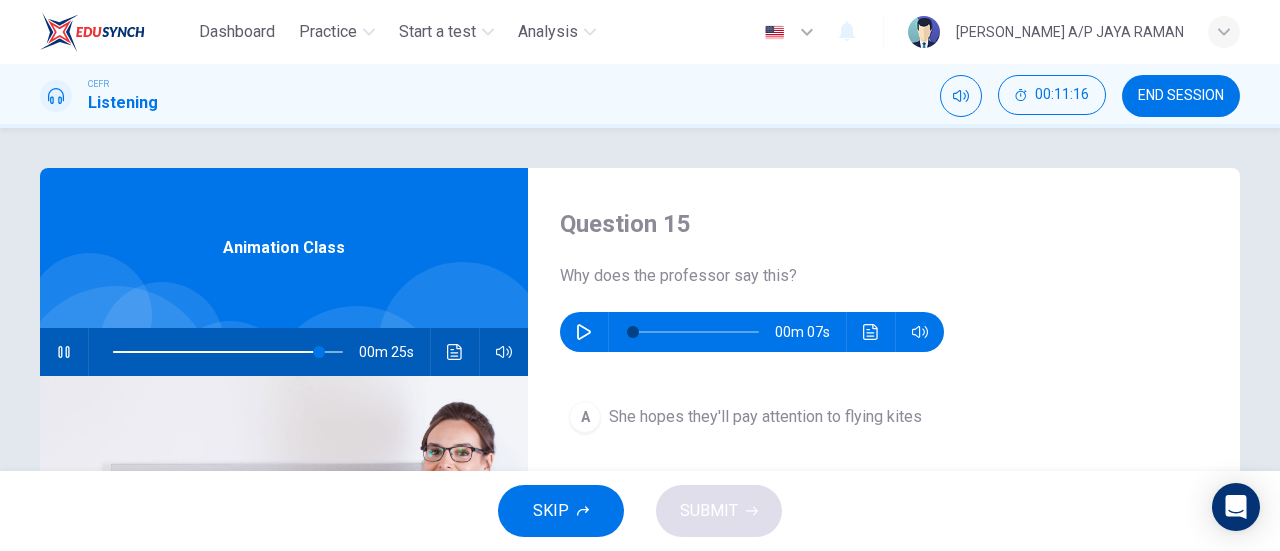 click 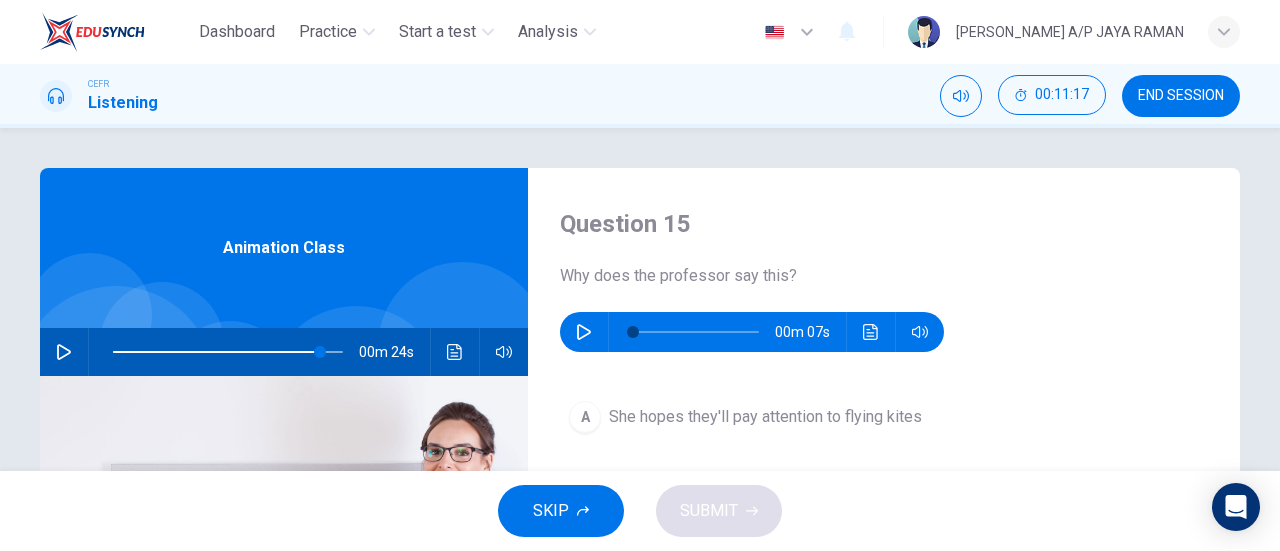 click at bounding box center (584, 332) 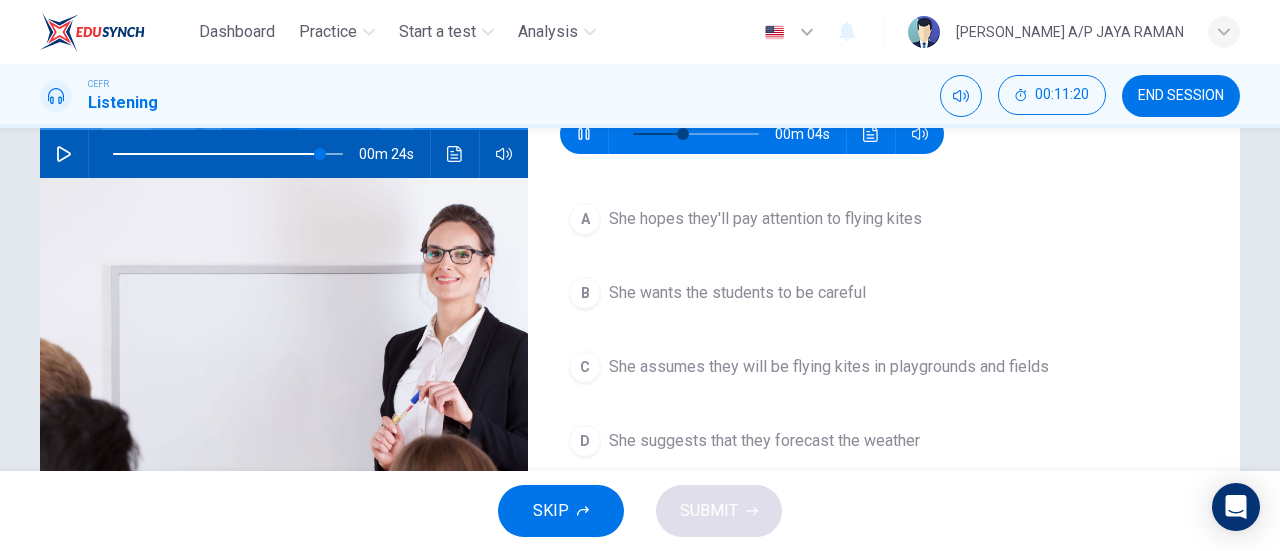 scroll, scrollTop: 199, scrollLeft: 0, axis: vertical 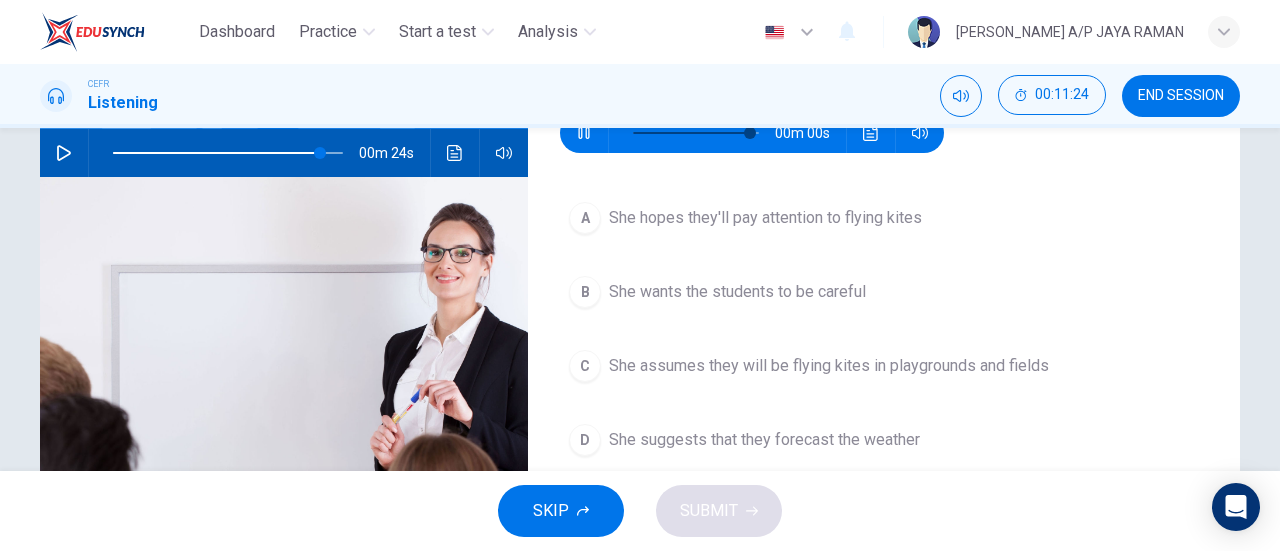 type on "0" 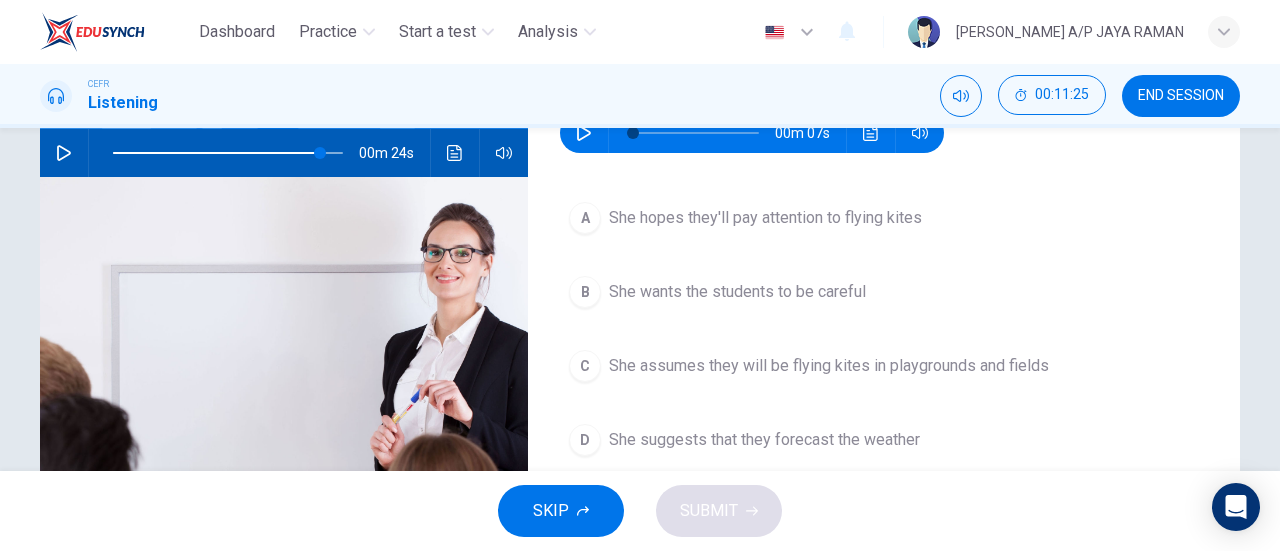 click on "A She hopes they'll pay attention to flying kites" at bounding box center (884, 218) 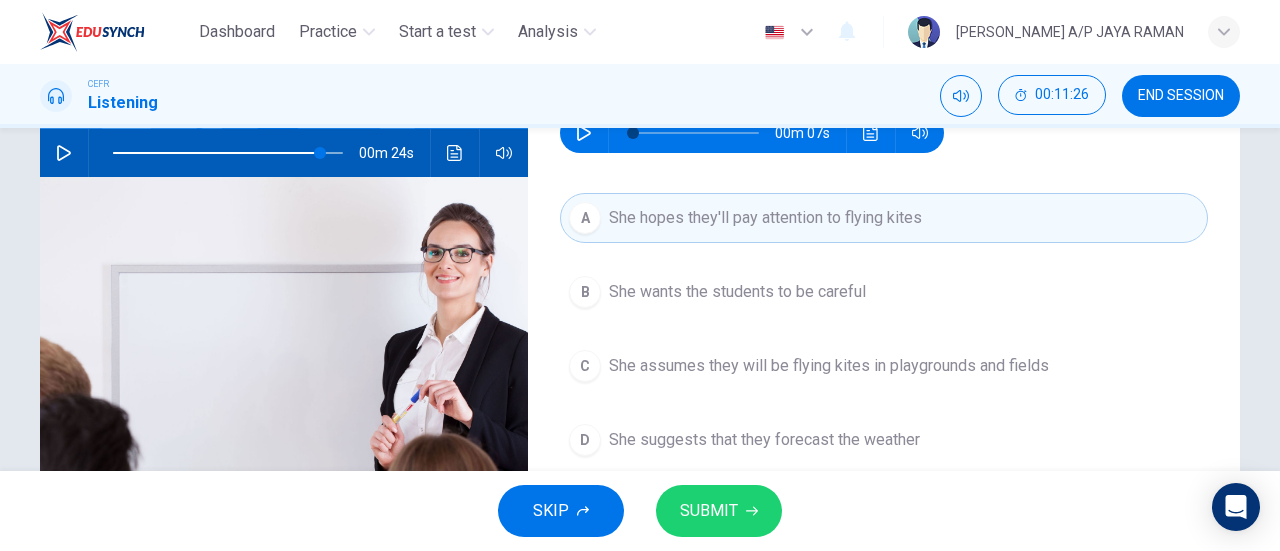 click on "SUBMIT" at bounding box center [719, 511] 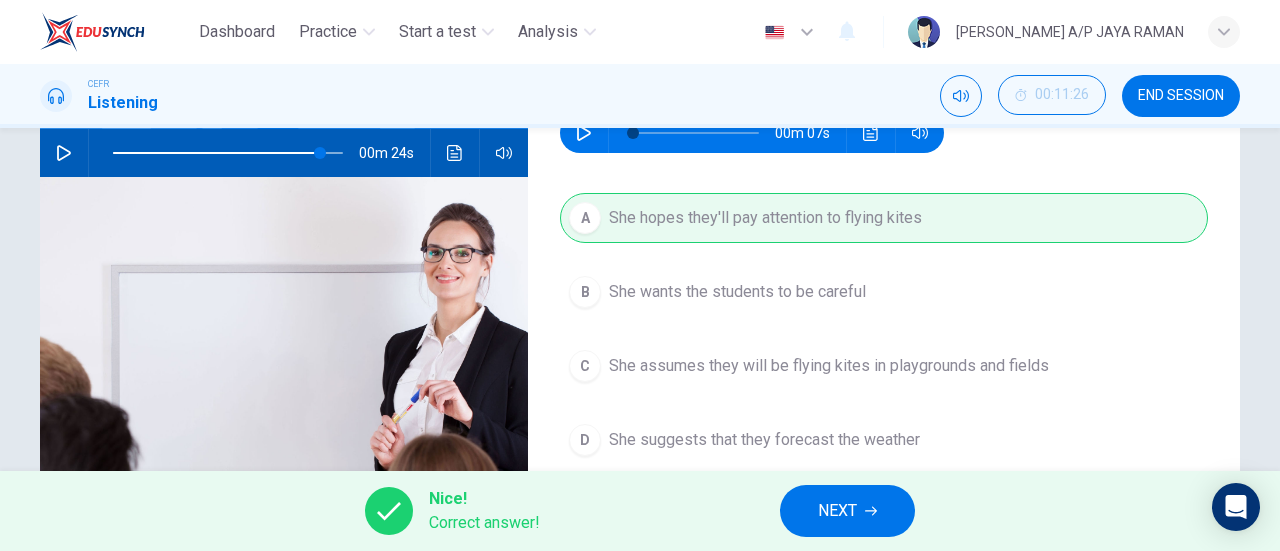 click on "NEXT" at bounding box center [847, 511] 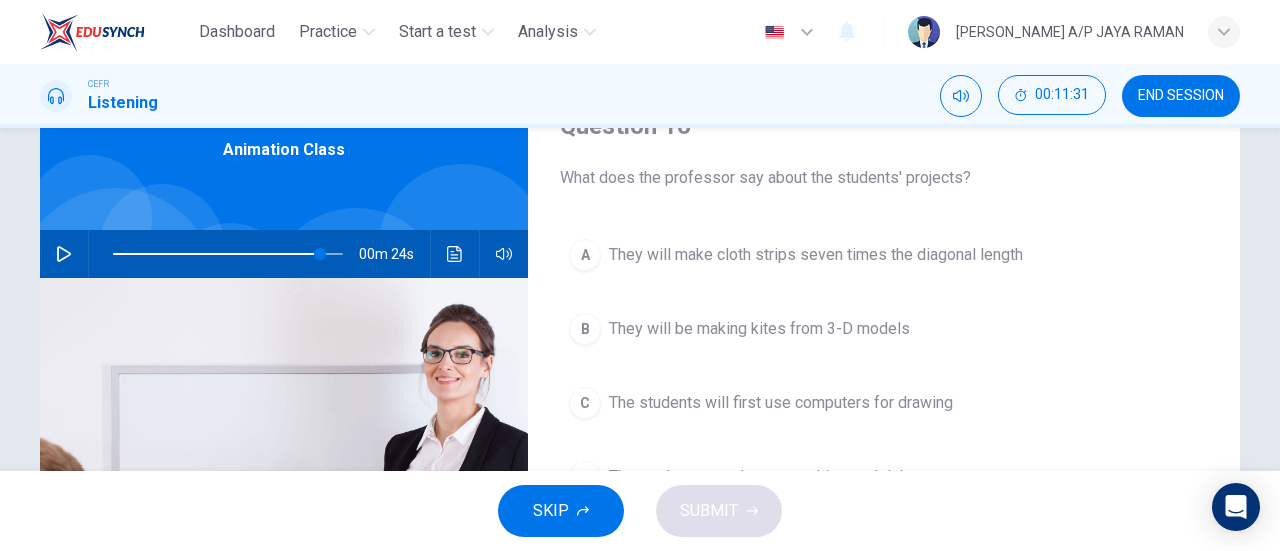 scroll, scrollTop: 99, scrollLeft: 0, axis: vertical 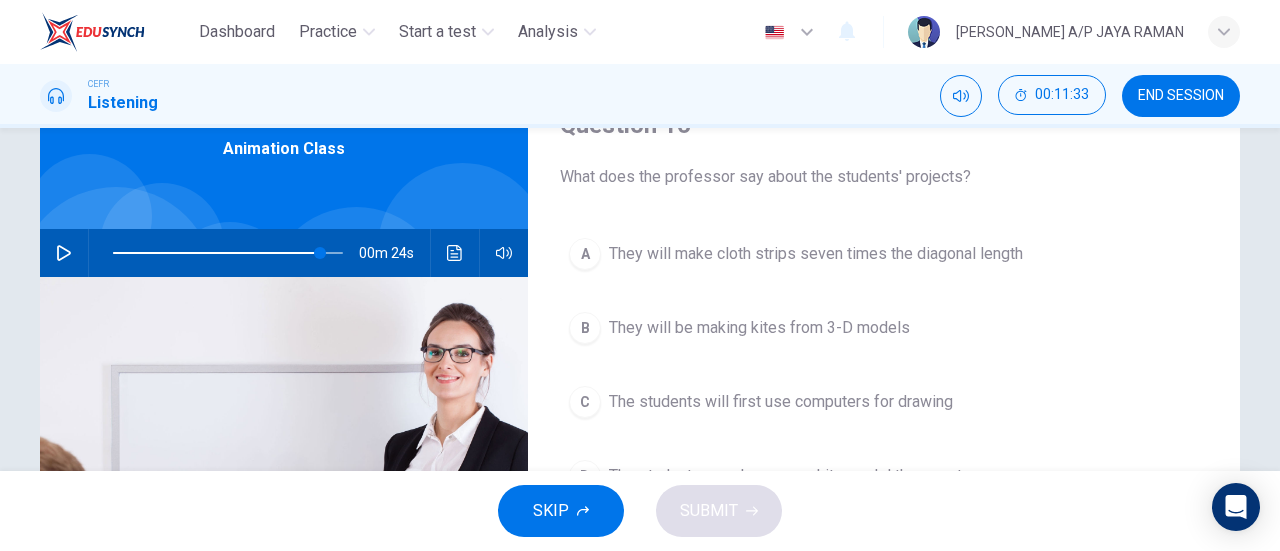 click on "They will be making kites from 3-D models" at bounding box center (759, 328) 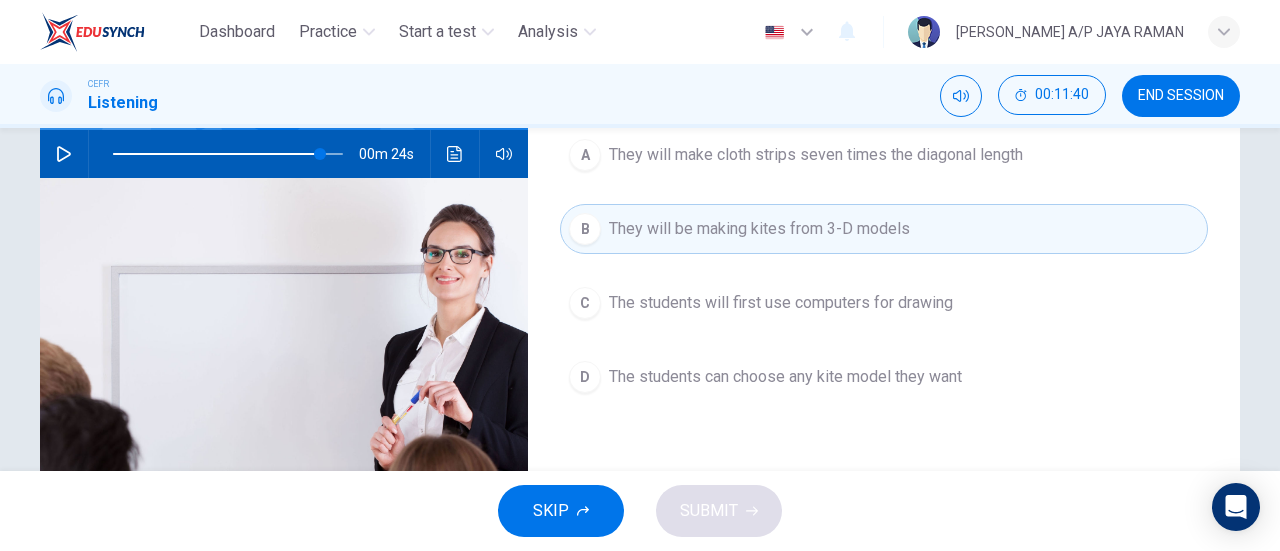 scroll, scrollTop: 198, scrollLeft: 0, axis: vertical 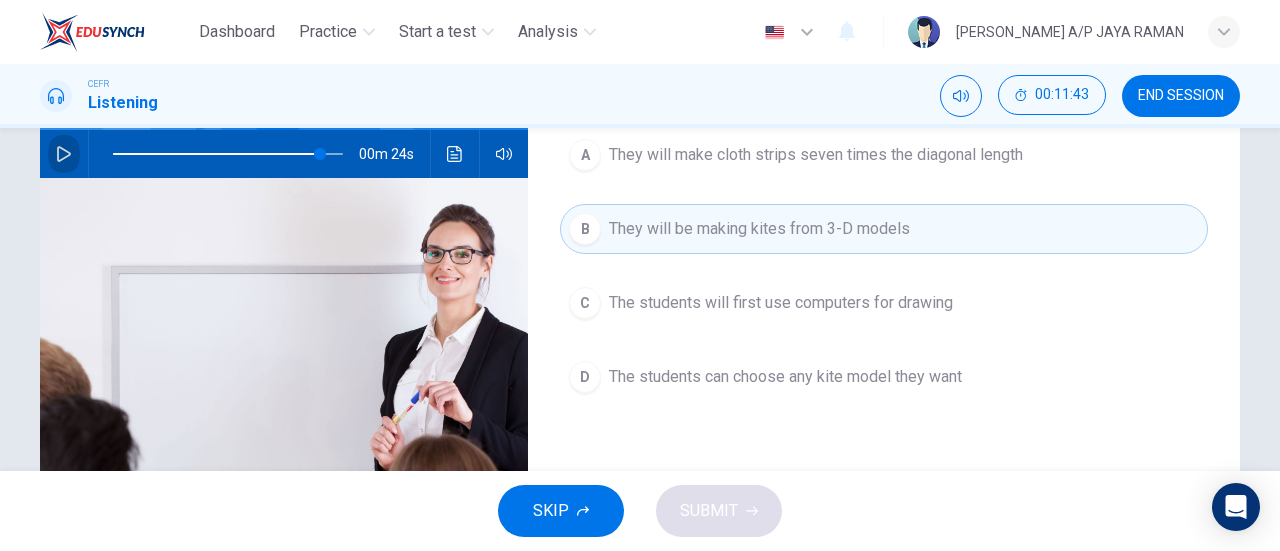 click at bounding box center [64, 154] 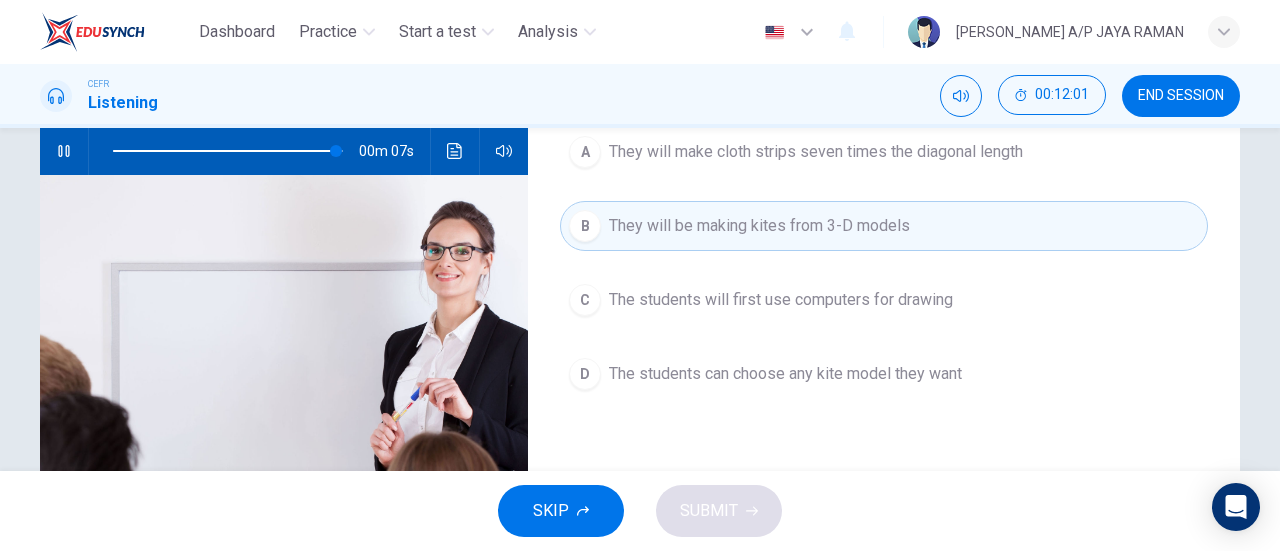 scroll, scrollTop: 200, scrollLeft: 0, axis: vertical 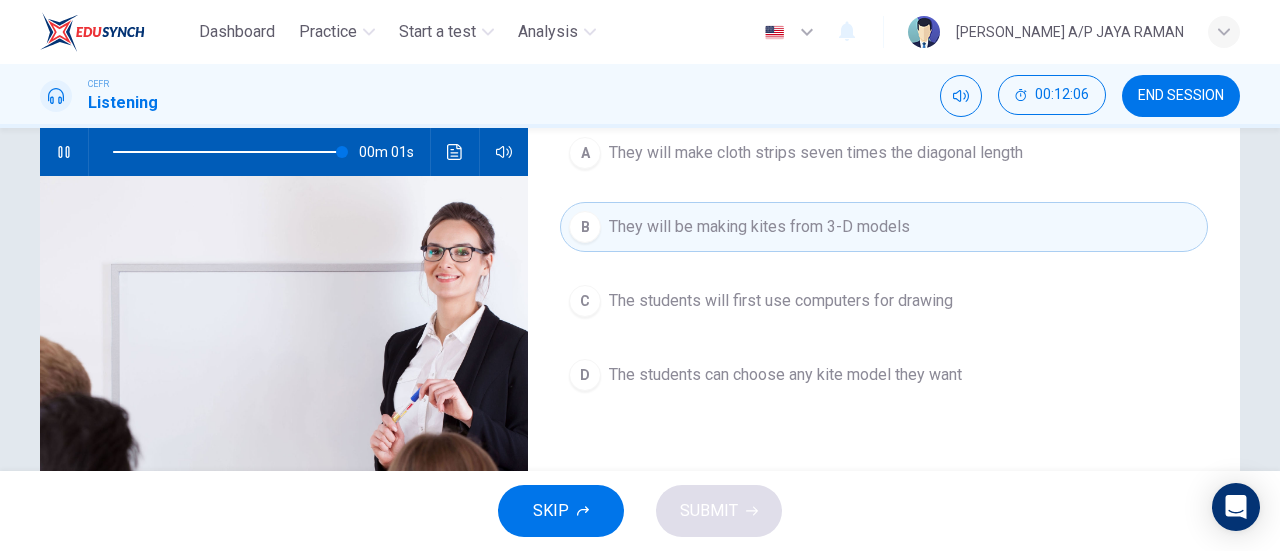 click on "The students will first use computers for drawing" at bounding box center (781, 301) 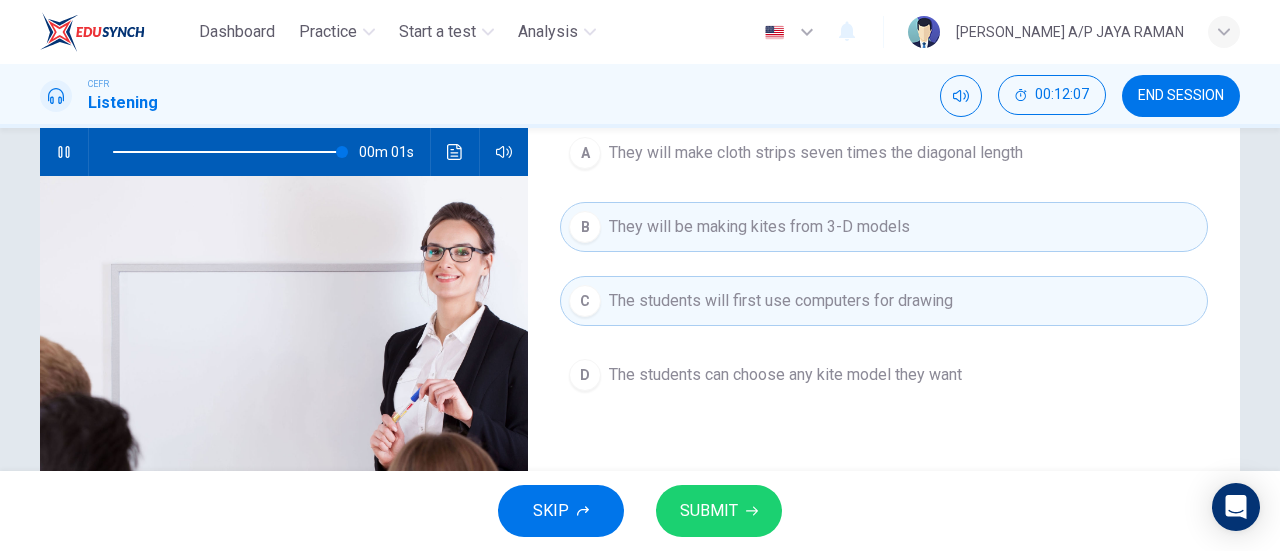 type on "0" 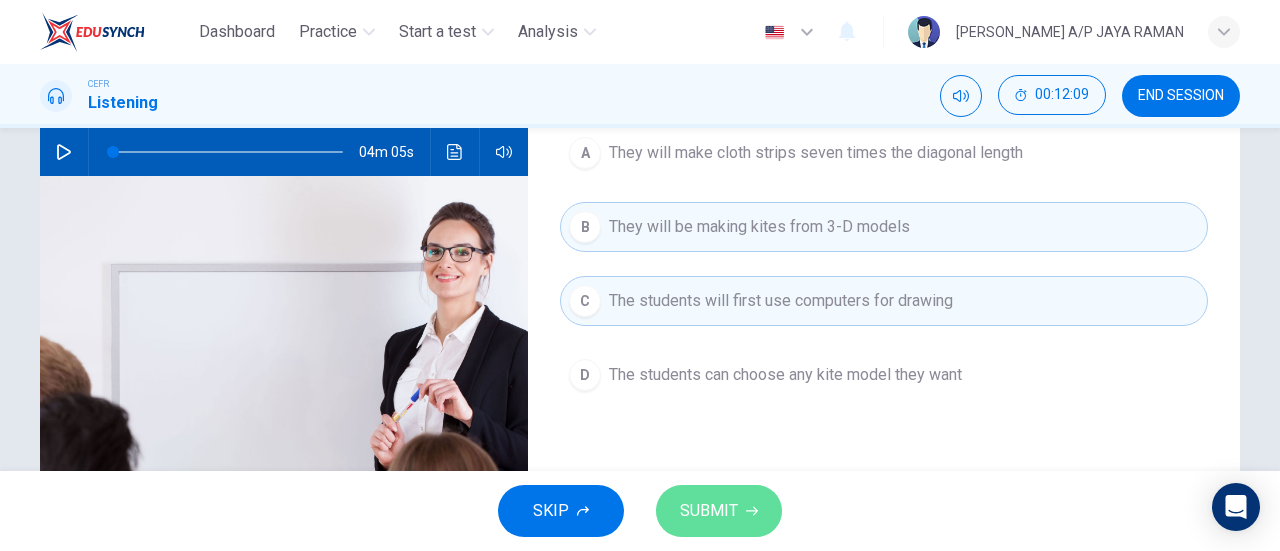 click on "SUBMIT" at bounding box center [709, 511] 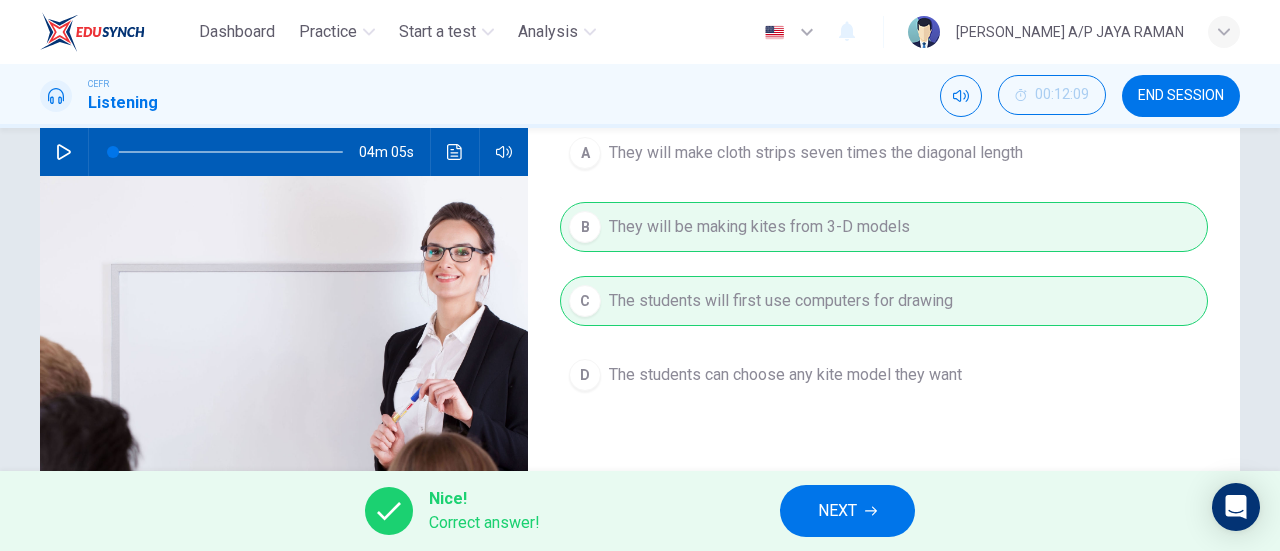 click on "NEXT" at bounding box center (847, 511) 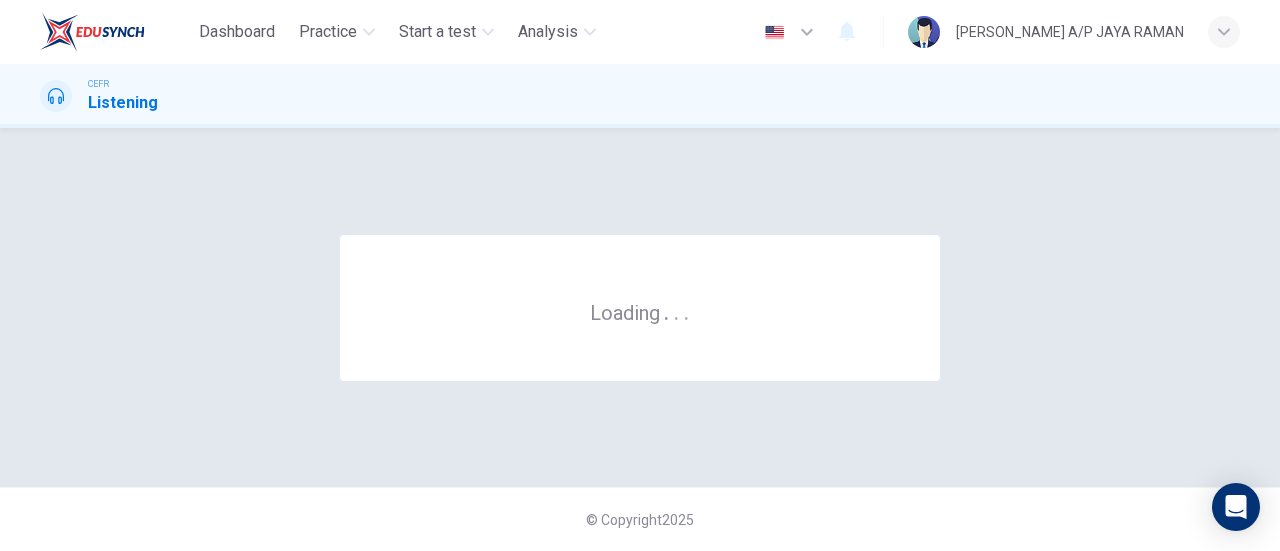 scroll, scrollTop: 0, scrollLeft: 0, axis: both 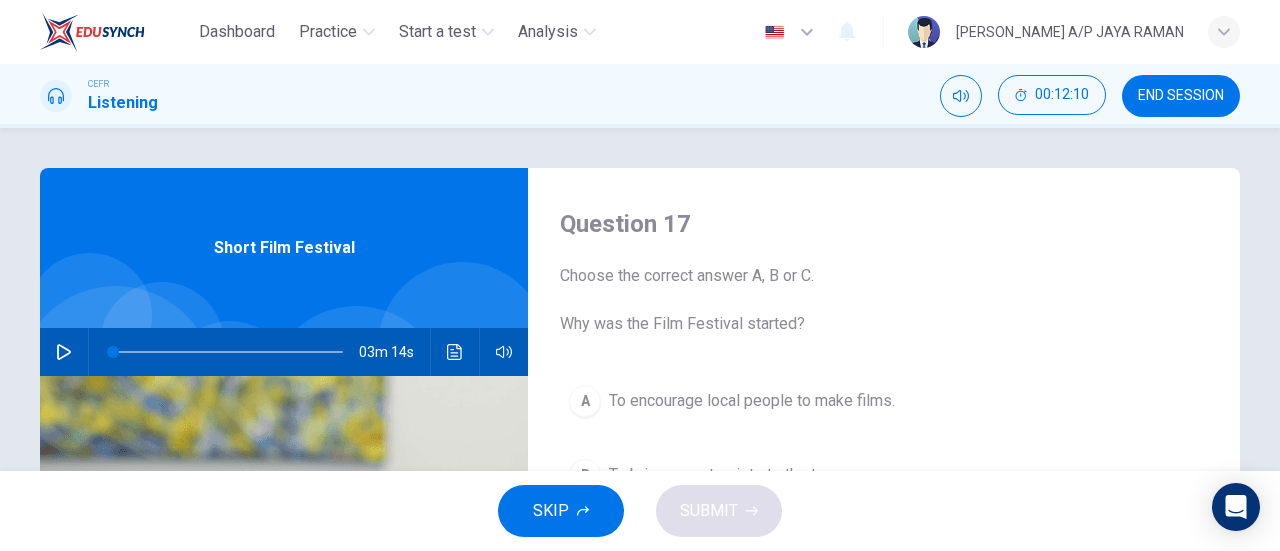 click 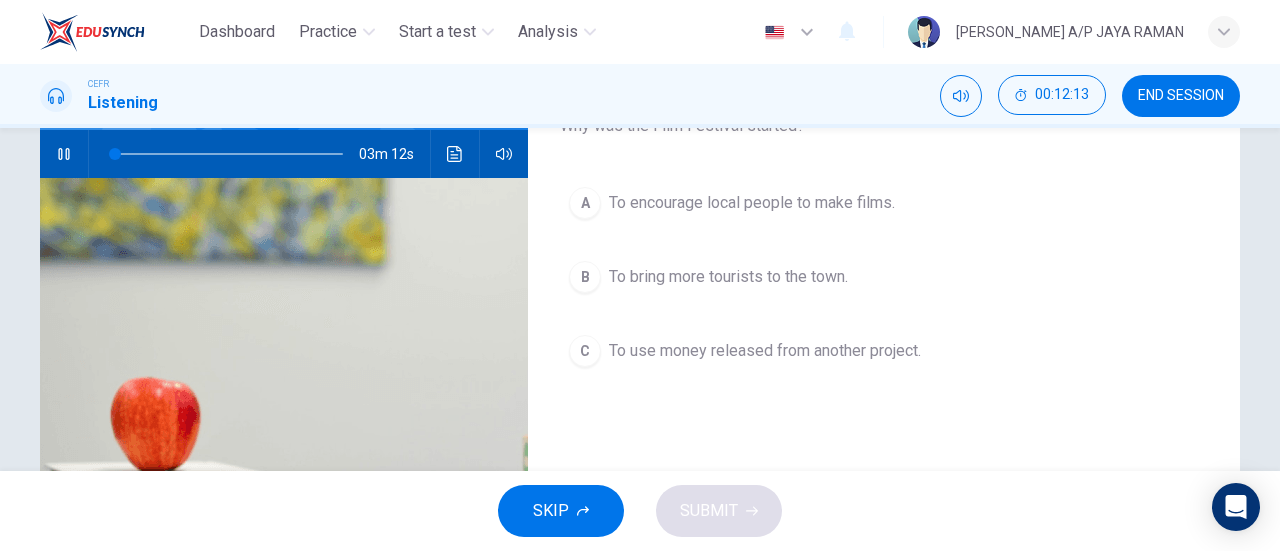 scroll, scrollTop: 199, scrollLeft: 0, axis: vertical 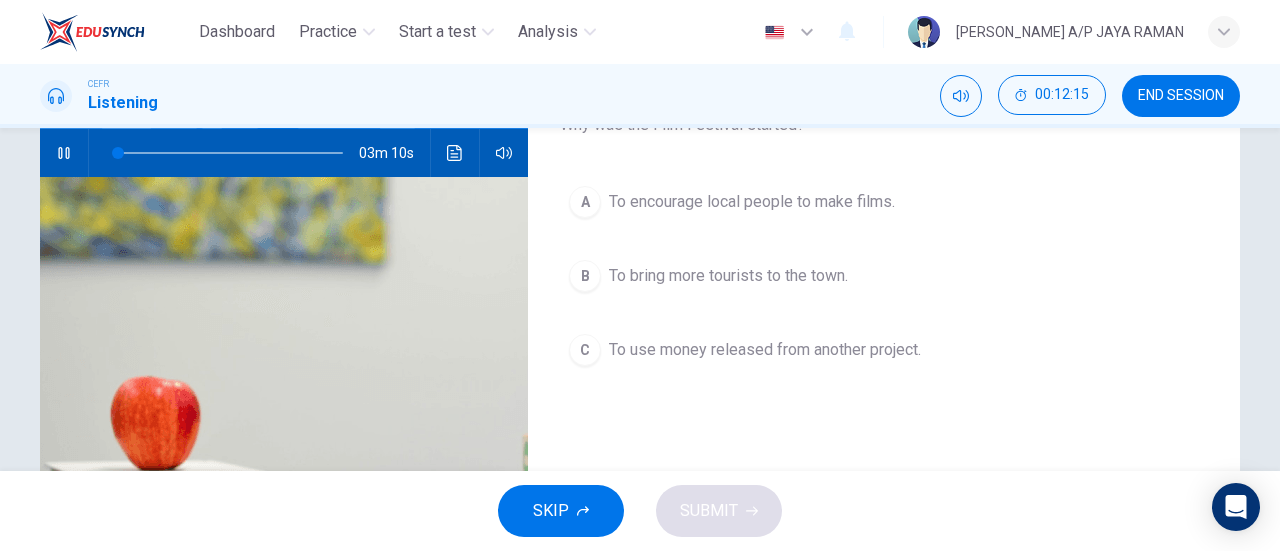 click on "To encourage local people to make films." at bounding box center [752, 202] 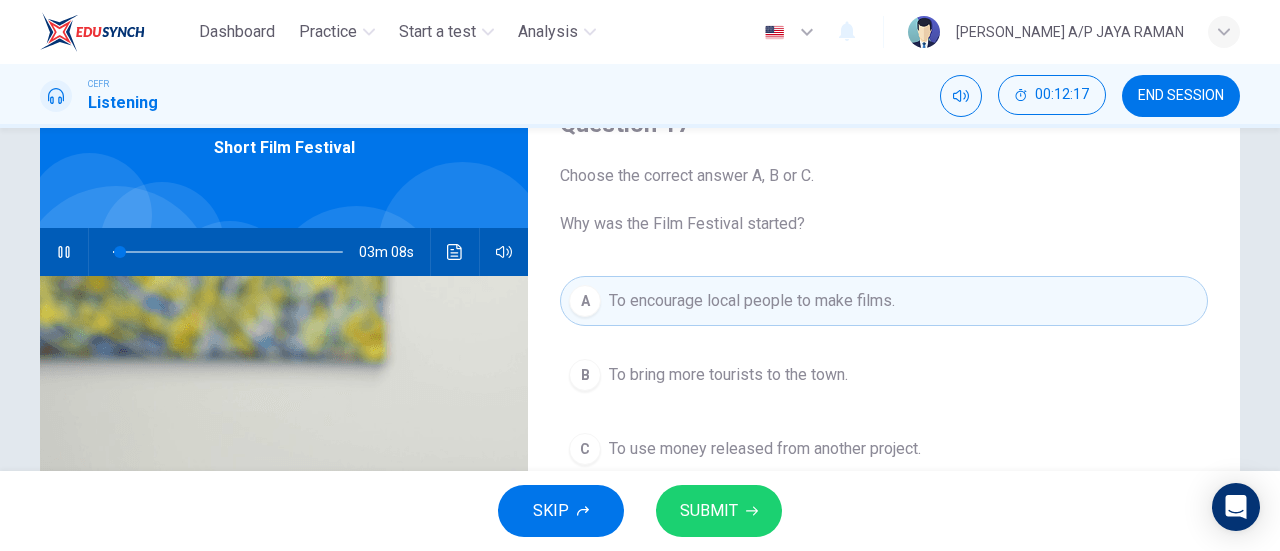 scroll, scrollTop: 100, scrollLeft: 0, axis: vertical 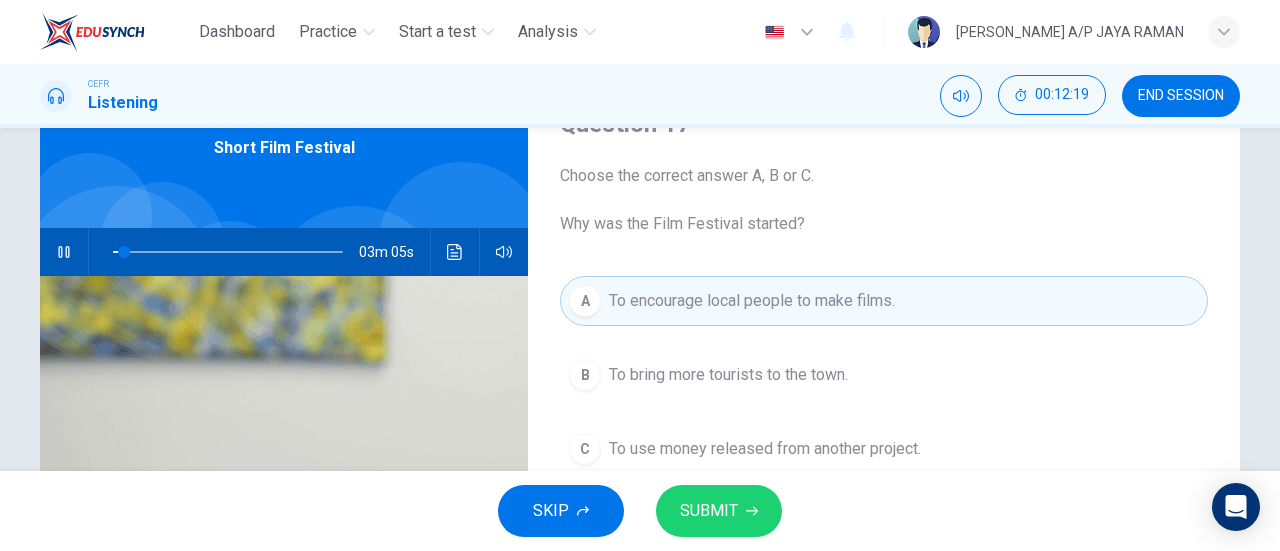 click 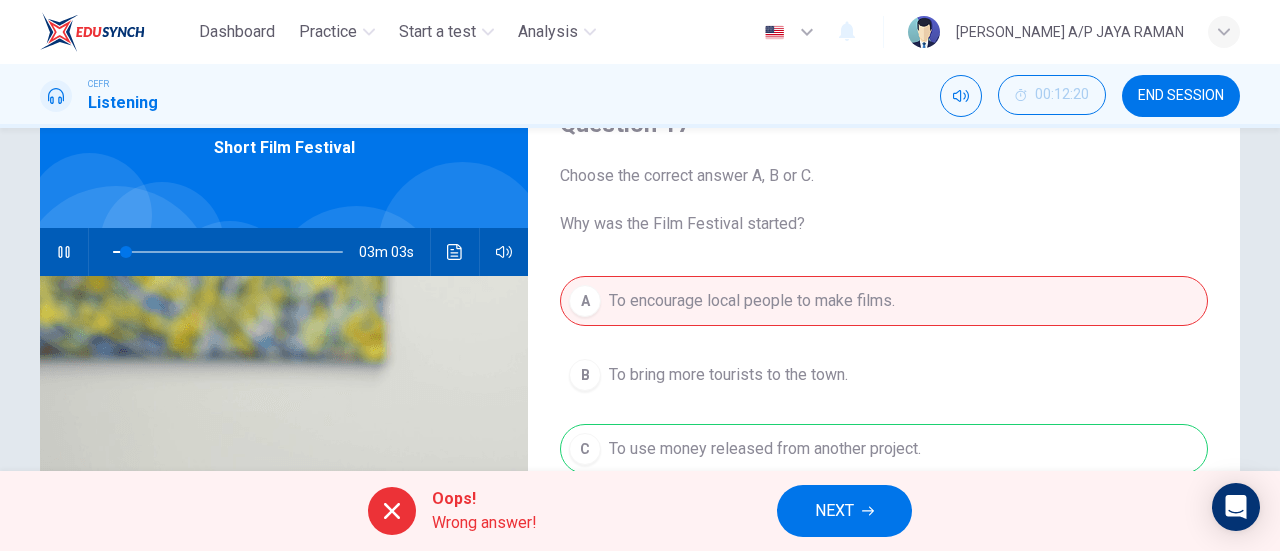 click on "NEXT" at bounding box center [844, 511] 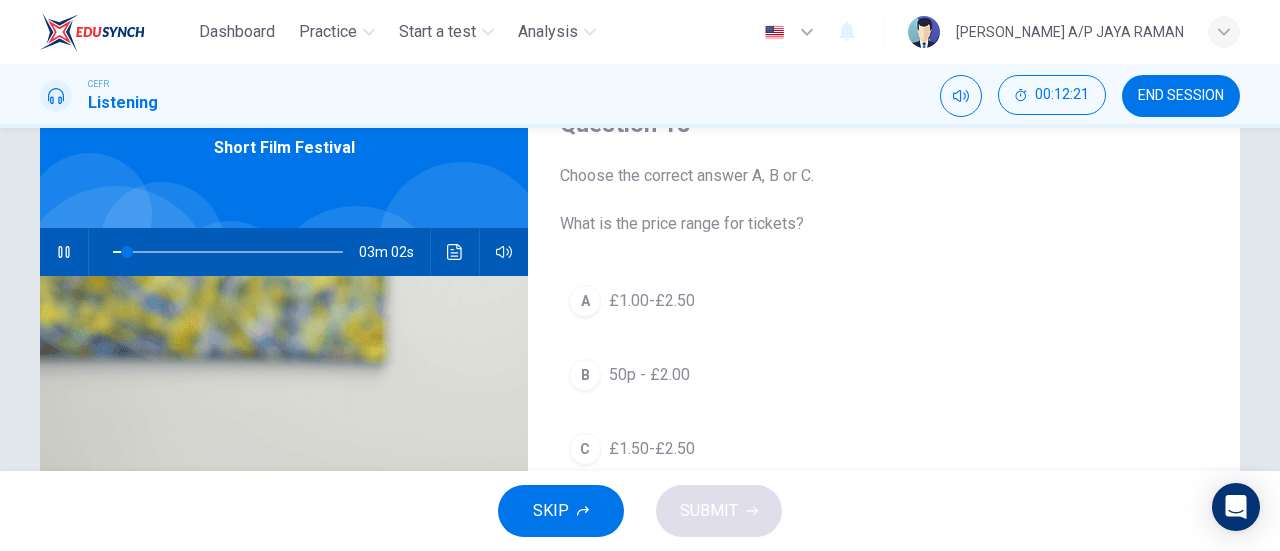 click on "A £1.00-£2.50" at bounding box center (884, 301) 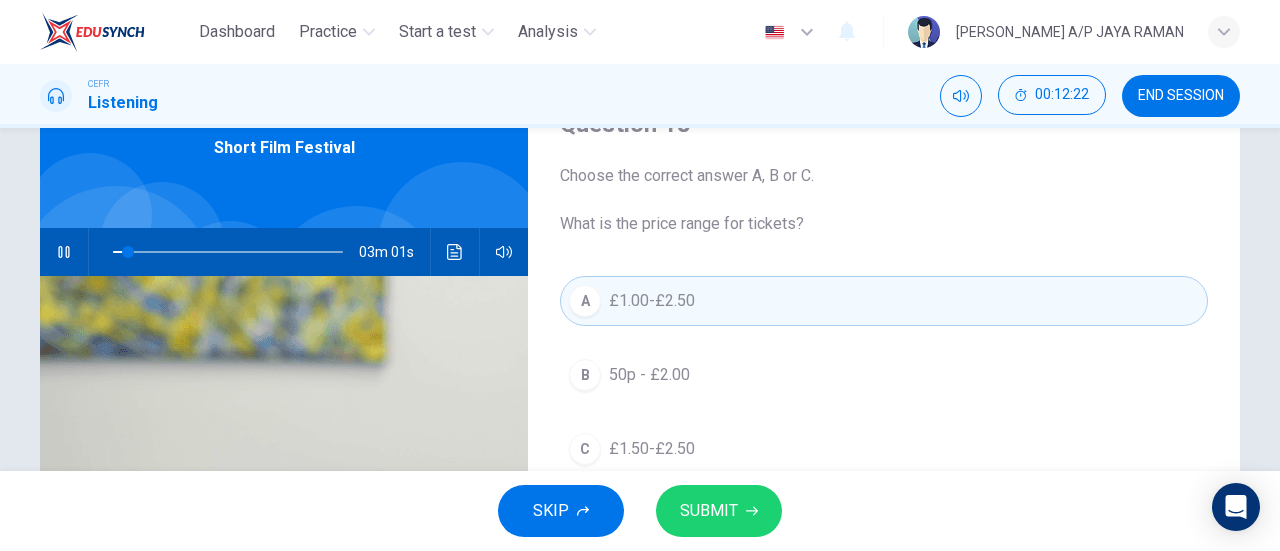 click on "SUBMIT" at bounding box center (709, 511) 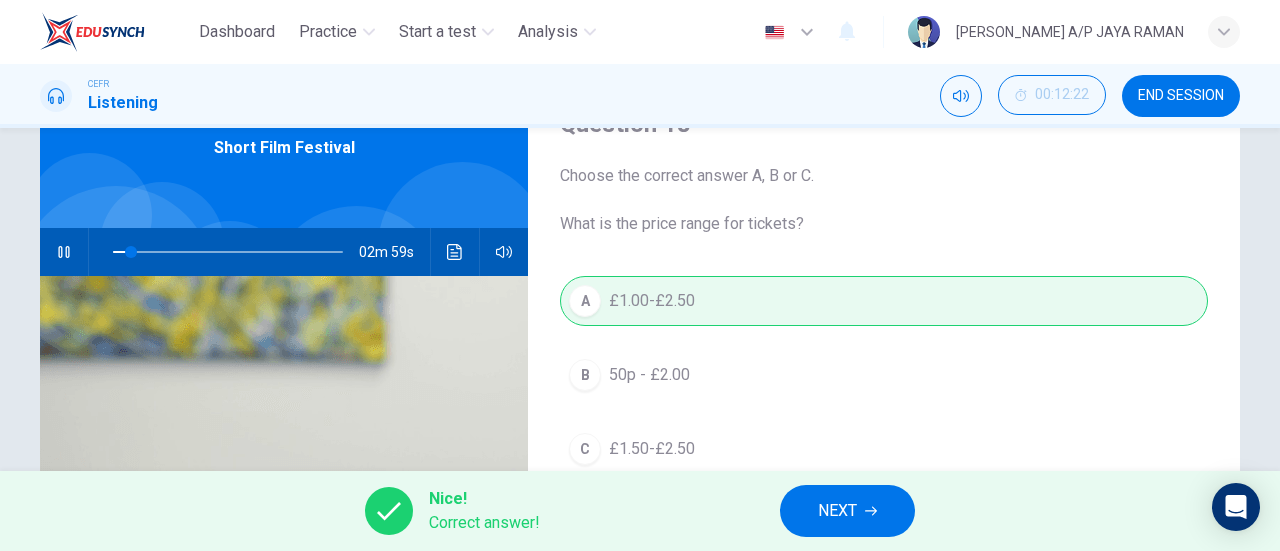 click on "NEXT" at bounding box center [847, 511] 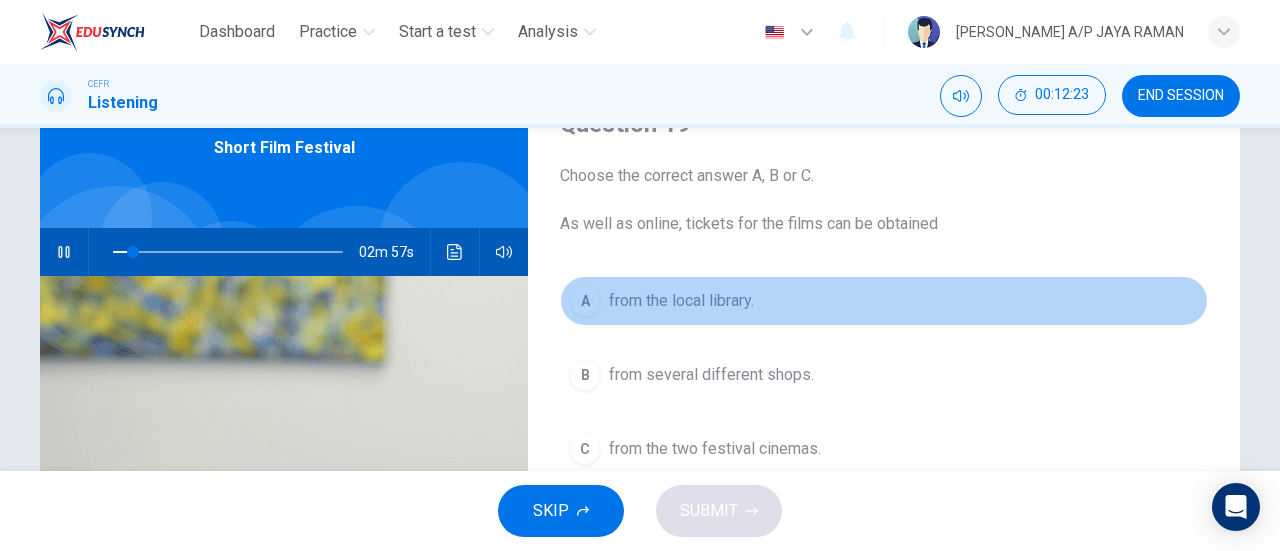 click on "from the local library." at bounding box center [681, 301] 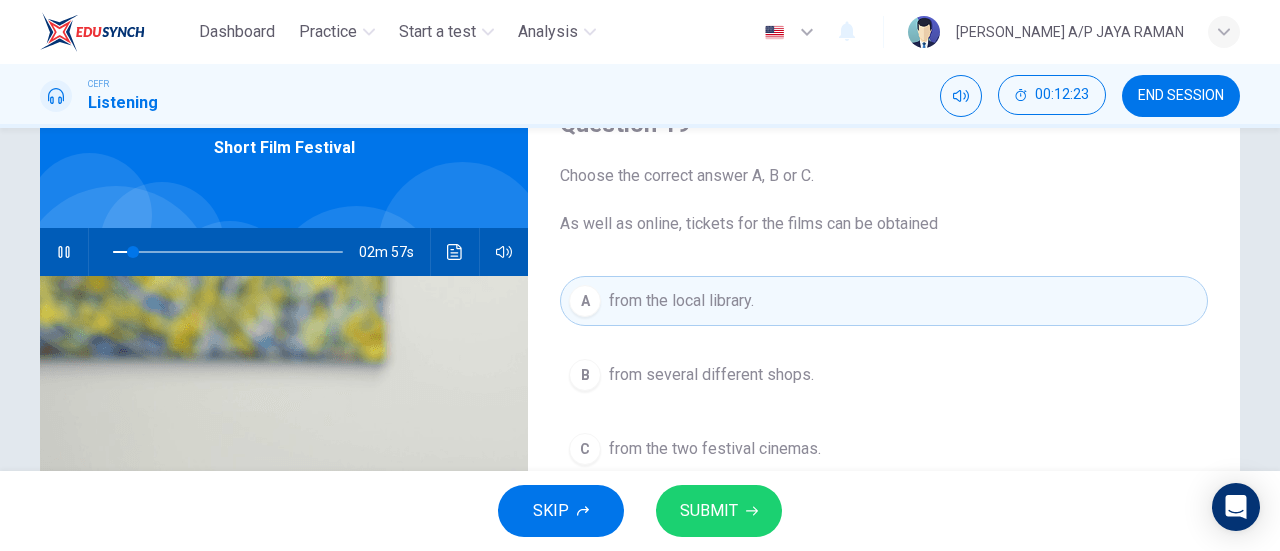 click on "SUBMIT" at bounding box center (709, 511) 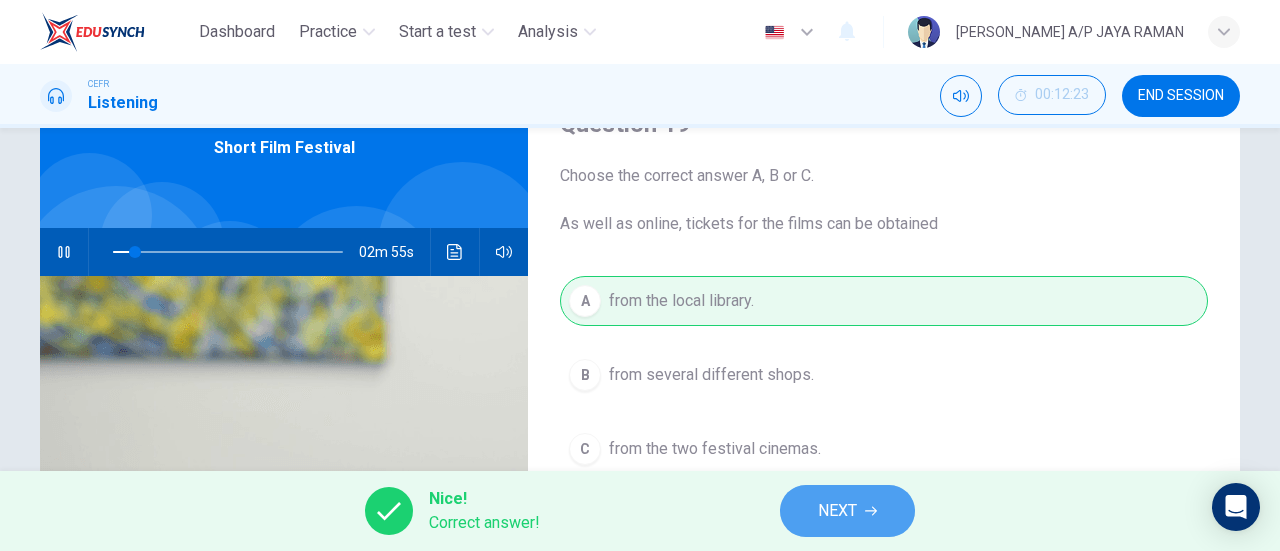 click on "NEXT" at bounding box center [847, 511] 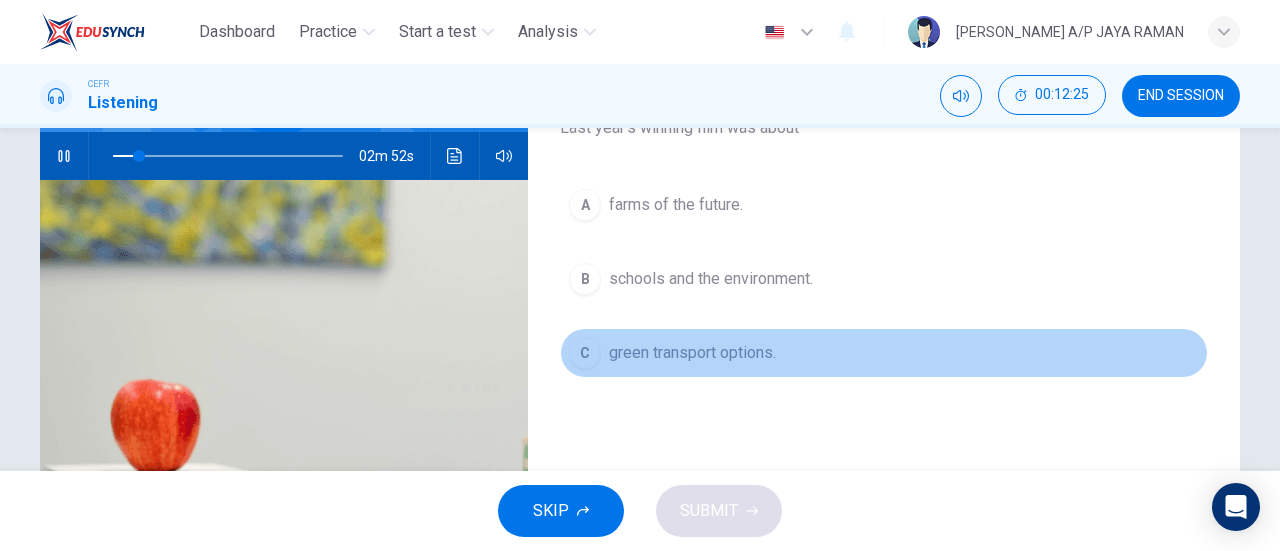 click on "green transport options." at bounding box center [692, 353] 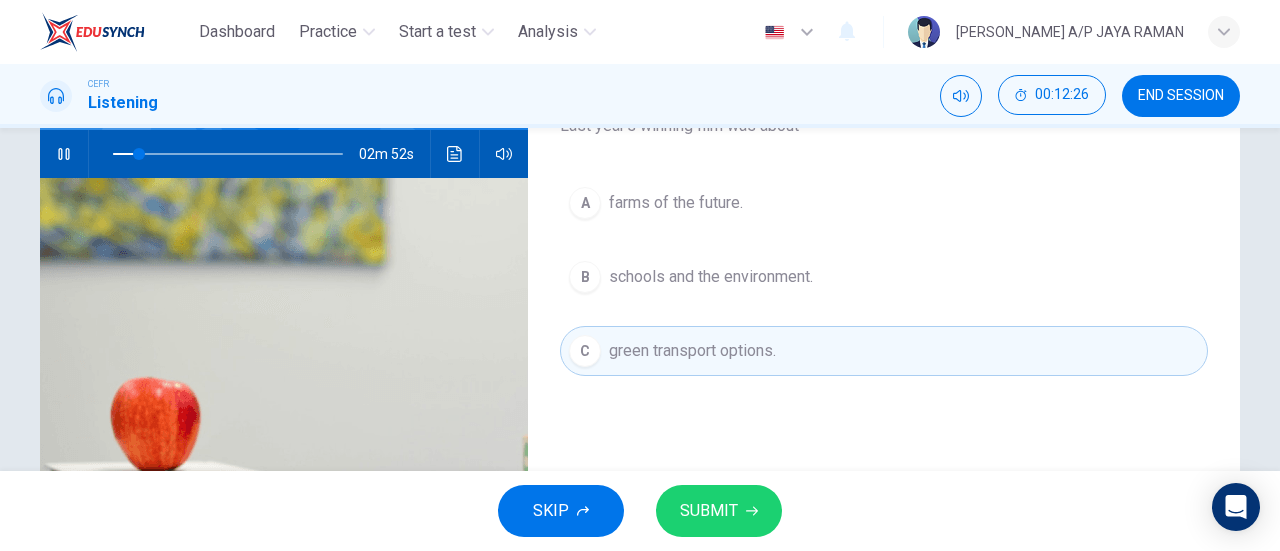 scroll, scrollTop: 199, scrollLeft: 0, axis: vertical 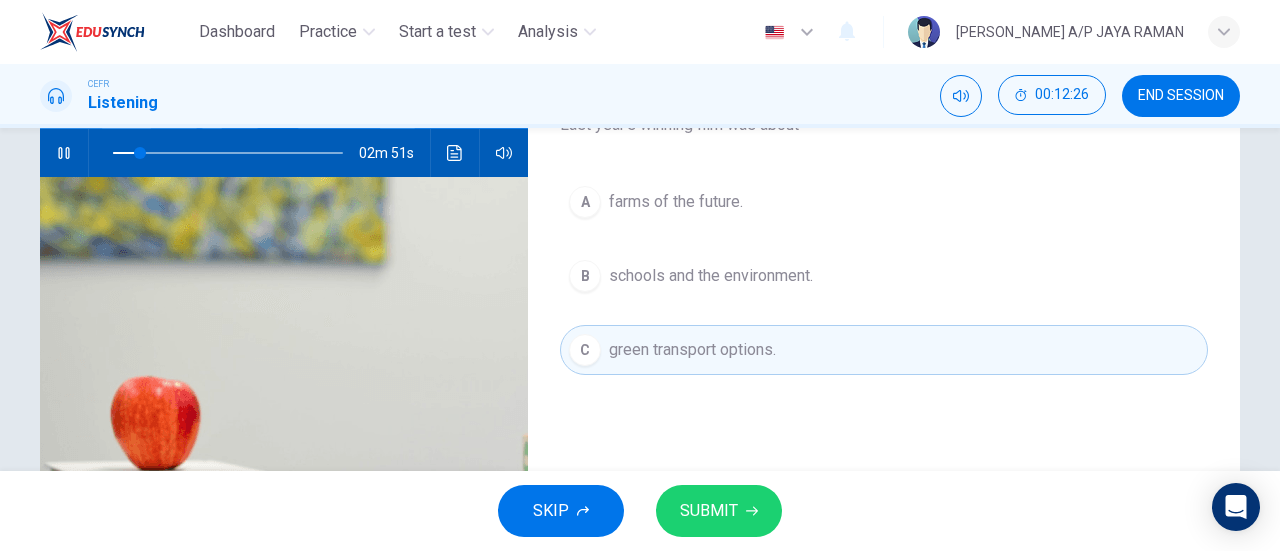 click on "SUBMIT" at bounding box center [709, 511] 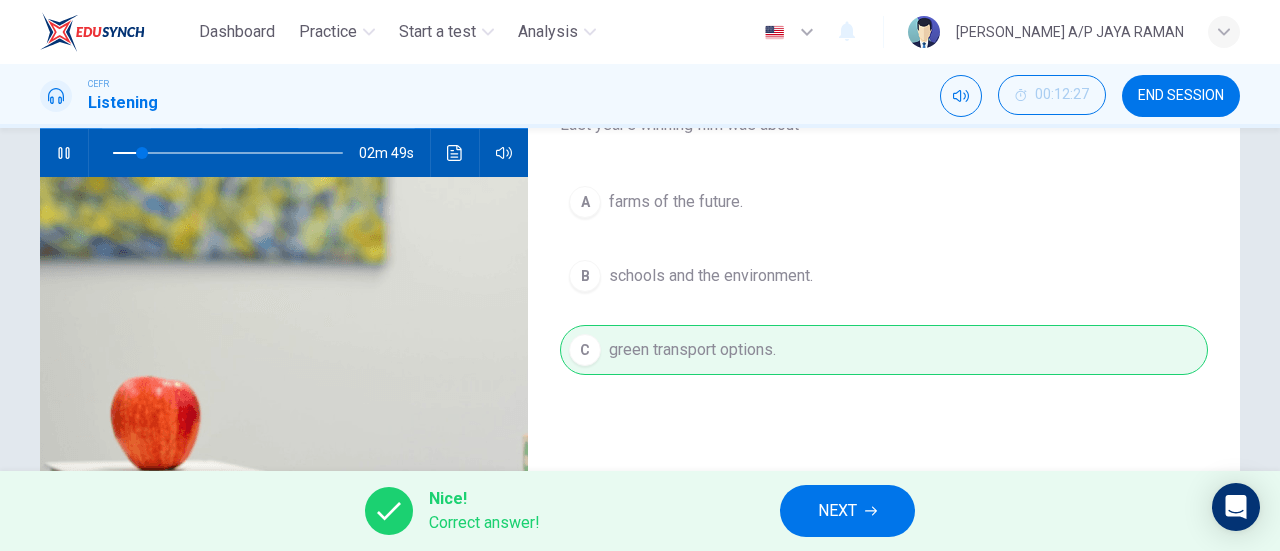 click on "NEXT" at bounding box center [847, 511] 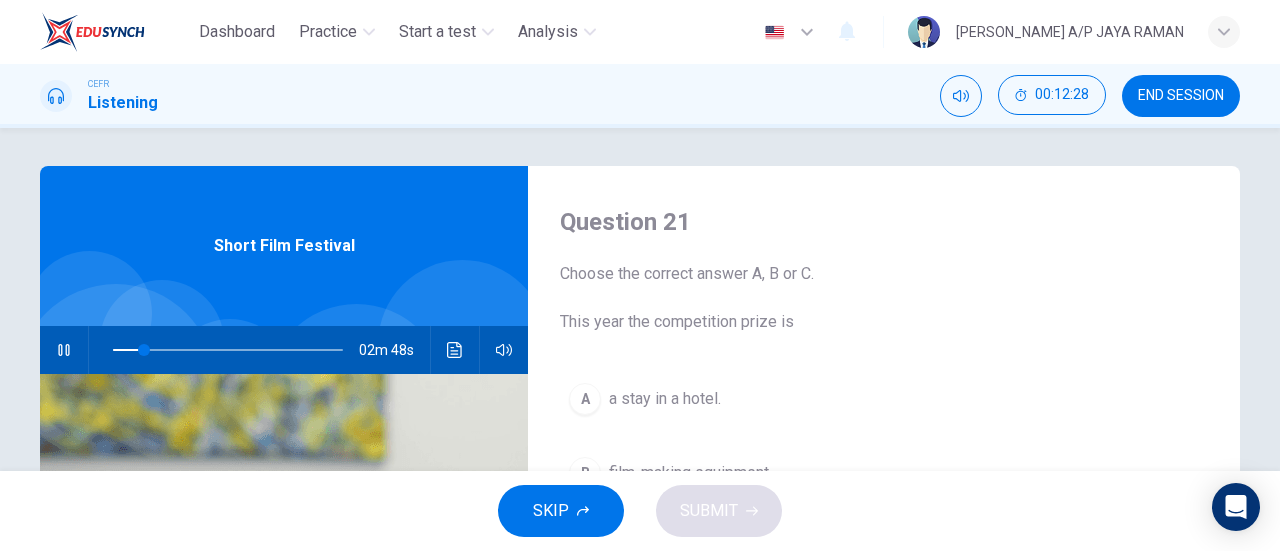 scroll, scrollTop: 0, scrollLeft: 0, axis: both 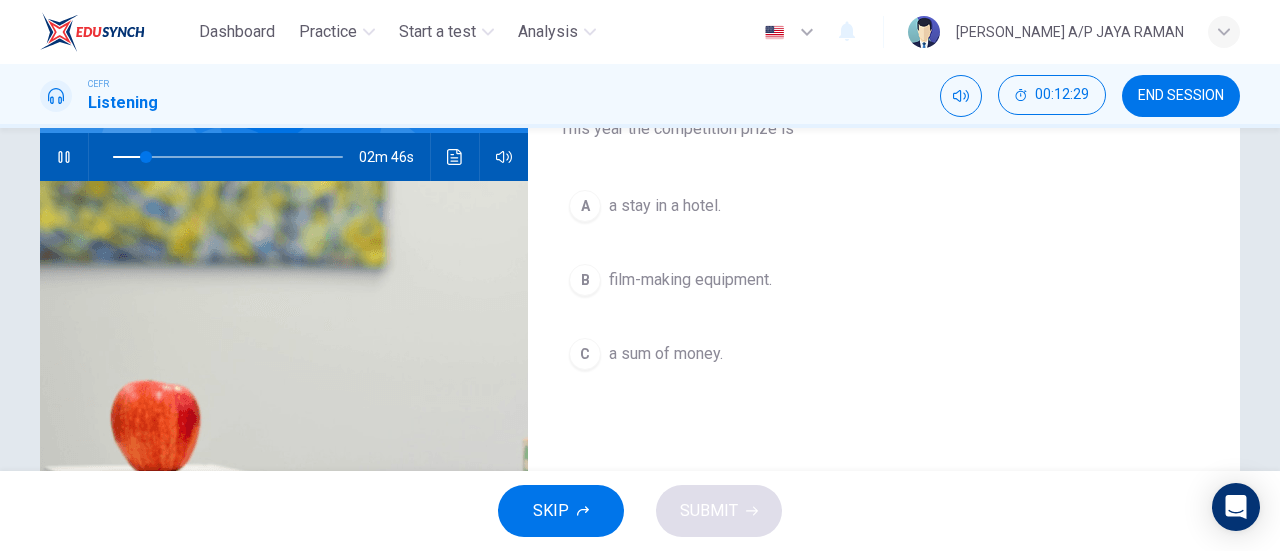 click on "B film-making equipment." at bounding box center [884, 280] 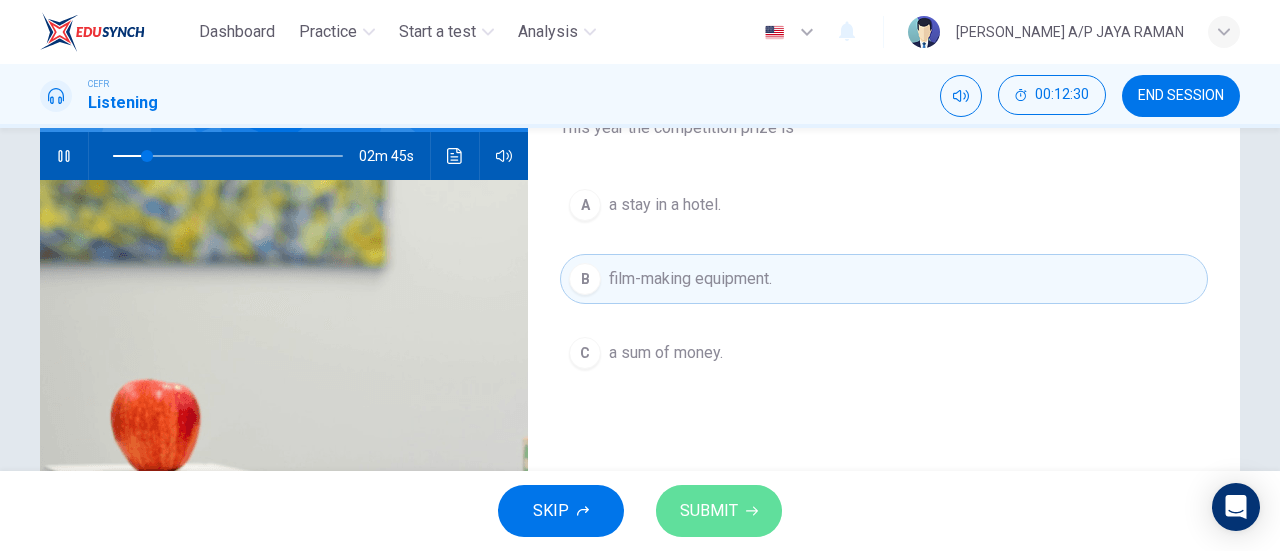 click on "SUBMIT" at bounding box center (709, 511) 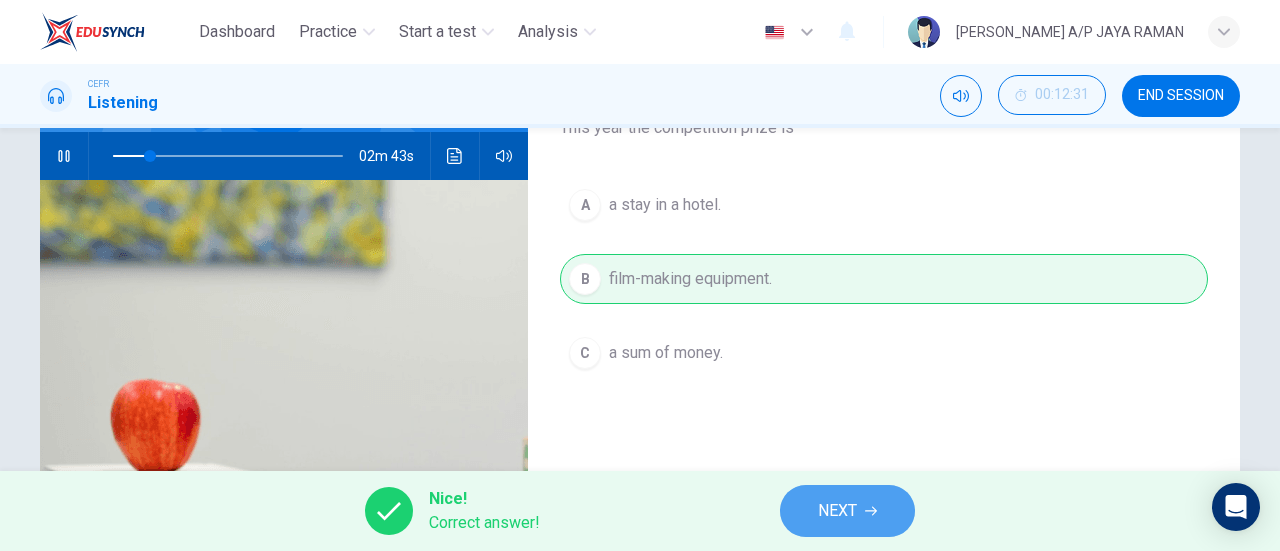 click on "NEXT" at bounding box center [837, 511] 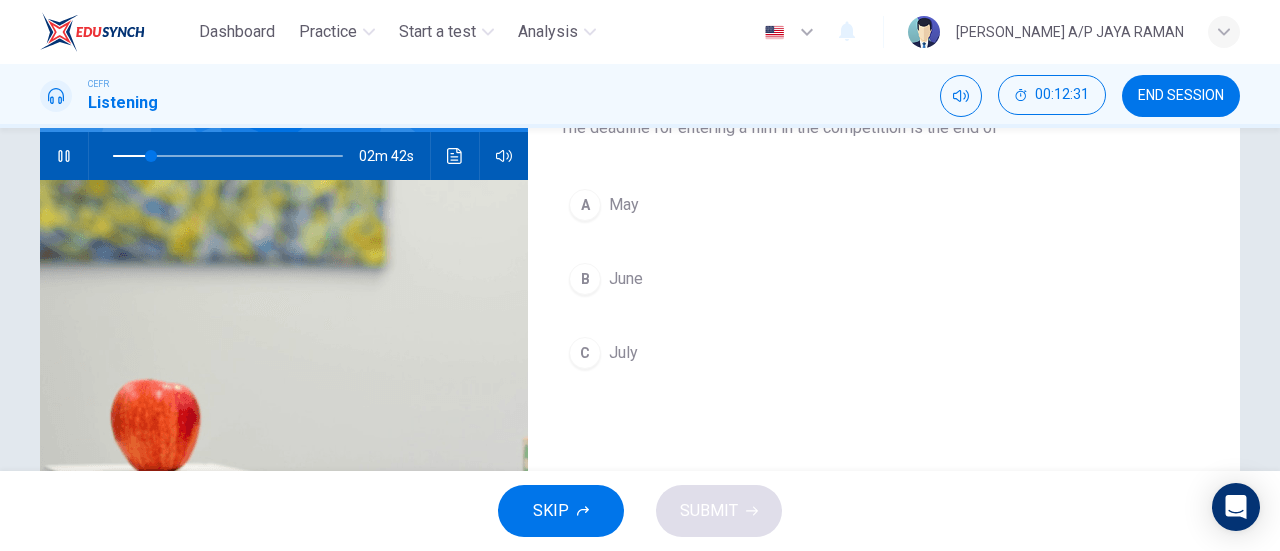 click on "C July" at bounding box center (884, 353) 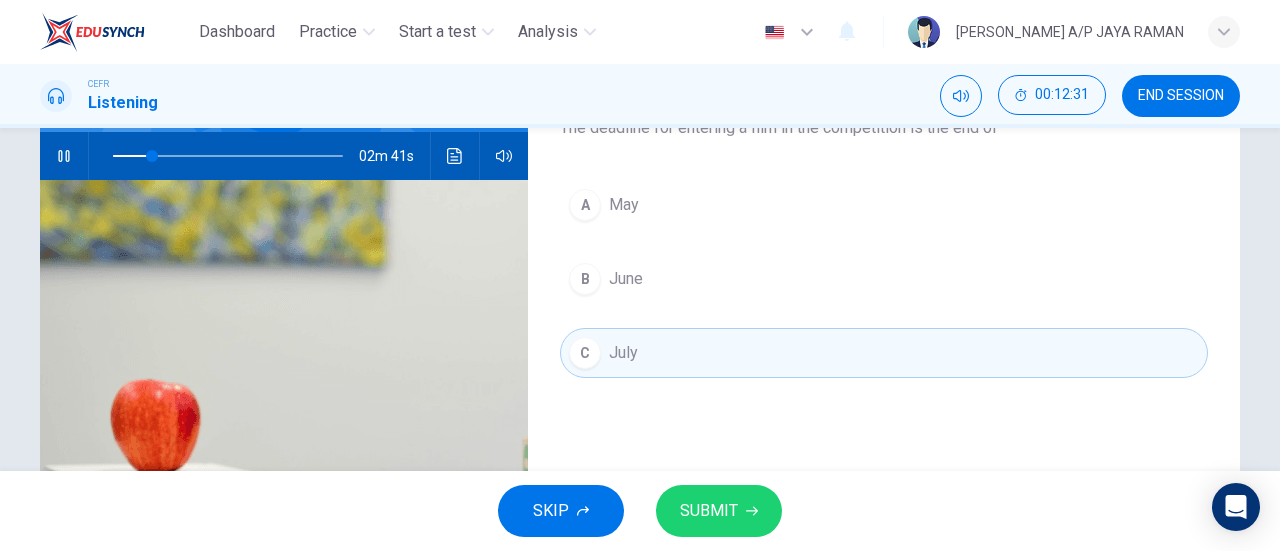 click on "SUBMIT" at bounding box center (719, 511) 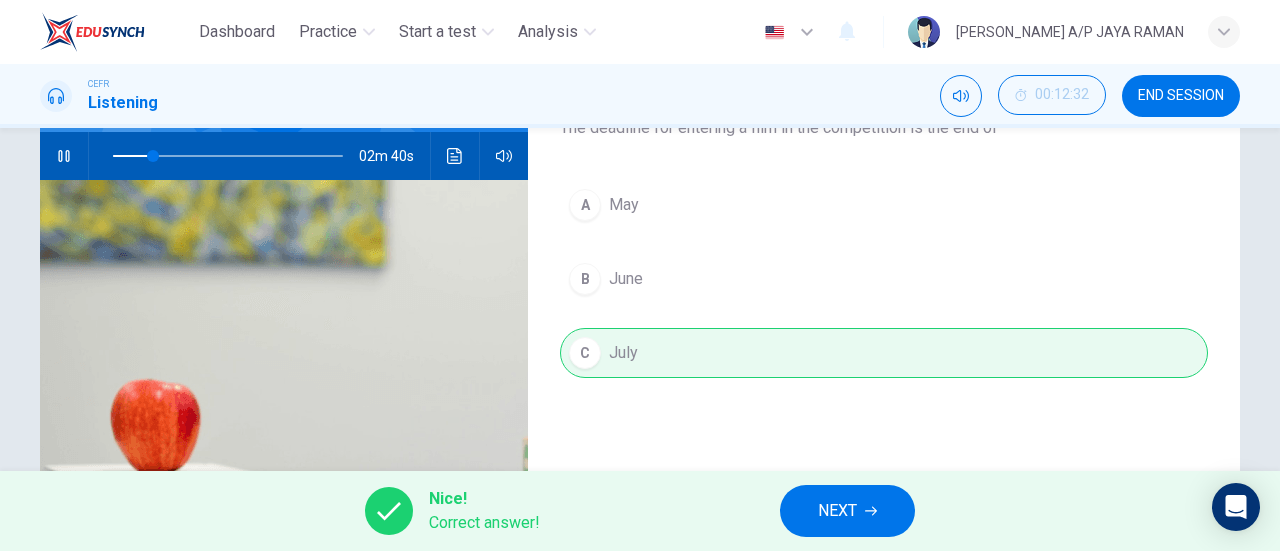 click on "NEXT" at bounding box center (847, 511) 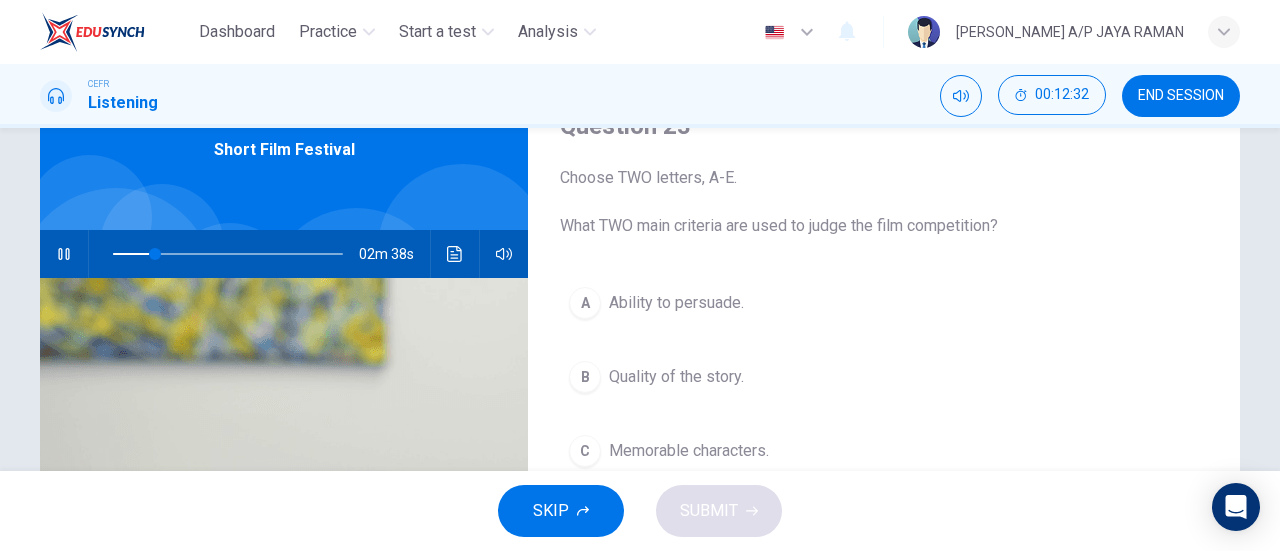 scroll, scrollTop: 97, scrollLeft: 0, axis: vertical 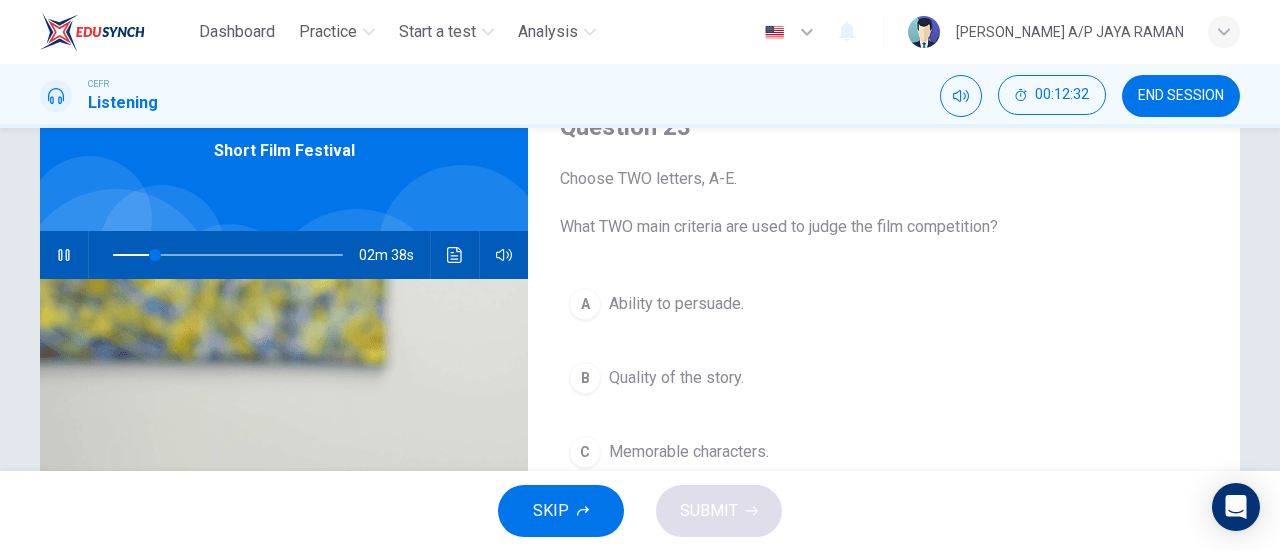 click on "A Ability to persuade. B Quality of the story. C Memorable characters. D Quality of photography. E Originality." at bounding box center (884, 472) 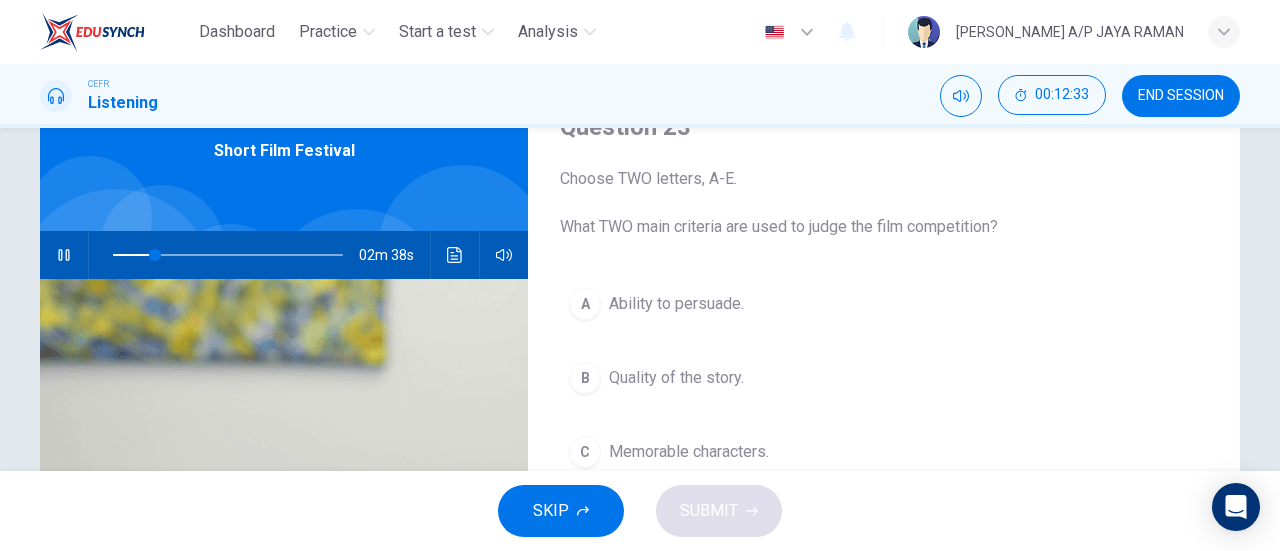 click on "B Quality of the story." at bounding box center [884, 378] 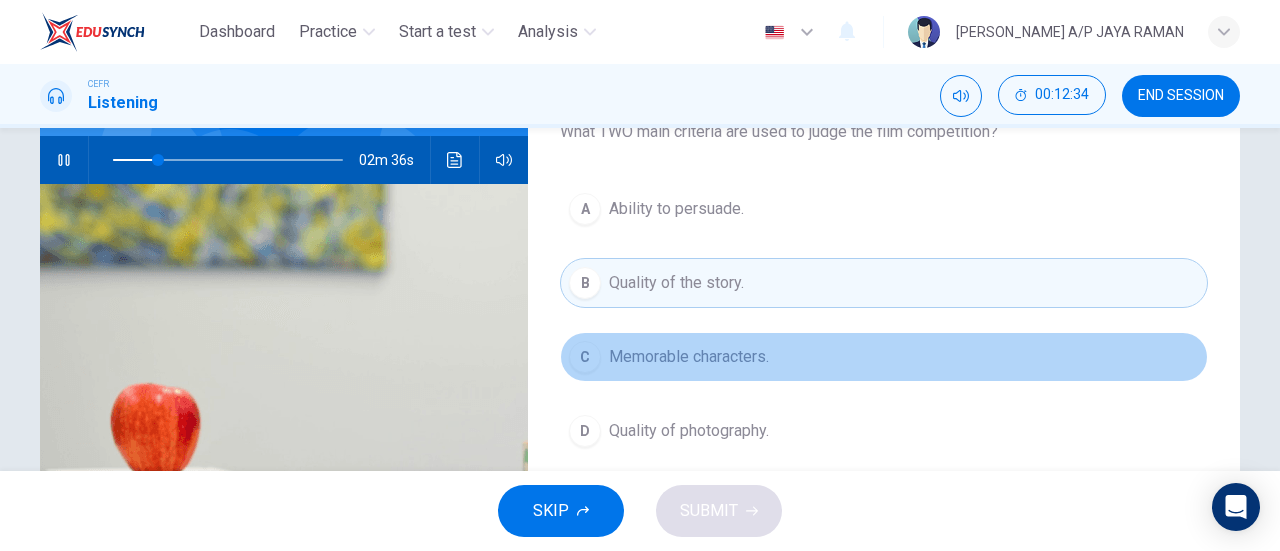 click on "Memorable characters." at bounding box center (689, 357) 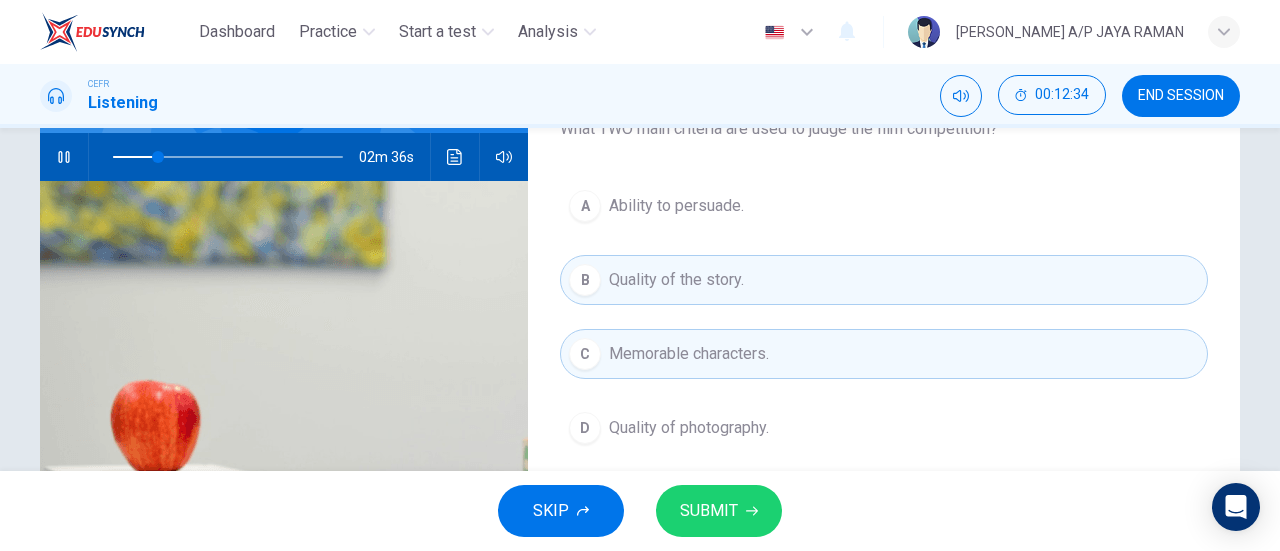 scroll, scrollTop: 196, scrollLeft: 0, axis: vertical 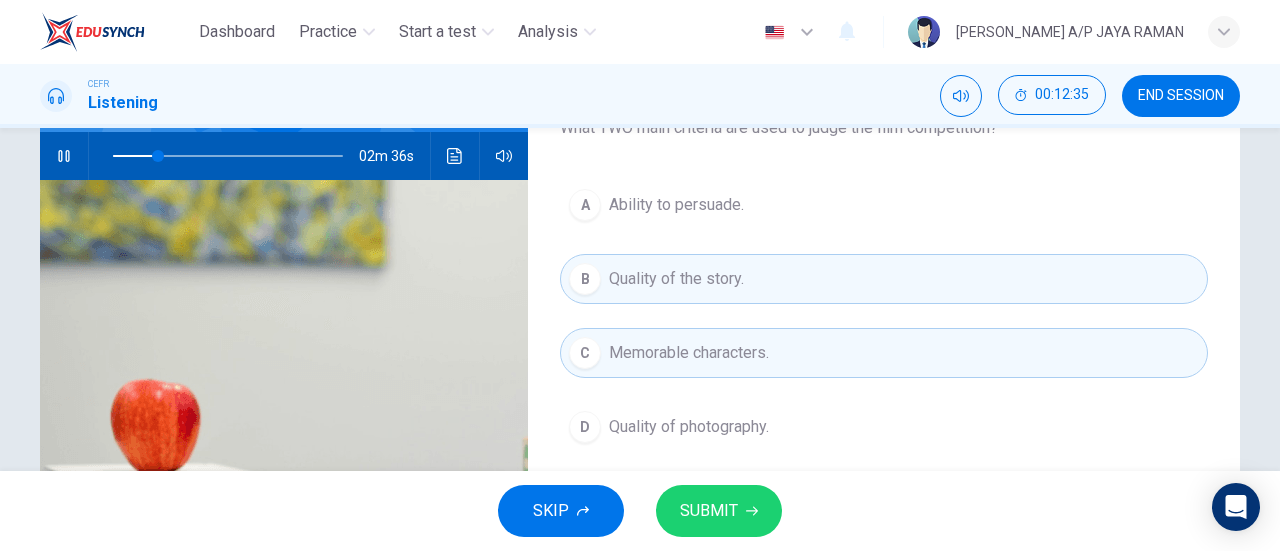 click on "SUBMIT" at bounding box center (719, 511) 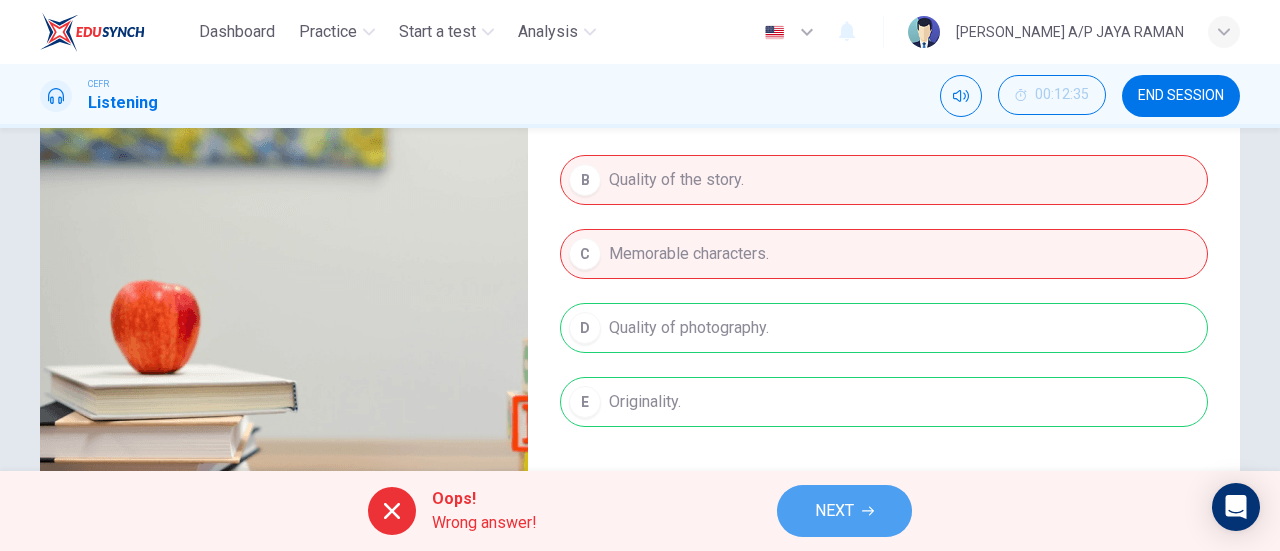 click on "NEXT" at bounding box center (834, 511) 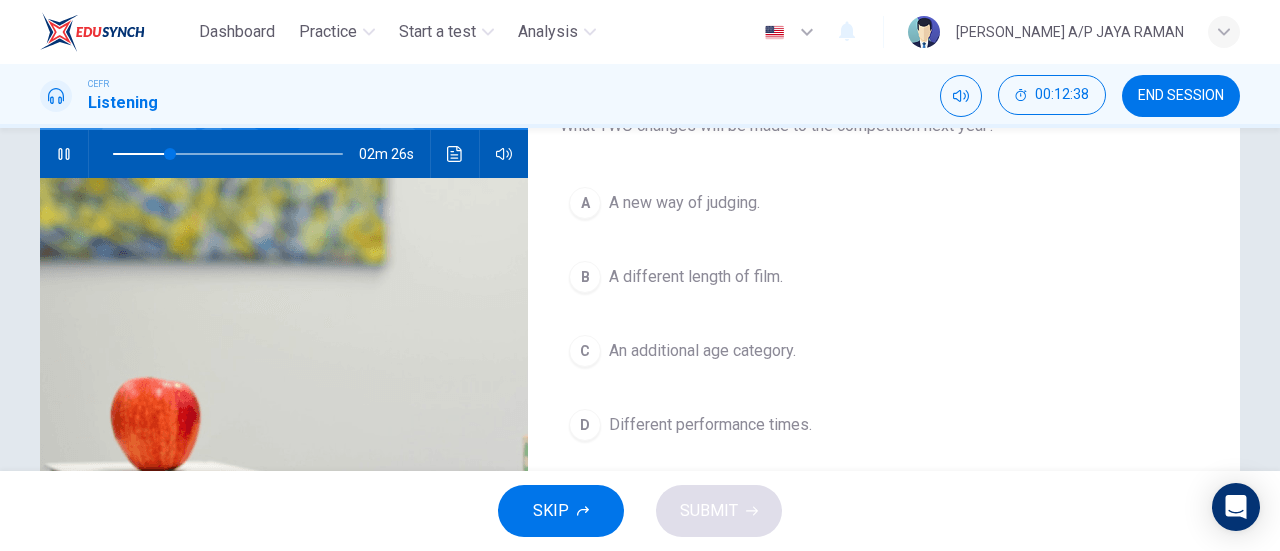 scroll, scrollTop: 199, scrollLeft: 0, axis: vertical 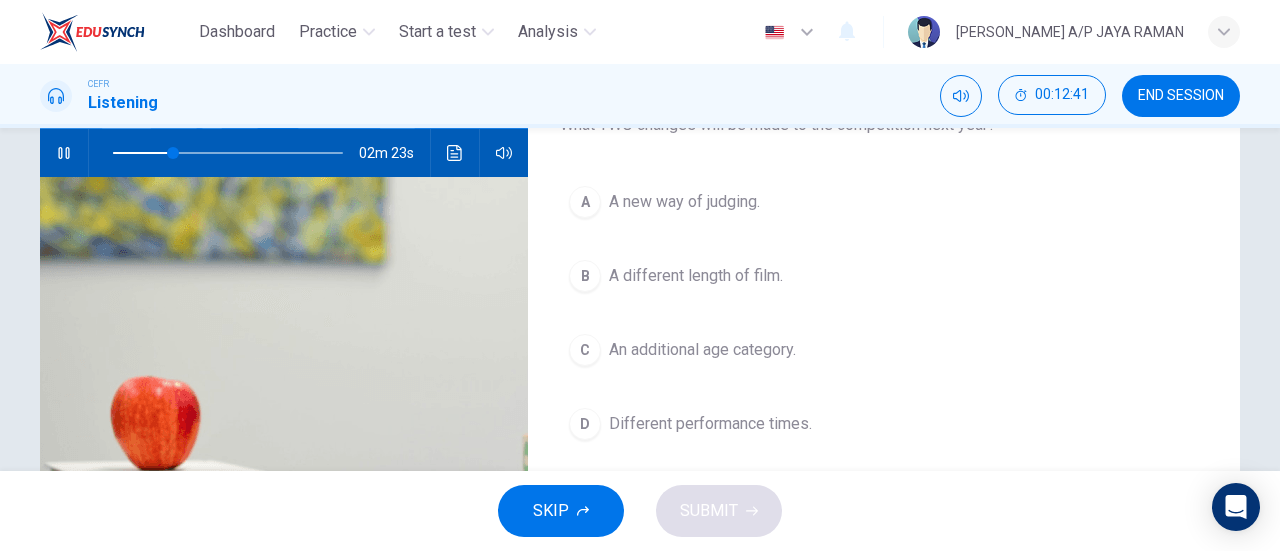 click on "A new way of judging." at bounding box center (684, 202) 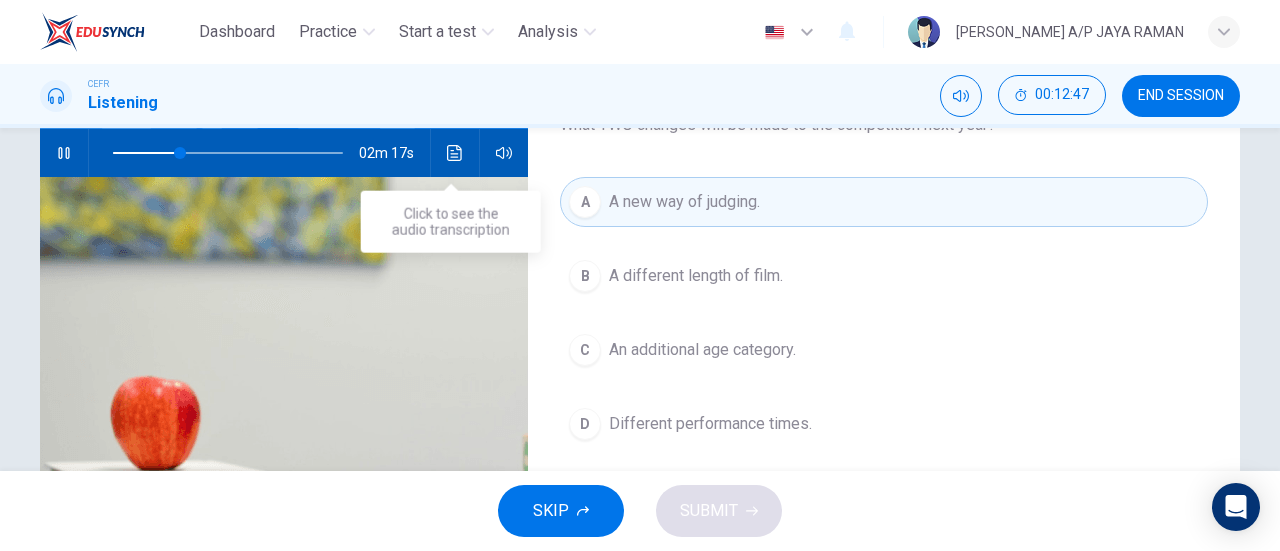 click 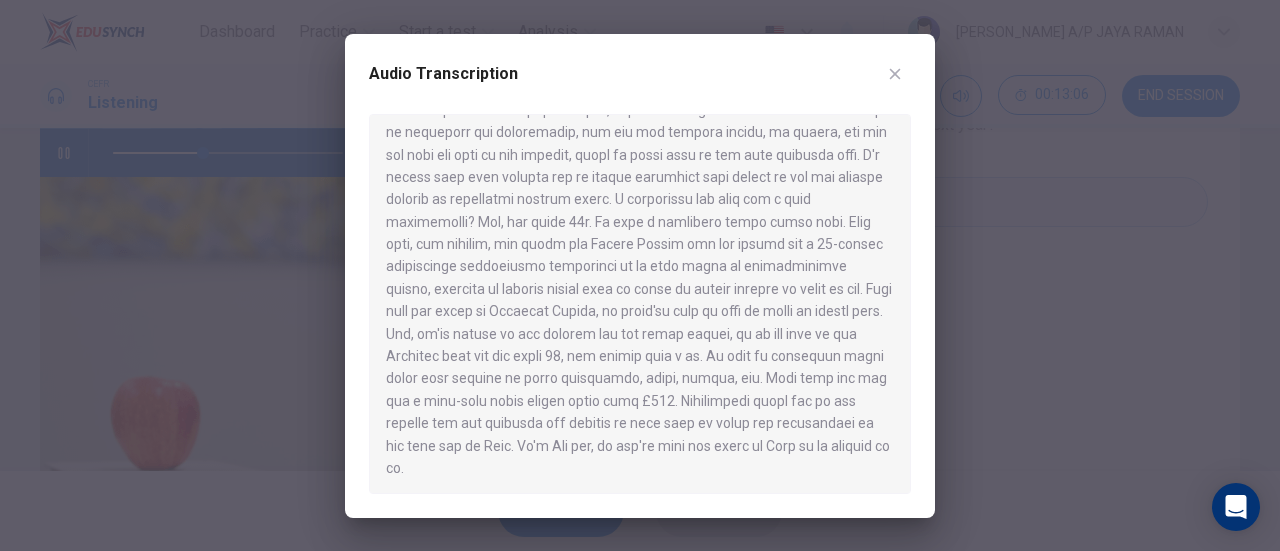 scroll, scrollTop: 392, scrollLeft: 0, axis: vertical 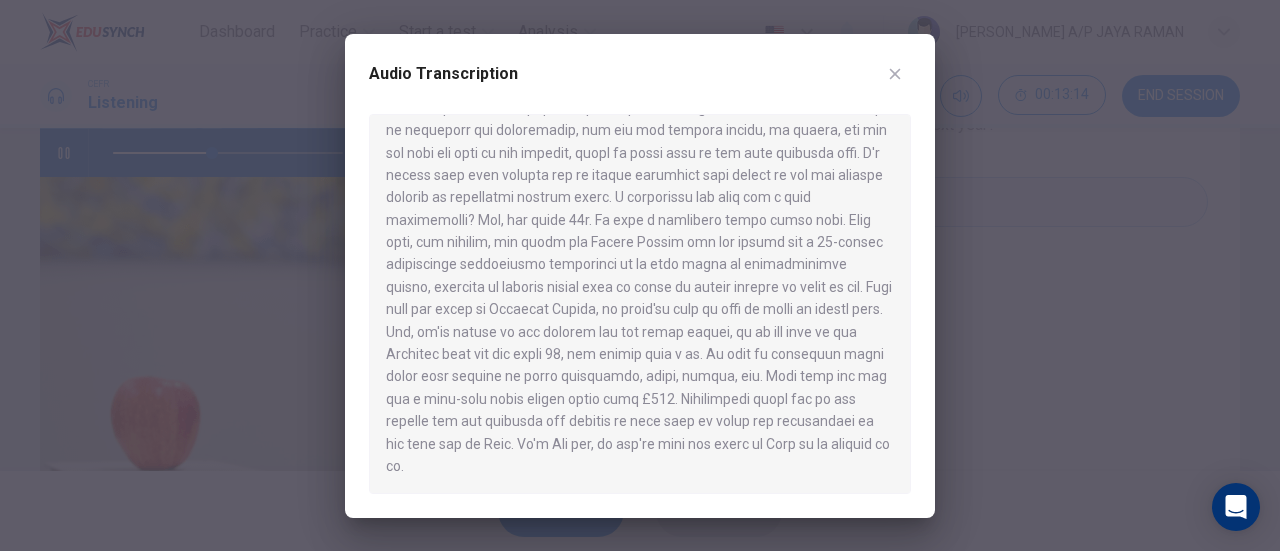 click 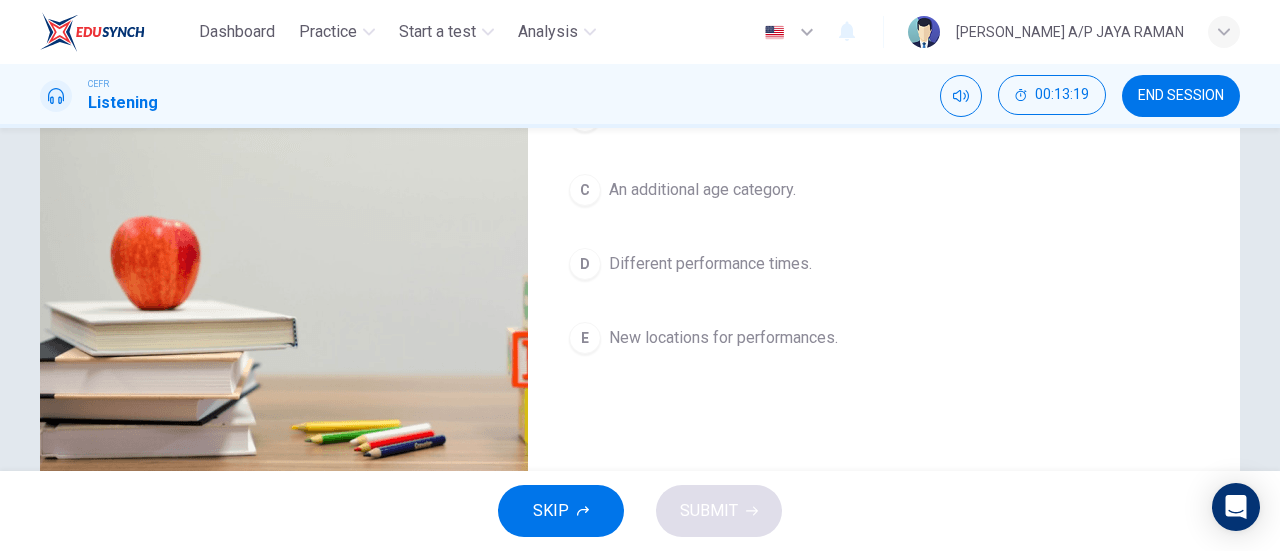 scroll, scrollTop: 358, scrollLeft: 0, axis: vertical 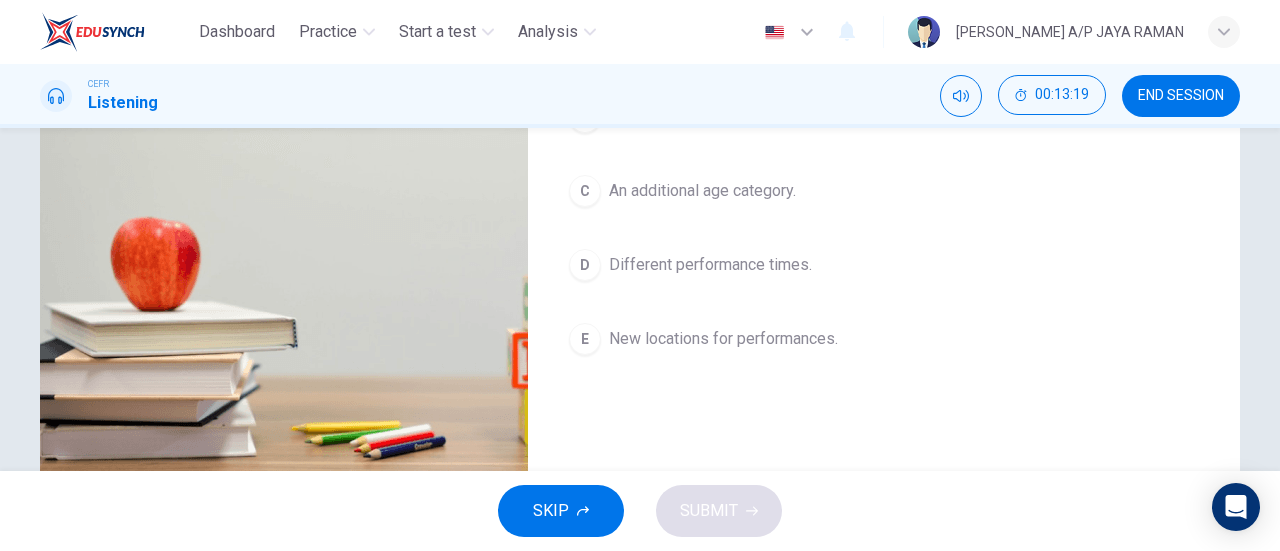 click on "E New locations for performances." at bounding box center (884, 339) 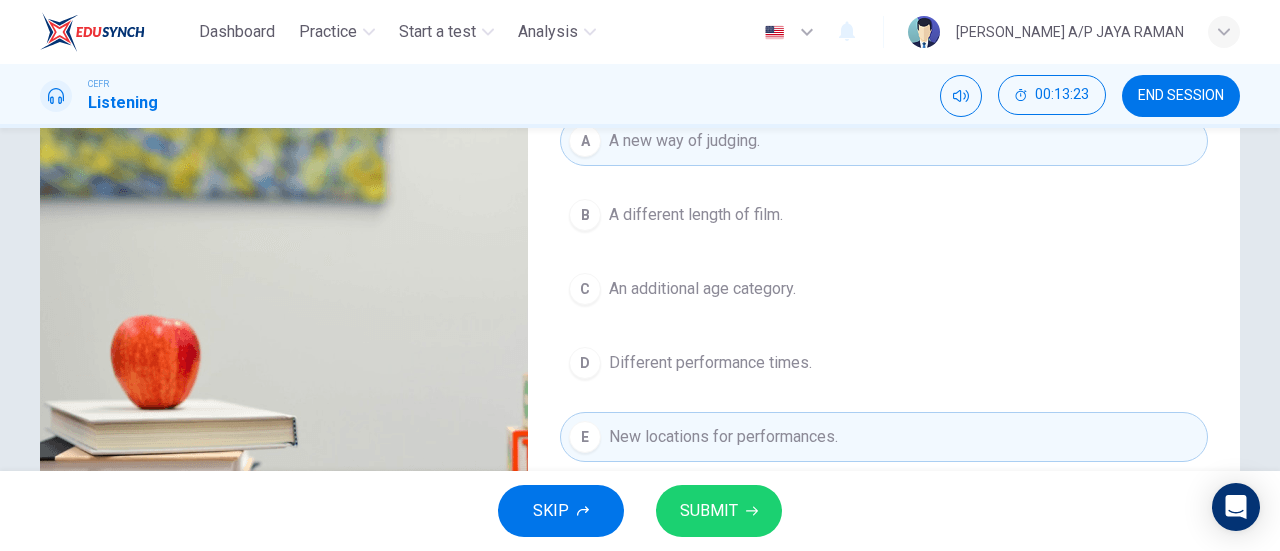 click on "A new way of judging." at bounding box center (684, 141) 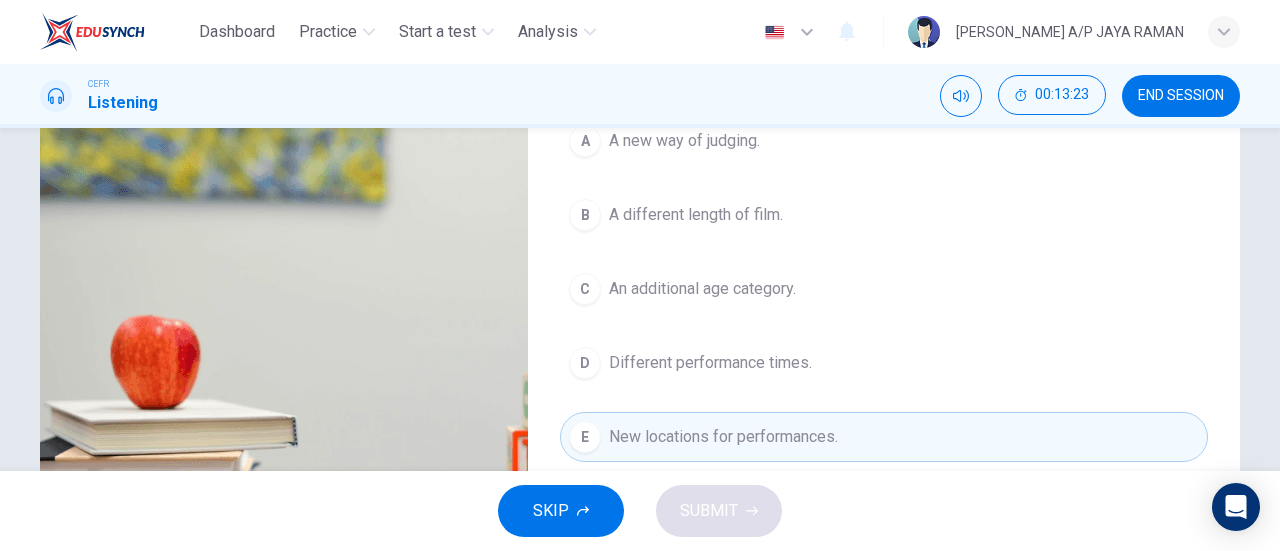 scroll, scrollTop: 259, scrollLeft: 0, axis: vertical 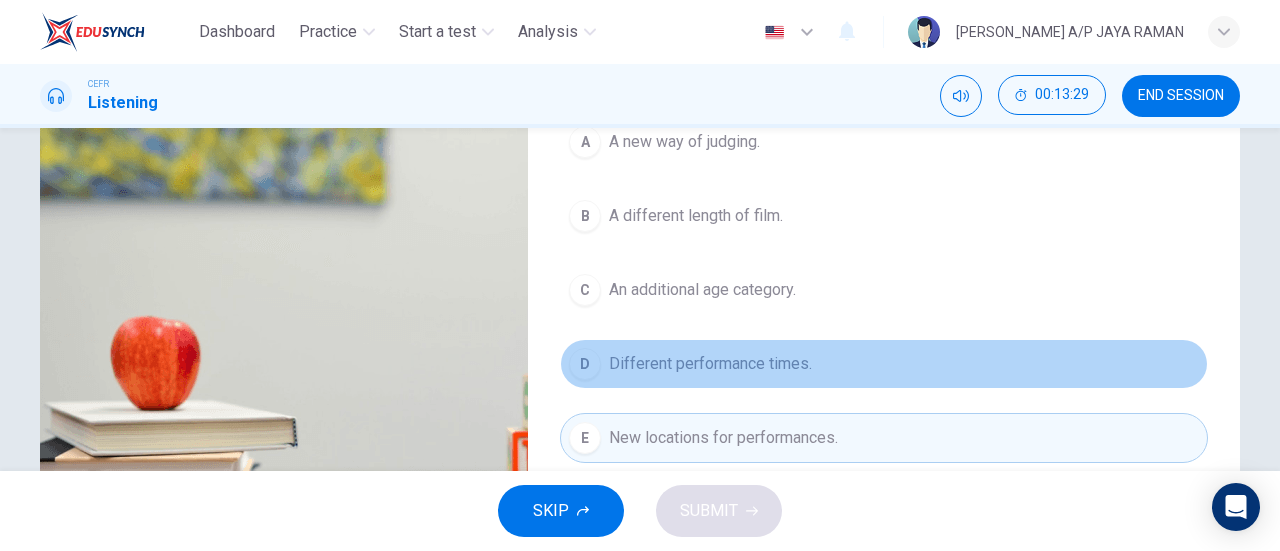 click on "Different performance times." at bounding box center [710, 364] 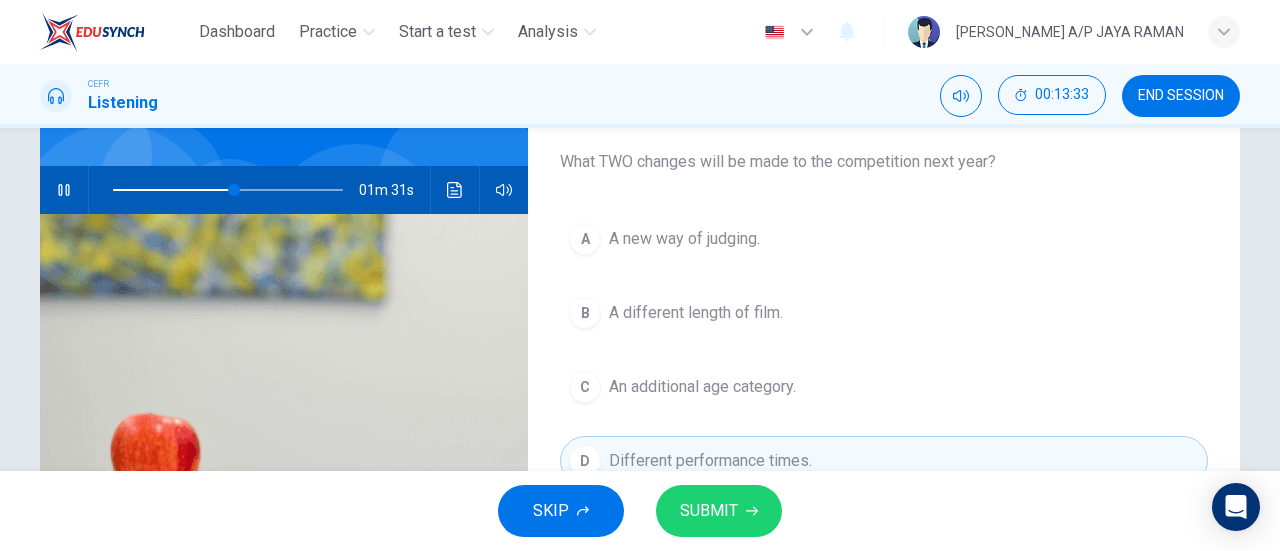 scroll, scrollTop: 160, scrollLeft: 0, axis: vertical 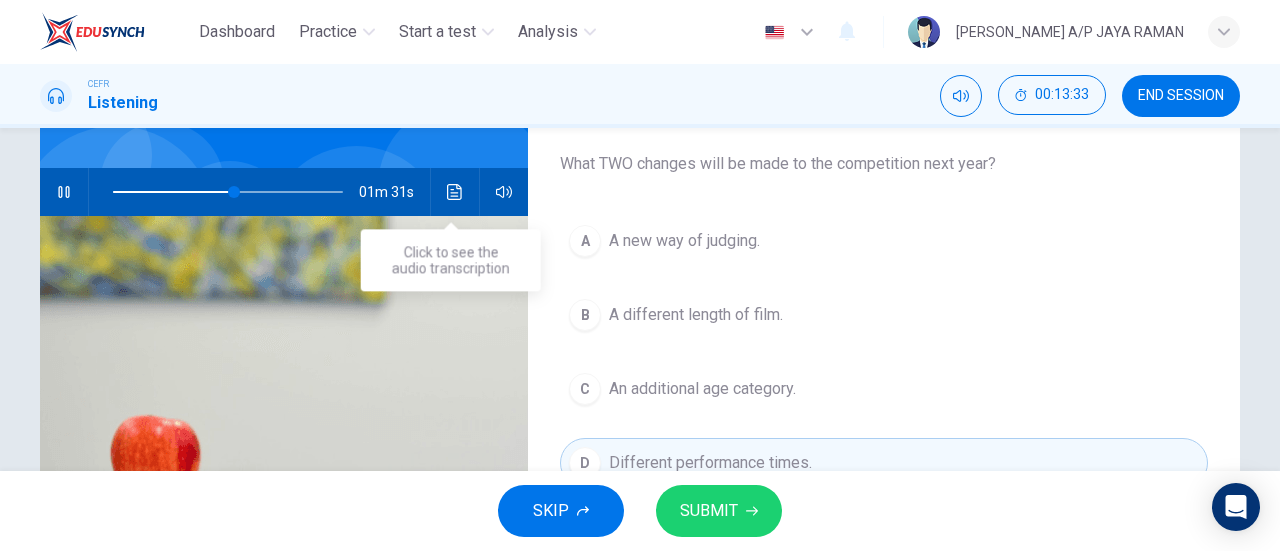 click 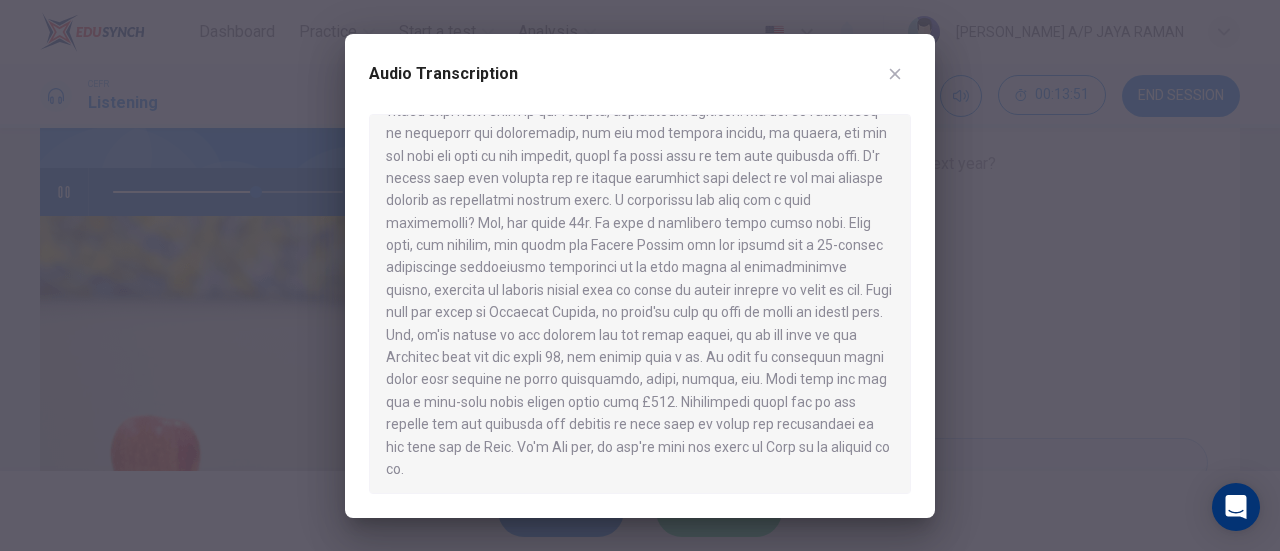 scroll, scrollTop: 392, scrollLeft: 0, axis: vertical 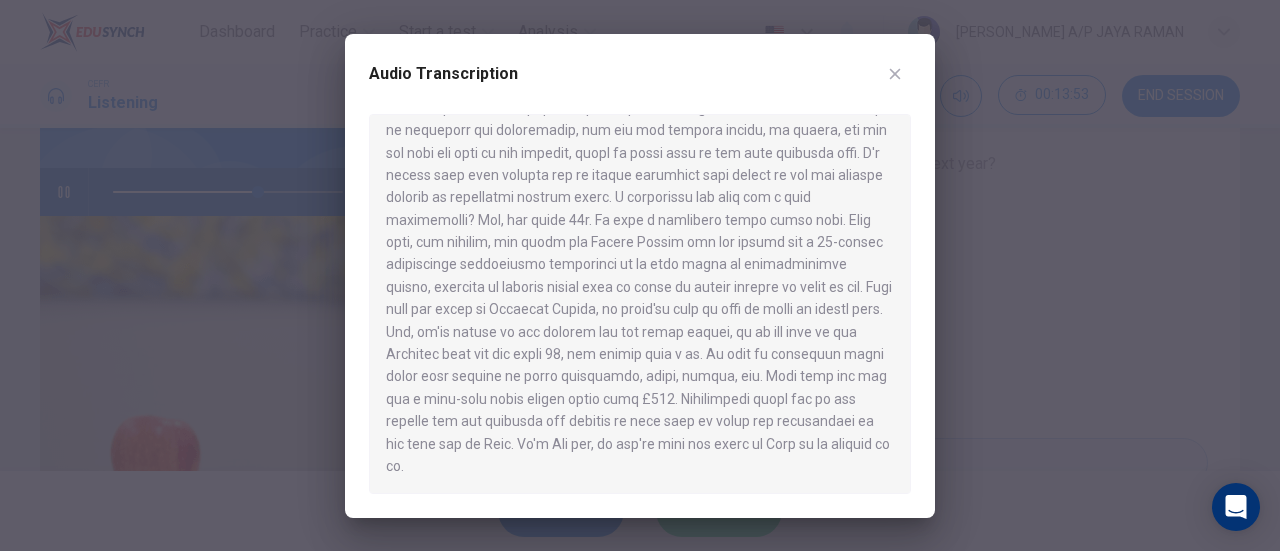 click 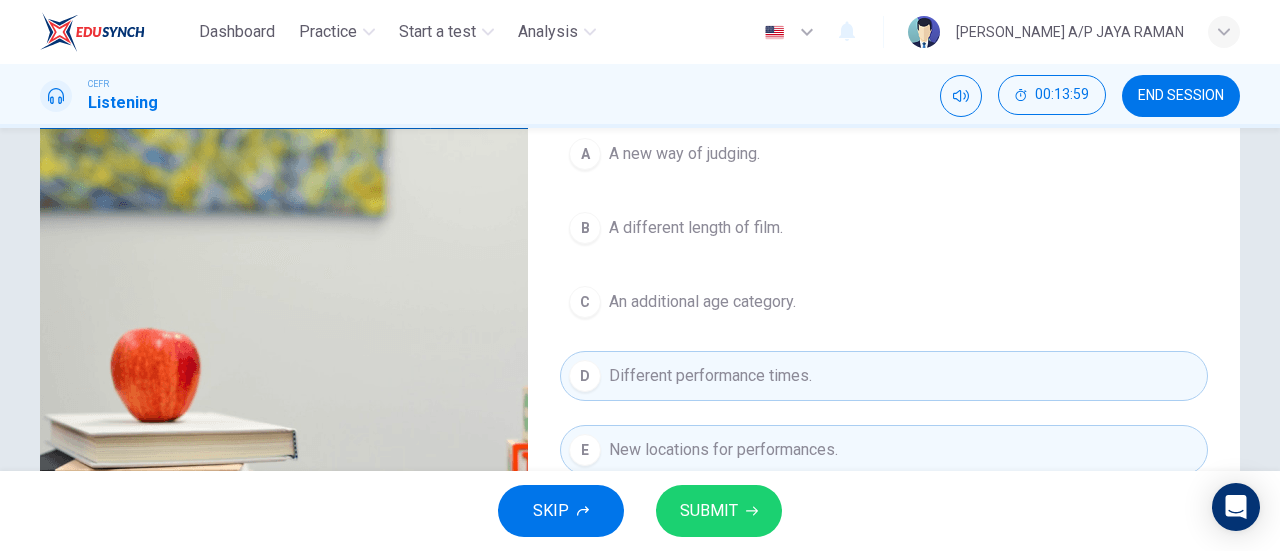 scroll, scrollTop: 246, scrollLeft: 0, axis: vertical 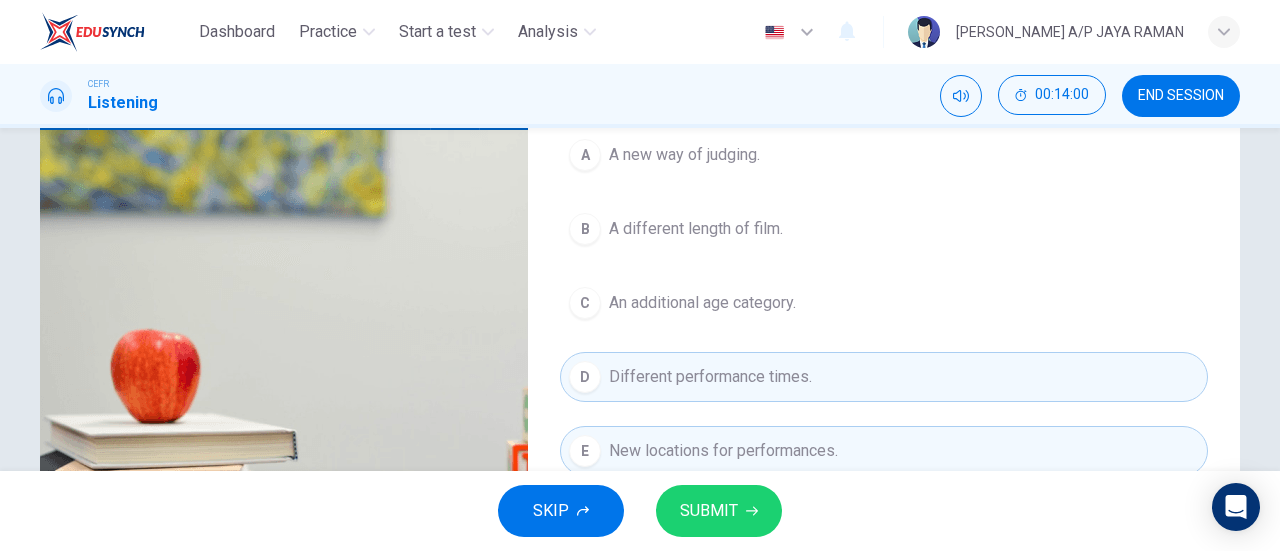 click on "A A new way of judging." at bounding box center [884, 155] 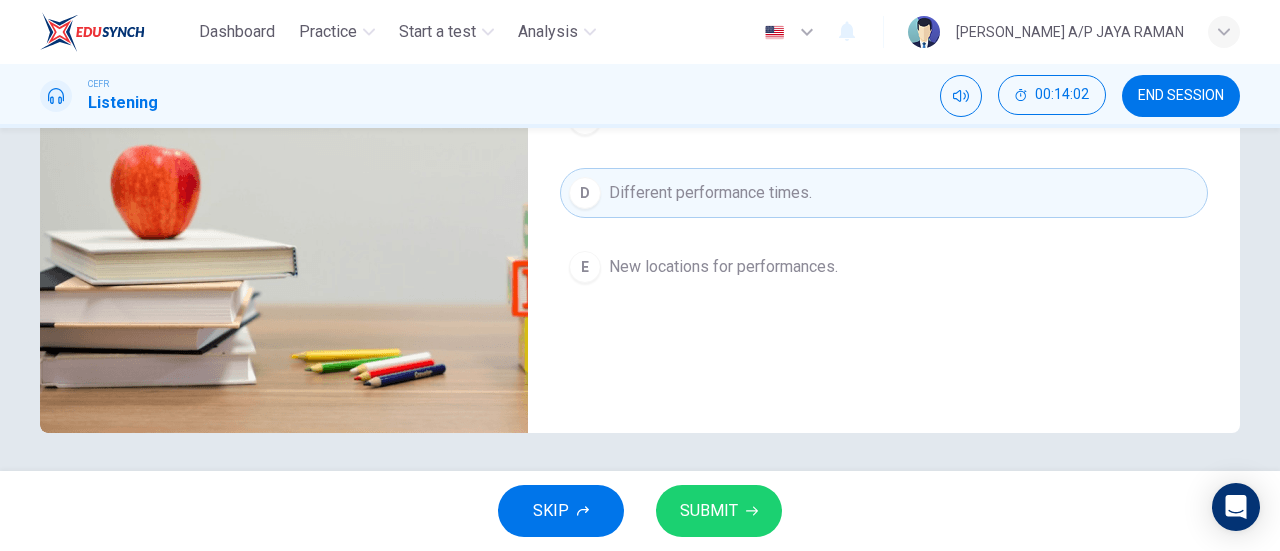 scroll, scrollTop: 432, scrollLeft: 0, axis: vertical 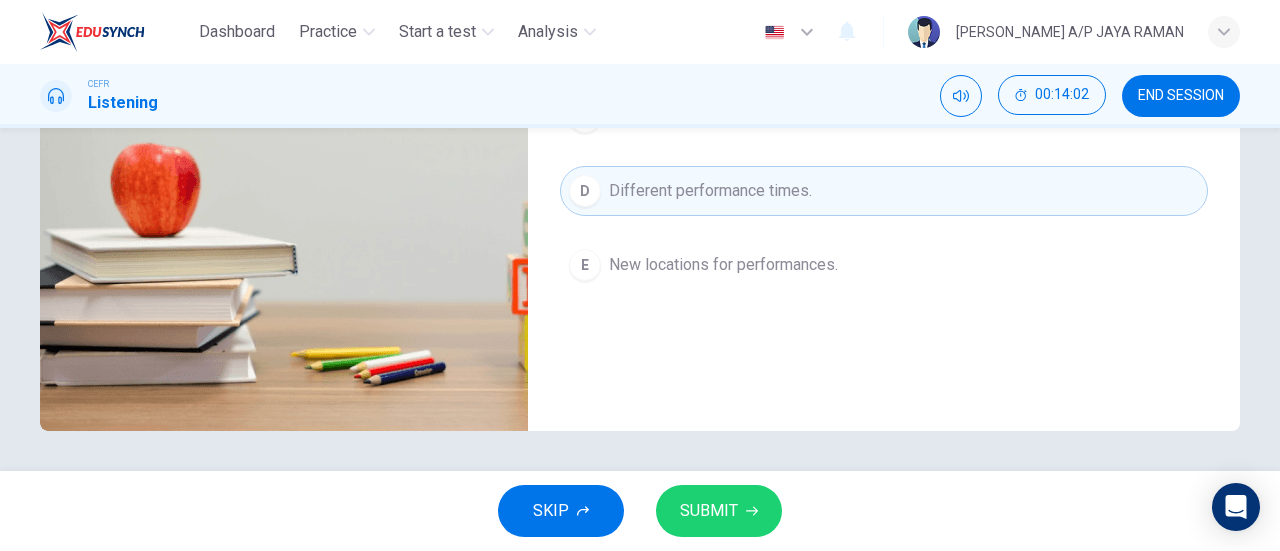 click on "A A new way of judging. B A different length of film. C An additional age category. D Different performance times. E New locations for performances." at bounding box center (884, 137) 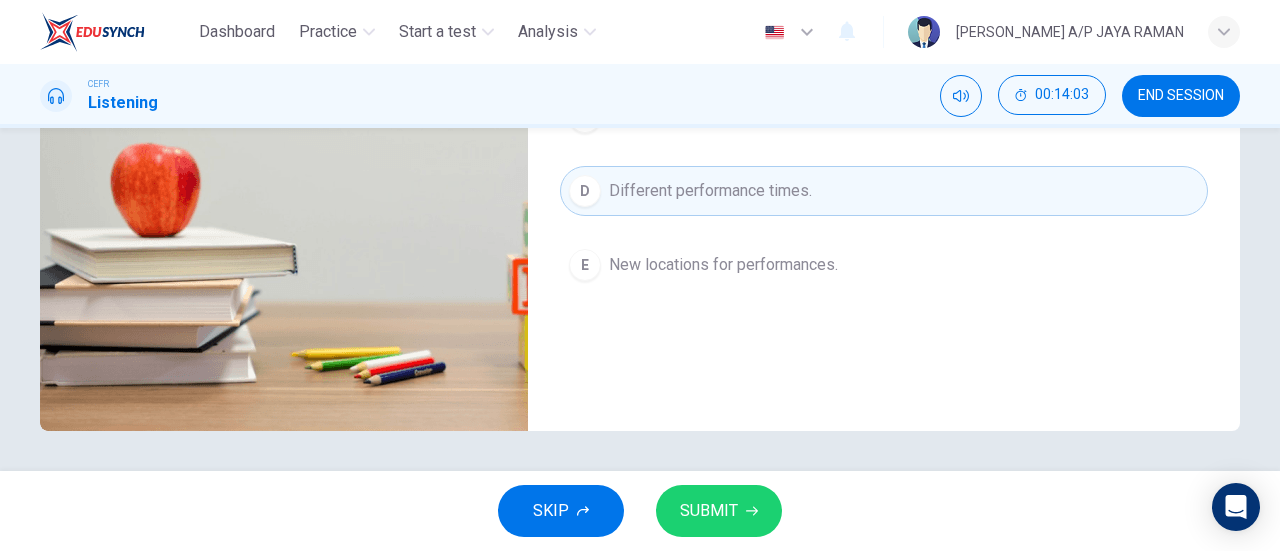 click on "New locations for performances." at bounding box center [723, 265] 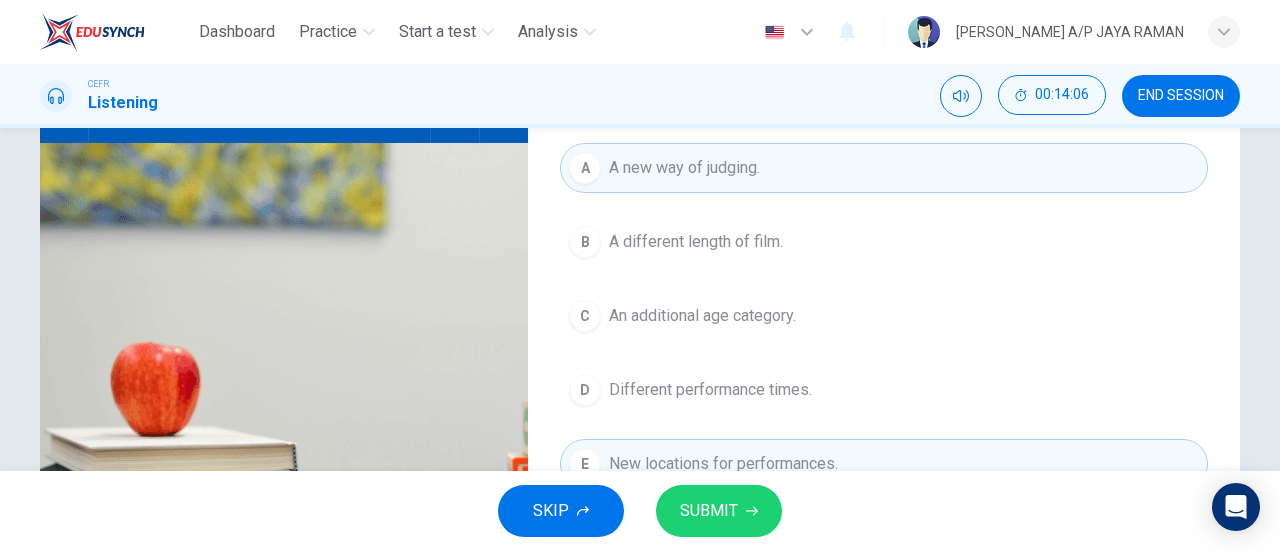 scroll, scrollTop: 232, scrollLeft: 0, axis: vertical 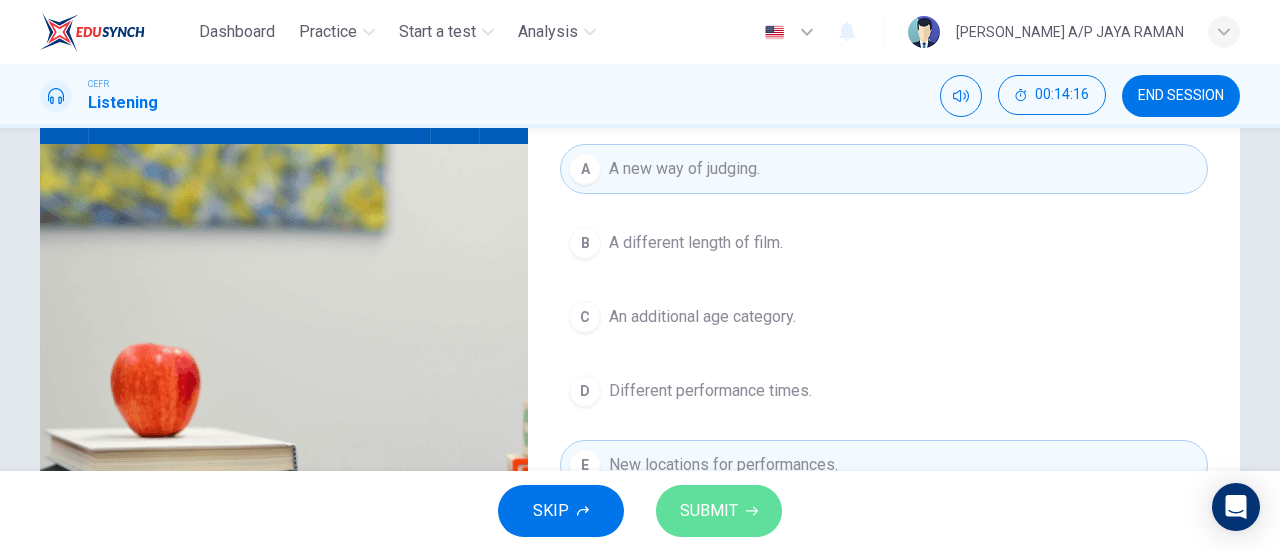 click on "SUBMIT" at bounding box center [709, 511] 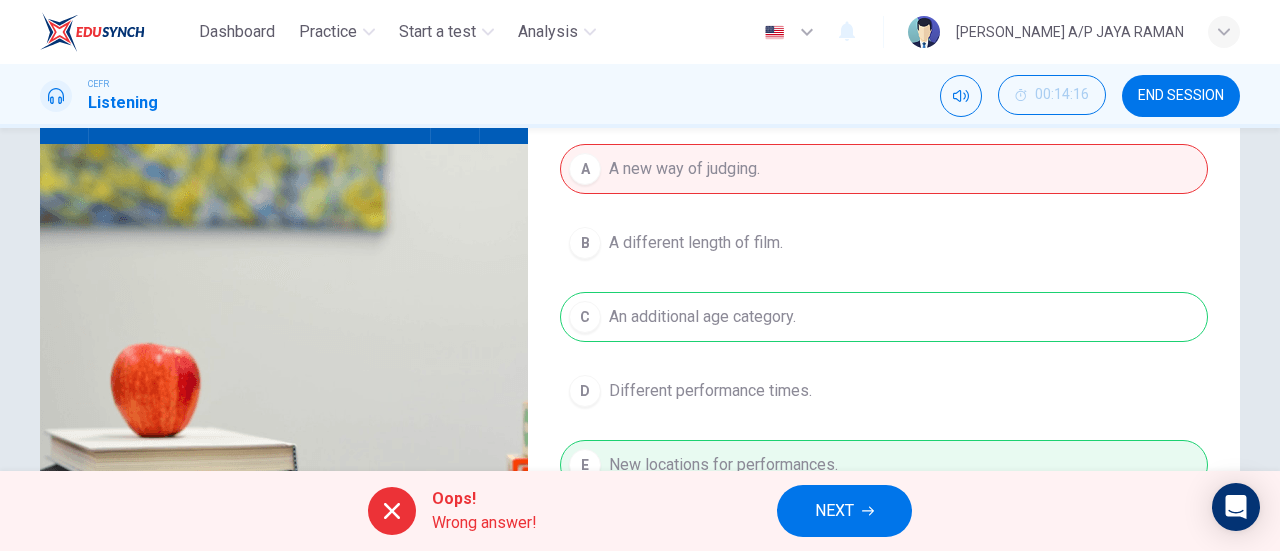 type on "77" 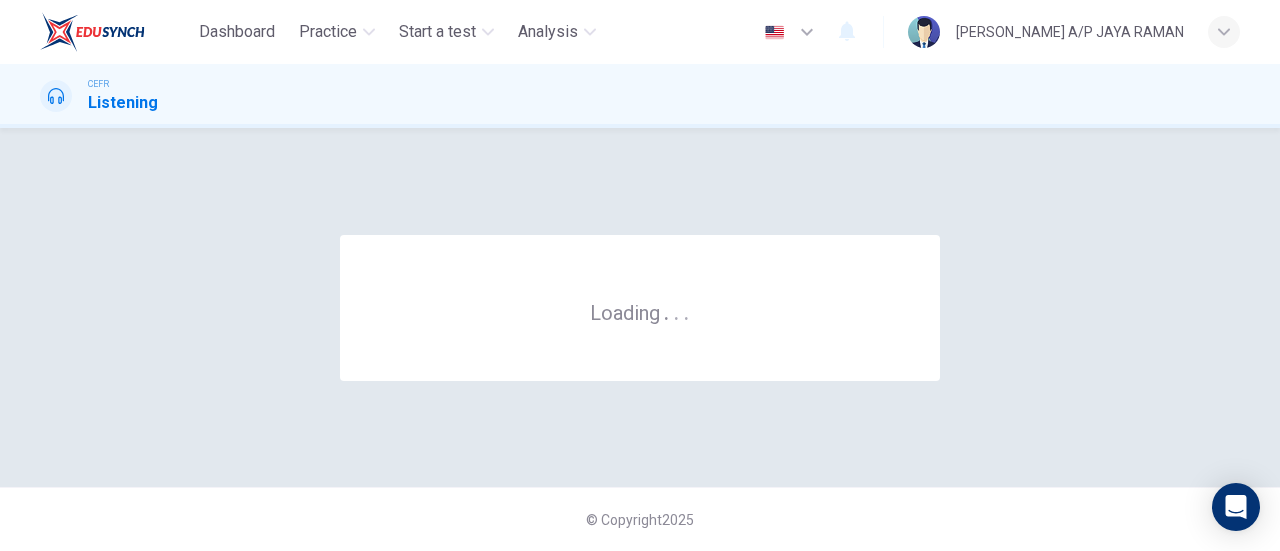 scroll, scrollTop: 0, scrollLeft: 0, axis: both 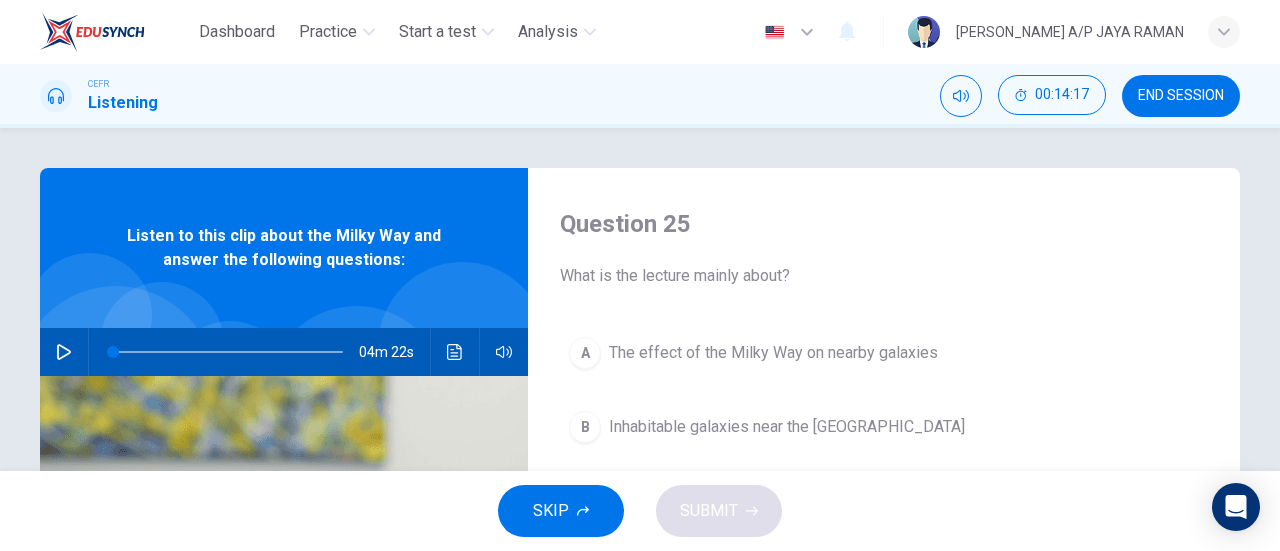click at bounding box center (64, 352) 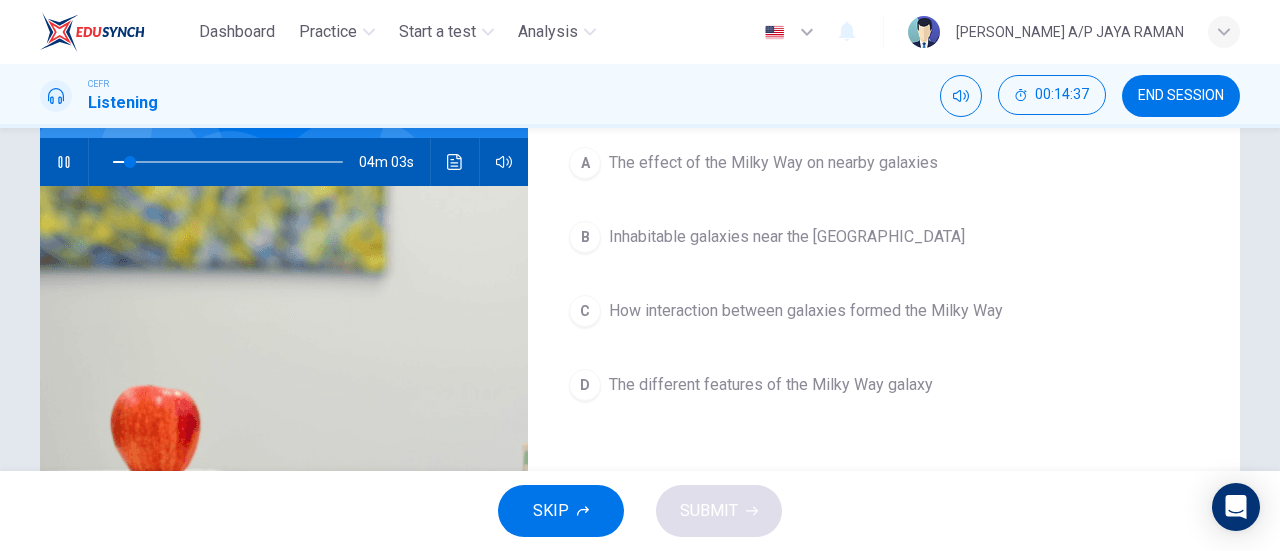 scroll, scrollTop: 190, scrollLeft: 0, axis: vertical 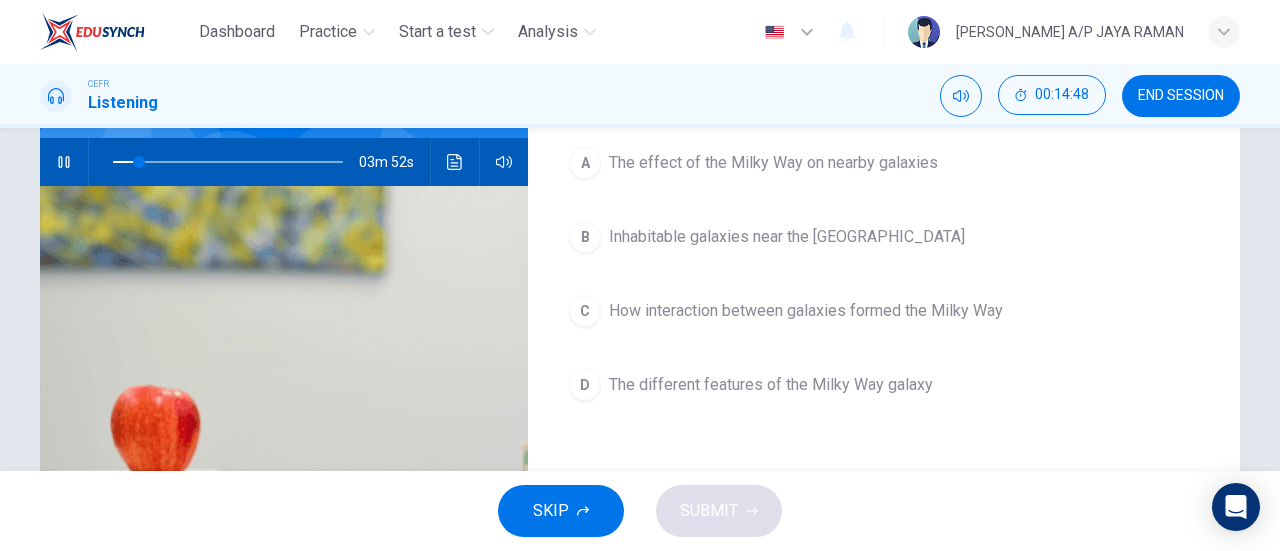 click on "C How interaction between galaxies formed the Milky Way" at bounding box center [884, 311] 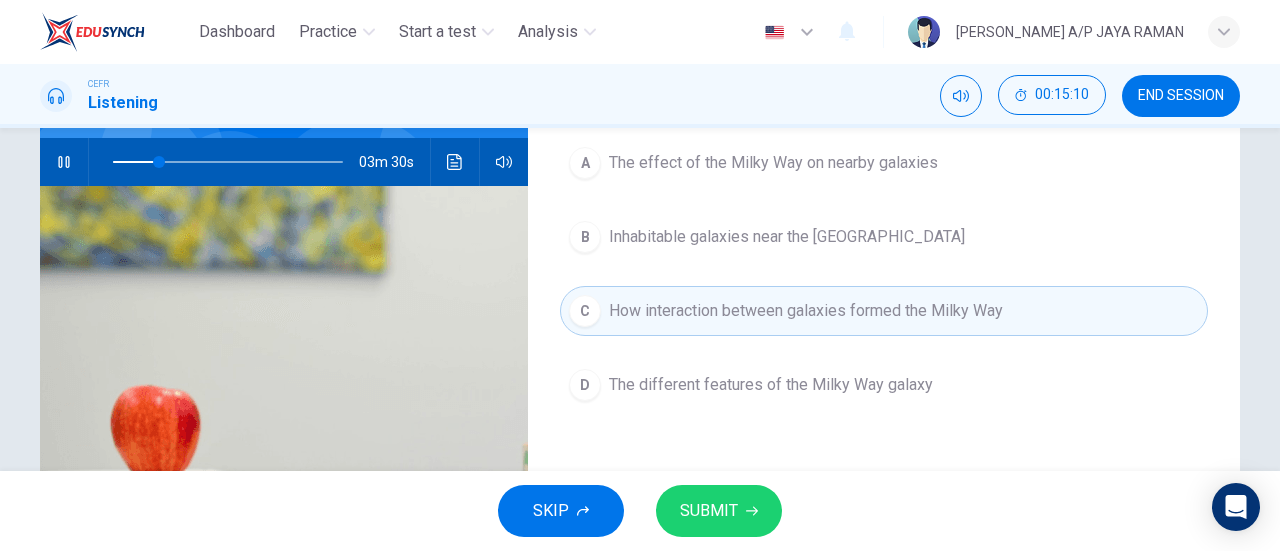 click on "SUBMIT" at bounding box center [709, 511] 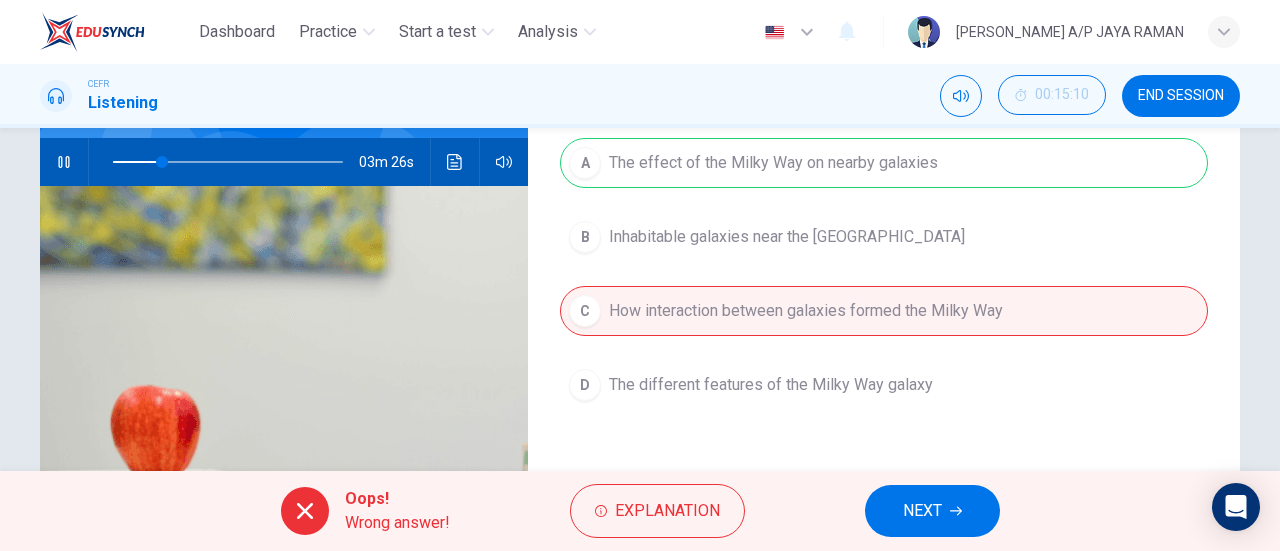 click on "NEXT" at bounding box center [932, 511] 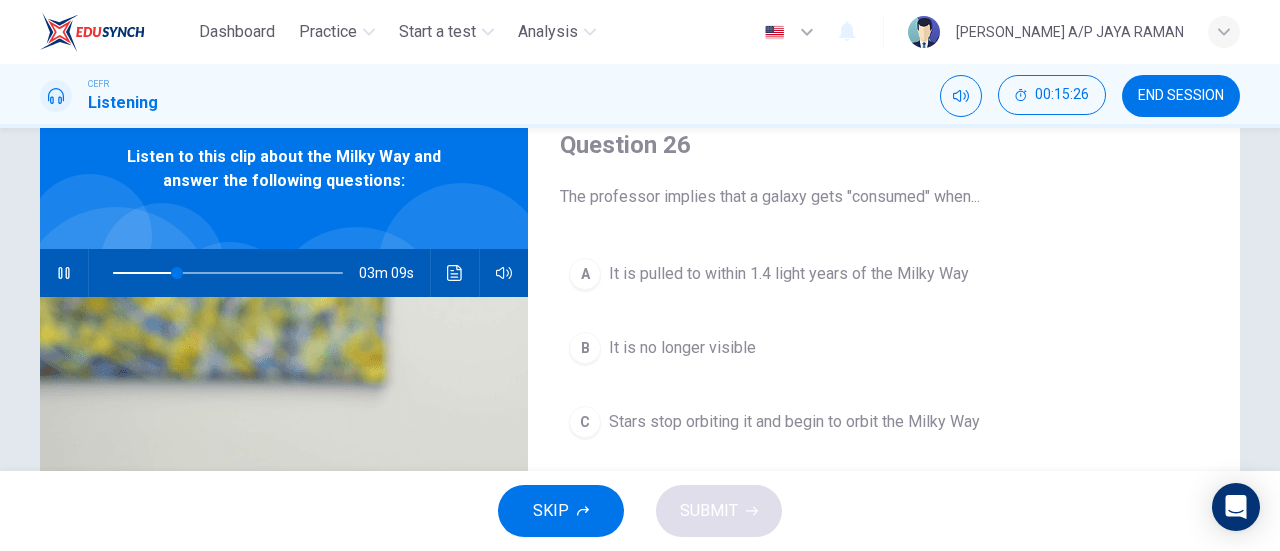 scroll, scrollTop: 80, scrollLeft: 0, axis: vertical 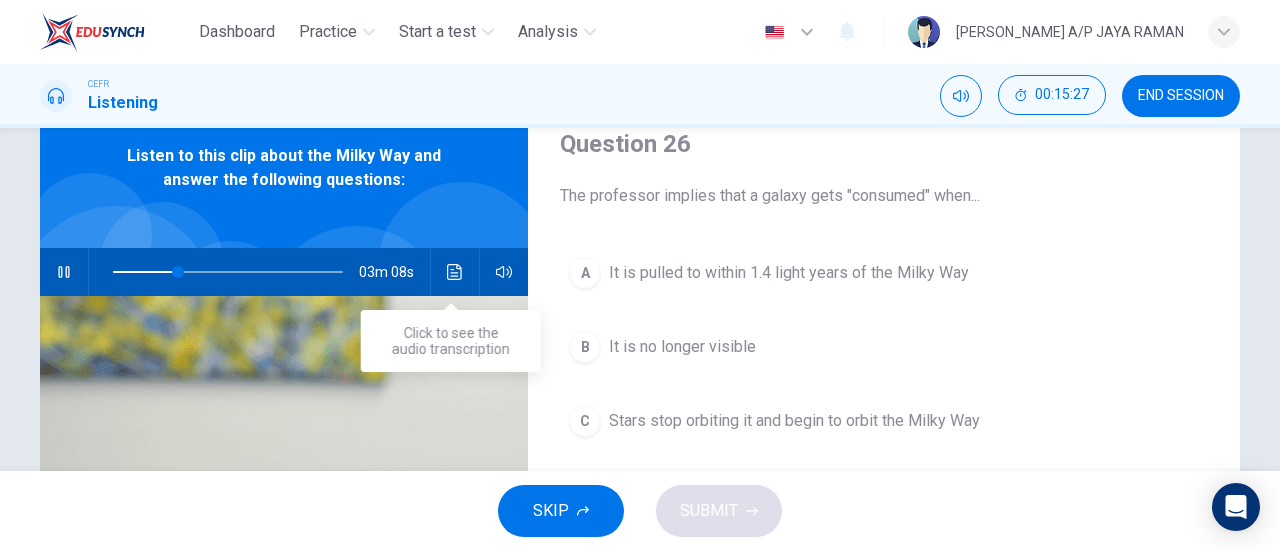 click at bounding box center [455, 272] 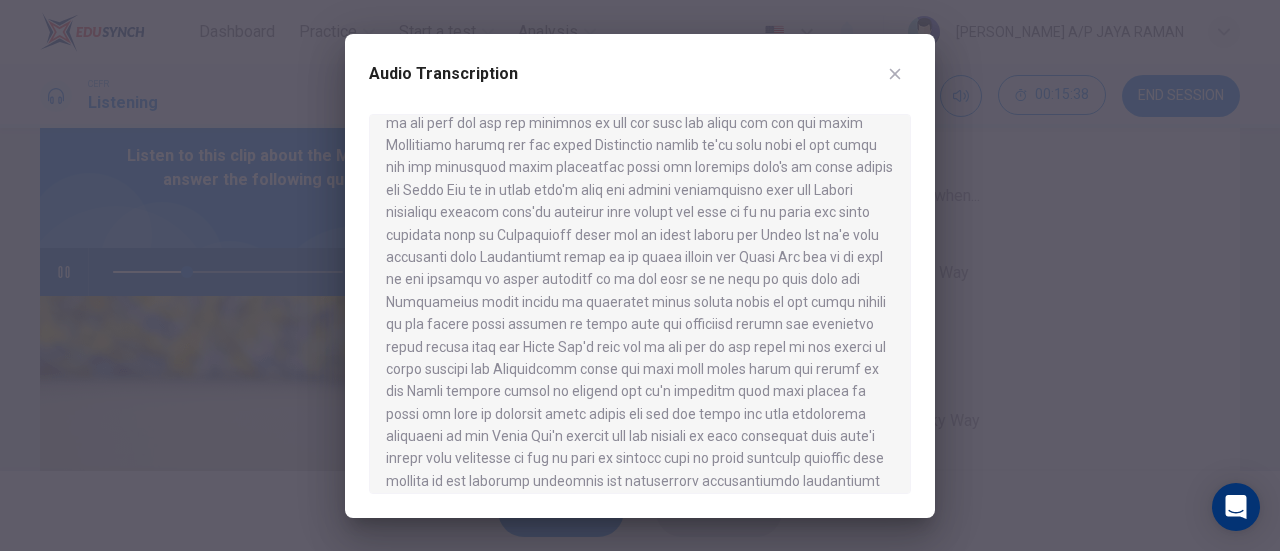 scroll, scrollTop: 199, scrollLeft: 0, axis: vertical 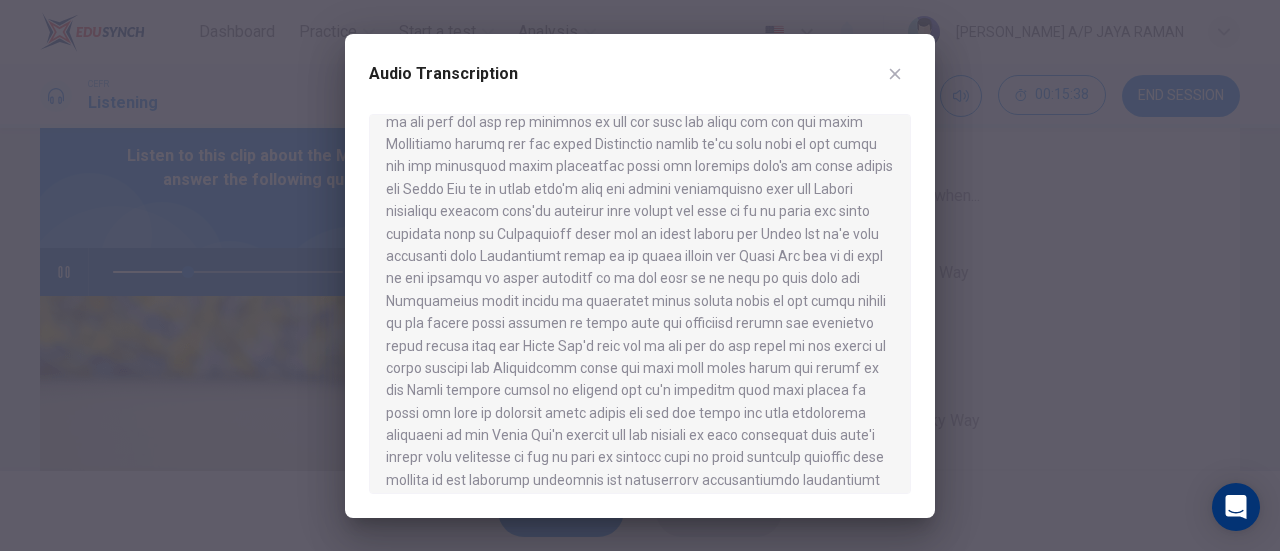 click 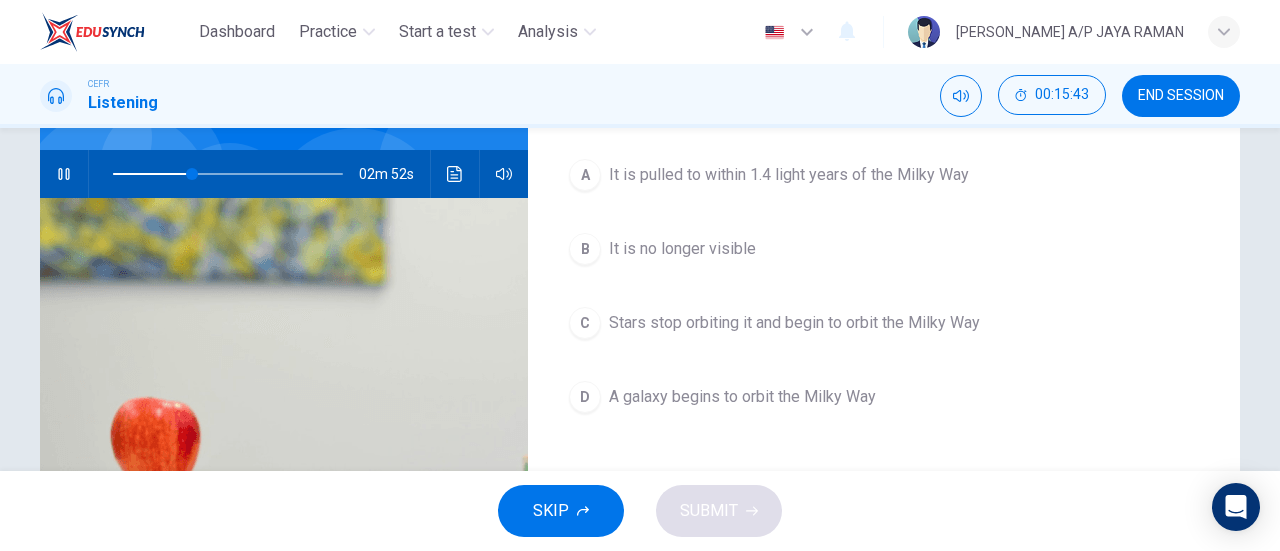 scroll, scrollTop: 179, scrollLeft: 0, axis: vertical 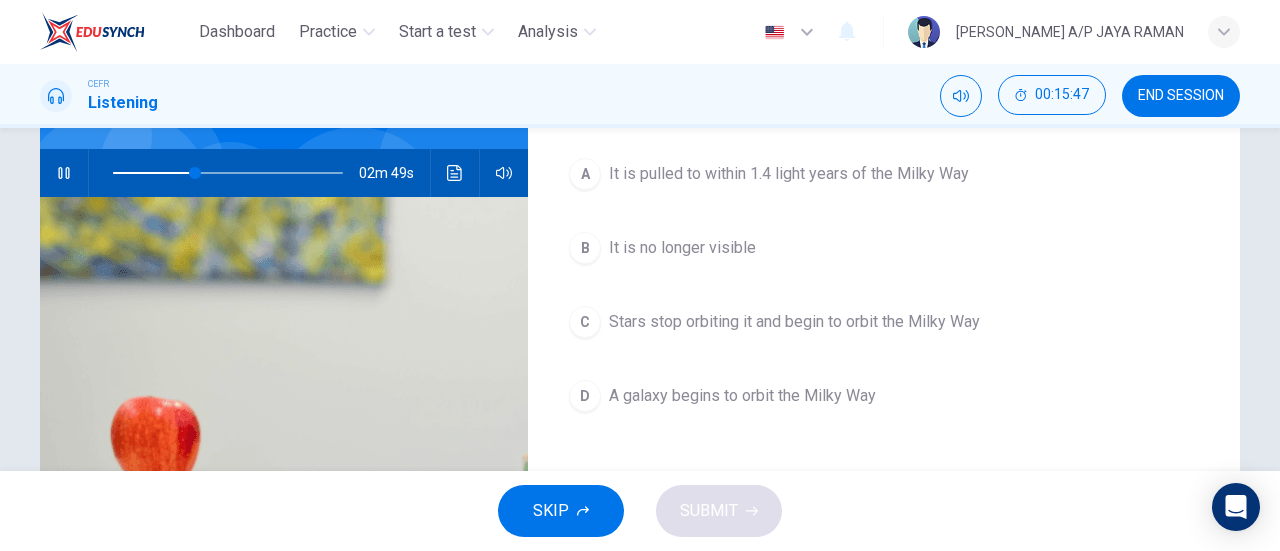 click on "C Stars stop orbiting it and begin to orbit the Milky Way" at bounding box center (884, 322) 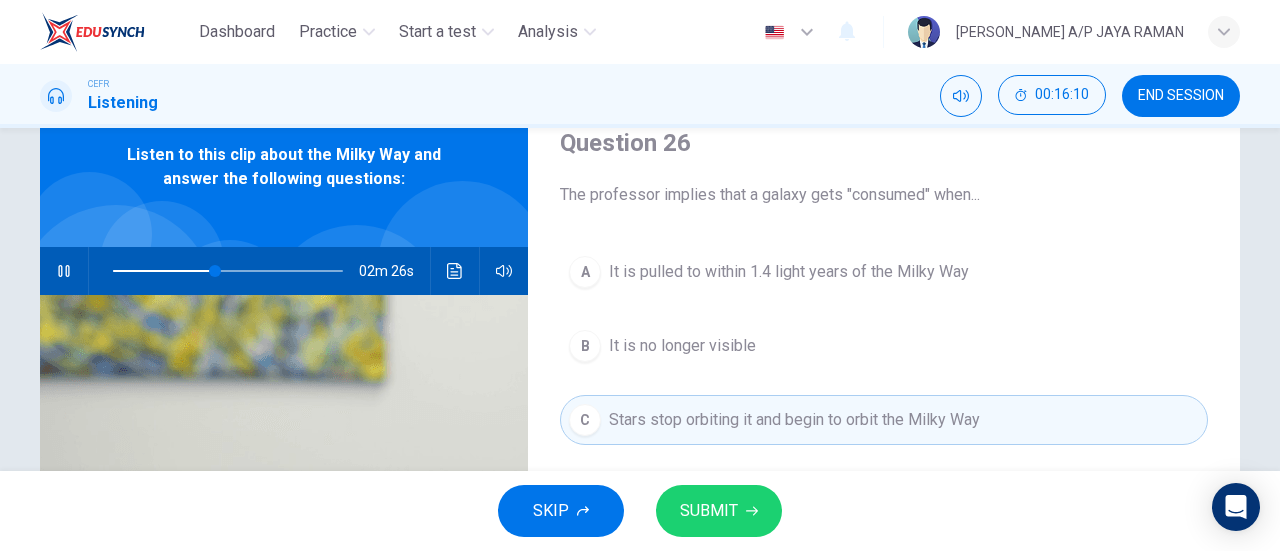 scroll, scrollTop: 80, scrollLeft: 0, axis: vertical 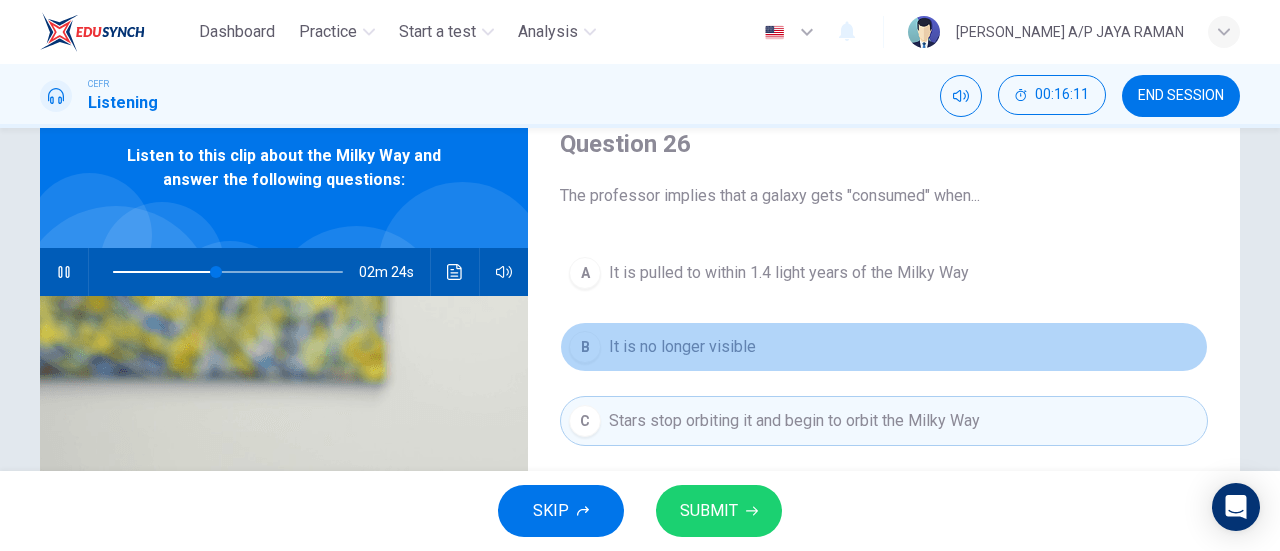 click on "B It is no longer visible" at bounding box center (884, 347) 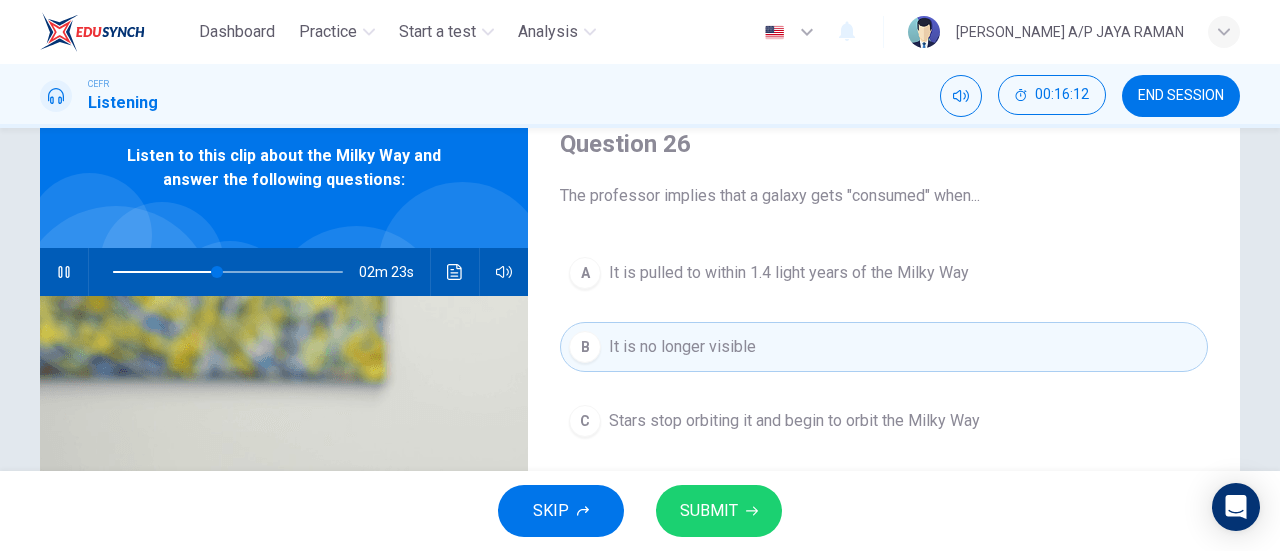 click on "SUBMIT" at bounding box center (709, 511) 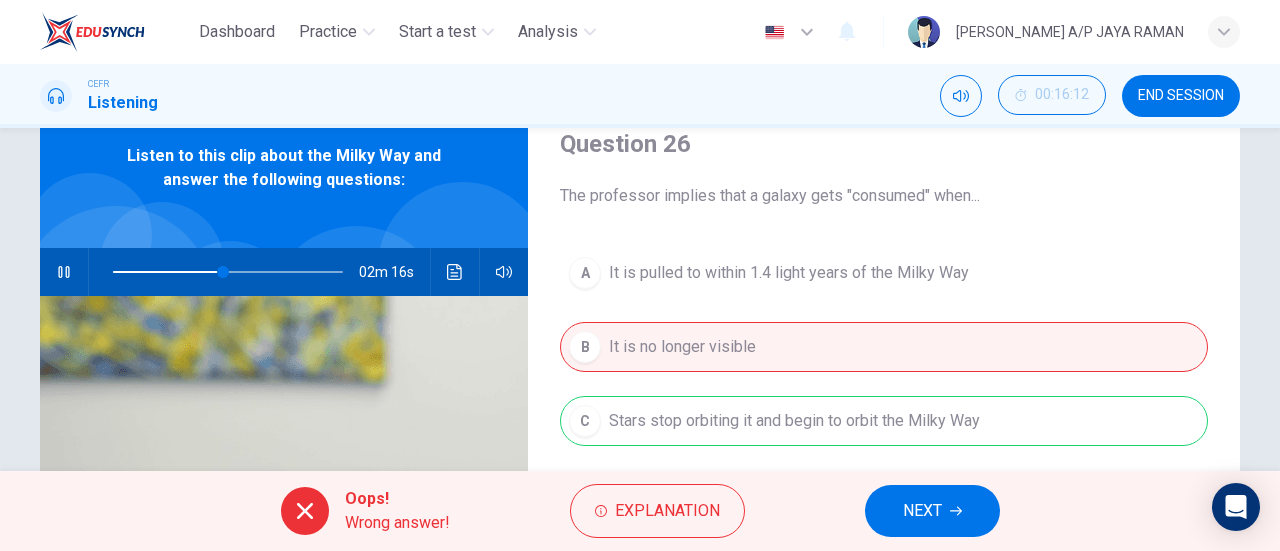click 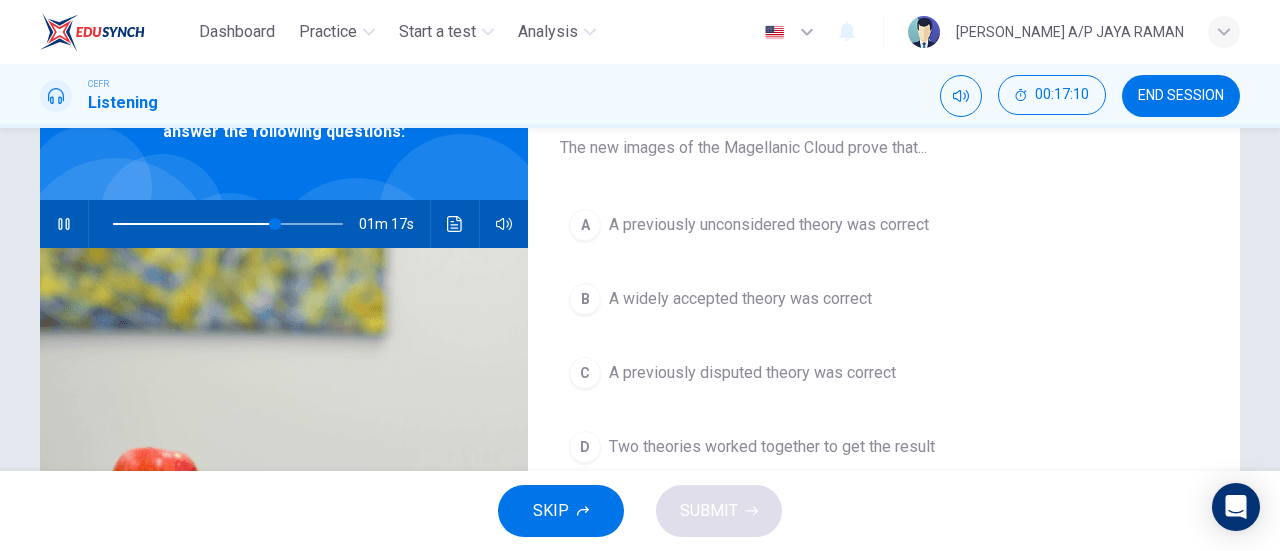 scroll, scrollTop: 128, scrollLeft: 0, axis: vertical 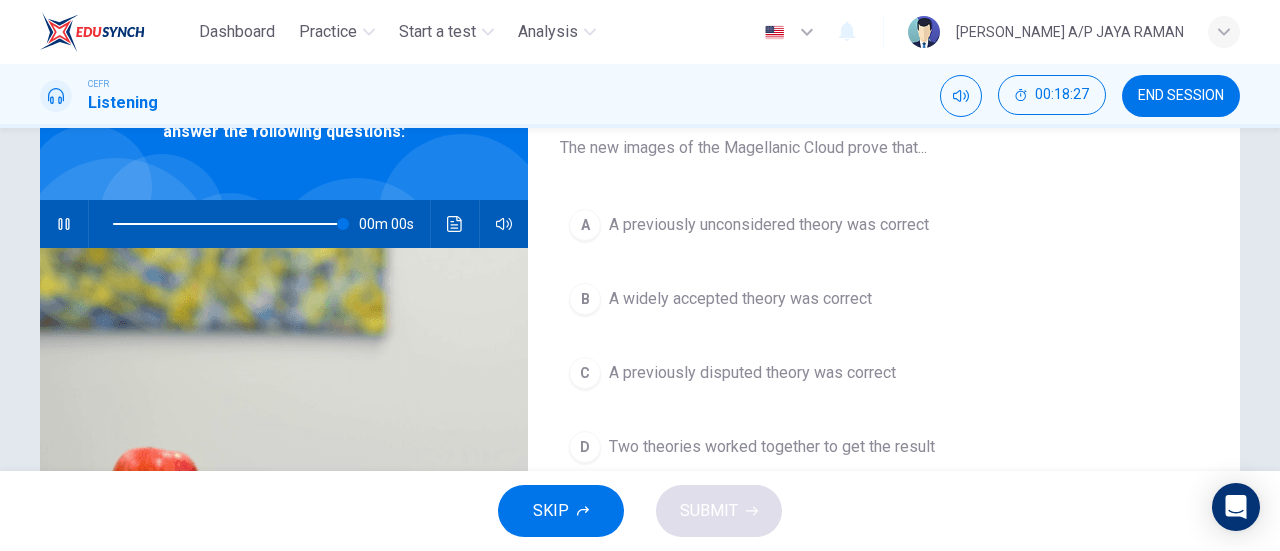 type on "0" 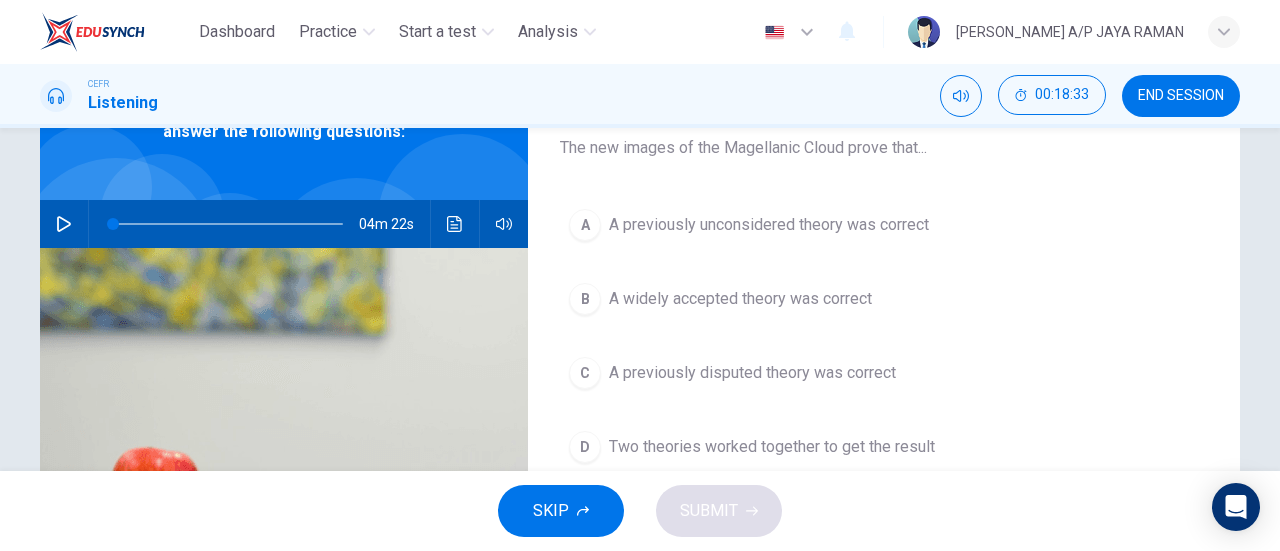 click 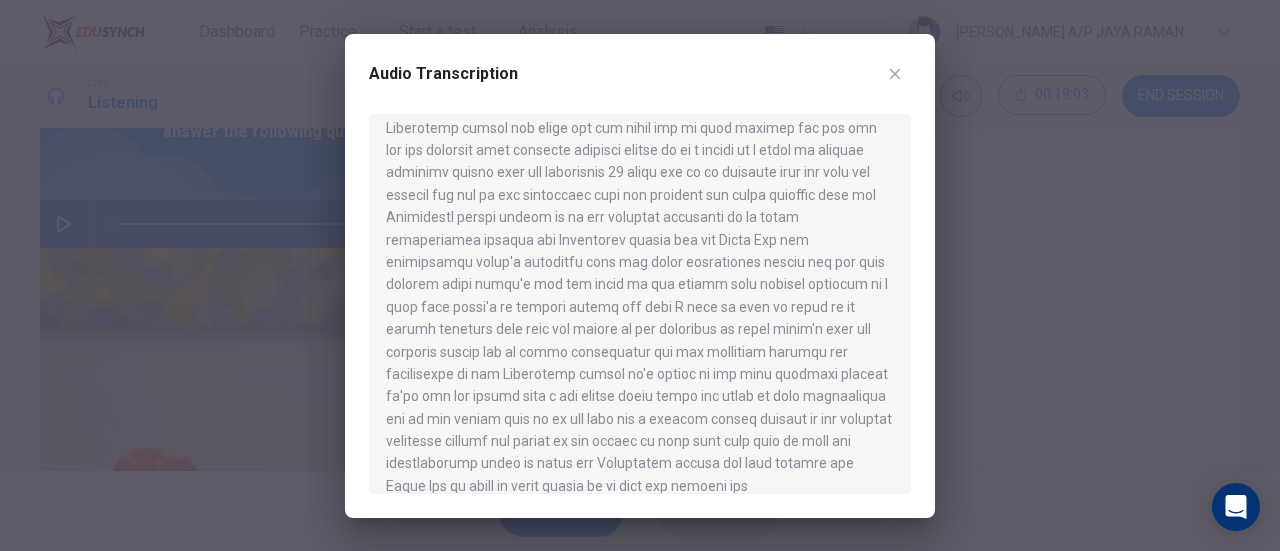 scroll, scrollTop: 728, scrollLeft: 0, axis: vertical 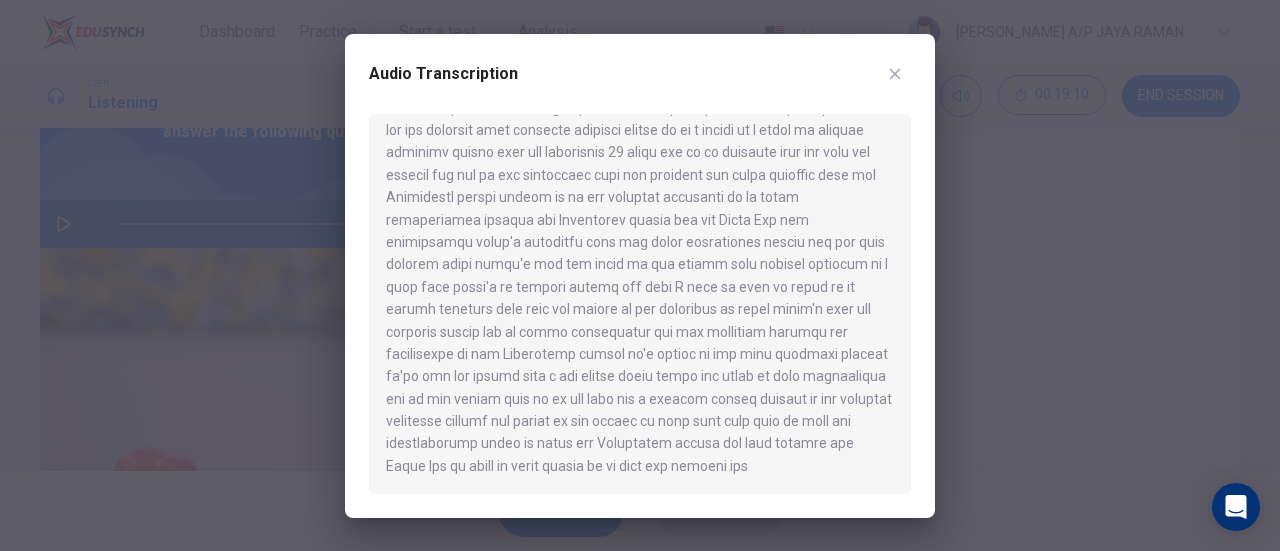 click 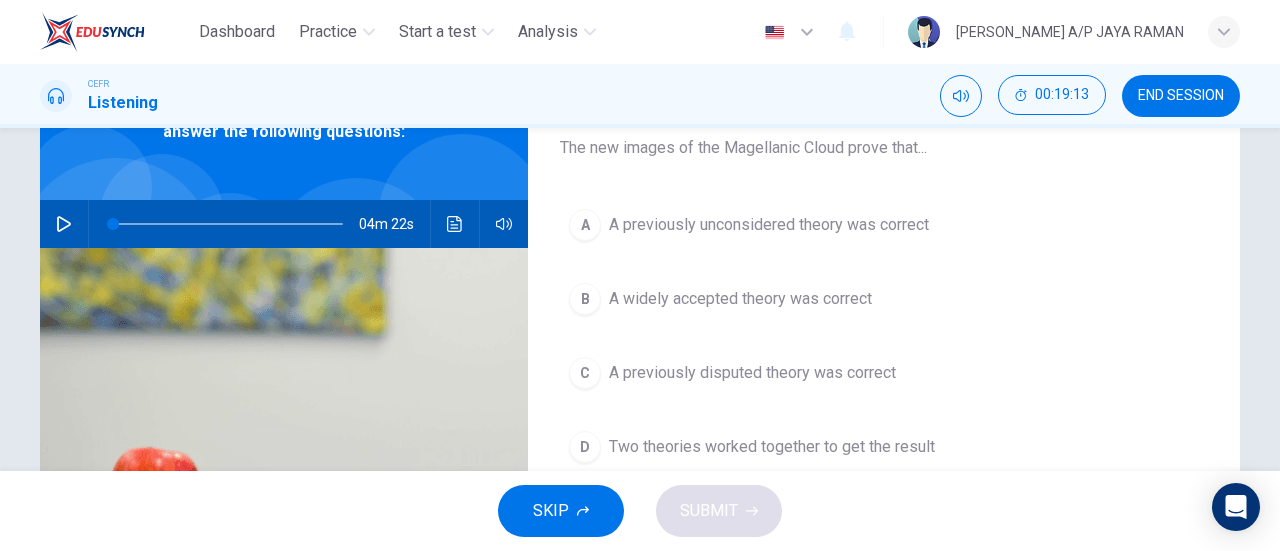 click on "A A previously unconsidered theory was correct" at bounding box center [884, 225] 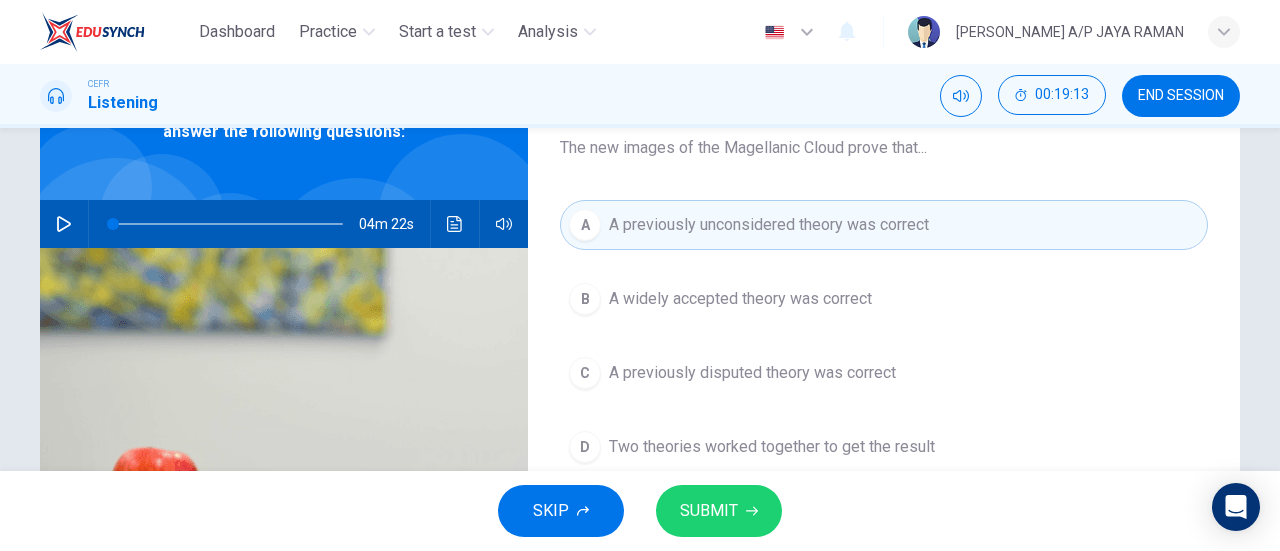 click on "SUBMIT" at bounding box center (709, 511) 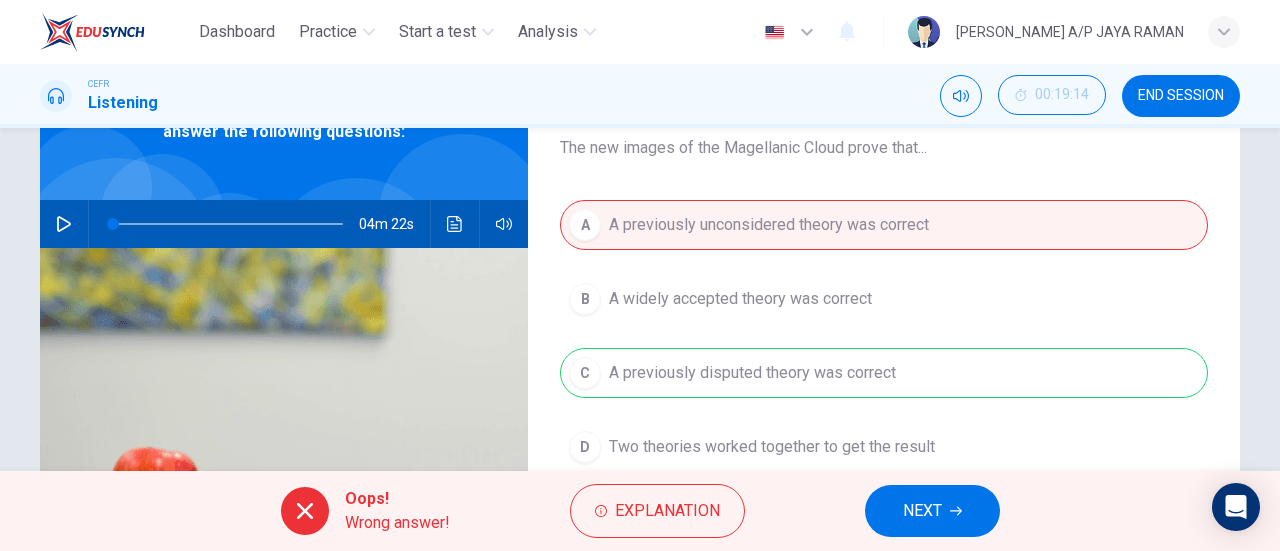 click 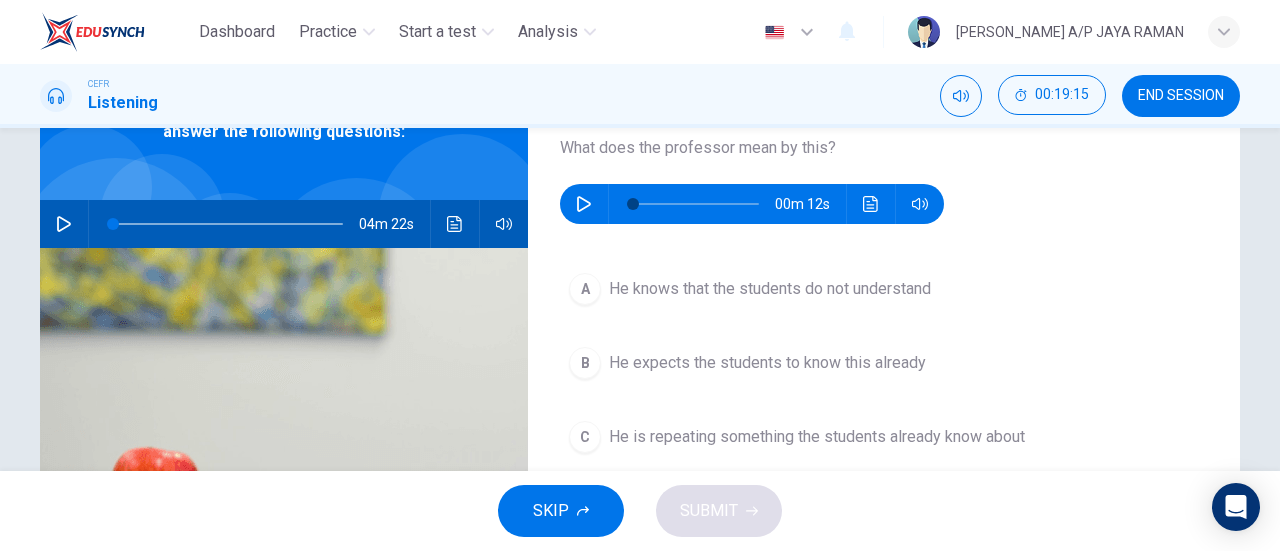 click 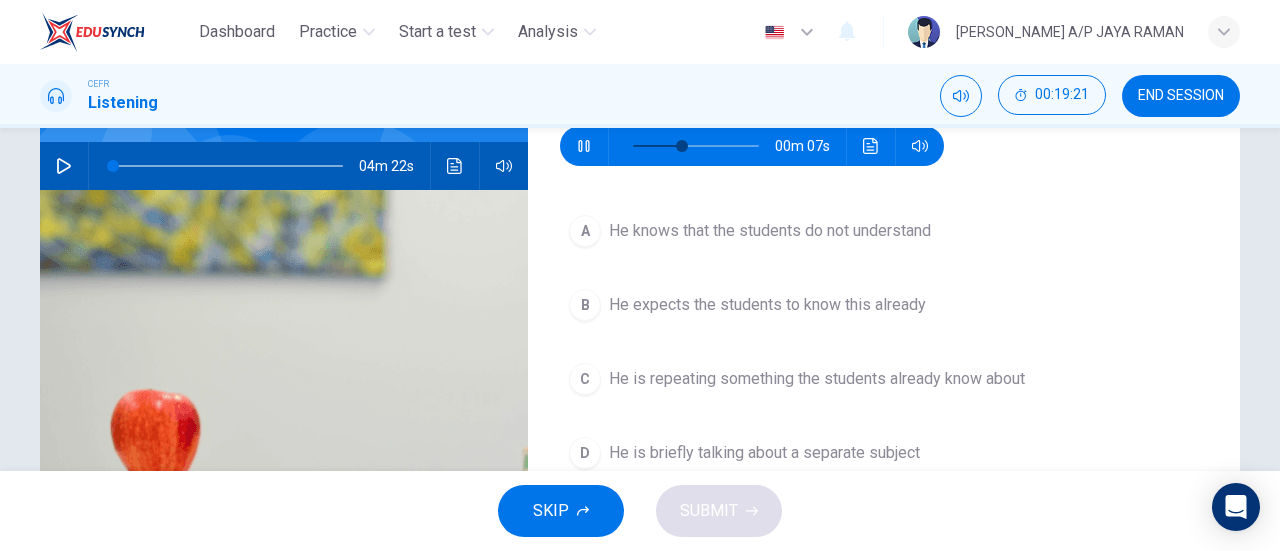 scroll, scrollTop: 190, scrollLeft: 0, axis: vertical 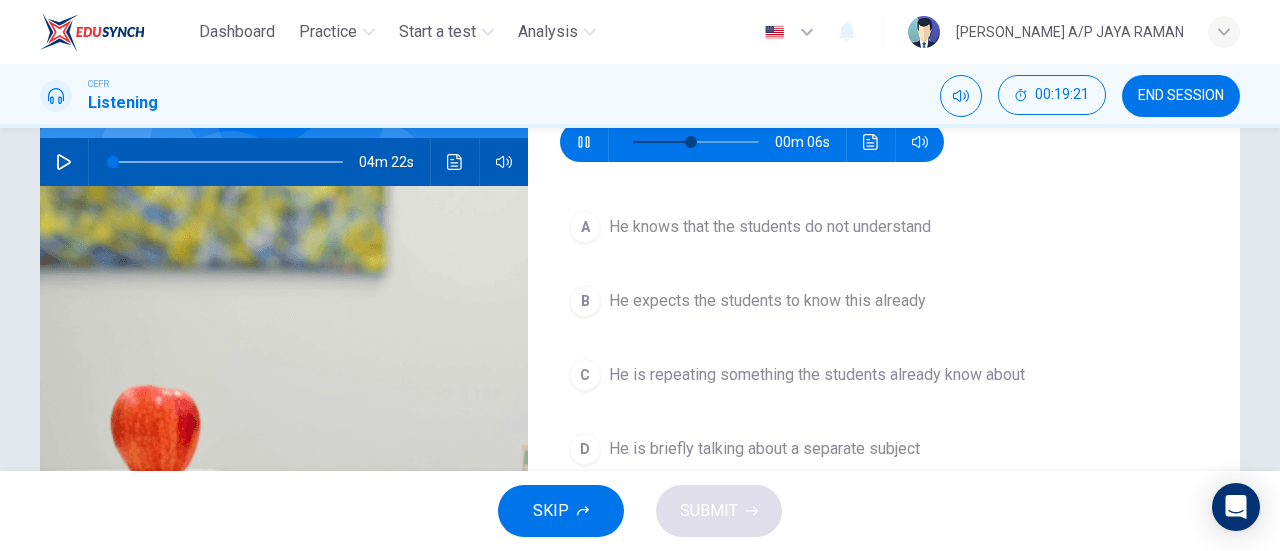 click on "A He knows that the students do not understand" at bounding box center (884, 227) 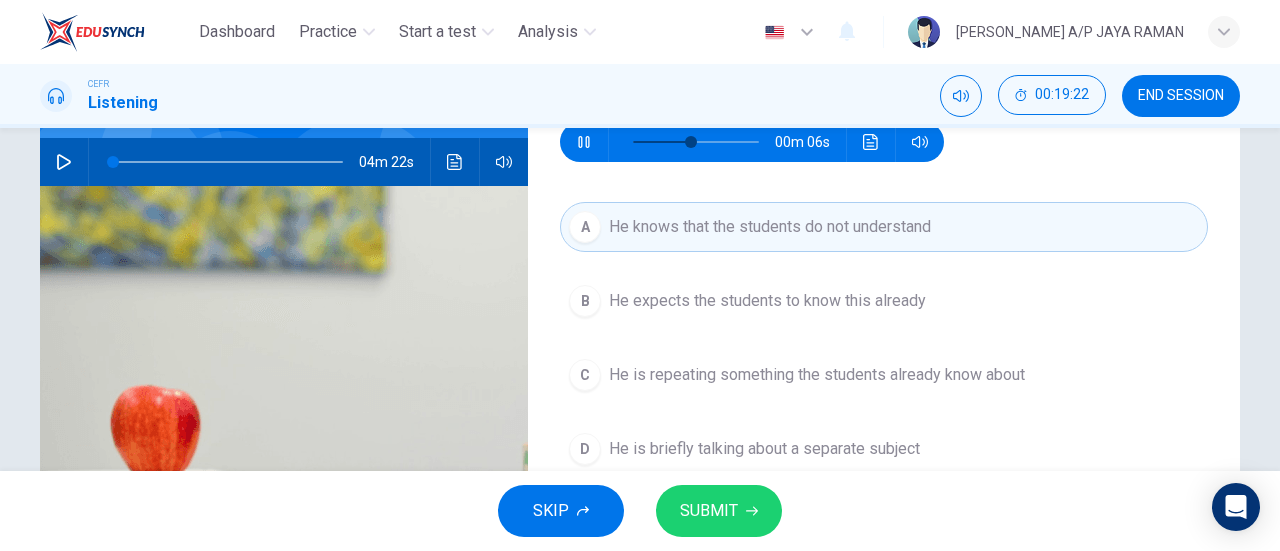 click 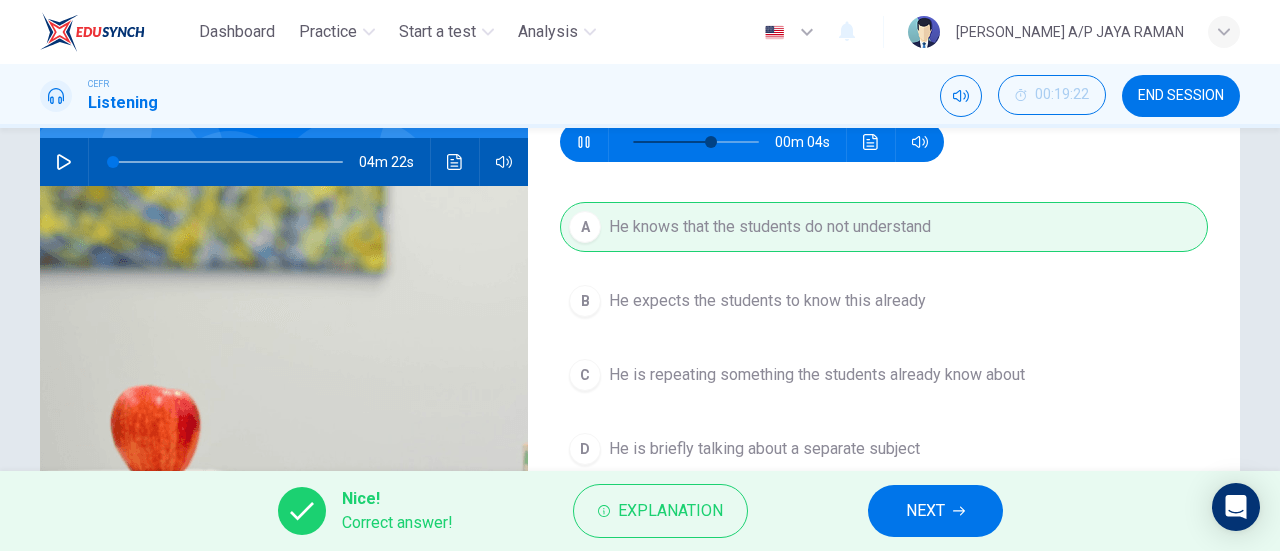 type on "70" 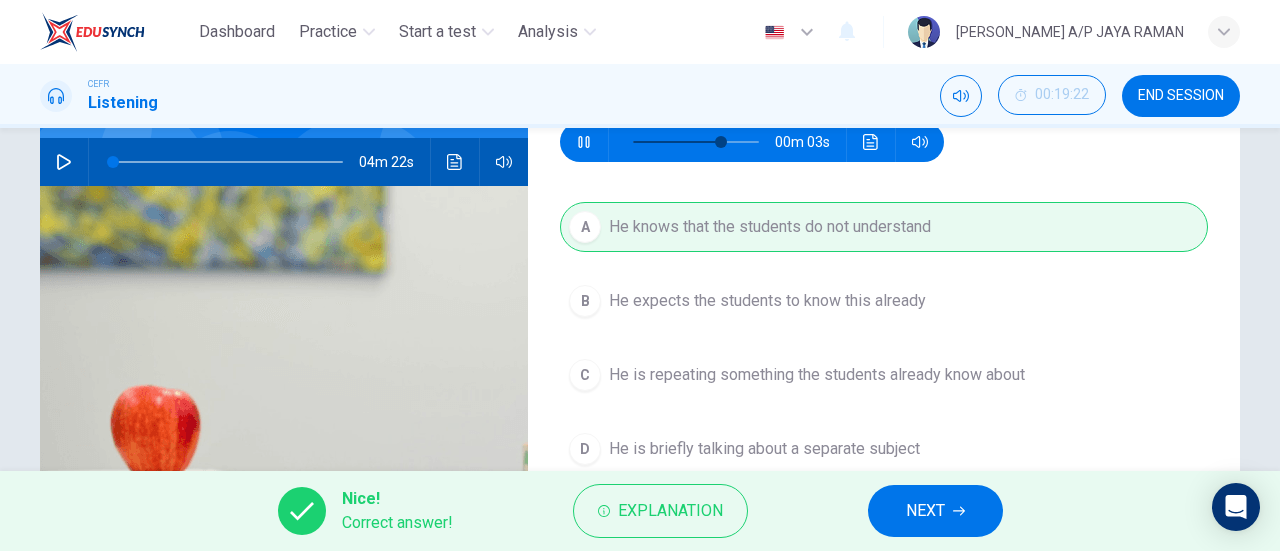 click 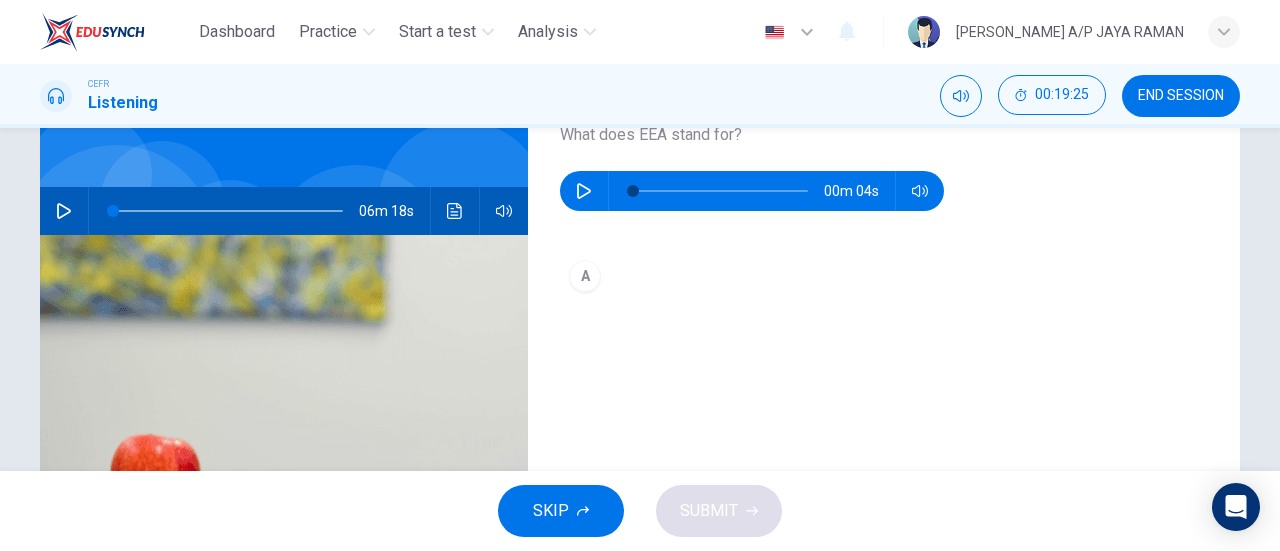 scroll, scrollTop: 142, scrollLeft: 0, axis: vertical 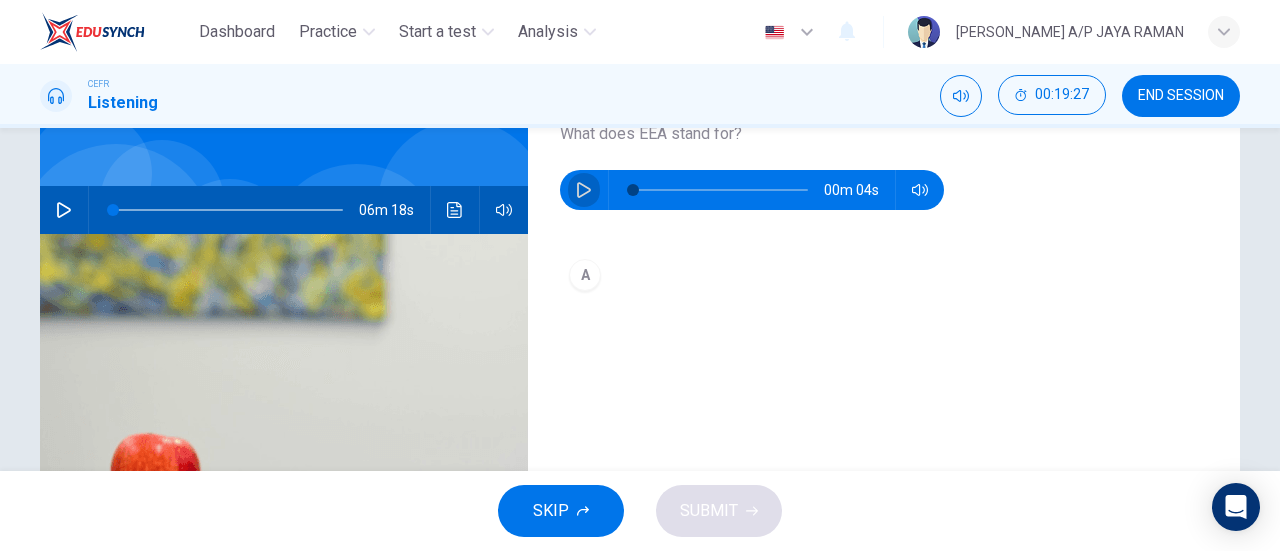 click 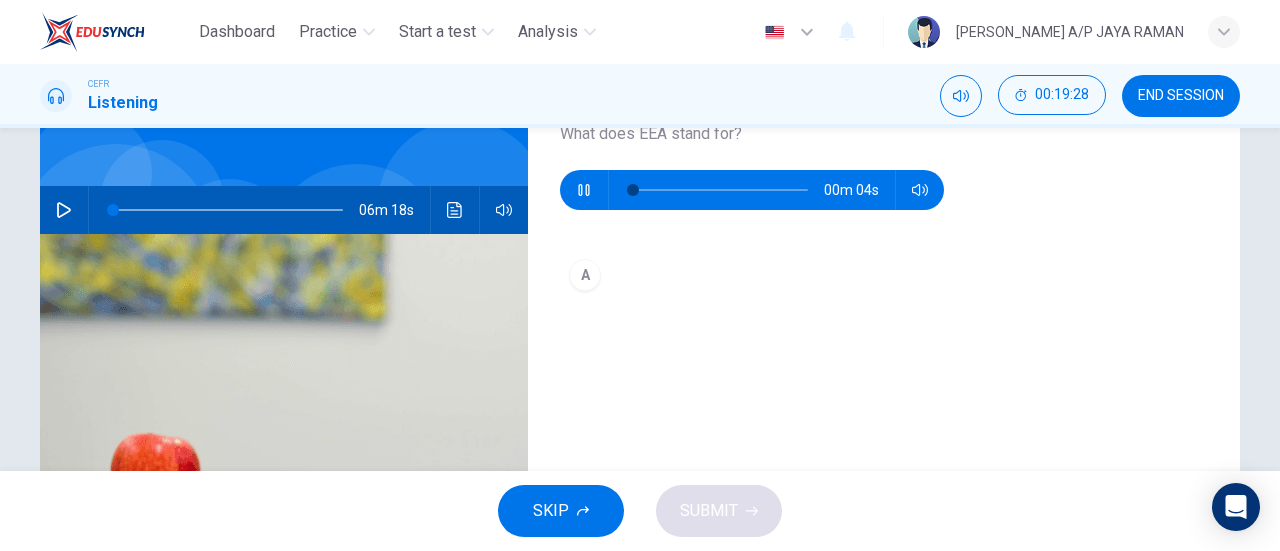 click on "Question 29 What does EEA stand for? 00m 04s A" at bounding box center [884, 373] 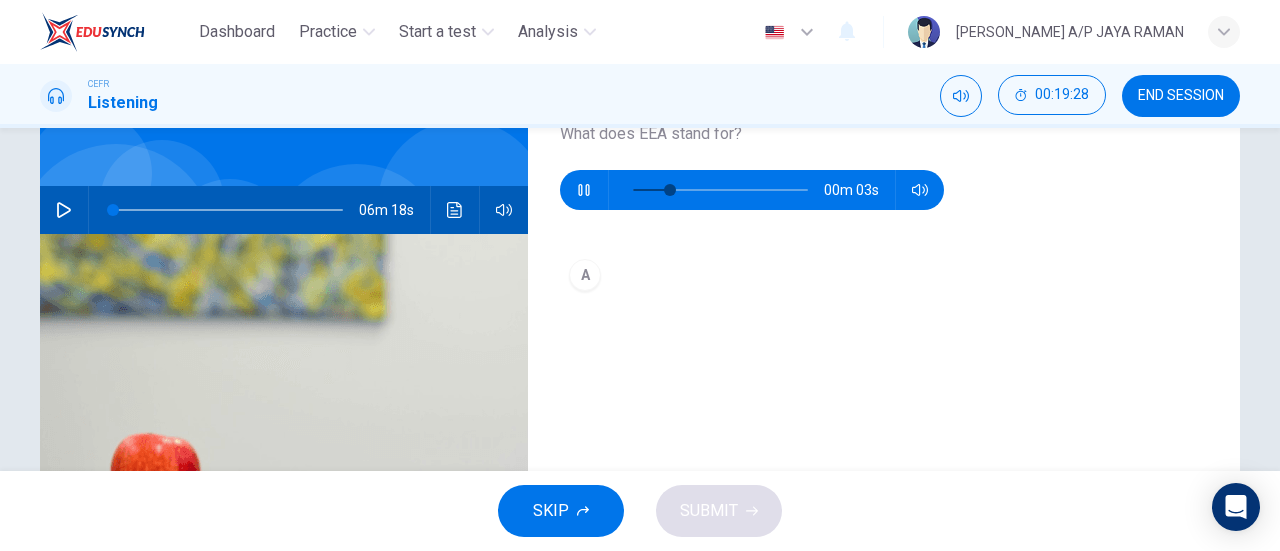 click on "Question 29 What does EEA stand for? 00m 03s A" at bounding box center (884, 373) 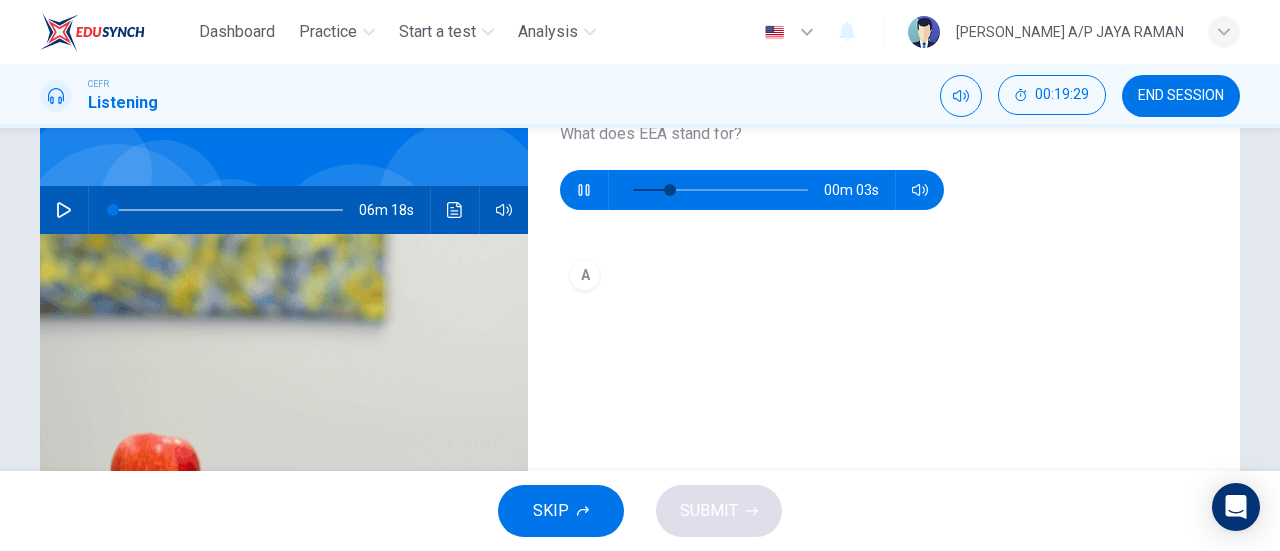 click on "Question 29 What does EEA stand for? 00m 03s A" at bounding box center (884, 373) 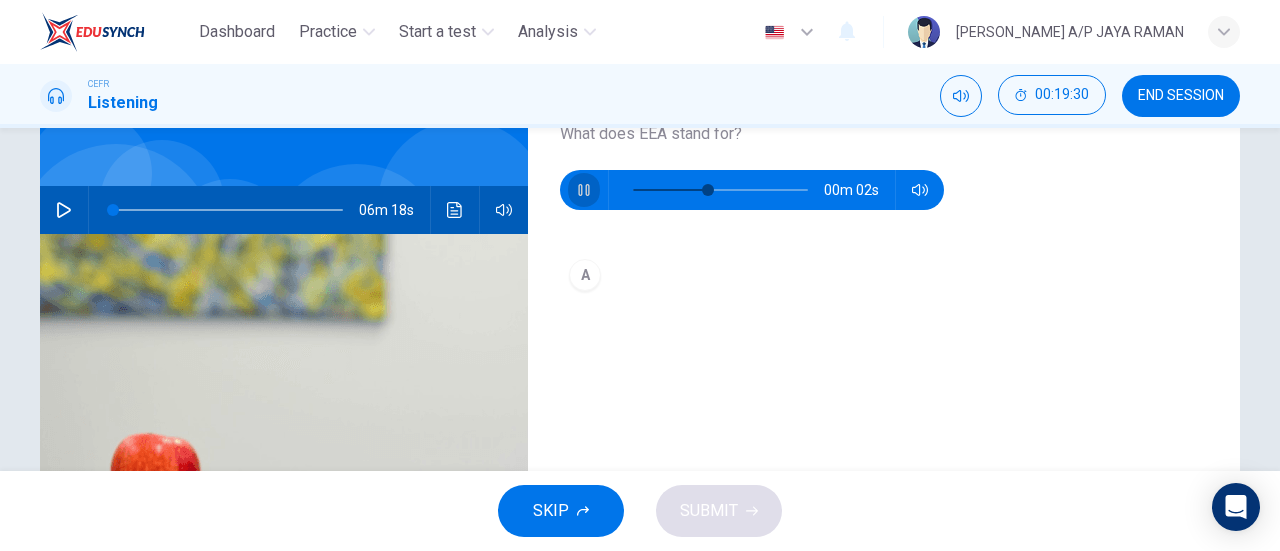 click 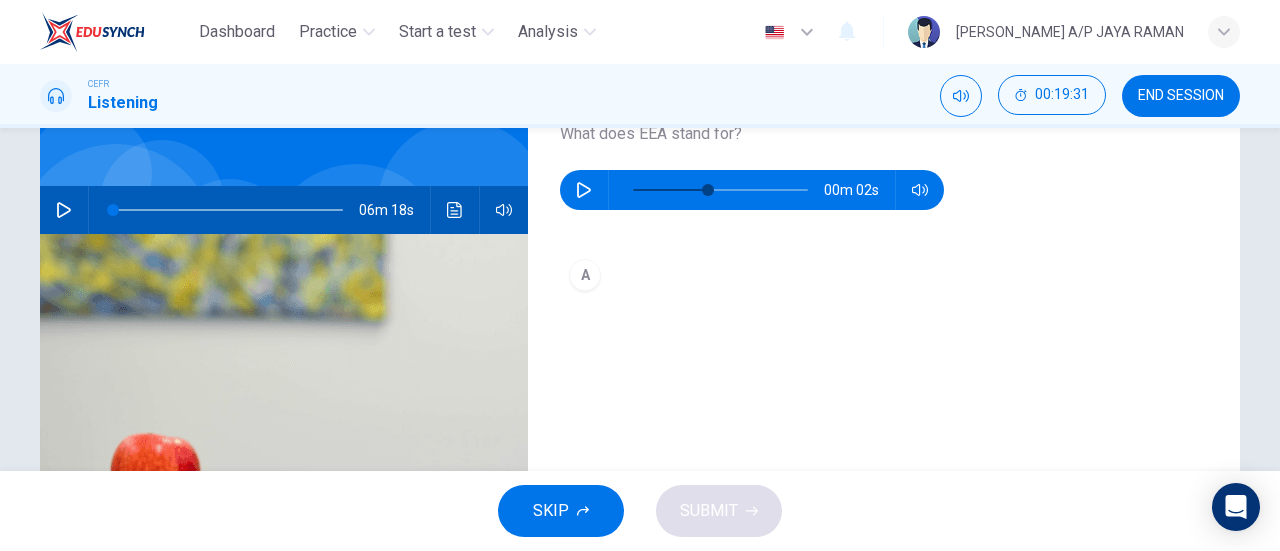 click on "SKIP" at bounding box center [561, 511] 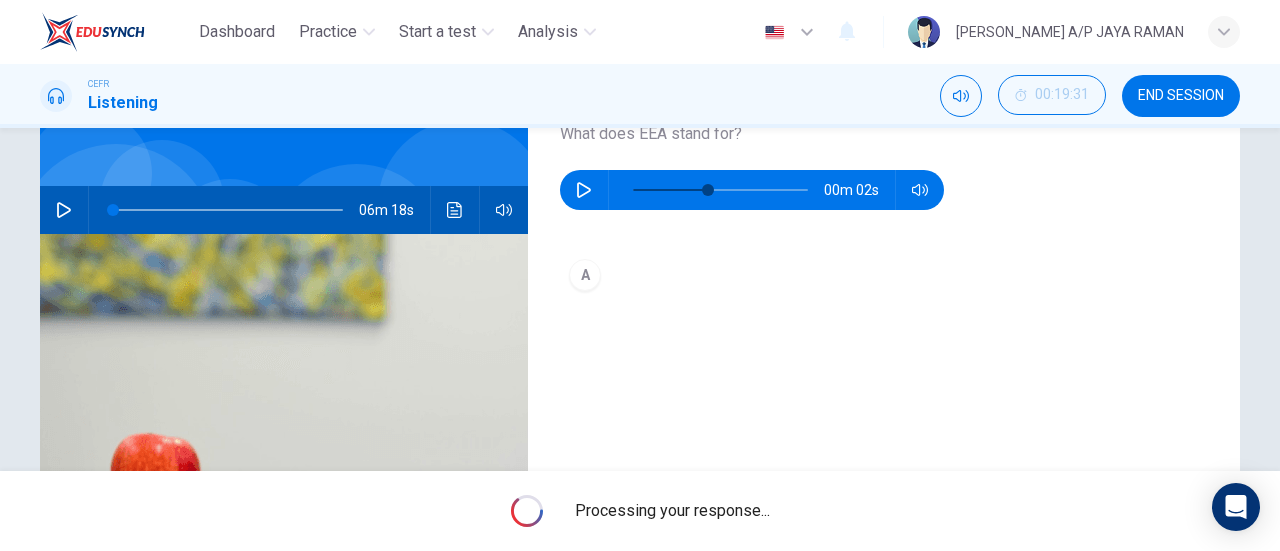 type on "43" 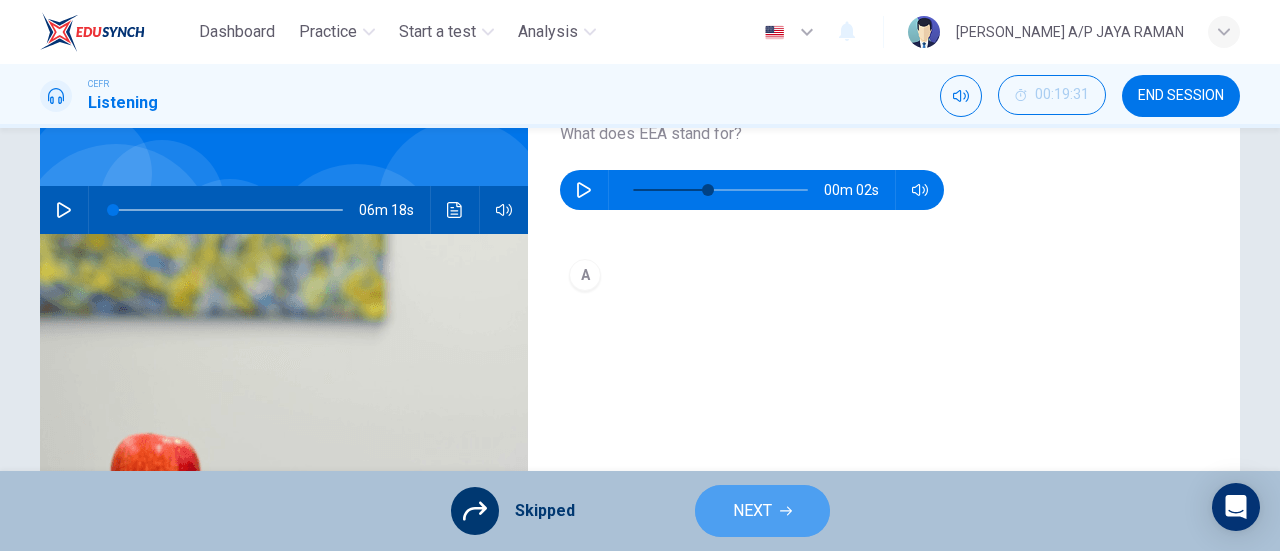 click on "NEXT" at bounding box center [752, 511] 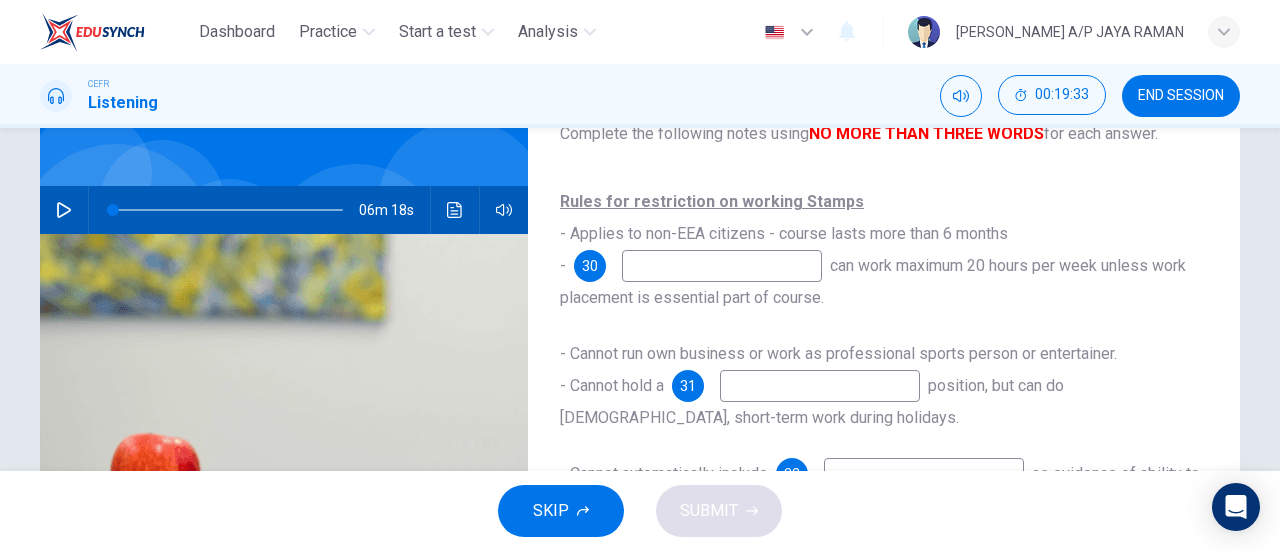 click 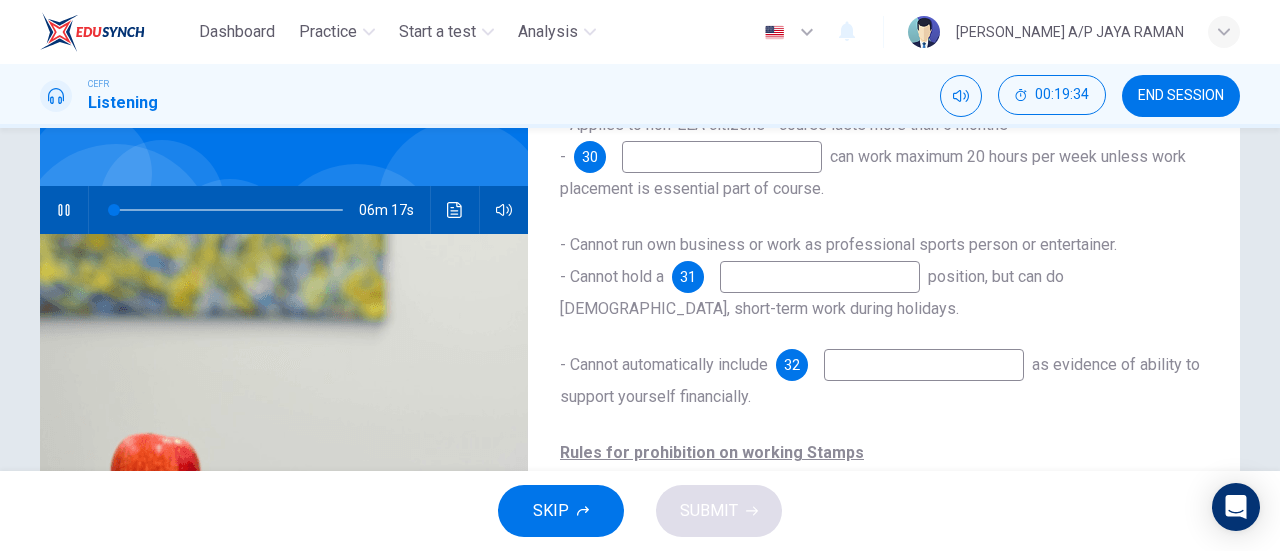 scroll, scrollTop: 114, scrollLeft: 0, axis: vertical 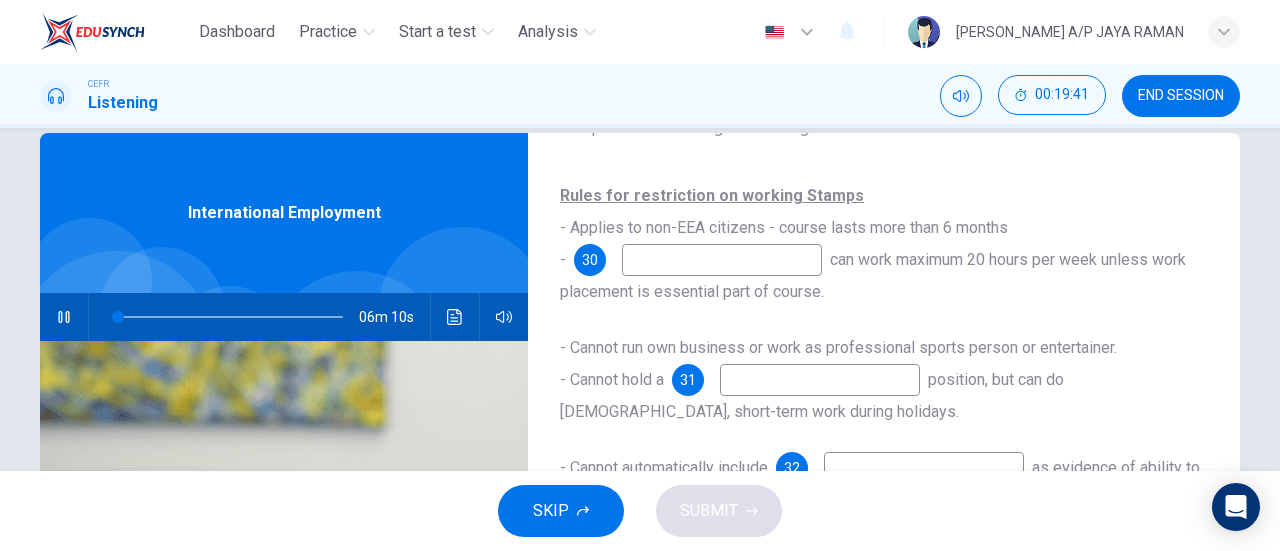 click at bounding box center [722, 260] 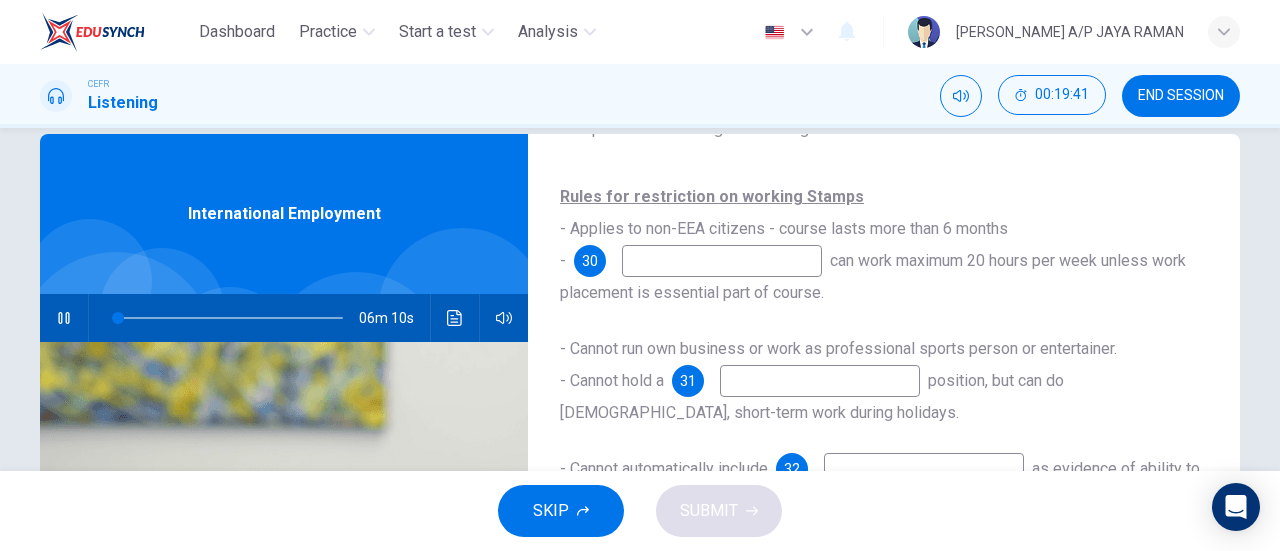 scroll, scrollTop: 34, scrollLeft: 0, axis: vertical 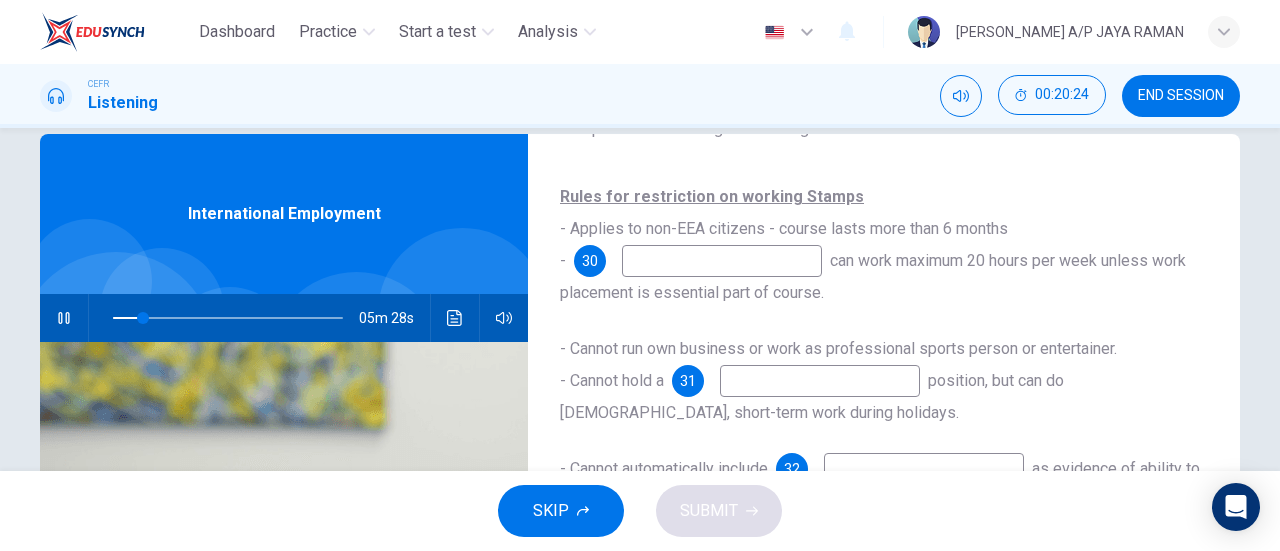 type on "13" 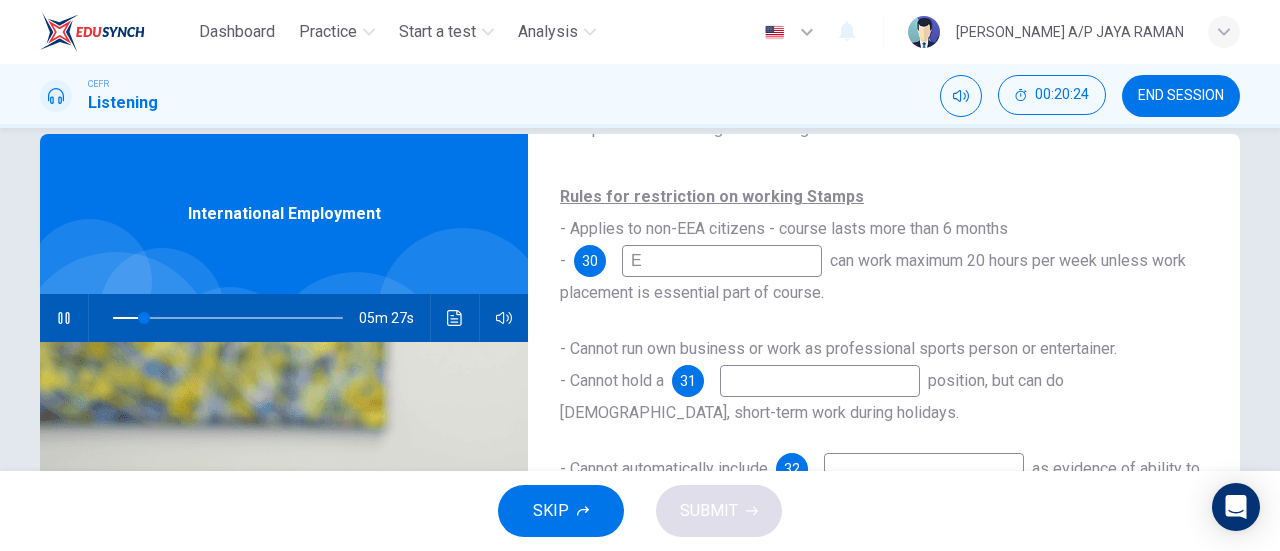 type on "EE" 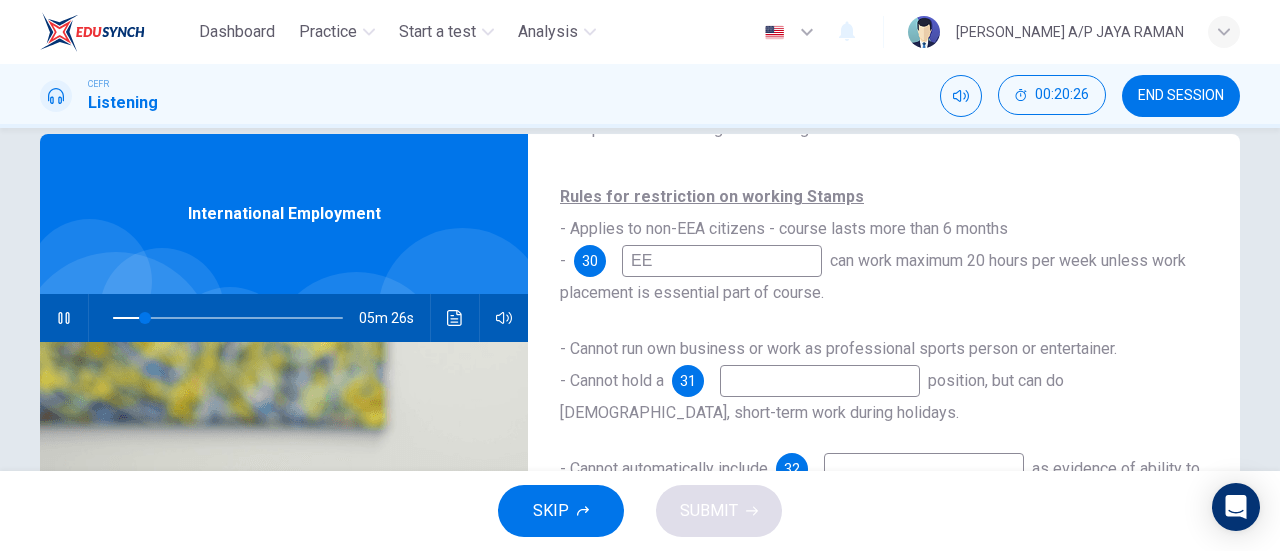 type on "14" 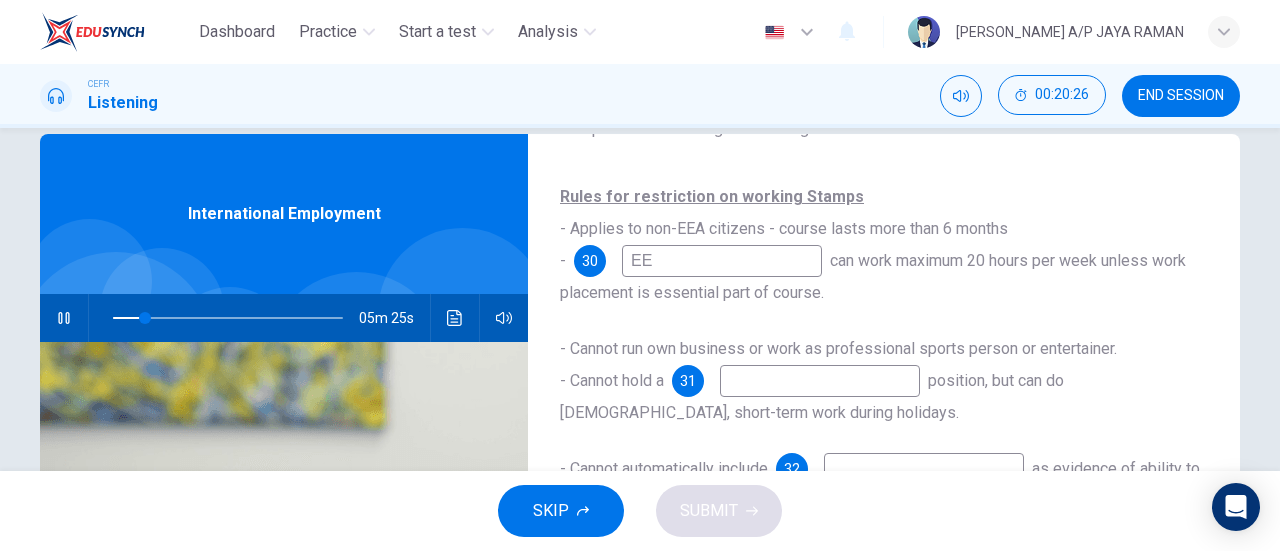 type on "EEA" 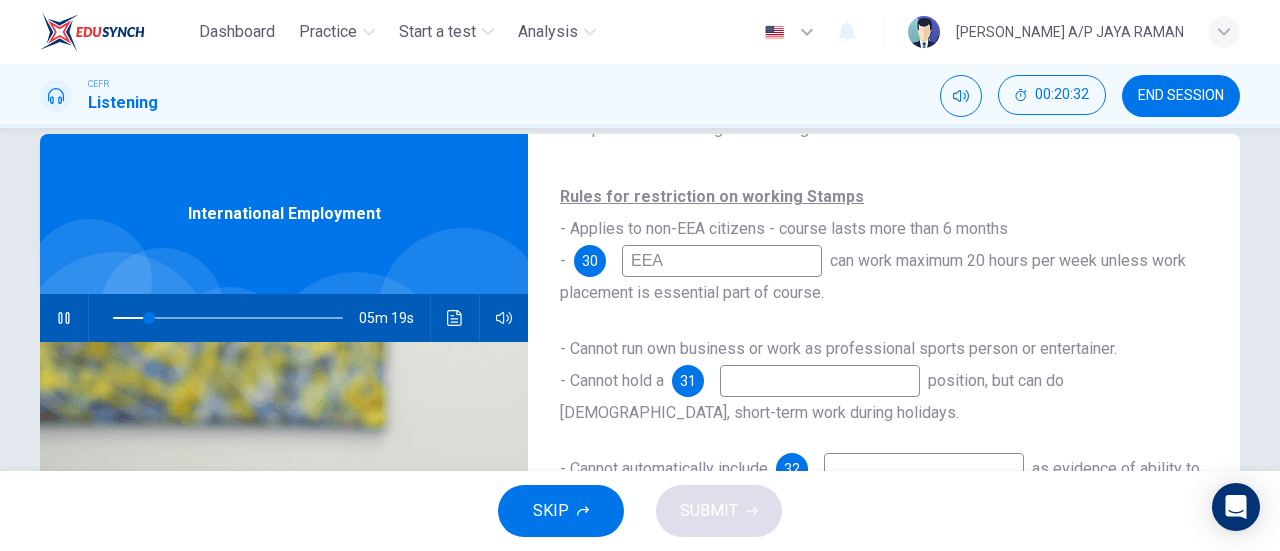 scroll, scrollTop: 114, scrollLeft: 0, axis: vertical 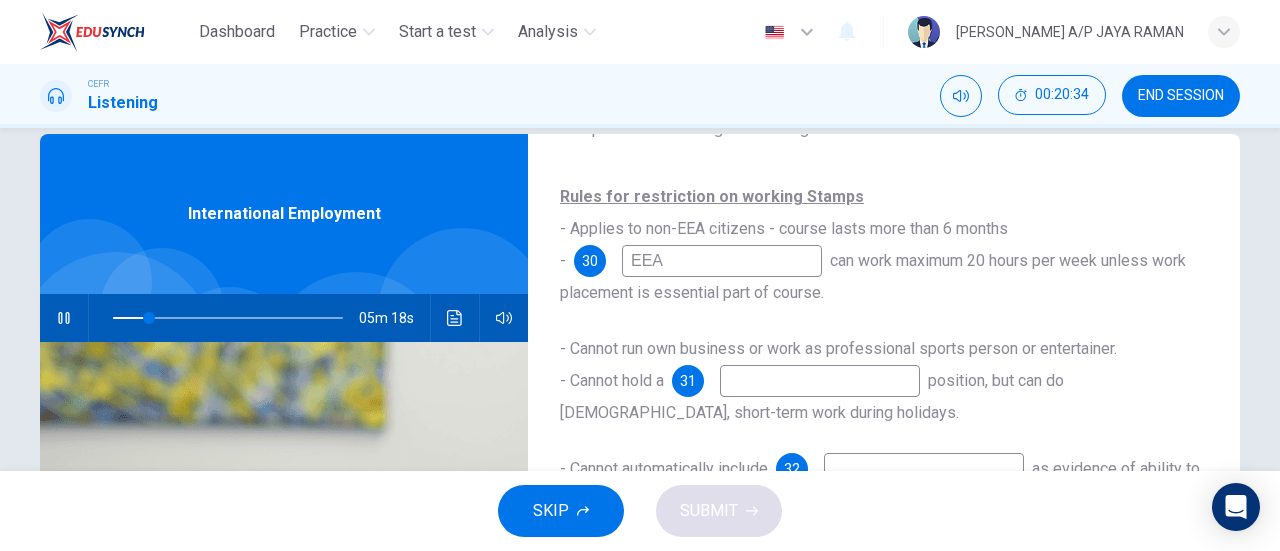 type on "16" 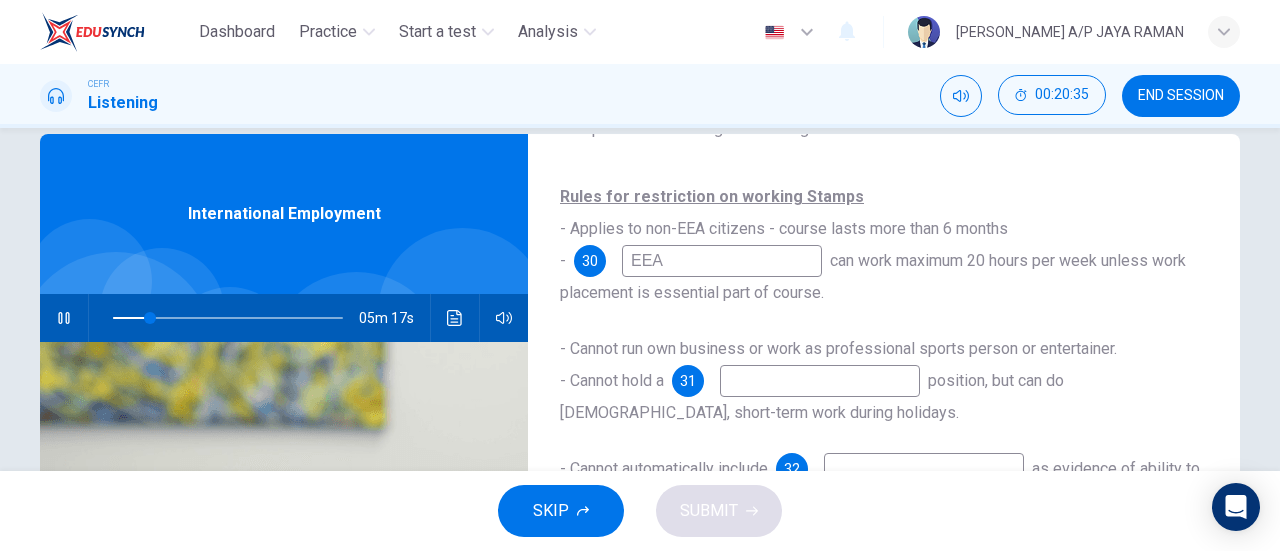 type on "EEA n" 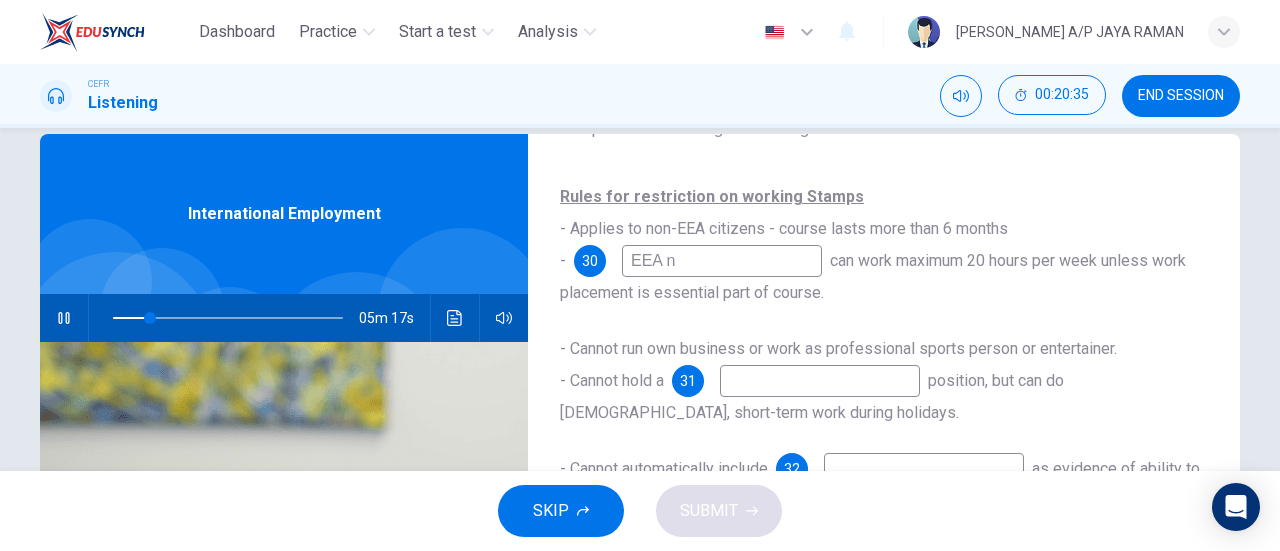 type on "16" 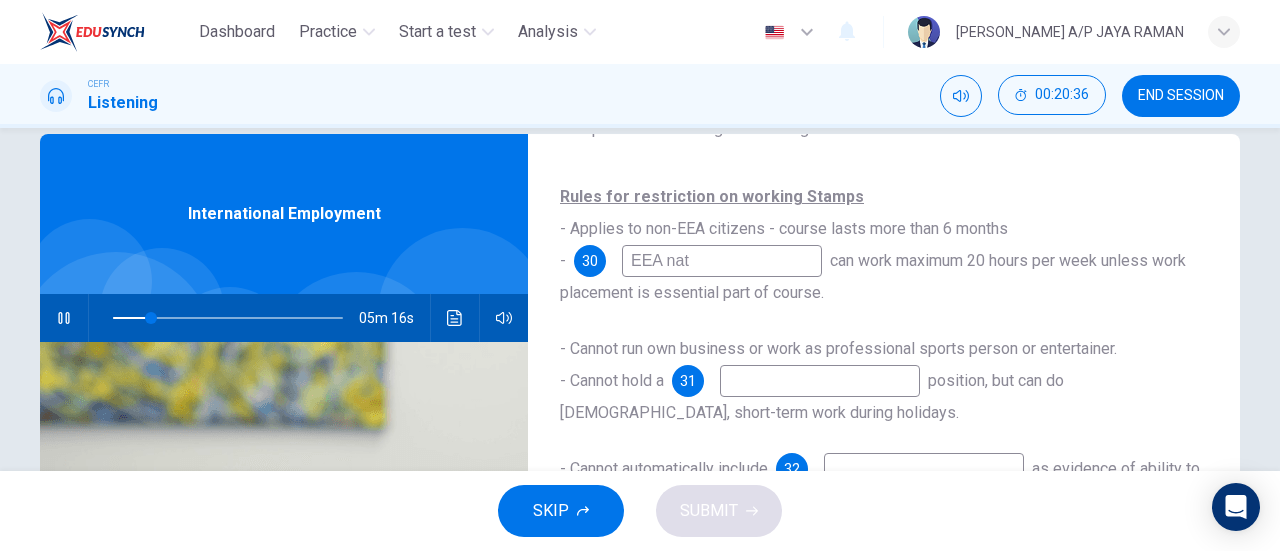 type on "EEA nati" 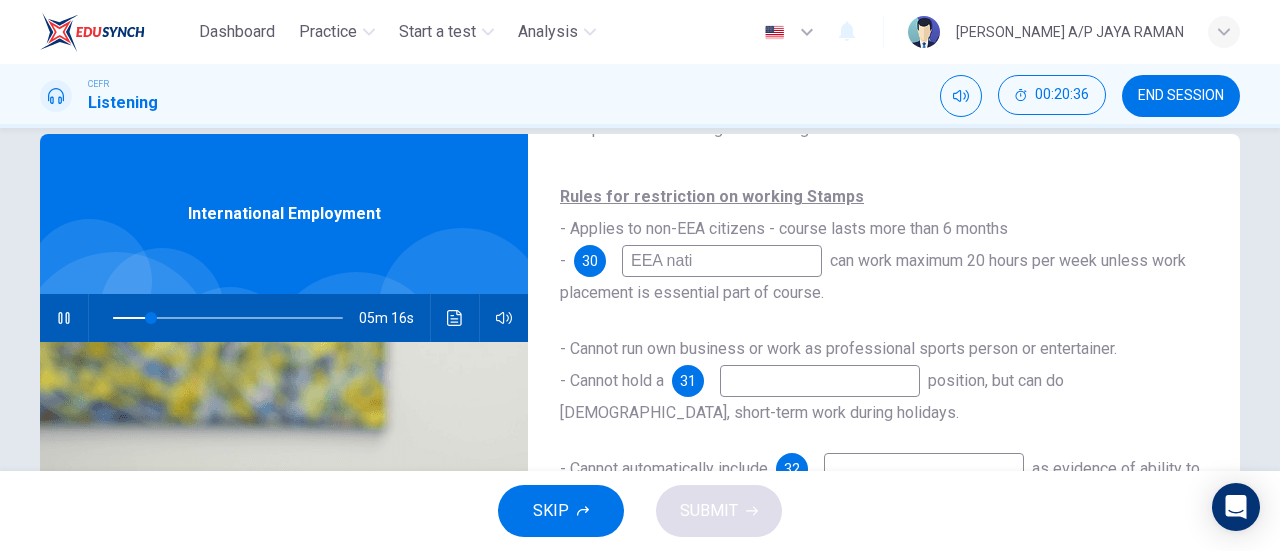 type on "17" 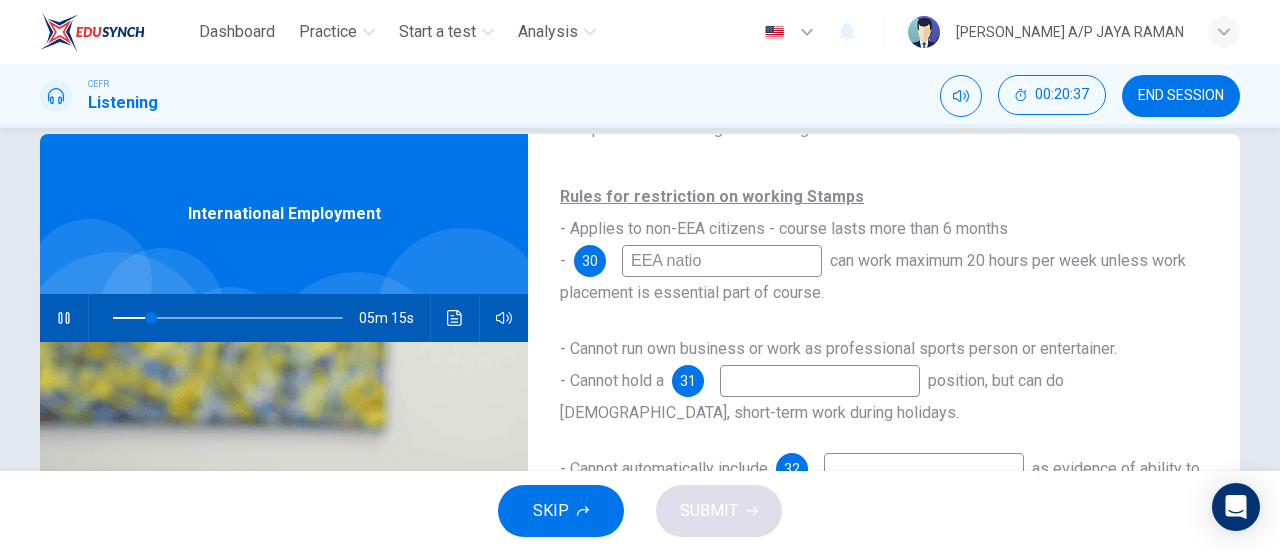 type on "EEA nation" 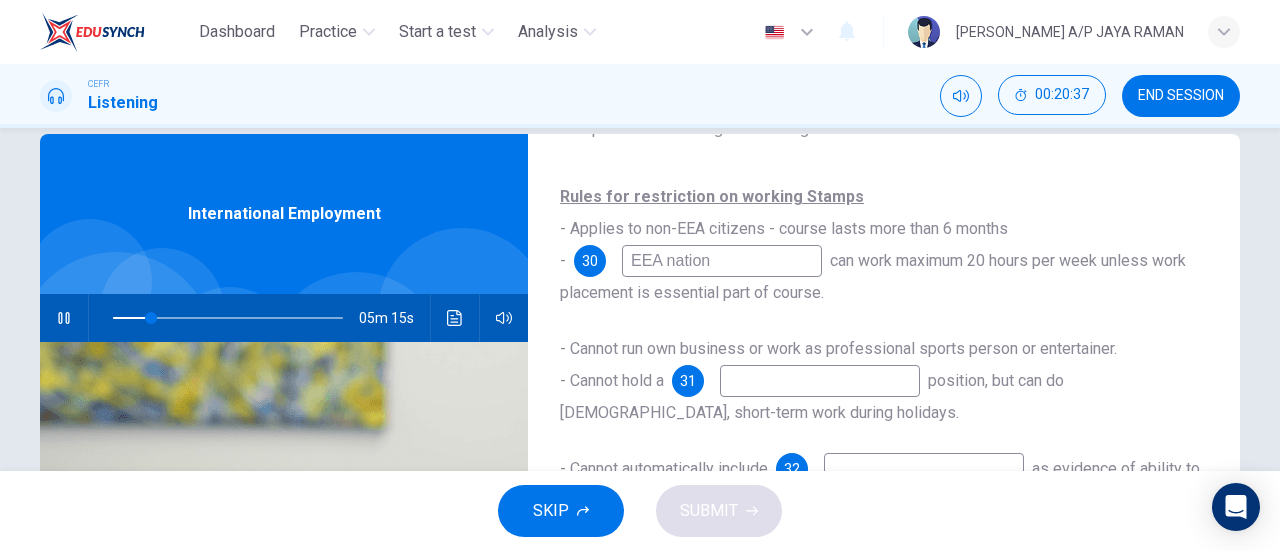 type on "17" 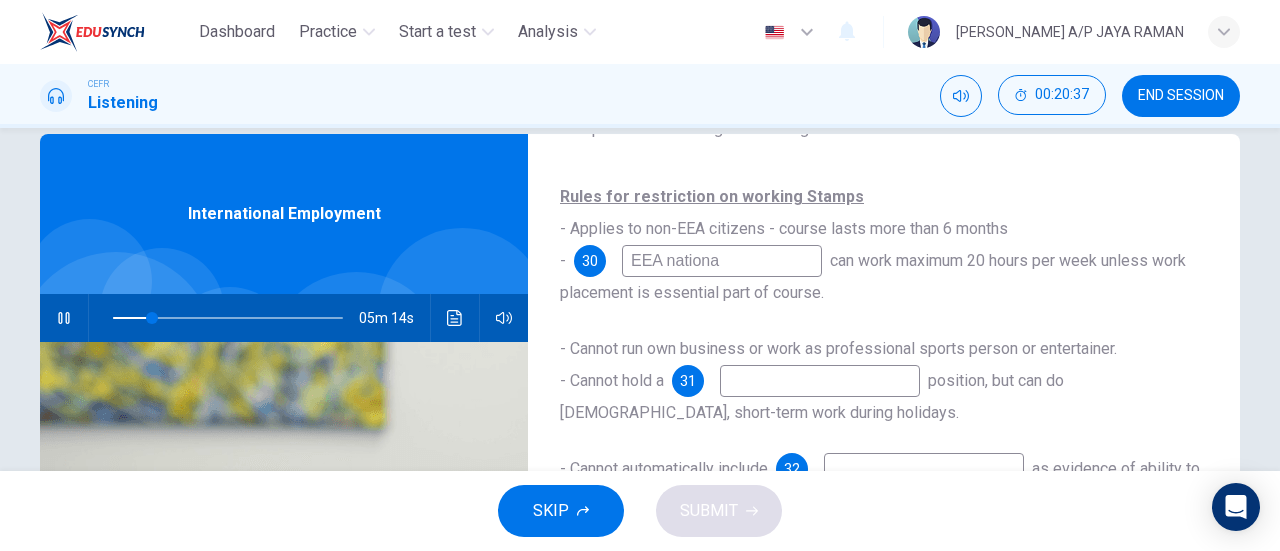 type on "EEA national" 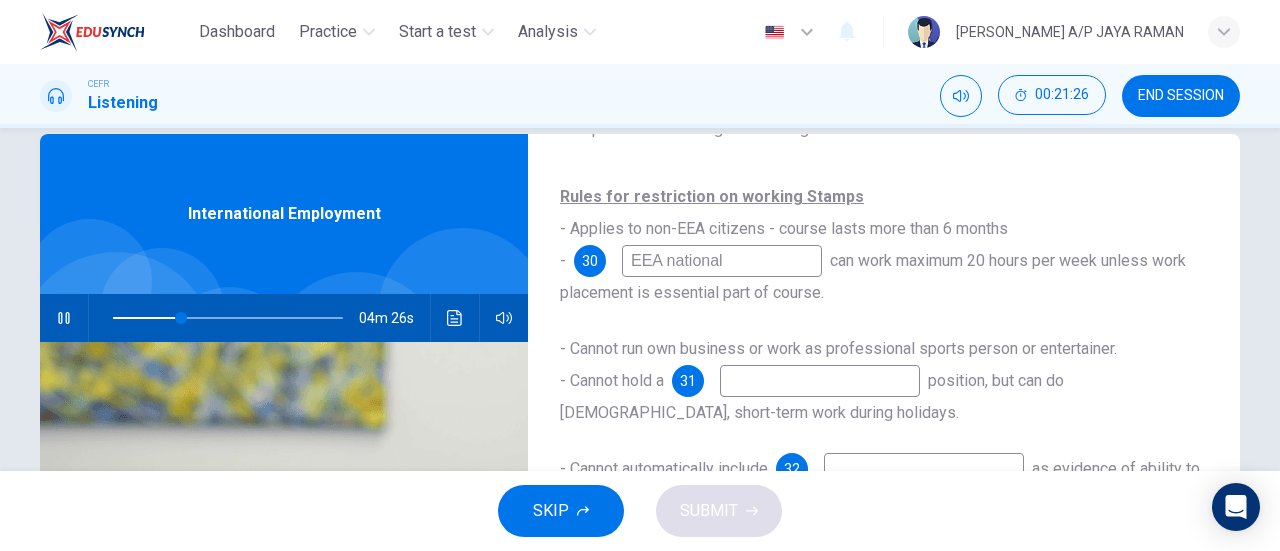 type on "30" 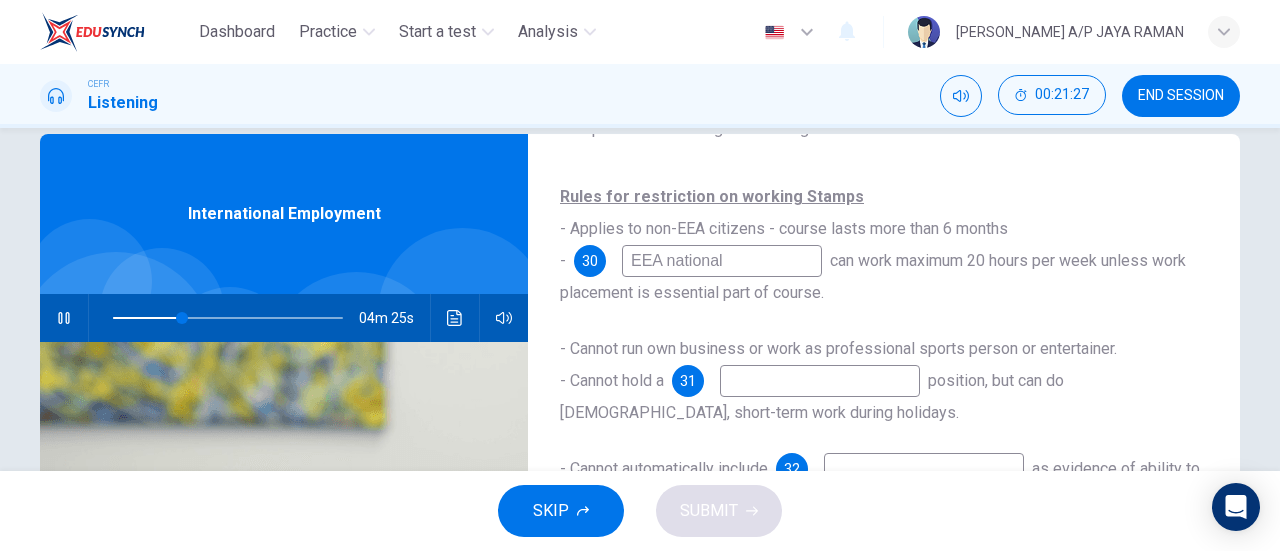 type on "EEA nationa" 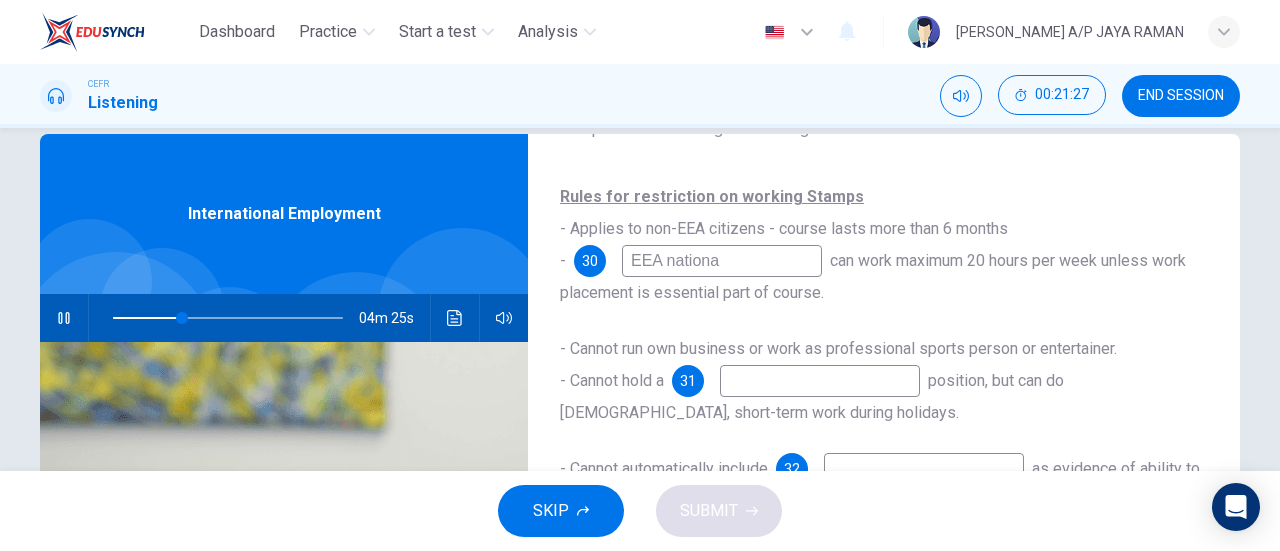 type on "30" 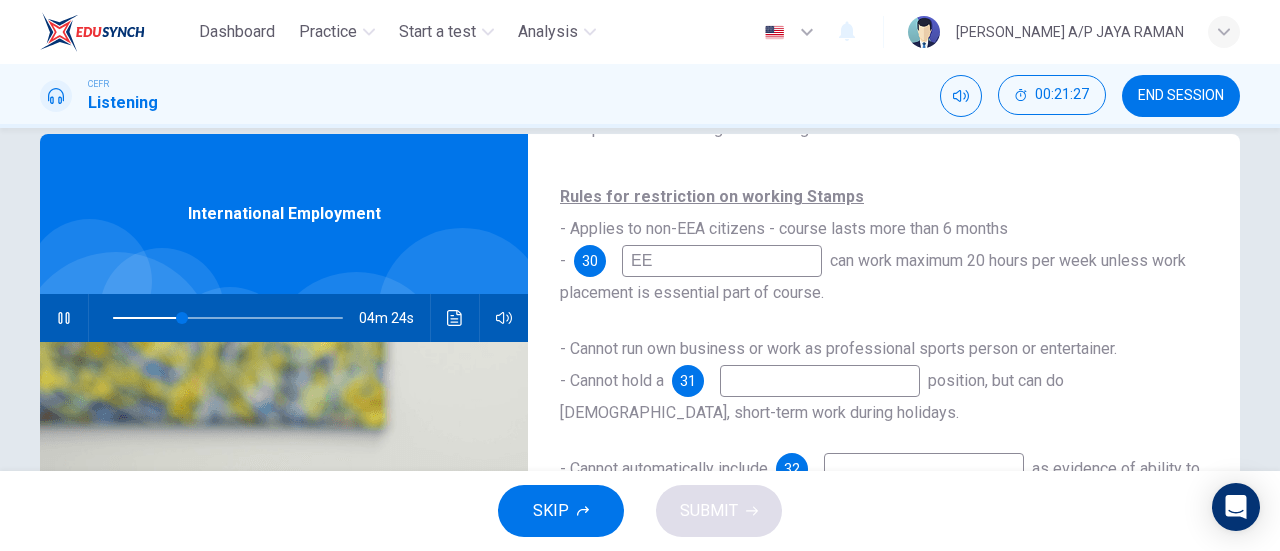 type on "E" 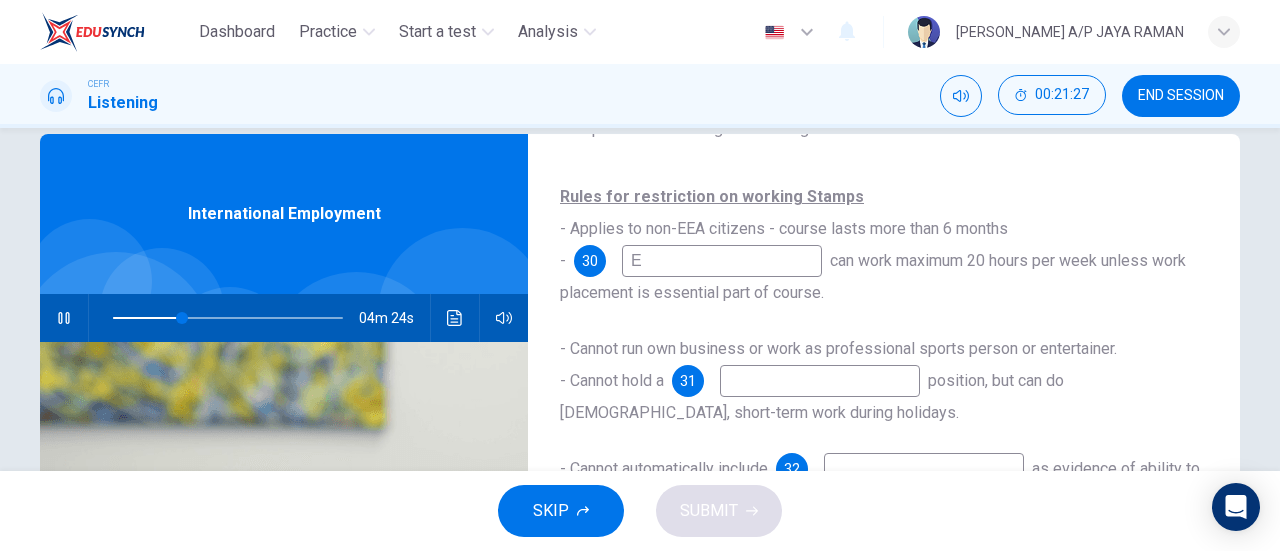 type 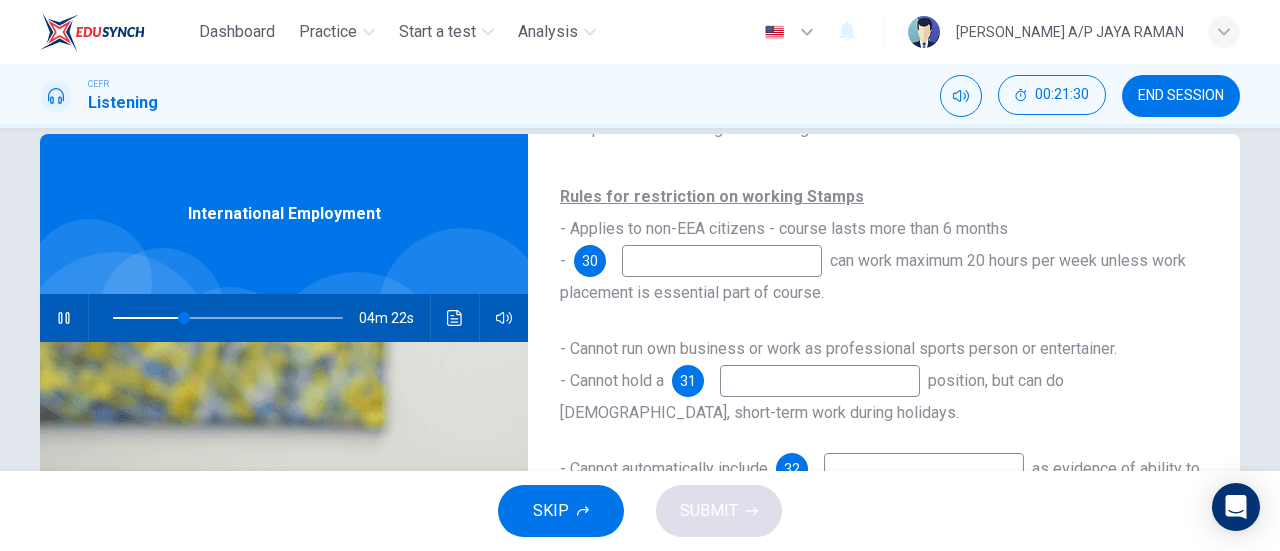 type on "31" 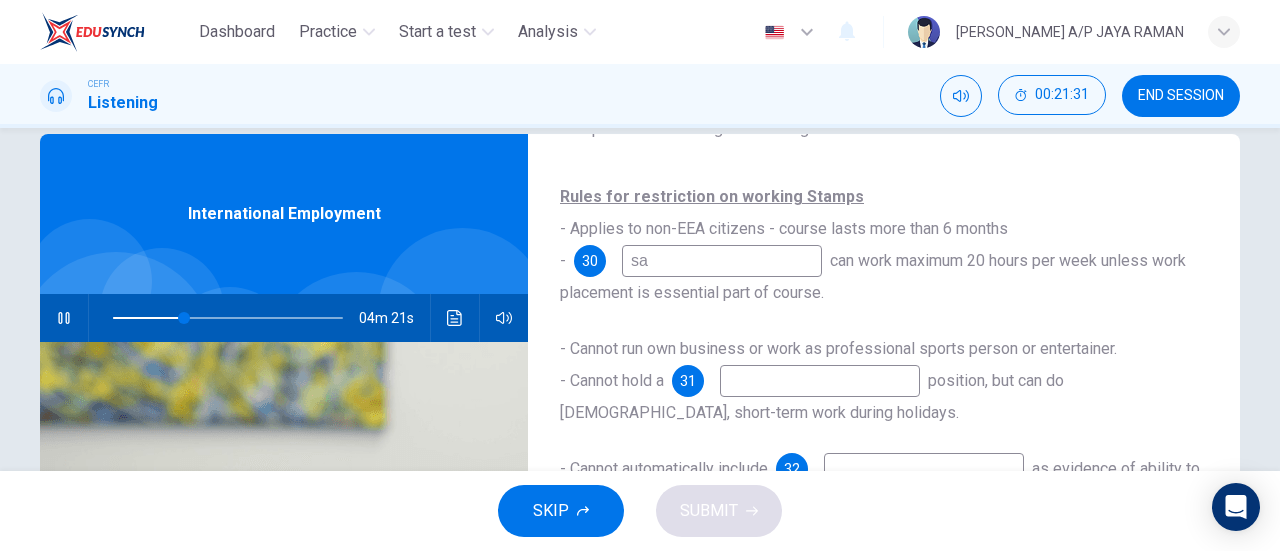 type on "san" 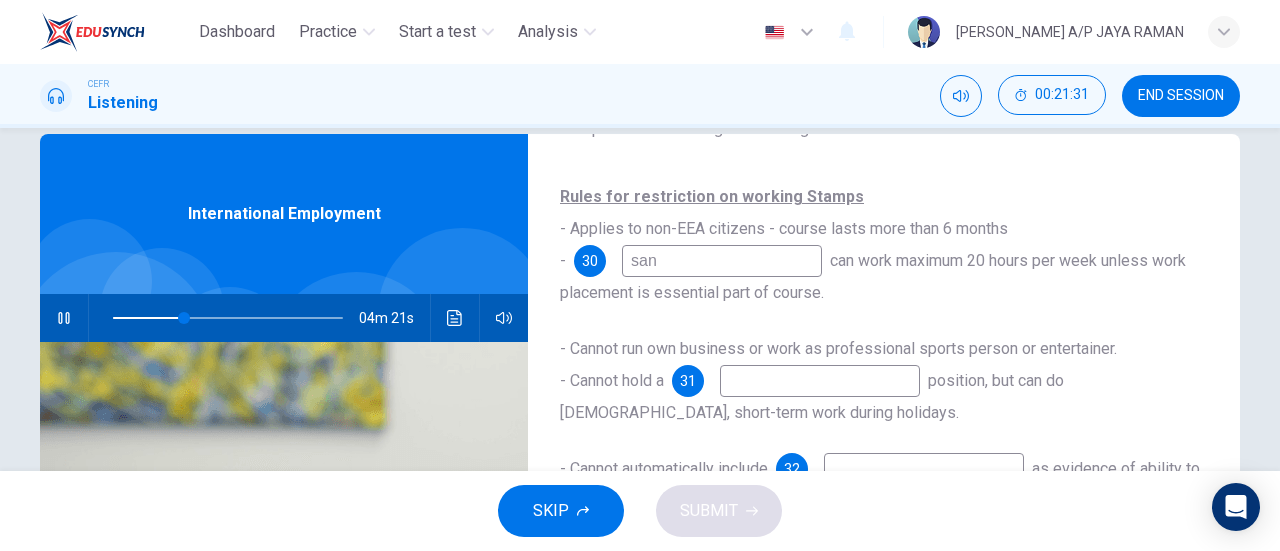 type on "31" 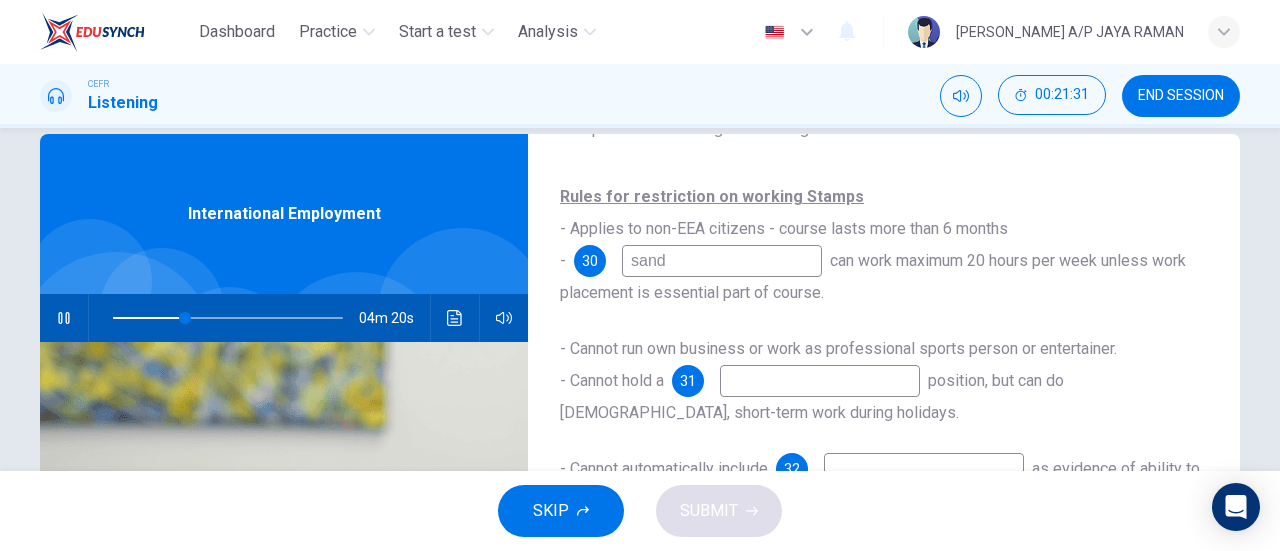 type on "sandw" 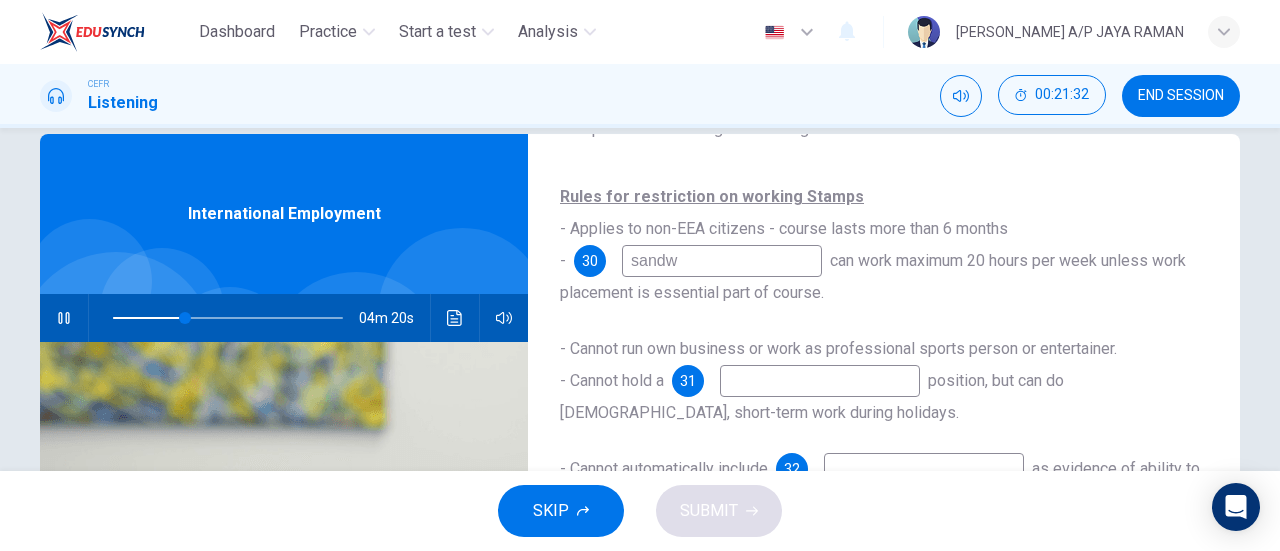 type on "31" 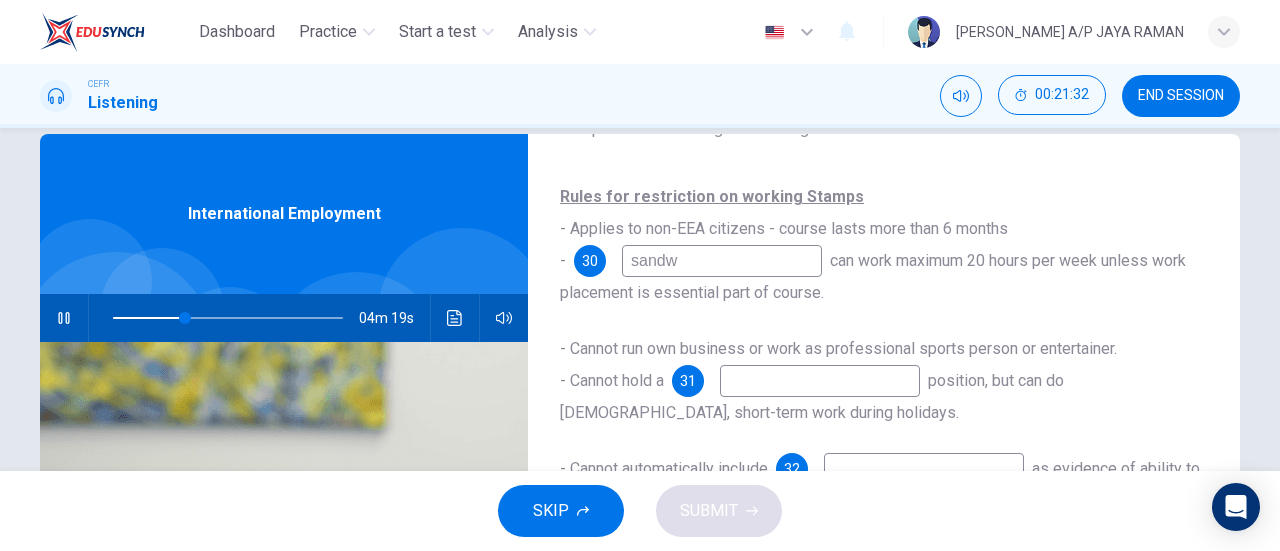 type on "sandwi" 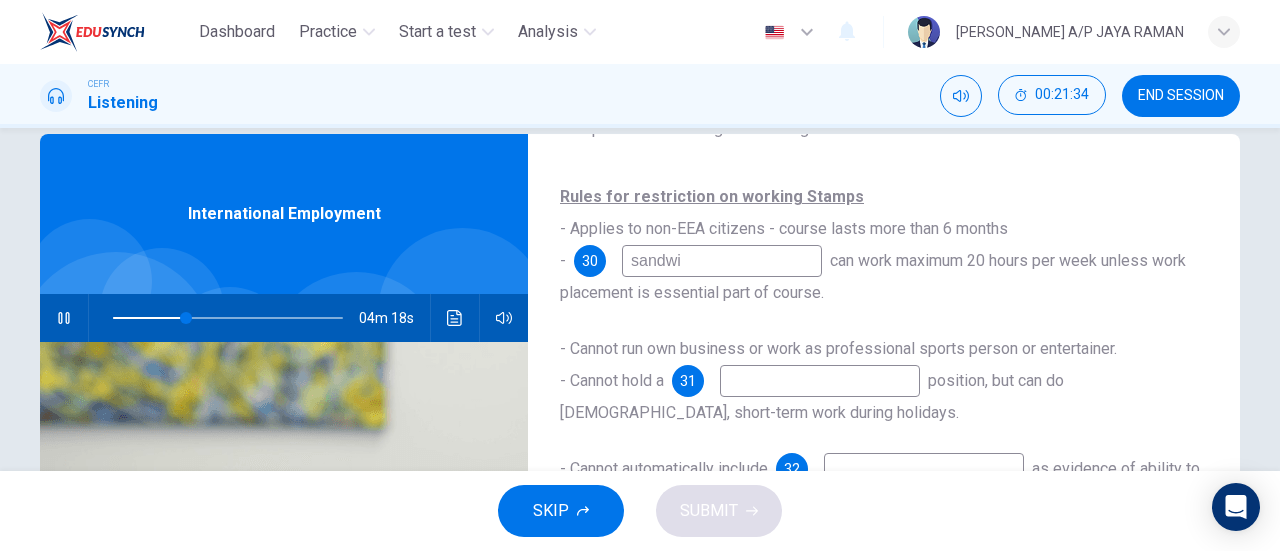 type on "32" 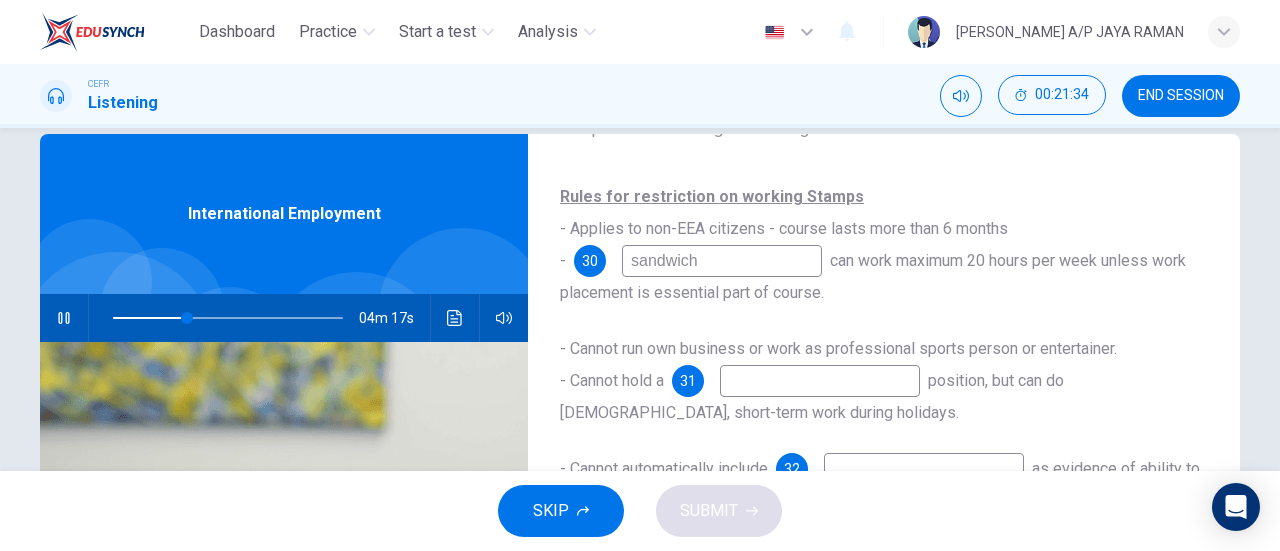 type on "sandwich" 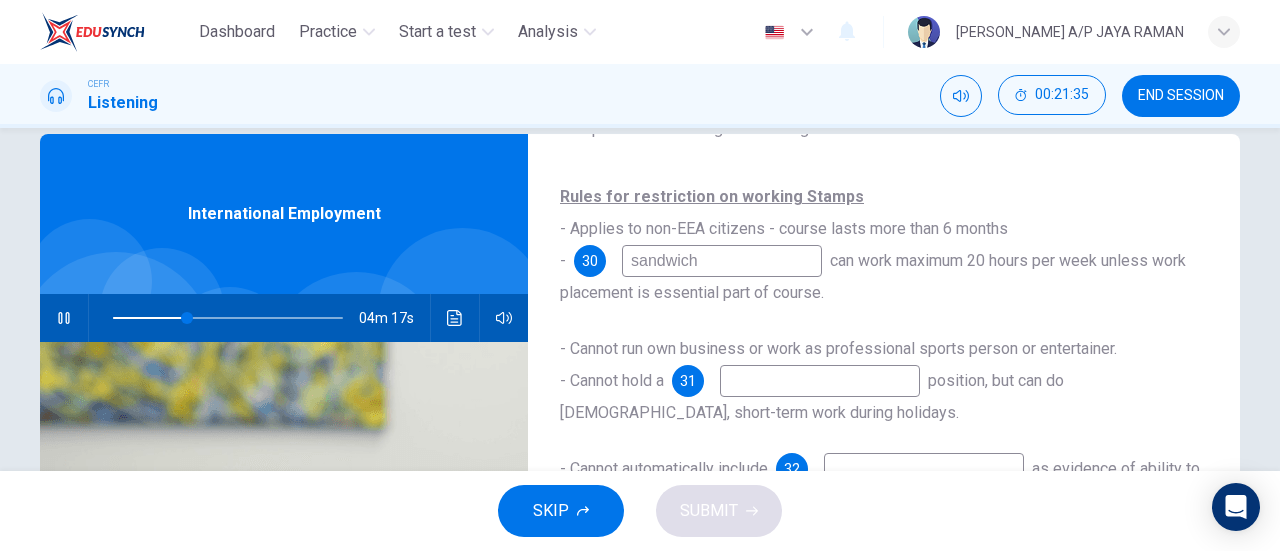 type on "32" 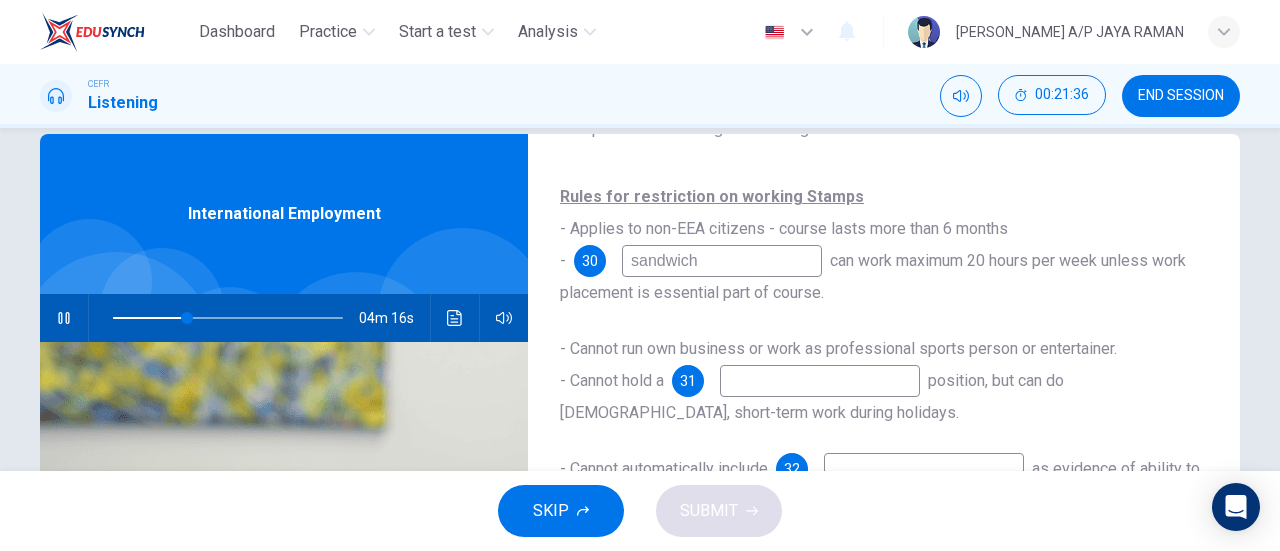 type on "sandwich c" 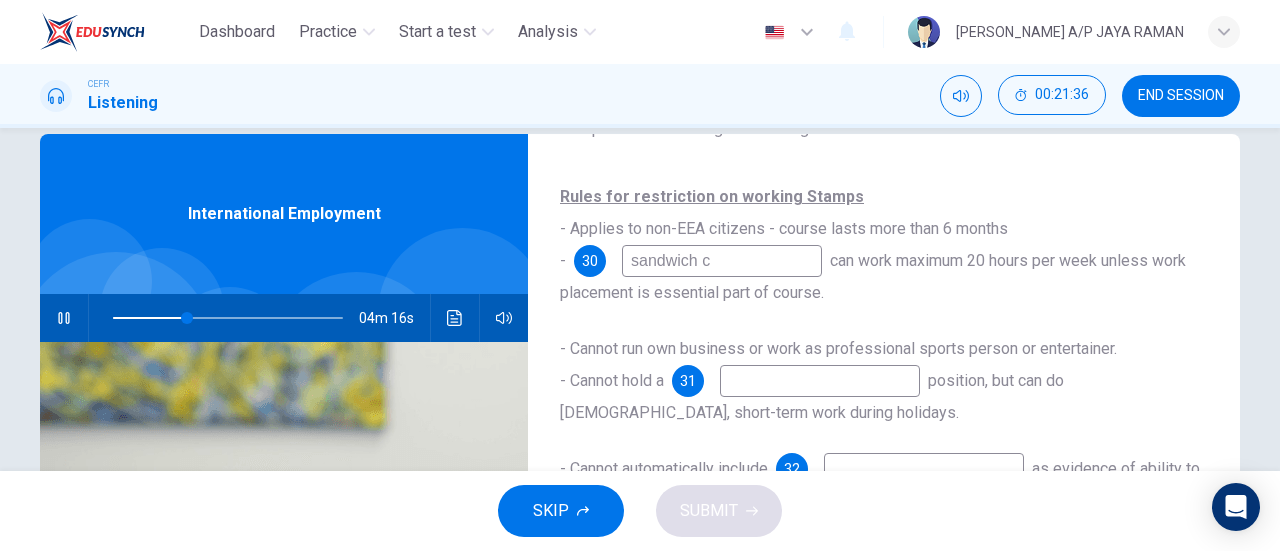 type on "33" 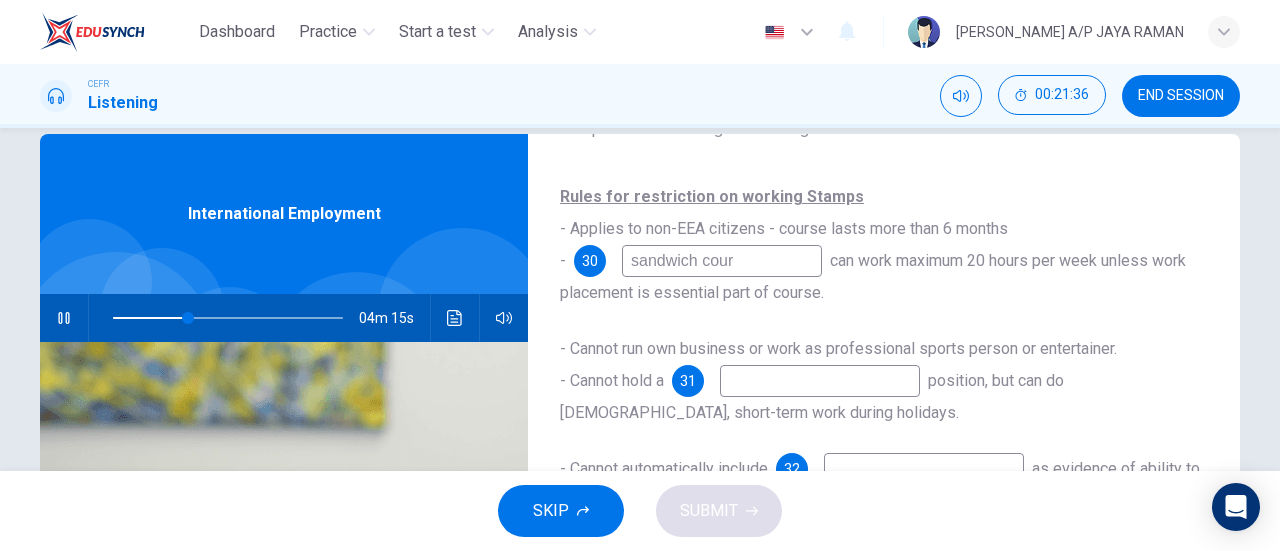 type on "sandwich cours" 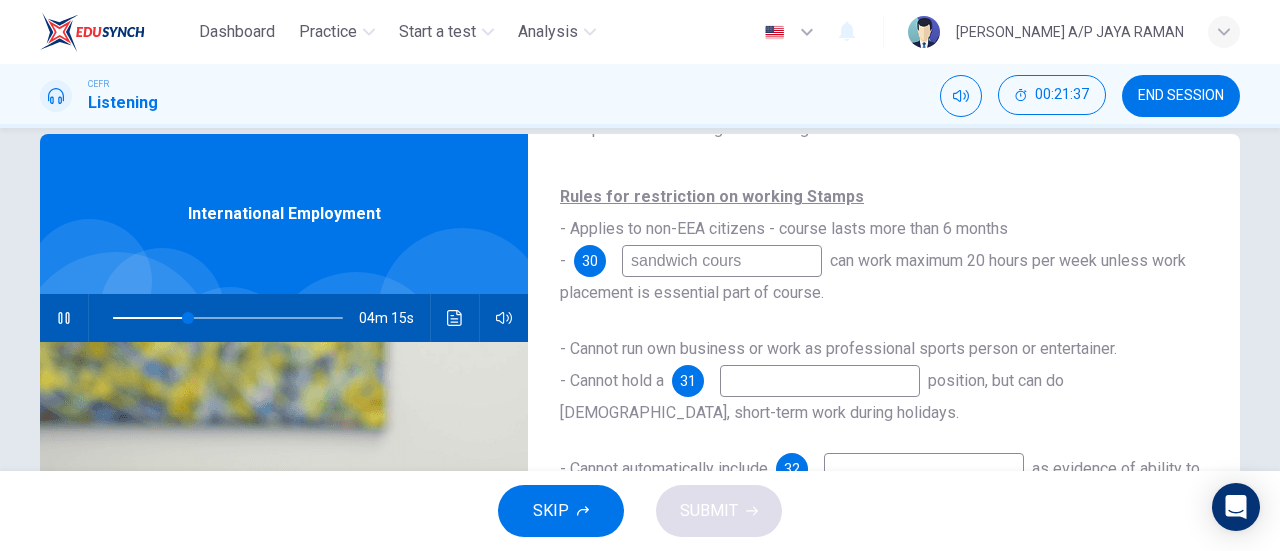 type on "33" 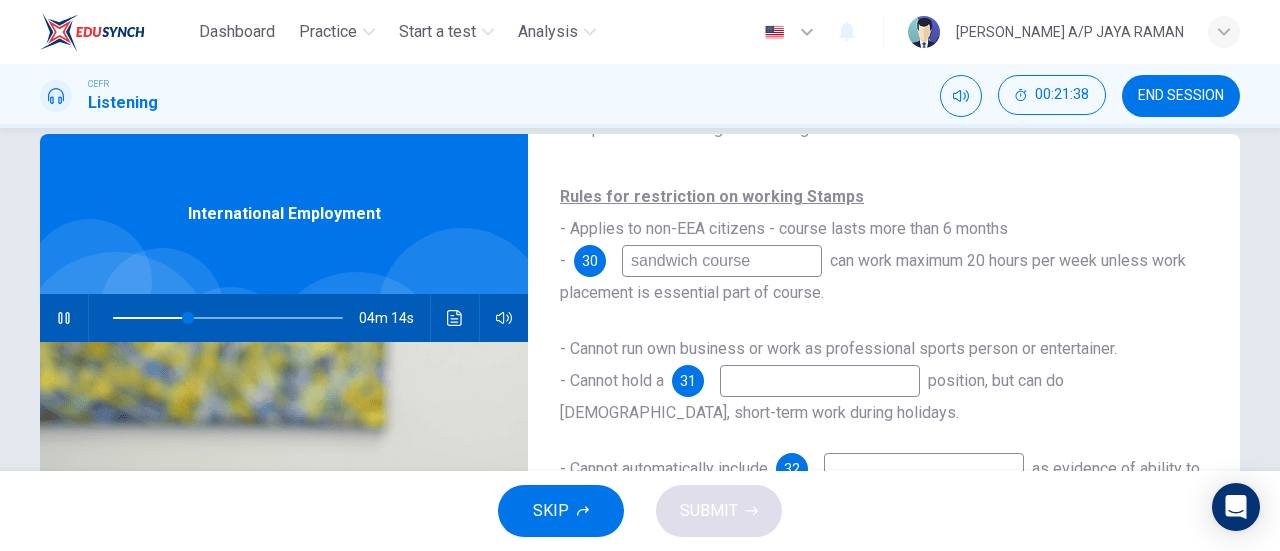 type on "sandwich course" 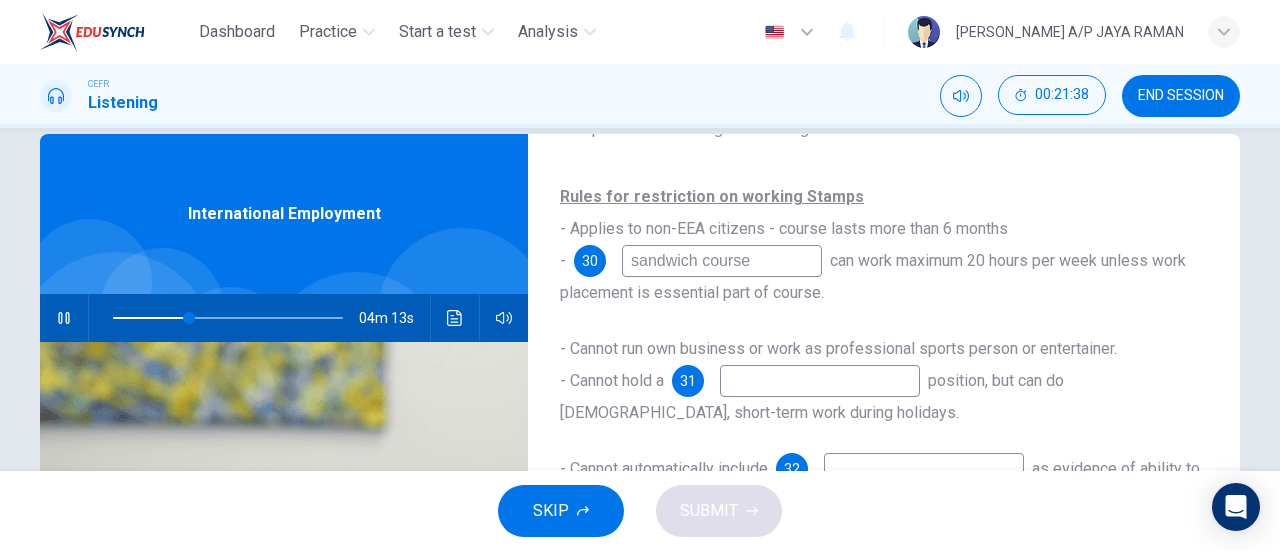 click at bounding box center (820, 381) 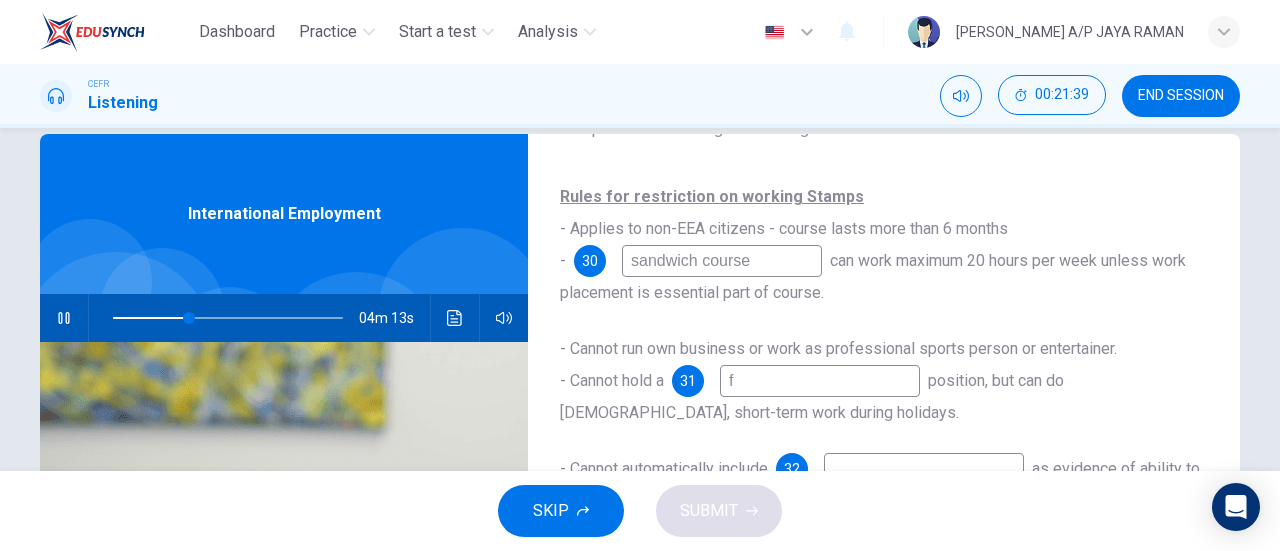 type on "fu" 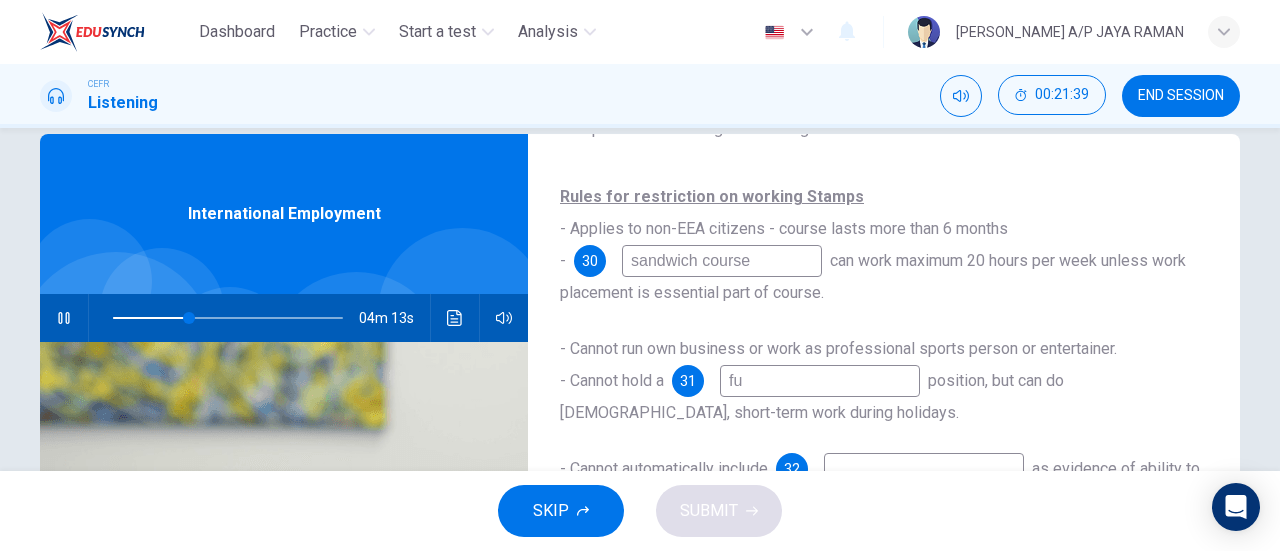 type on "33" 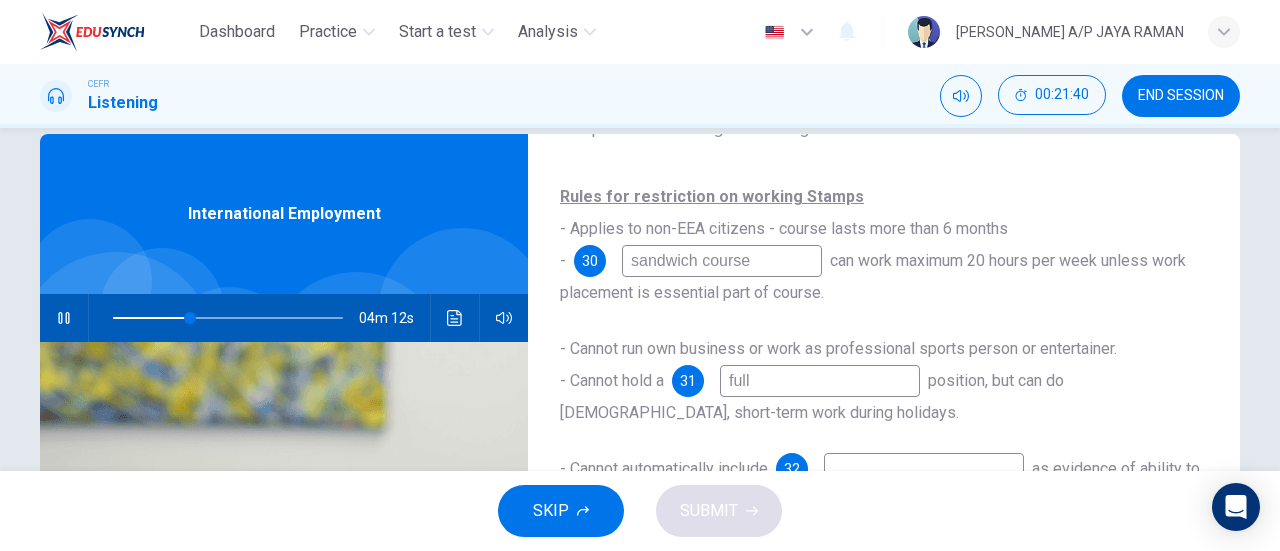 type on "full-" 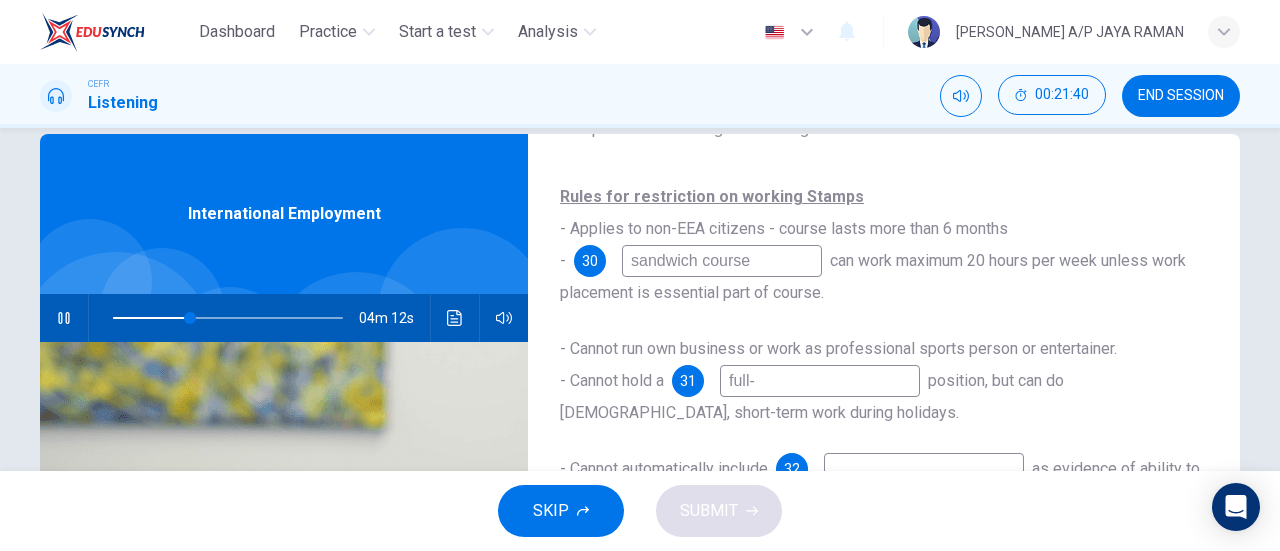 type on "34" 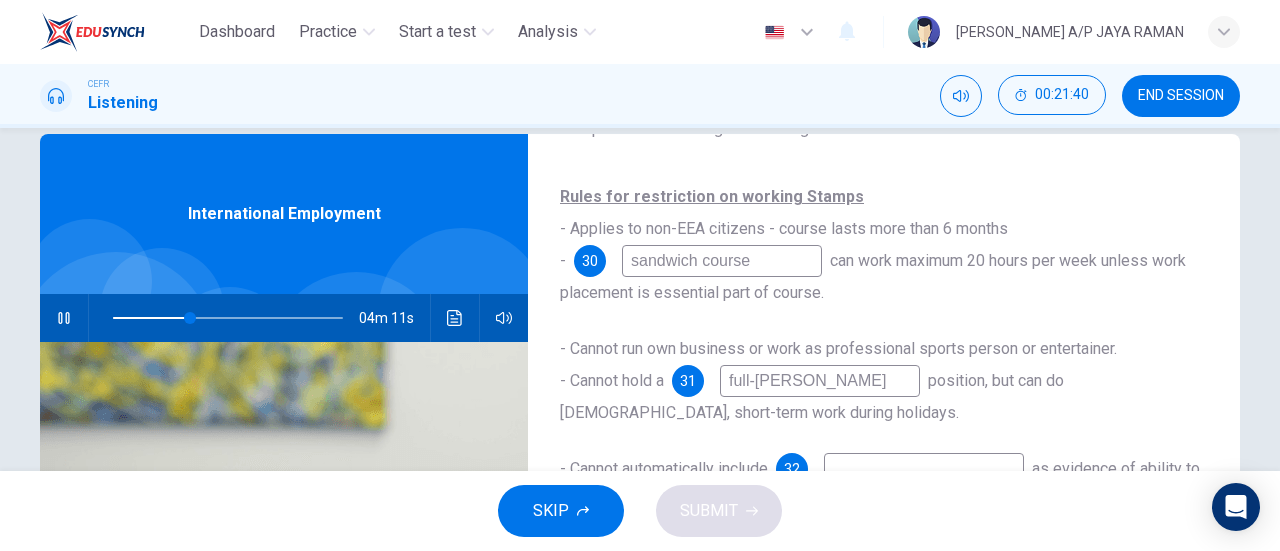 type on "full-time" 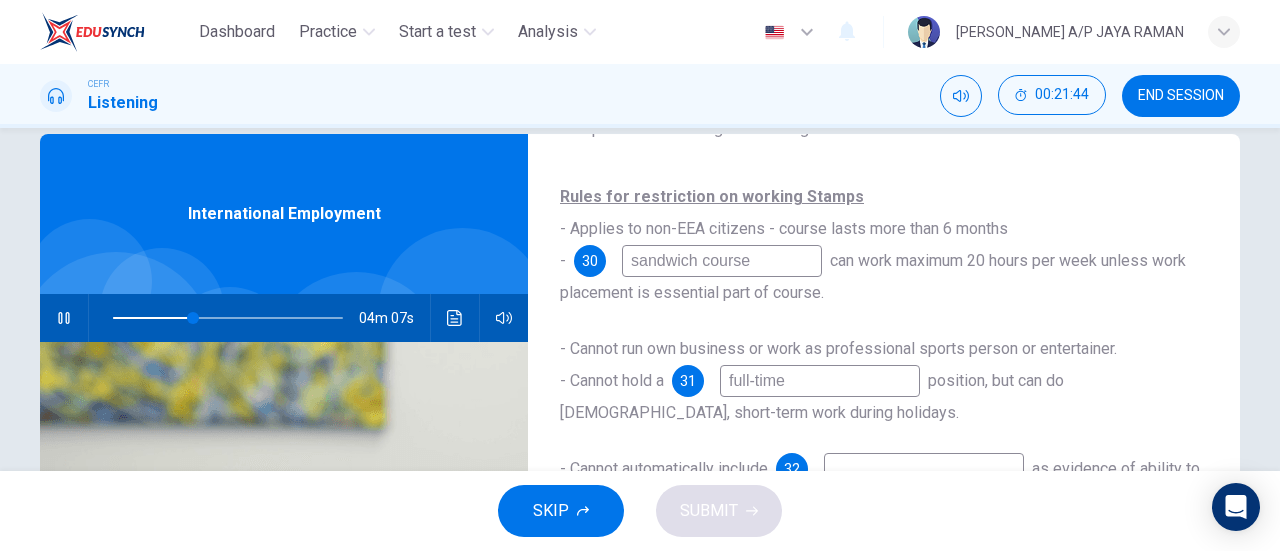 scroll, scrollTop: 114, scrollLeft: 0, axis: vertical 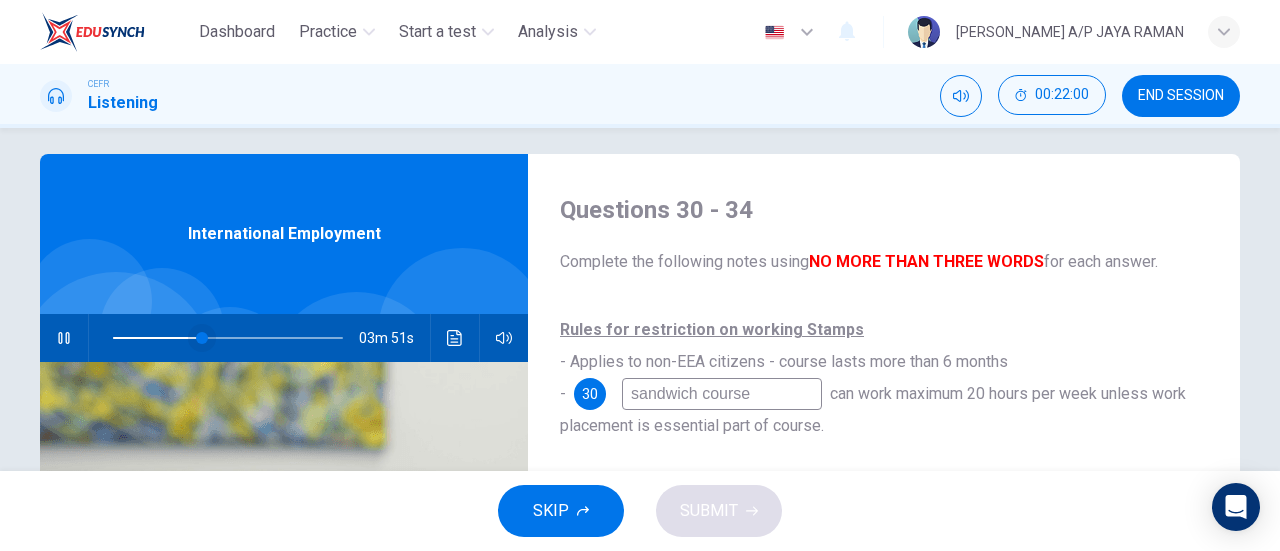 type 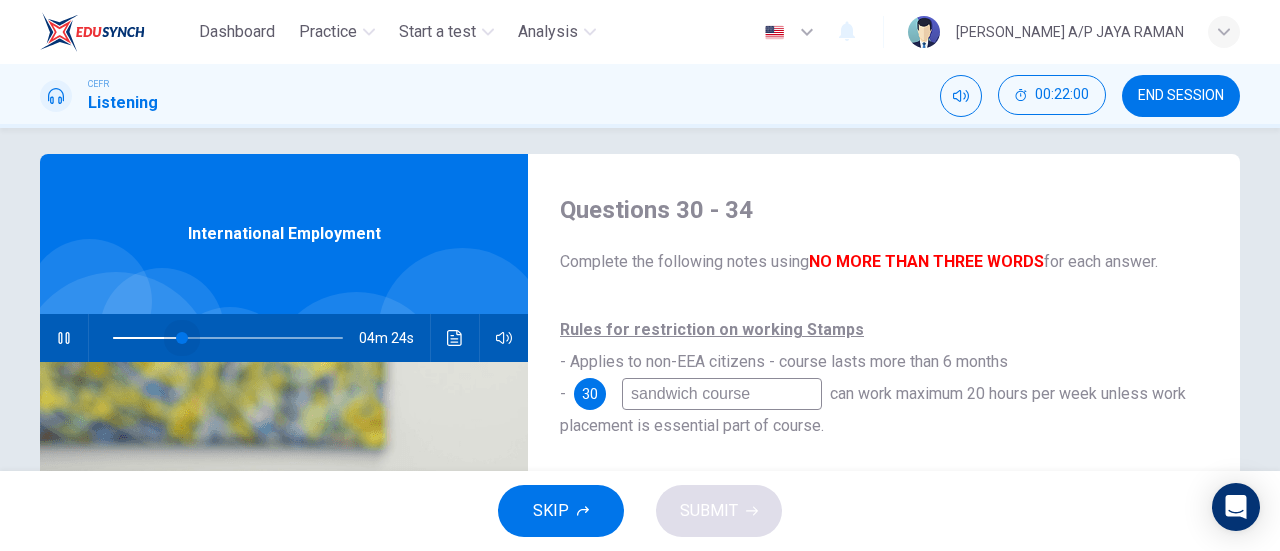 click at bounding box center (182, 338) 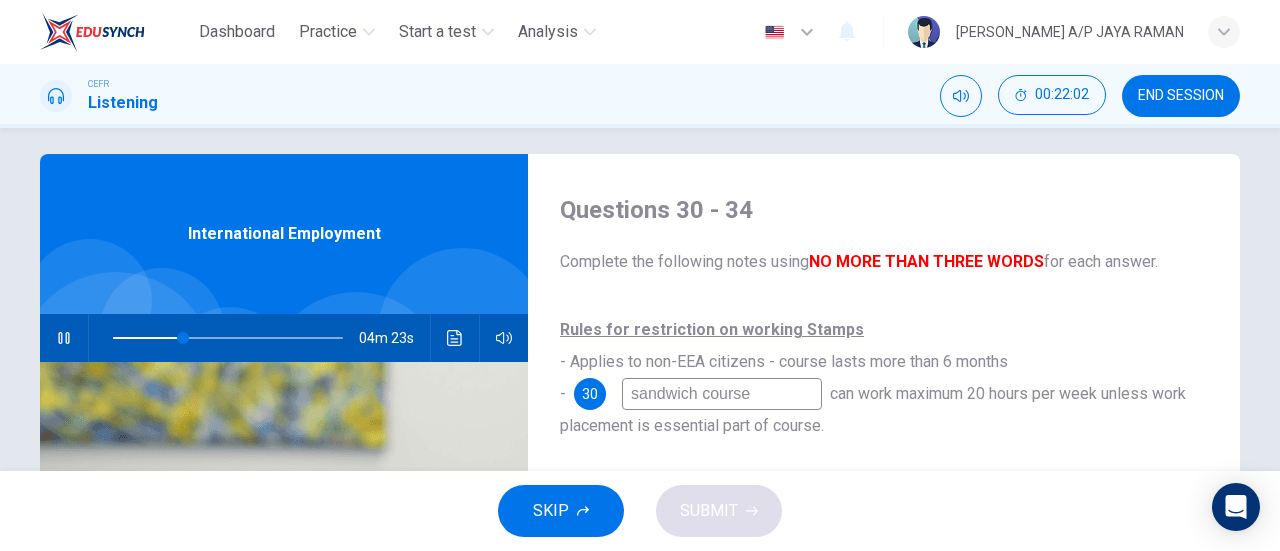 click at bounding box center [228, 338] 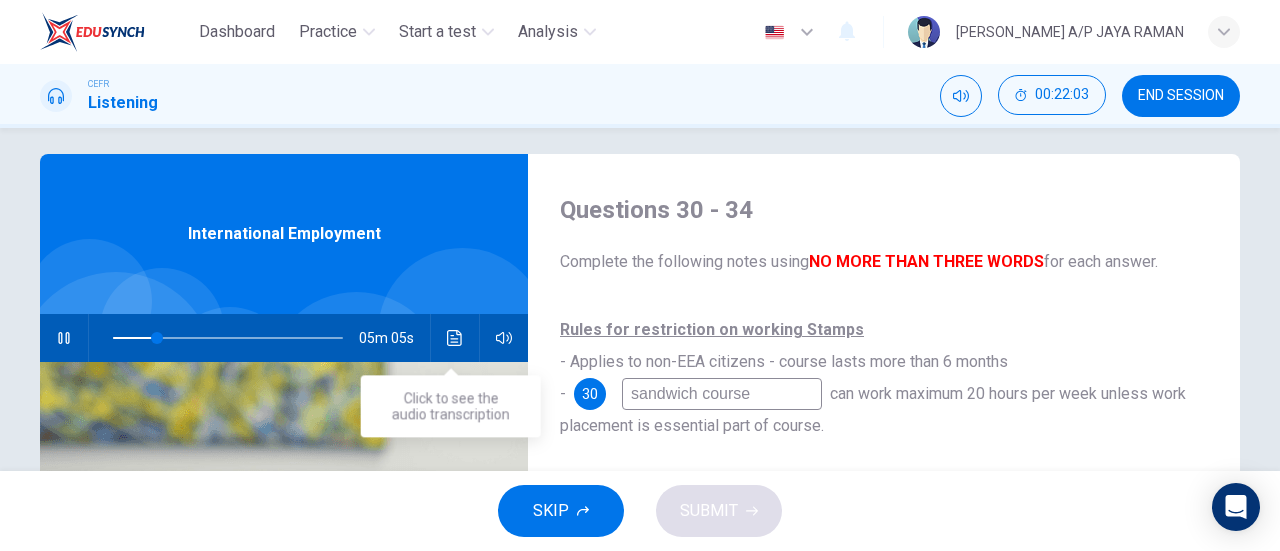 click 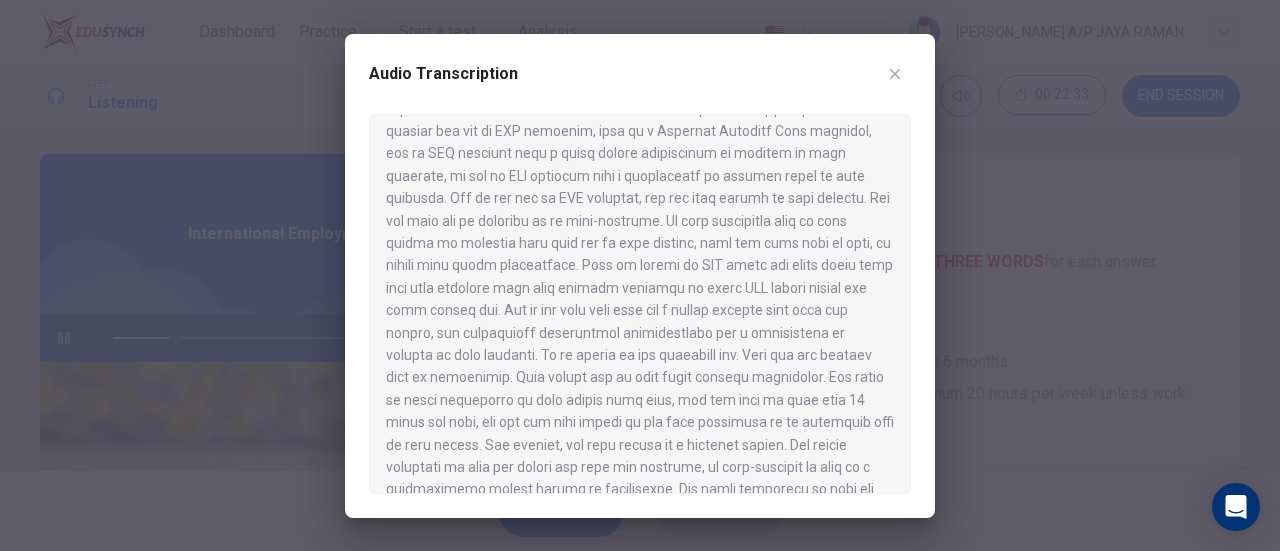 scroll, scrollTop: 99, scrollLeft: 0, axis: vertical 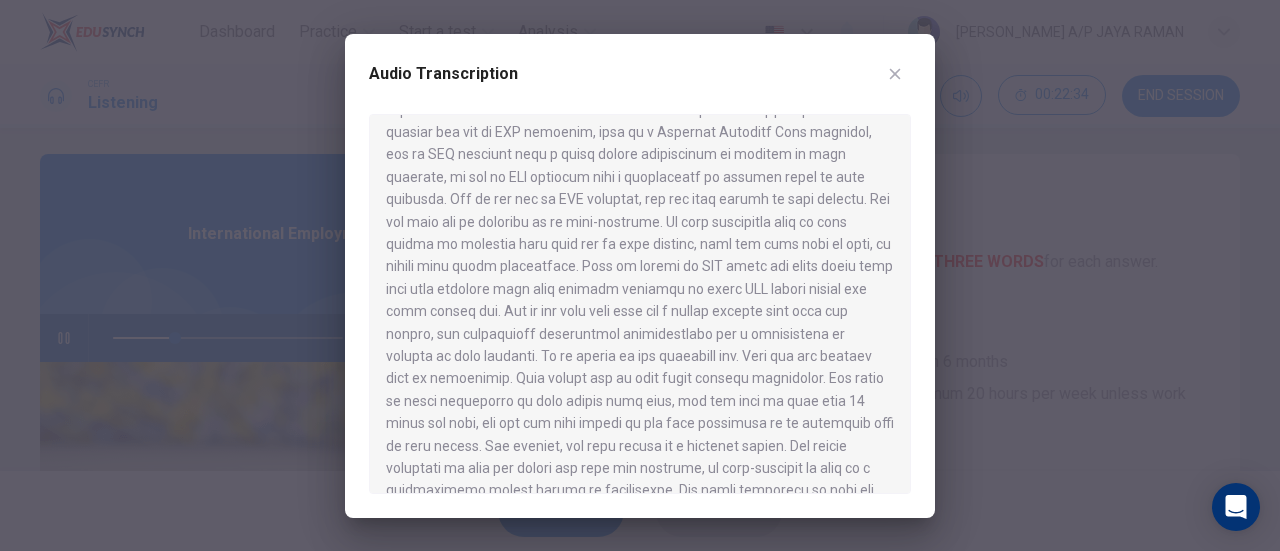 click 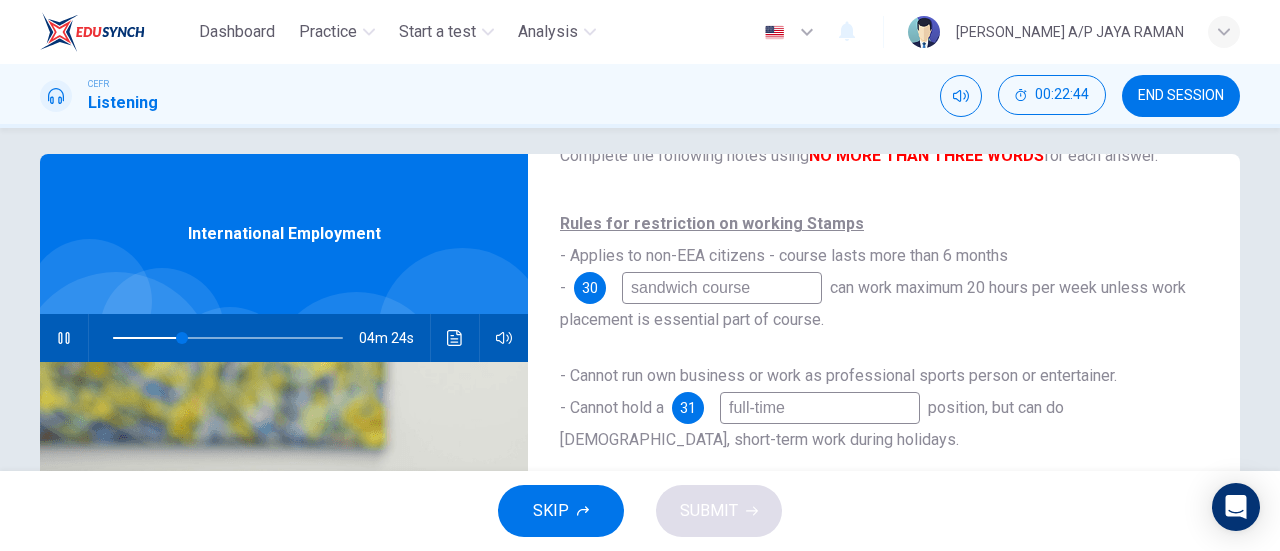 scroll, scrollTop: 114, scrollLeft: 0, axis: vertical 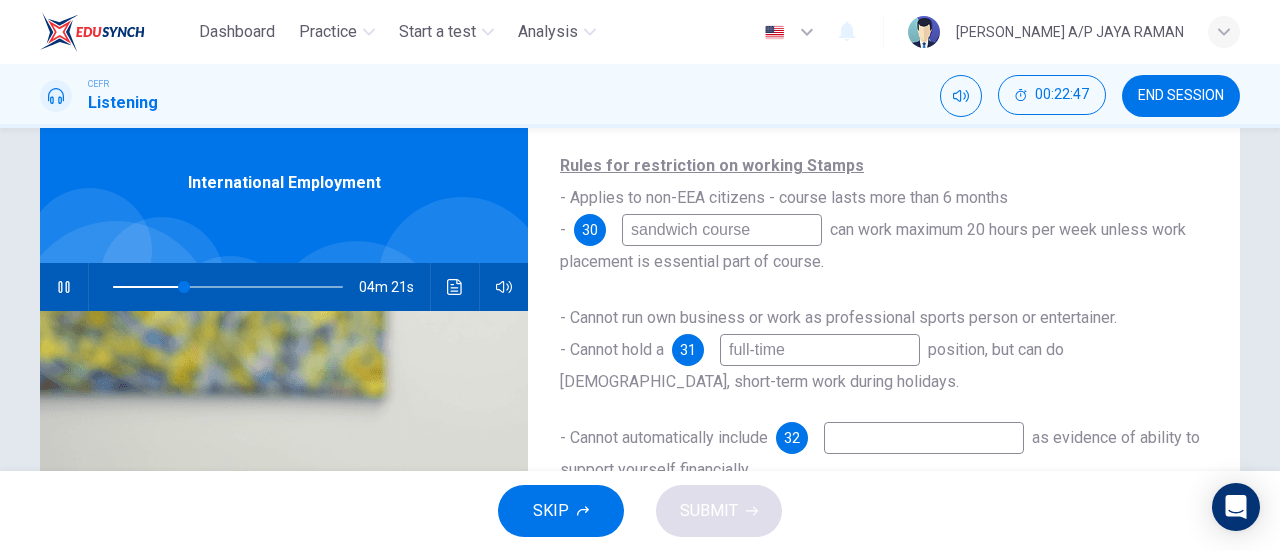 click at bounding box center [228, 287] 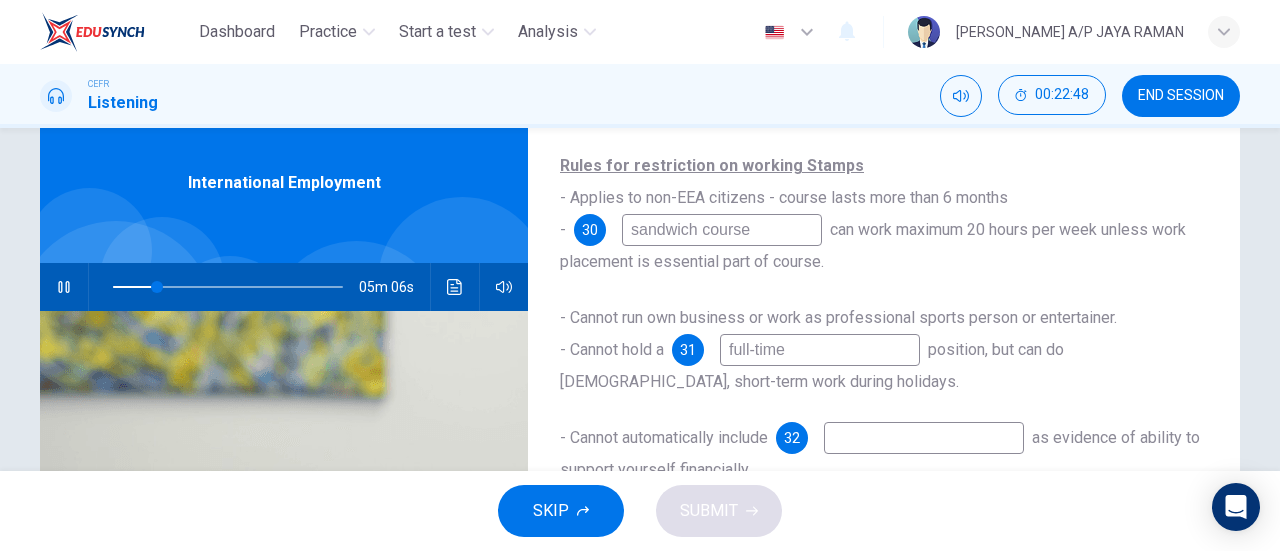 click at bounding box center (455, 287) 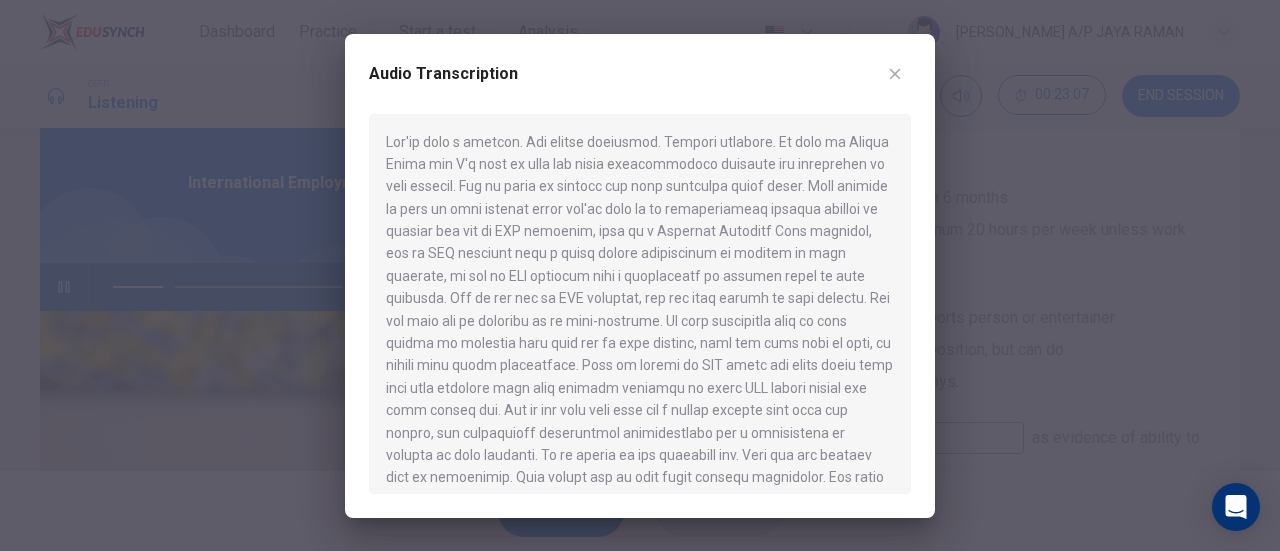 scroll, scrollTop: 0, scrollLeft: 0, axis: both 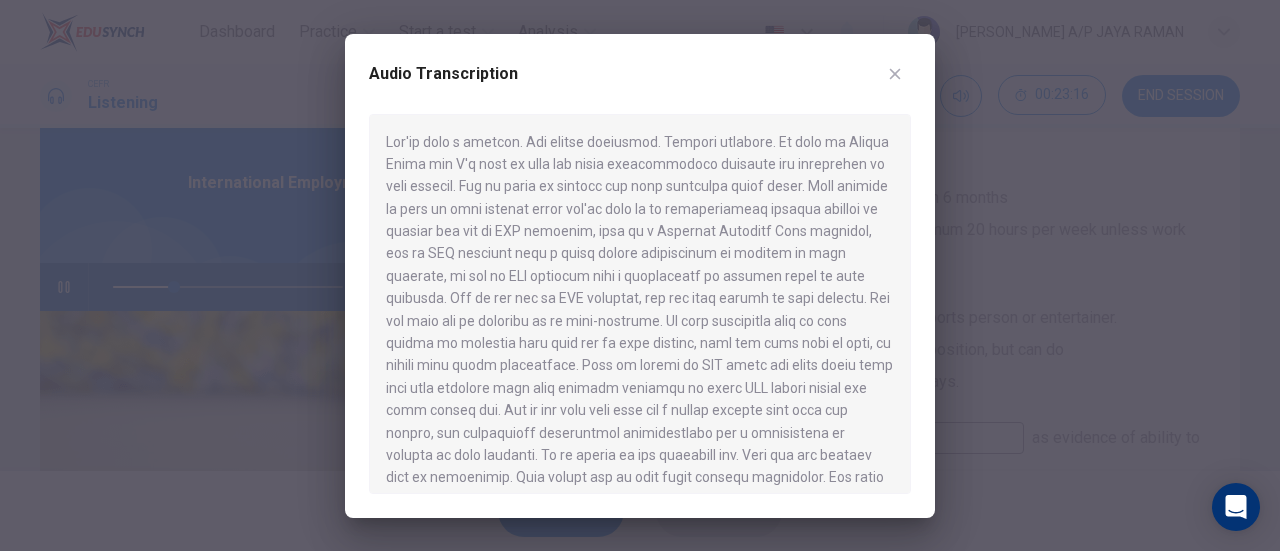 click on "Audio Transcription" at bounding box center (640, 86) 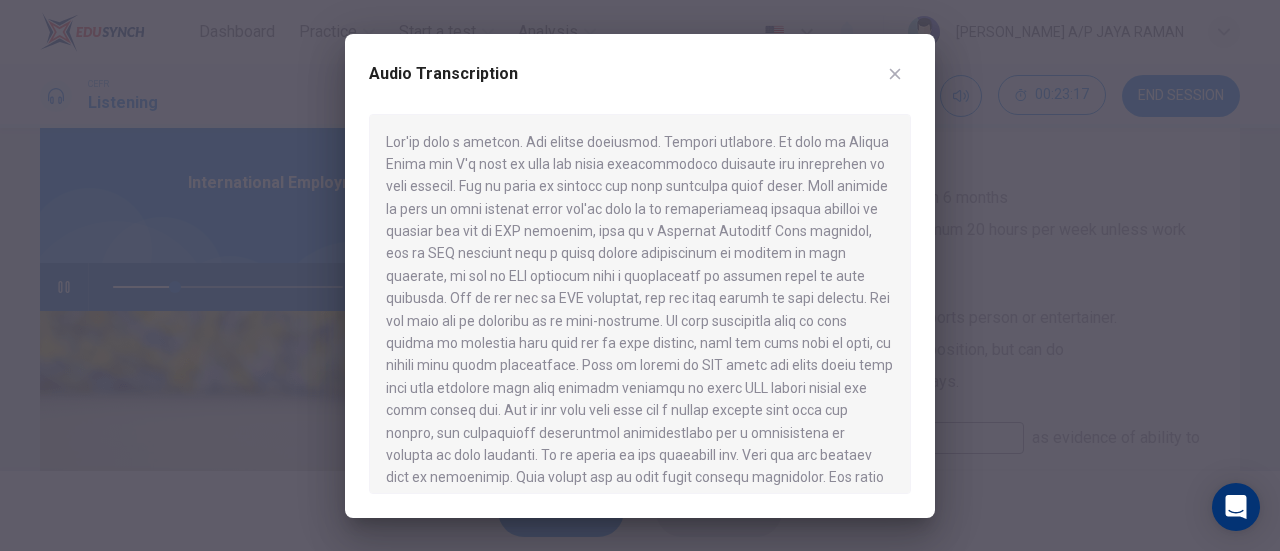 click at bounding box center [895, 74] 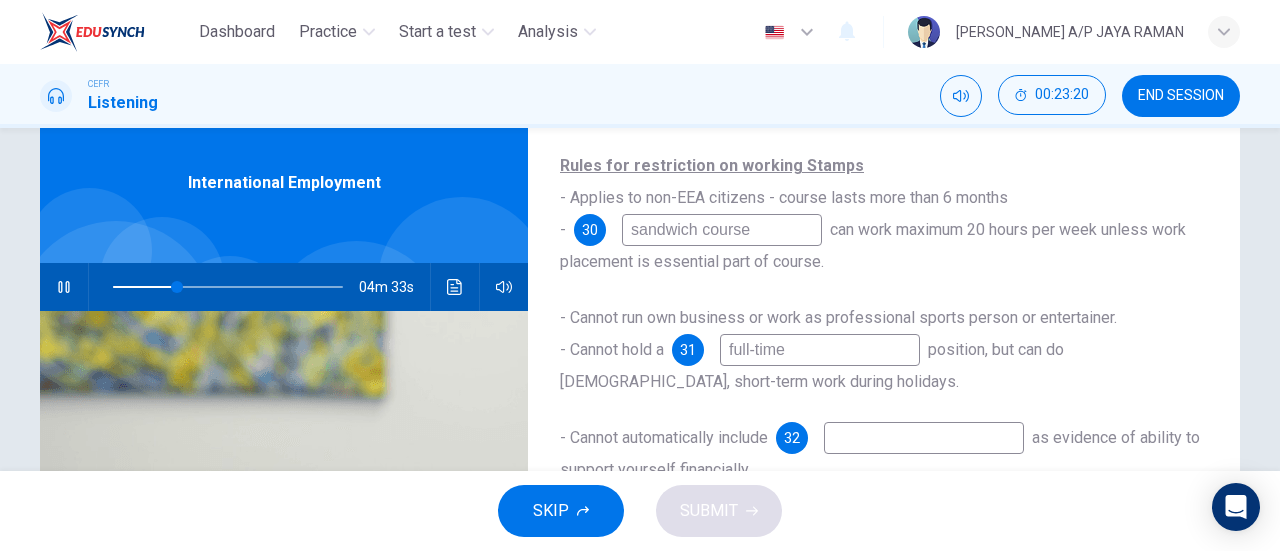 click on "sandwich course" at bounding box center (722, 230) 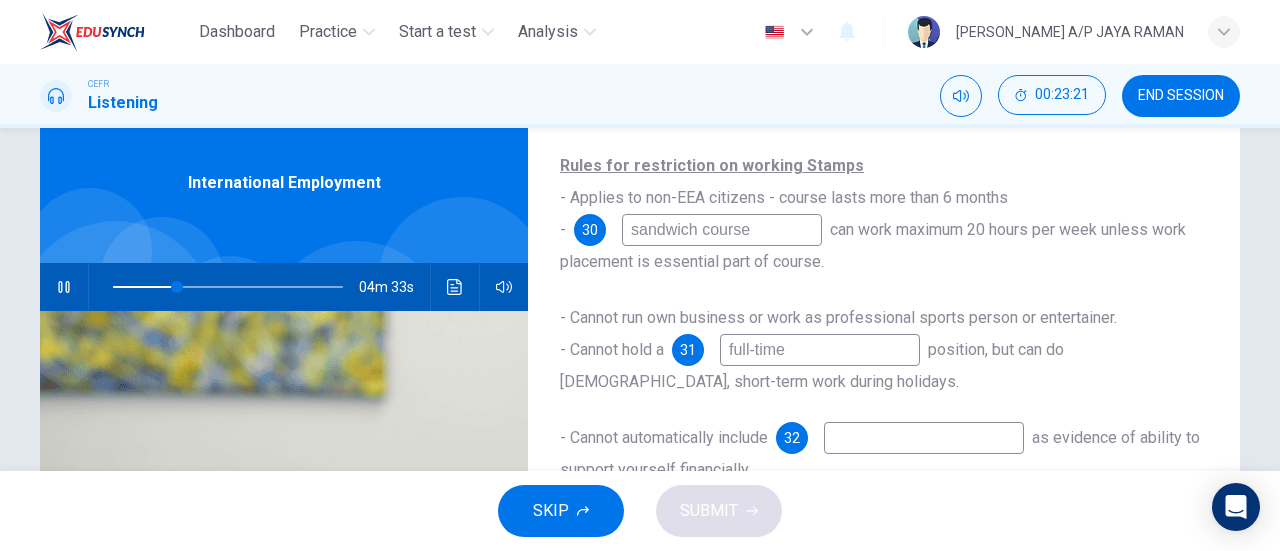 click on "sandwich course" at bounding box center (722, 230) 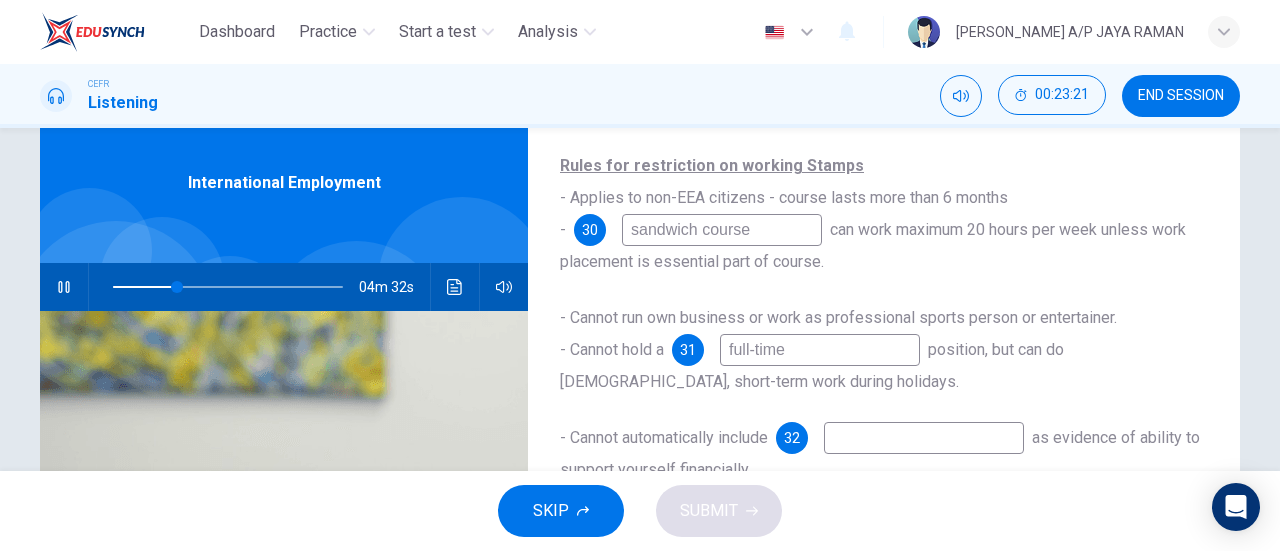 click on "sandwich course" at bounding box center (722, 230) 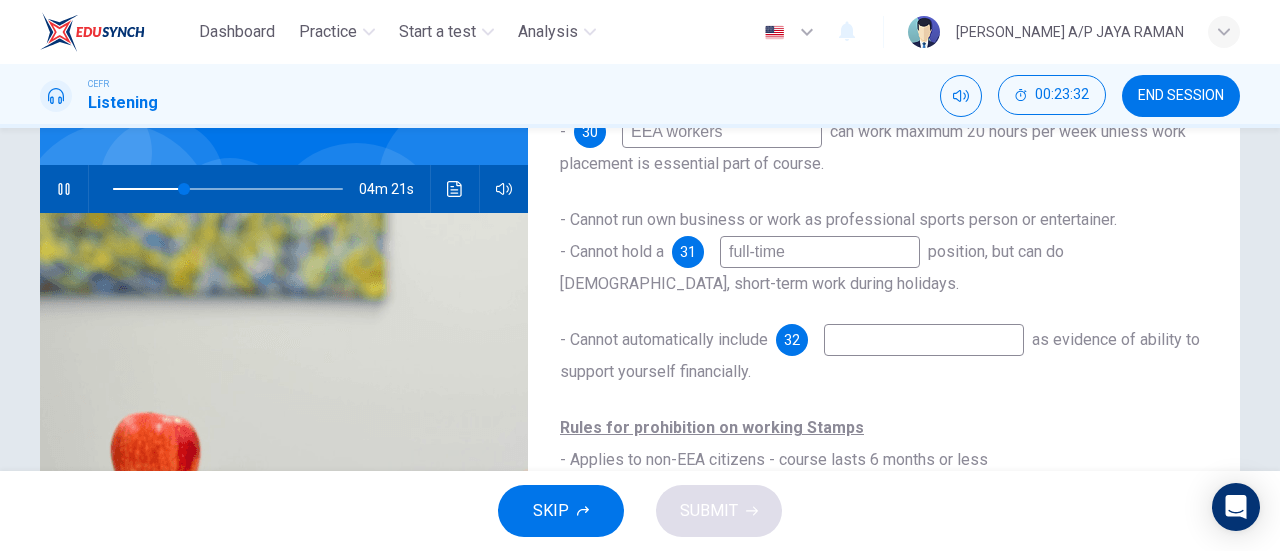 scroll, scrollTop: 164, scrollLeft: 0, axis: vertical 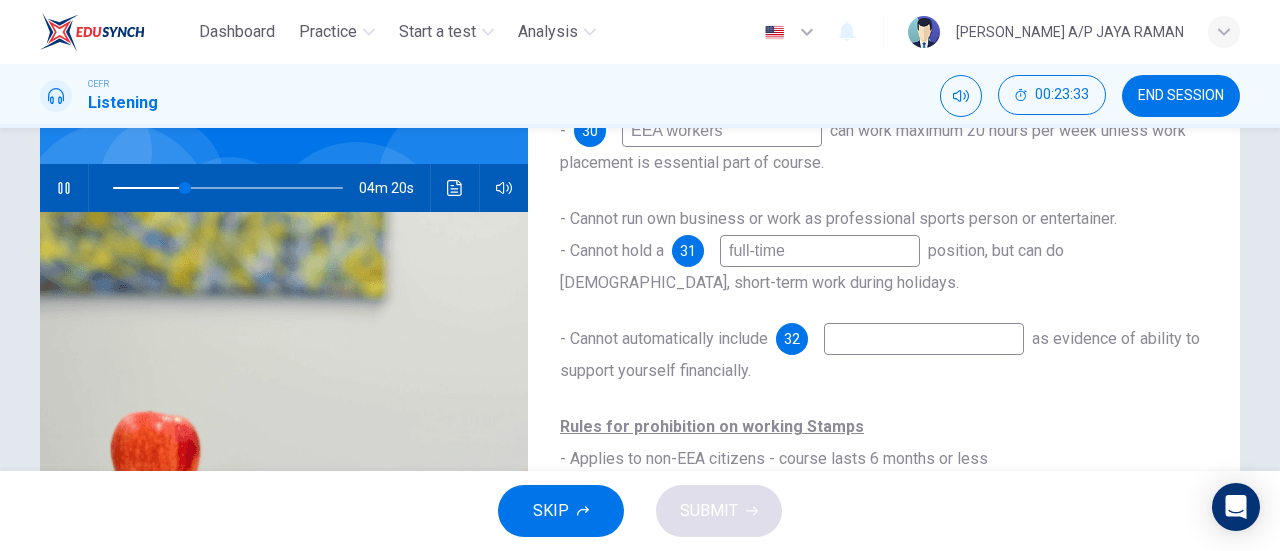 click at bounding box center (924, 339) 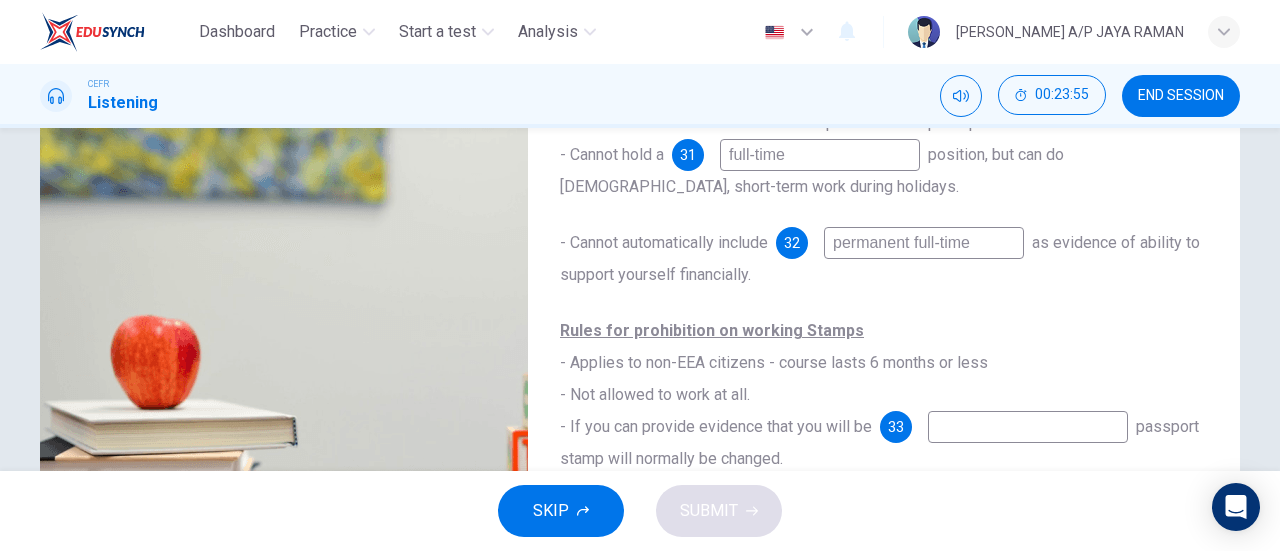 scroll, scrollTop: 262, scrollLeft: 0, axis: vertical 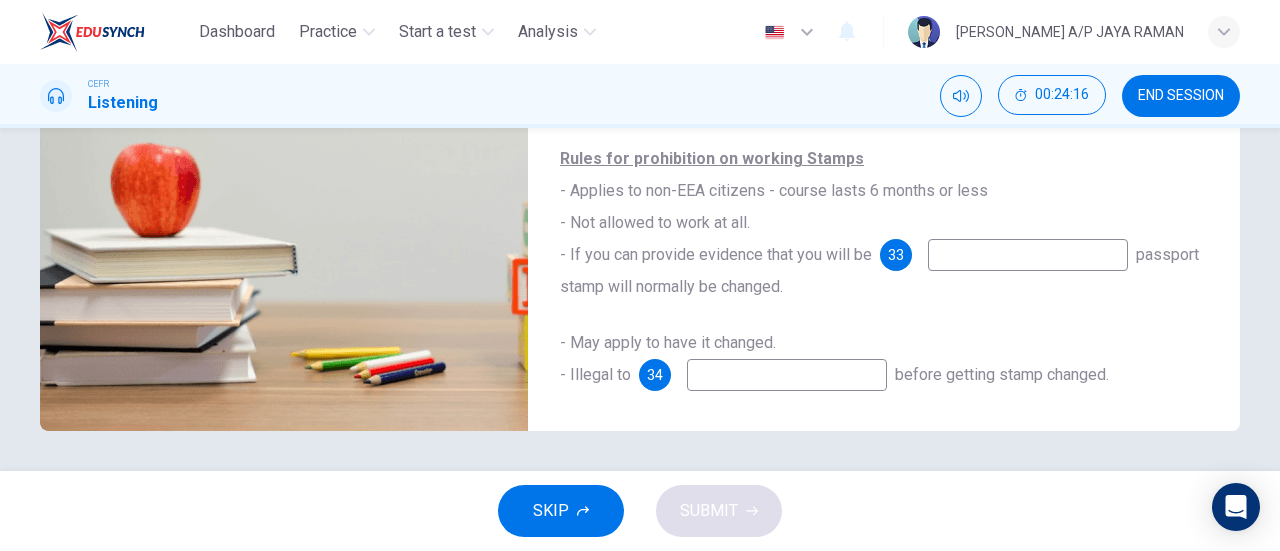 click at bounding box center (1028, 255) 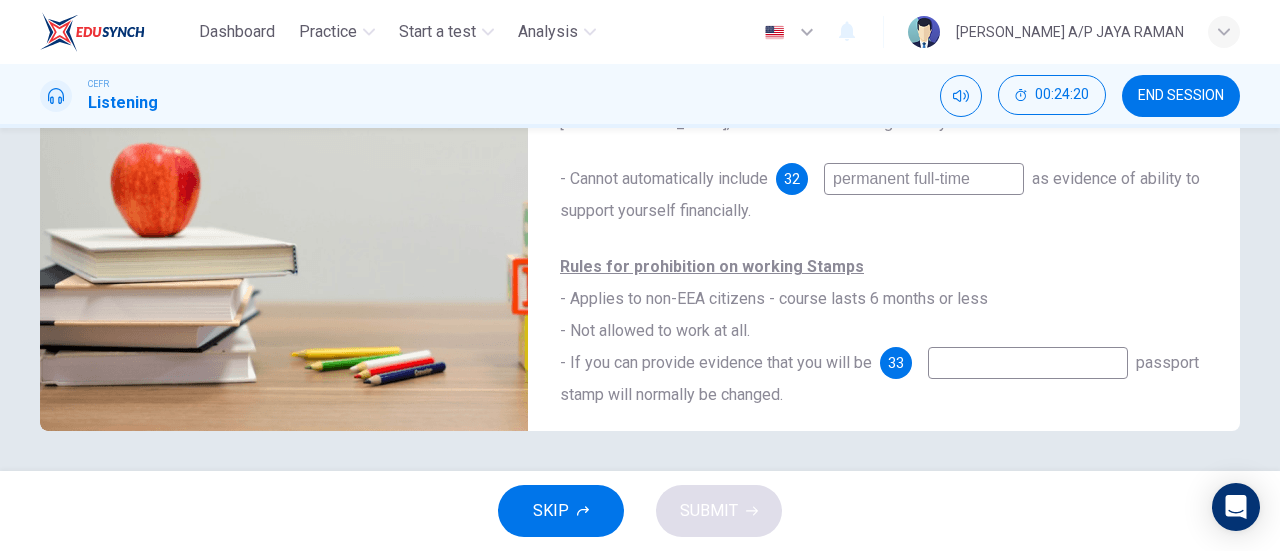scroll, scrollTop: 0, scrollLeft: 0, axis: both 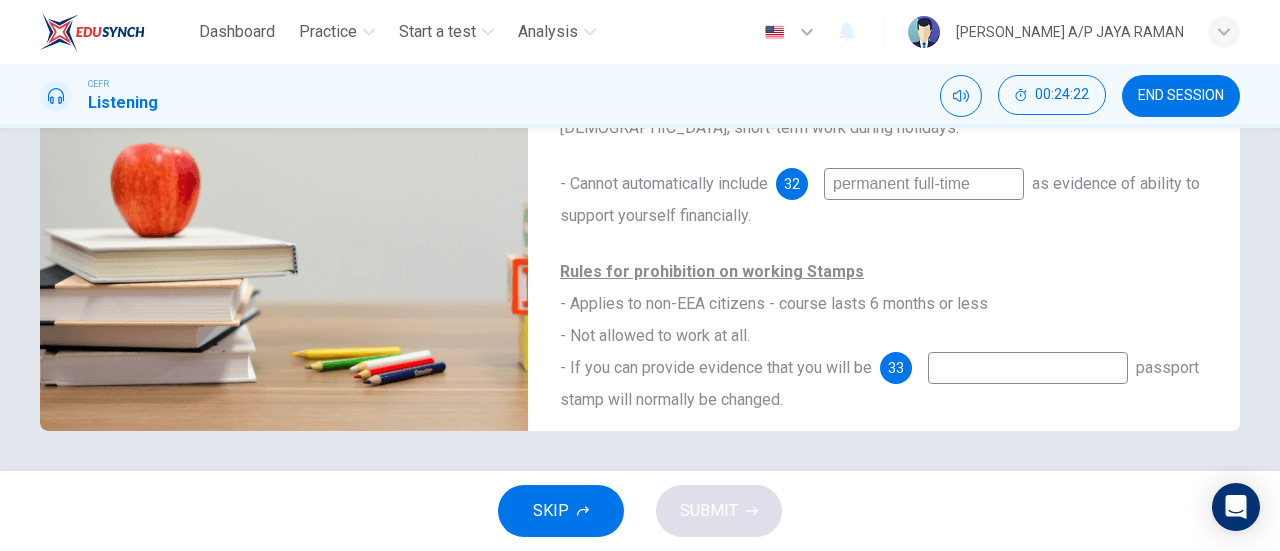 click on "permanent full-time" at bounding box center [924, 184] 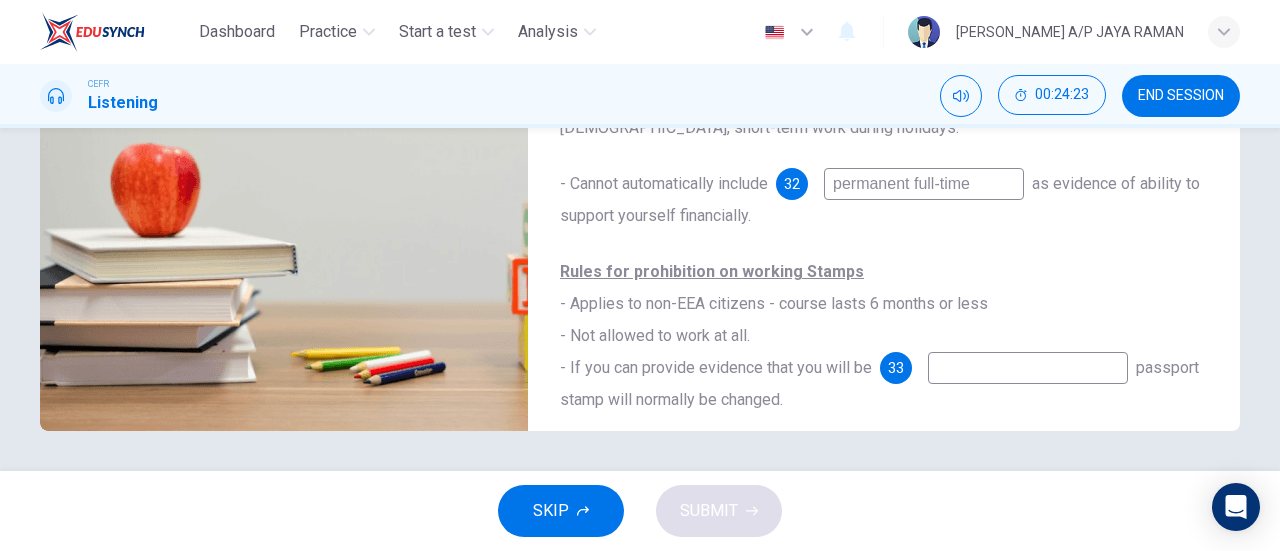 click on "permanent full-time" at bounding box center (924, 184) 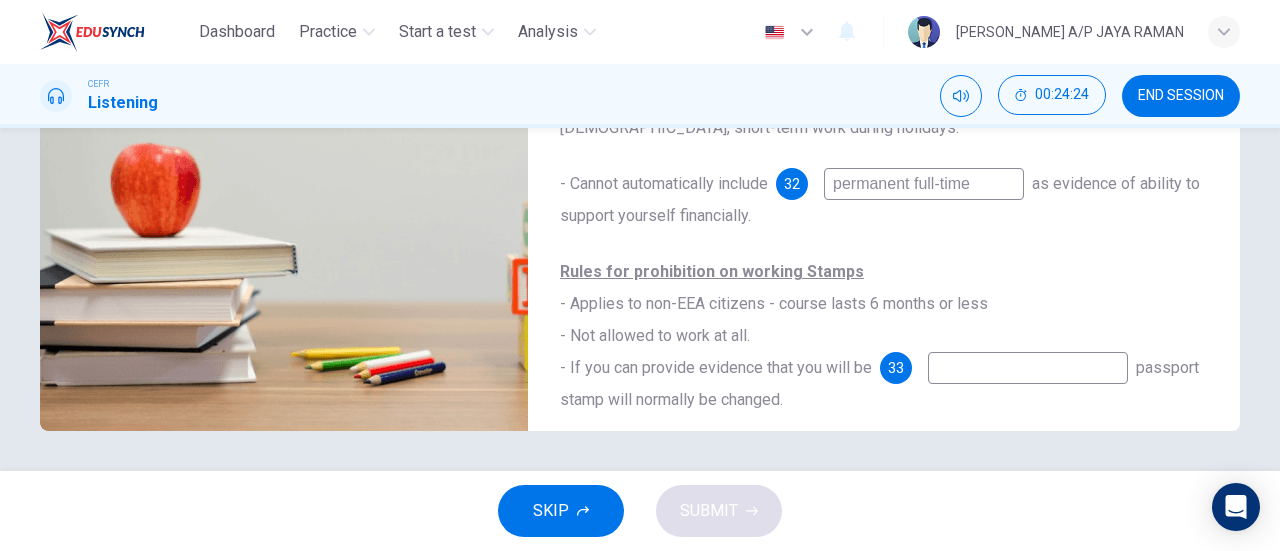 click on "permanent full-time" at bounding box center [924, 184] 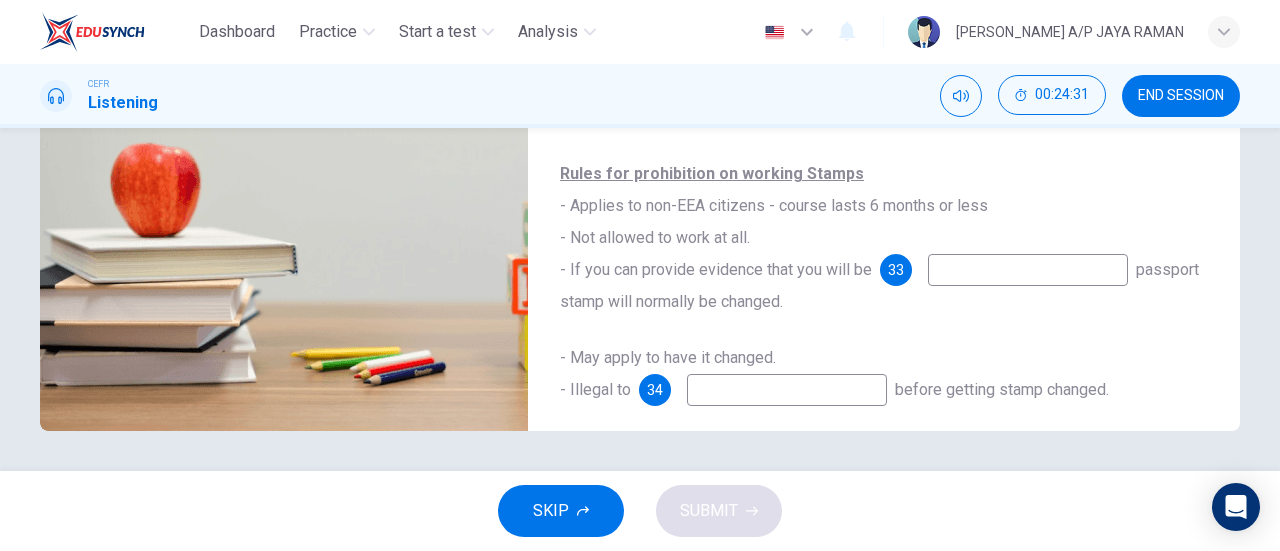 scroll, scrollTop: 99, scrollLeft: 0, axis: vertical 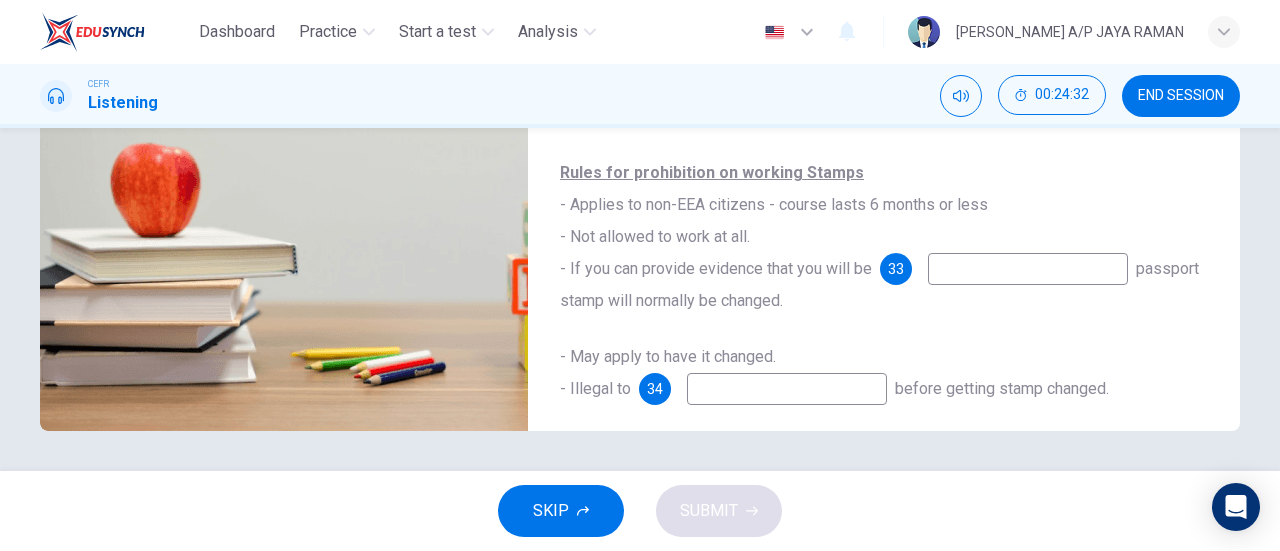 click at bounding box center [1028, 269] 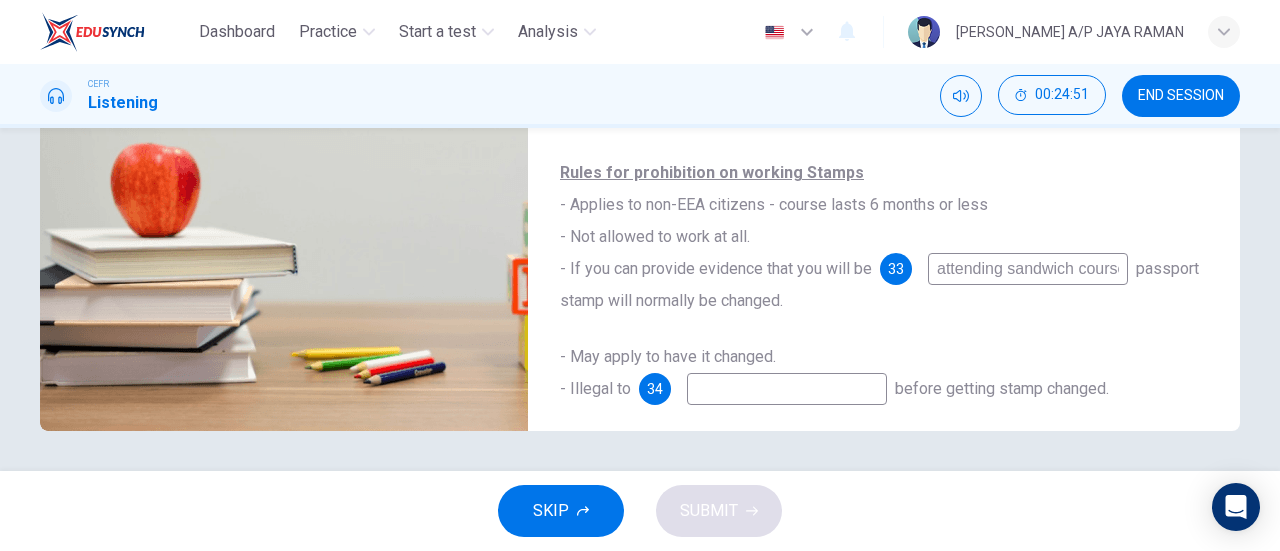 scroll, scrollTop: 0, scrollLeft: 6, axis: horizontal 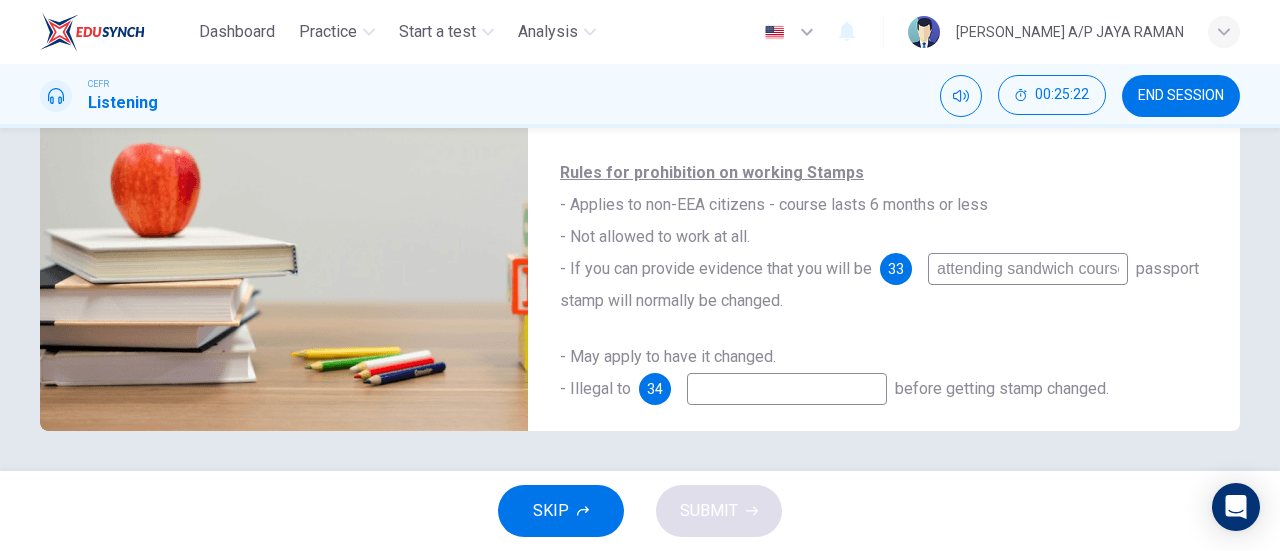 click at bounding box center [787, 389] 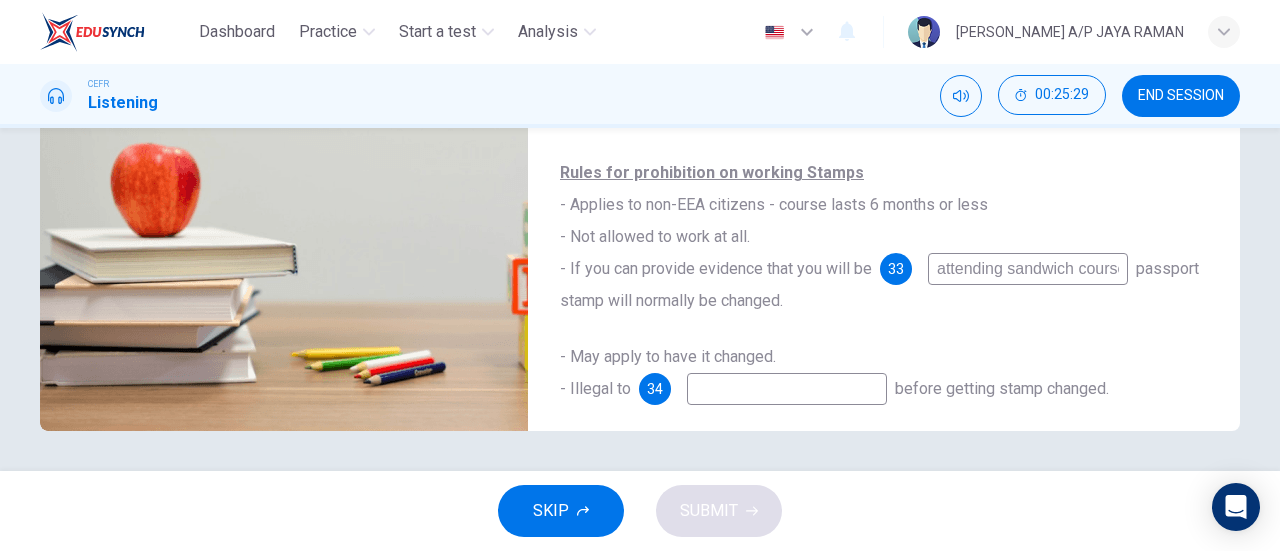 click on "attending sandwich course" at bounding box center (1028, 269) 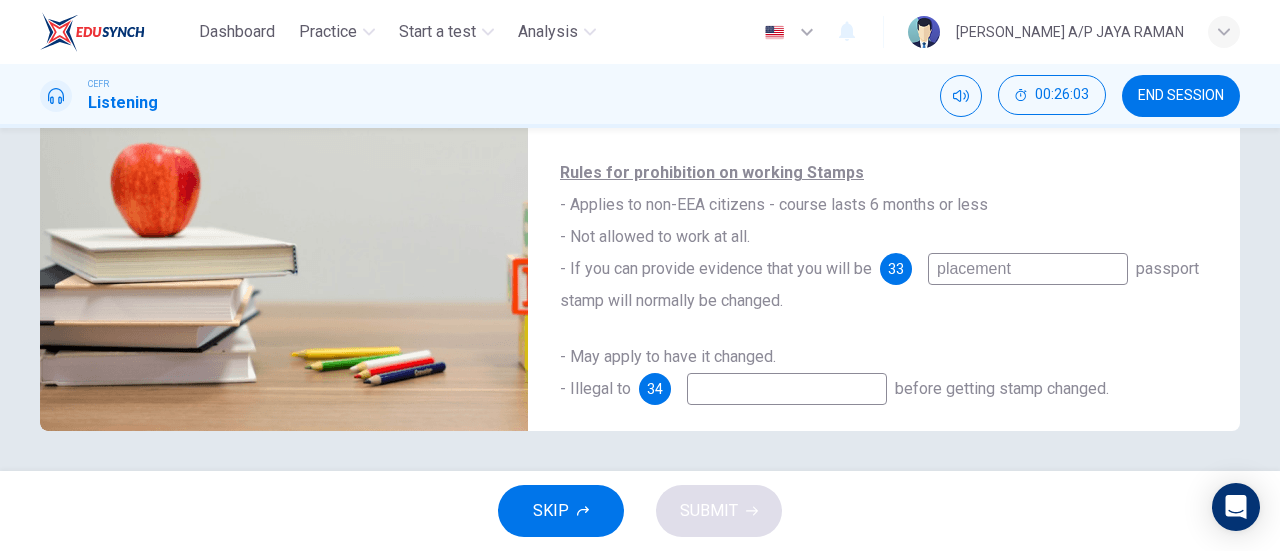 click at bounding box center (787, 389) 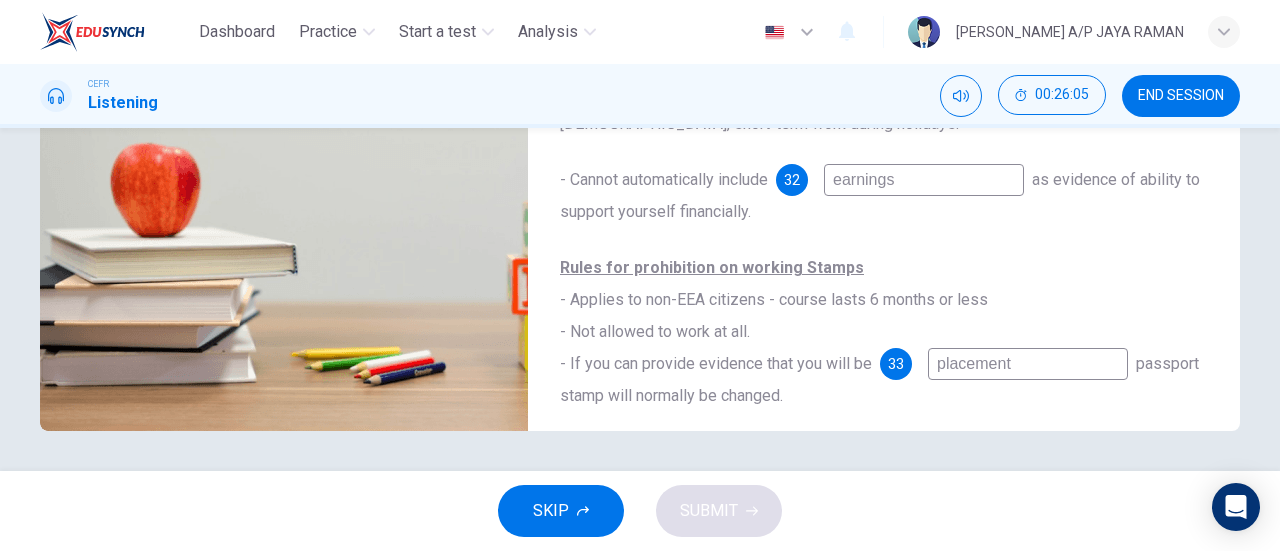 scroll, scrollTop: 0, scrollLeft: 0, axis: both 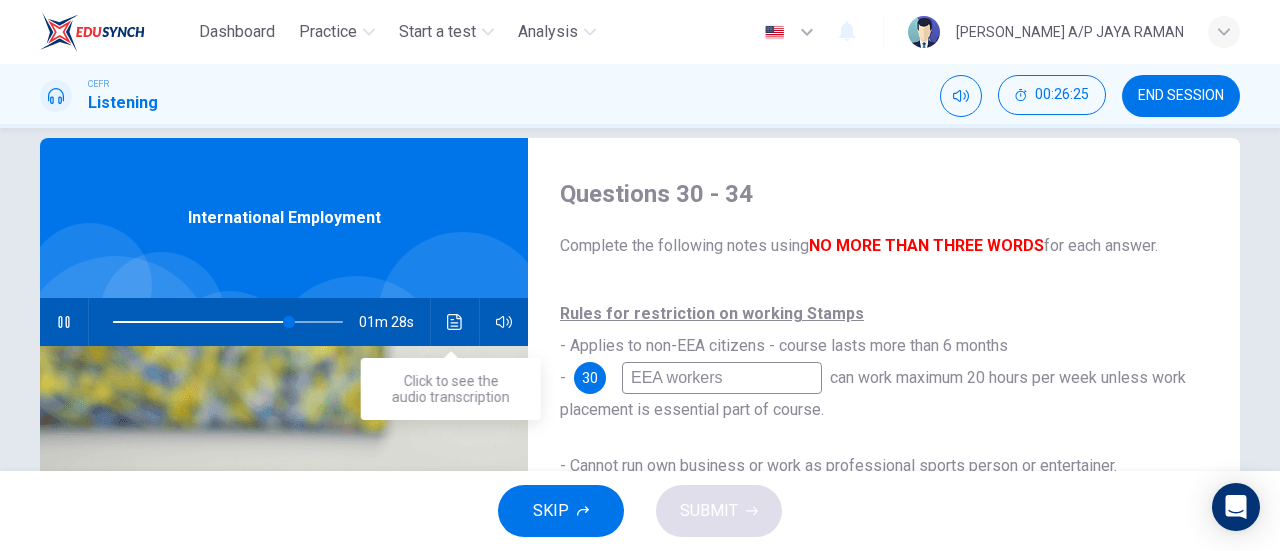 click 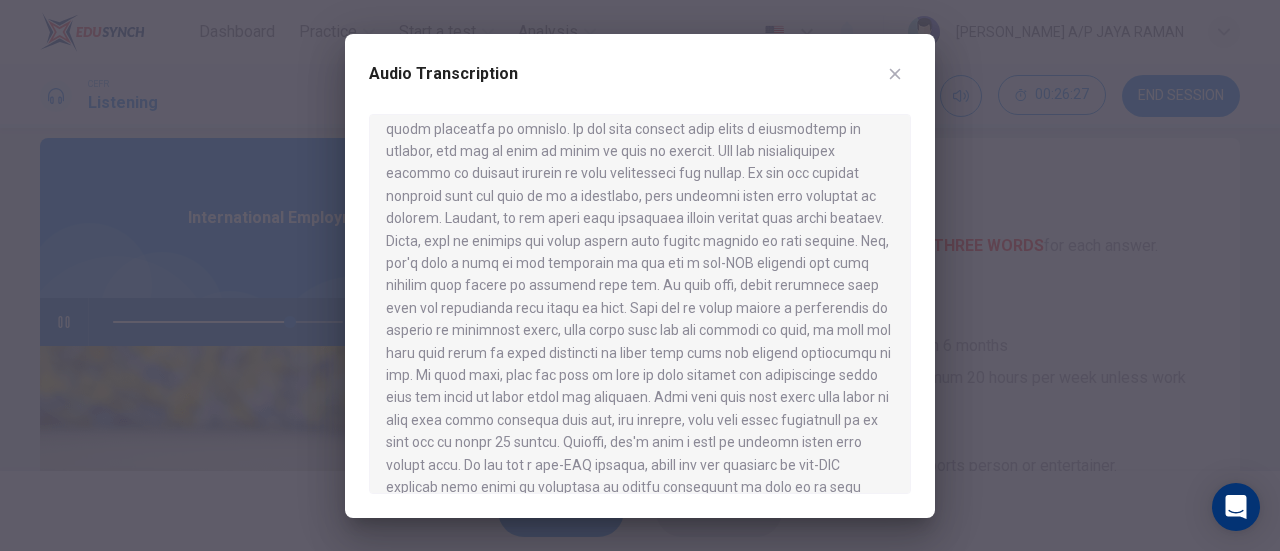 scroll, scrollTop: 999, scrollLeft: 0, axis: vertical 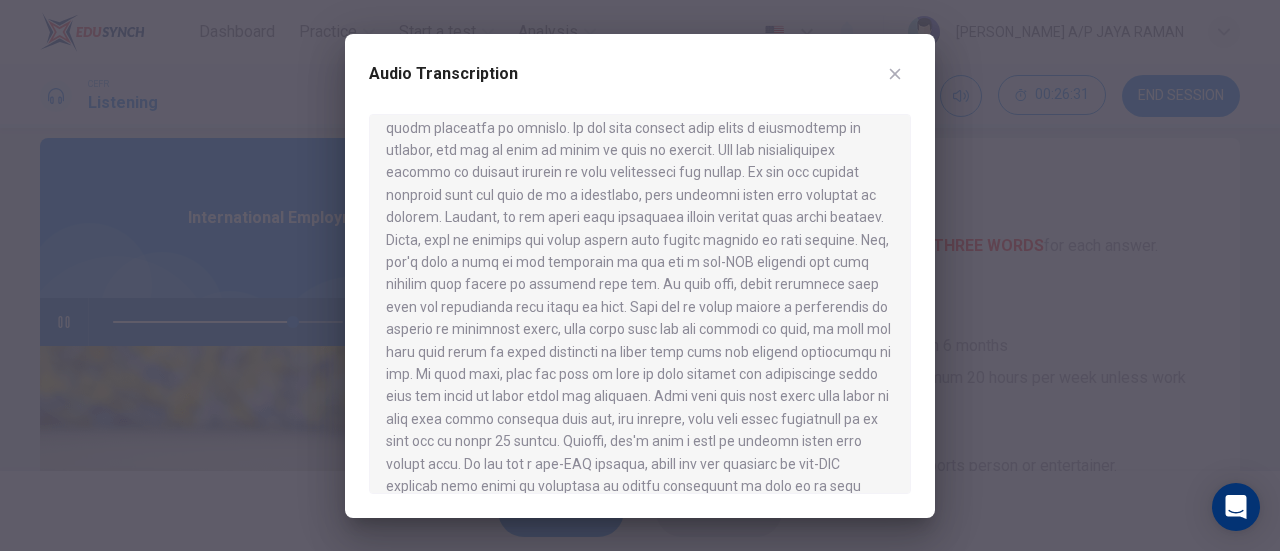click 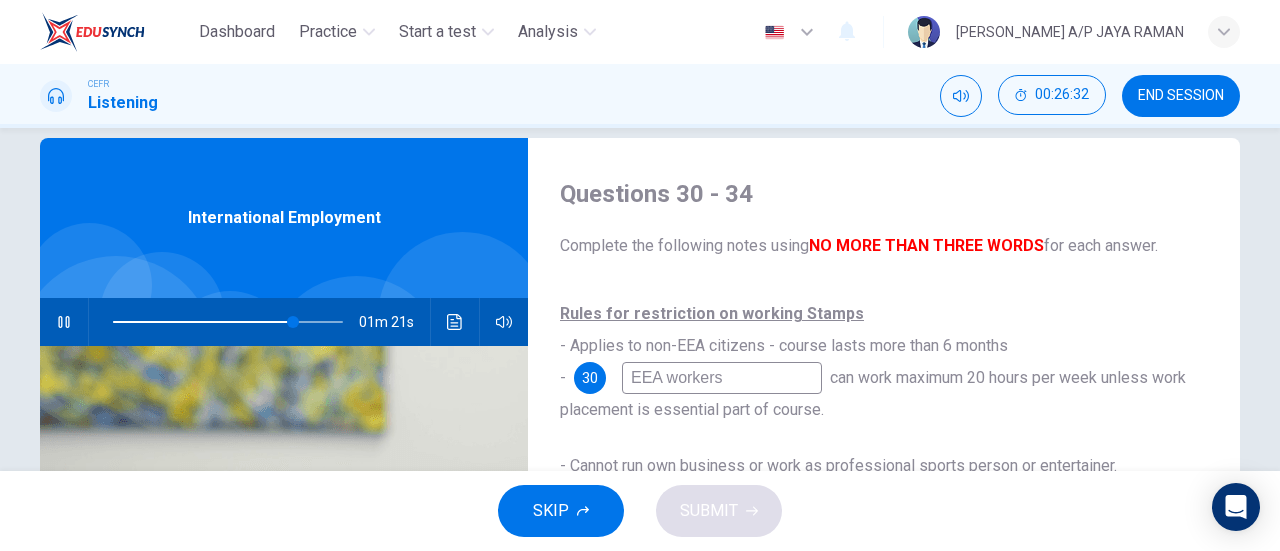 scroll, scrollTop: 114, scrollLeft: 0, axis: vertical 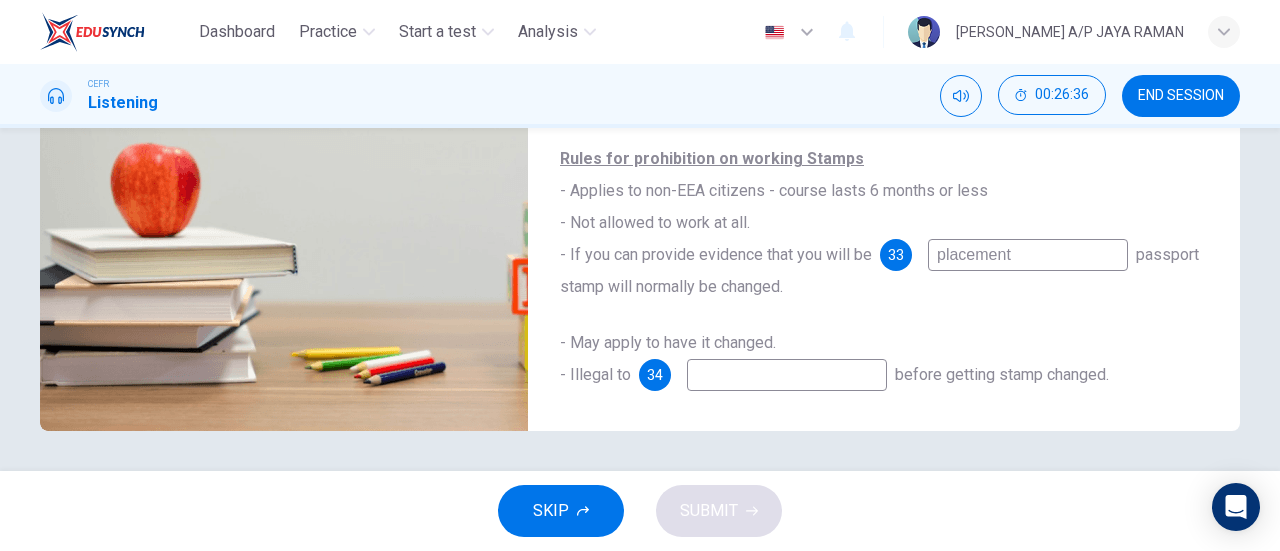 click at bounding box center (787, 375) 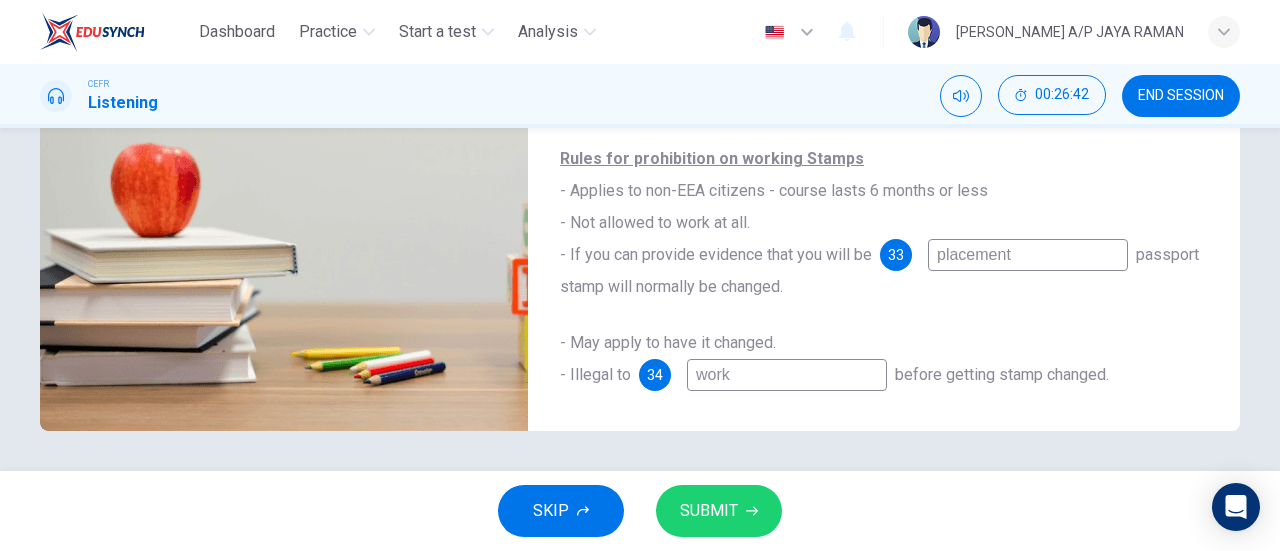 click on "SUBMIT" at bounding box center (719, 511) 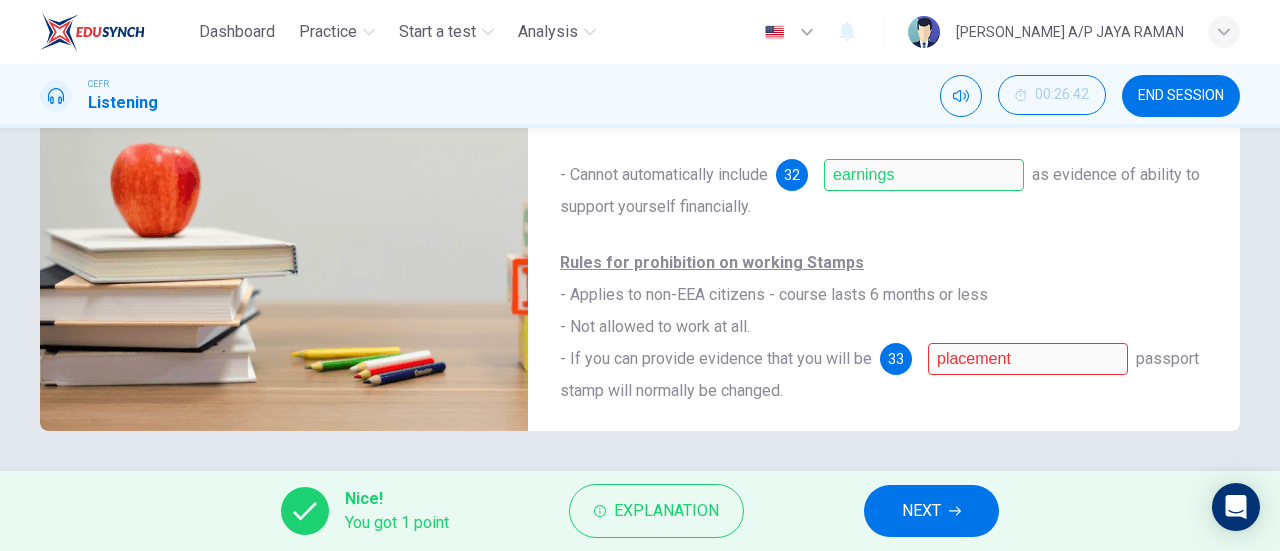 scroll, scrollTop: 0, scrollLeft: 0, axis: both 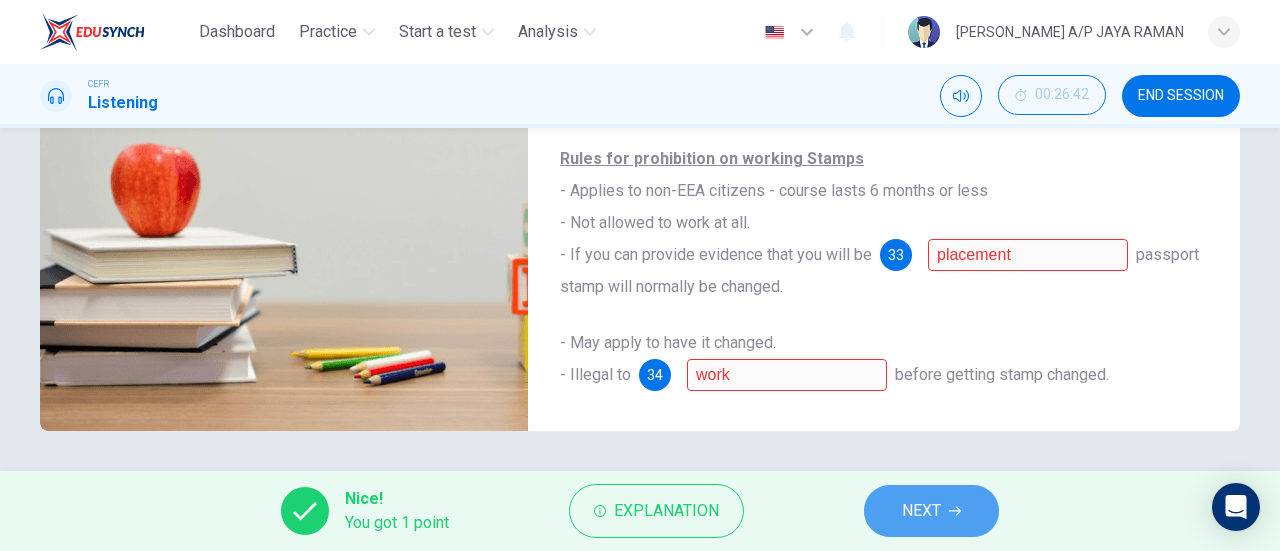 click on "NEXT" at bounding box center (931, 511) 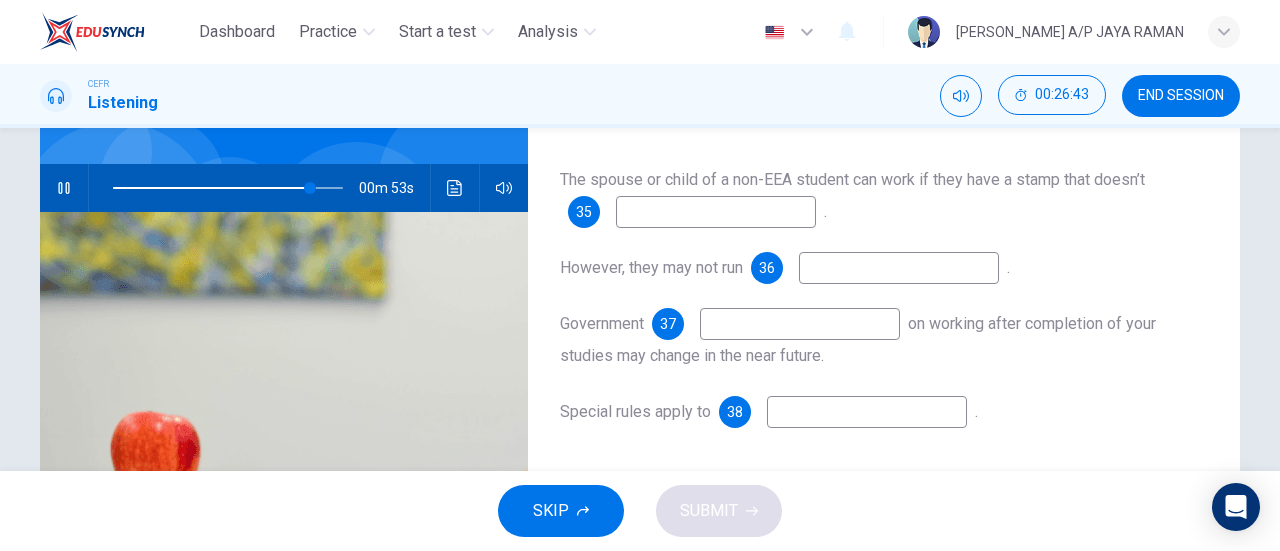 scroll, scrollTop: 0, scrollLeft: 0, axis: both 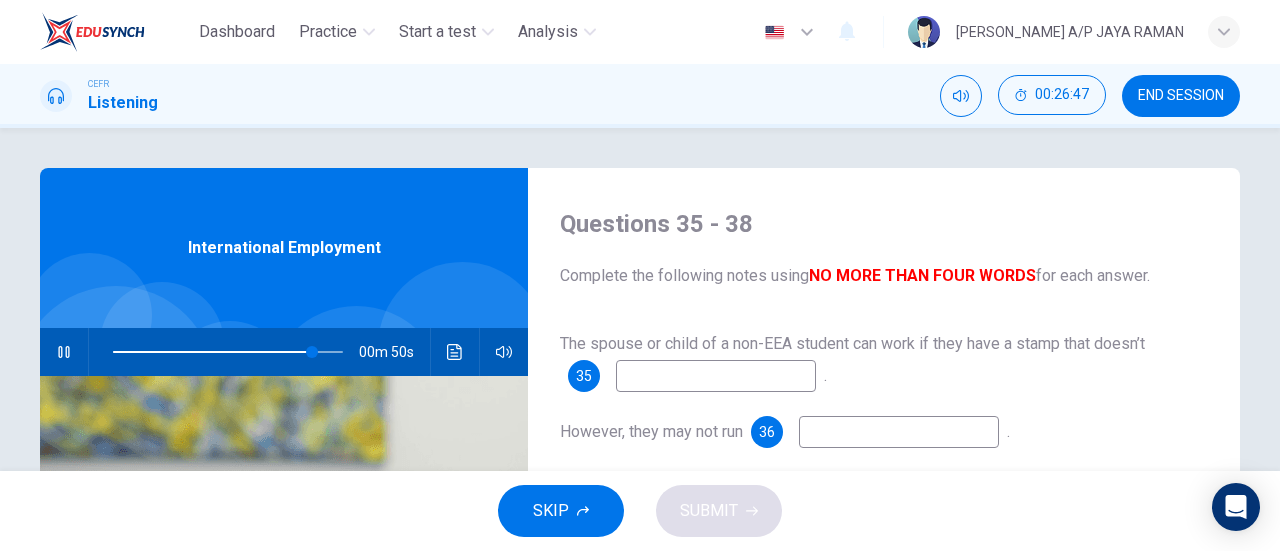 click at bounding box center [64, 352] 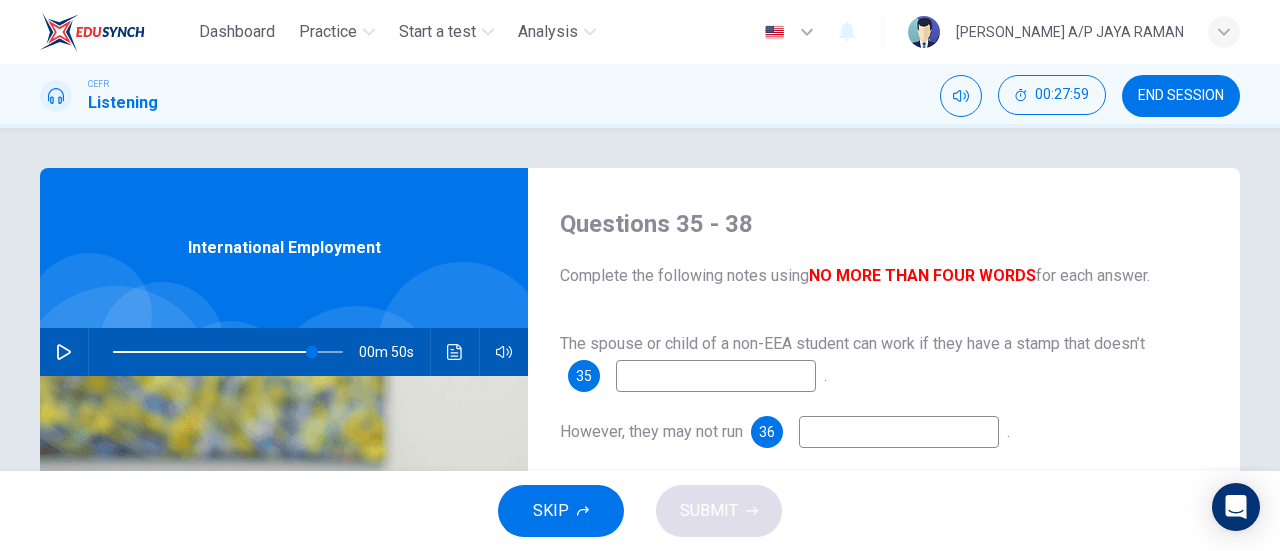 click at bounding box center (228, 352) 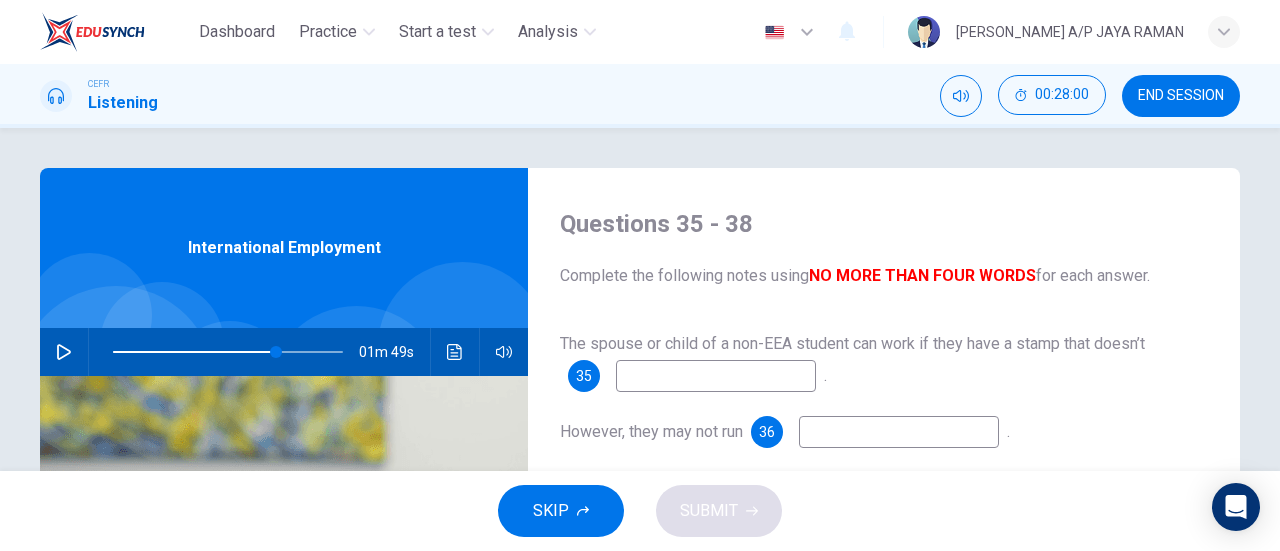 click 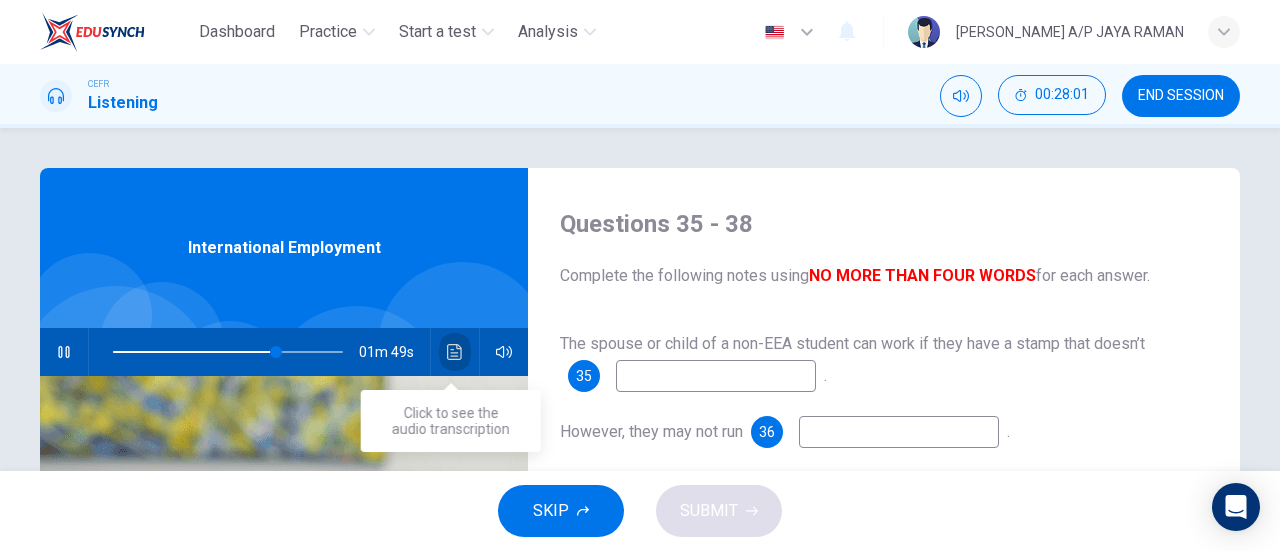 click at bounding box center (455, 352) 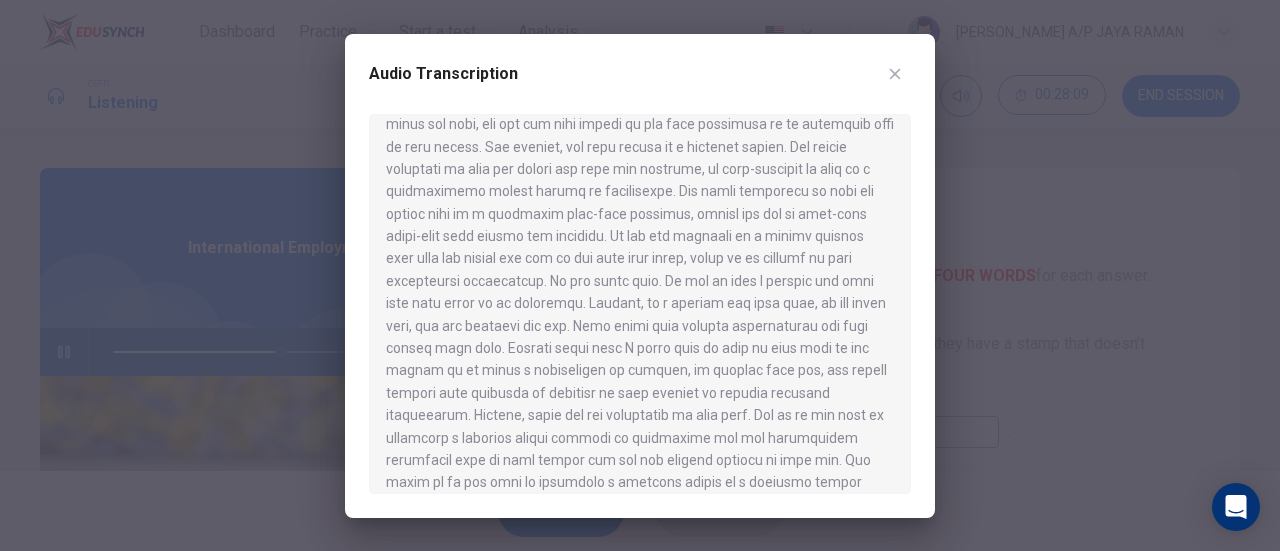 scroll, scrollTop: 399, scrollLeft: 0, axis: vertical 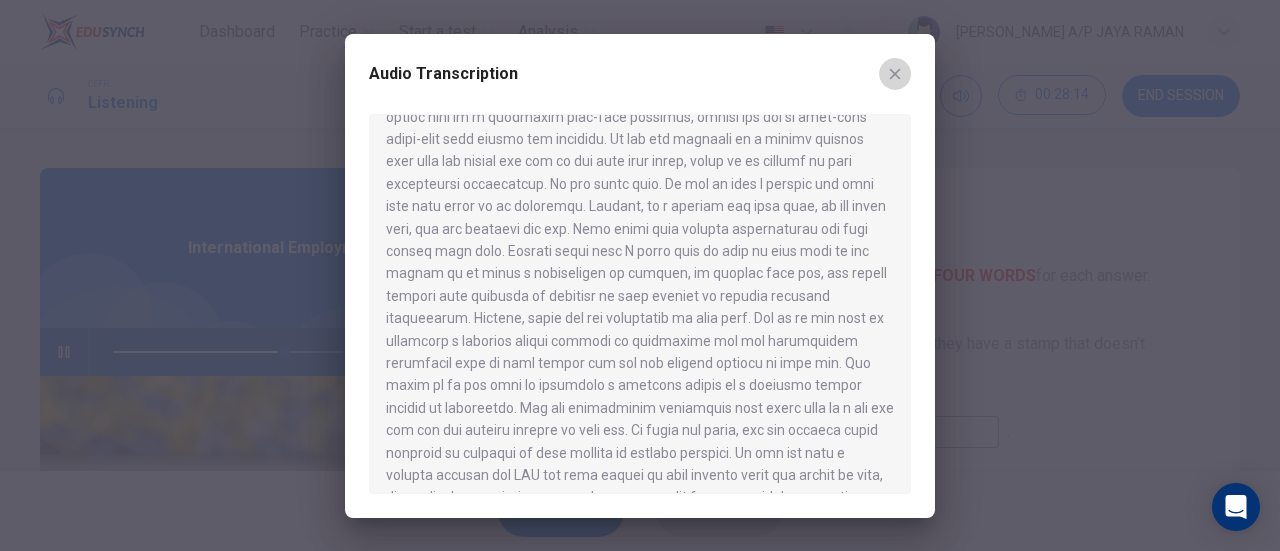 click at bounding box center [895, 74] 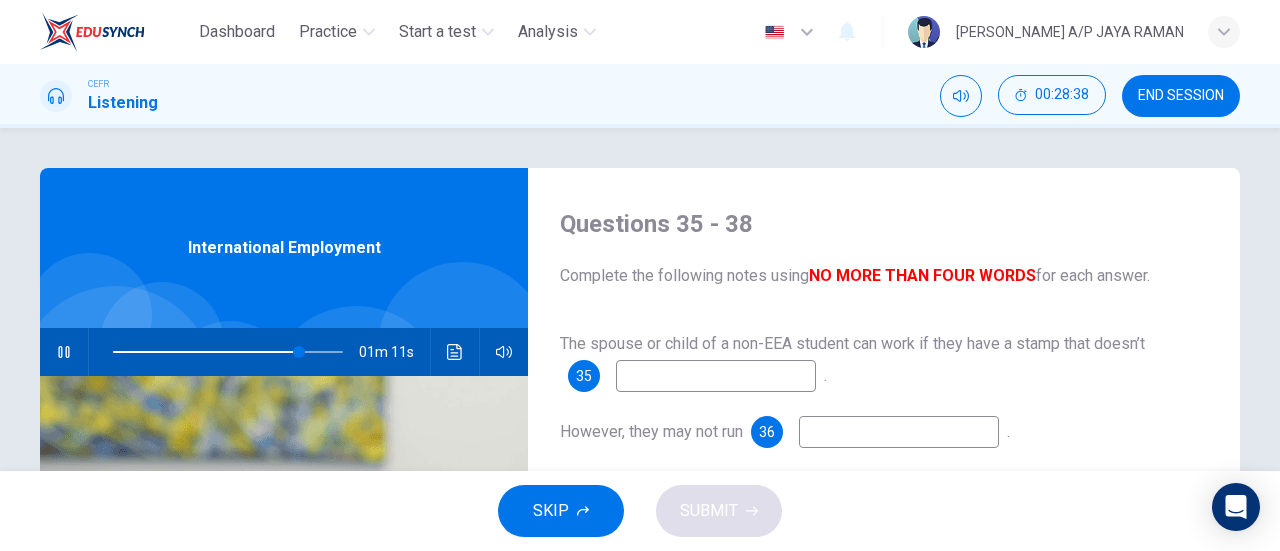 click at bounding box center [716, 376] 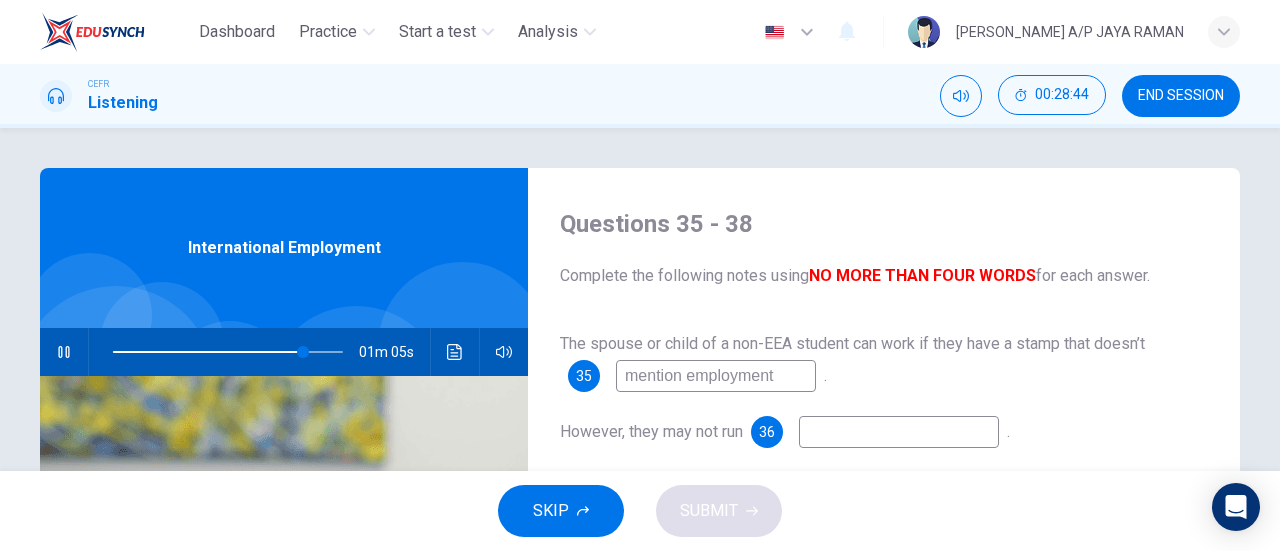 click at bounding box center (899, 432) 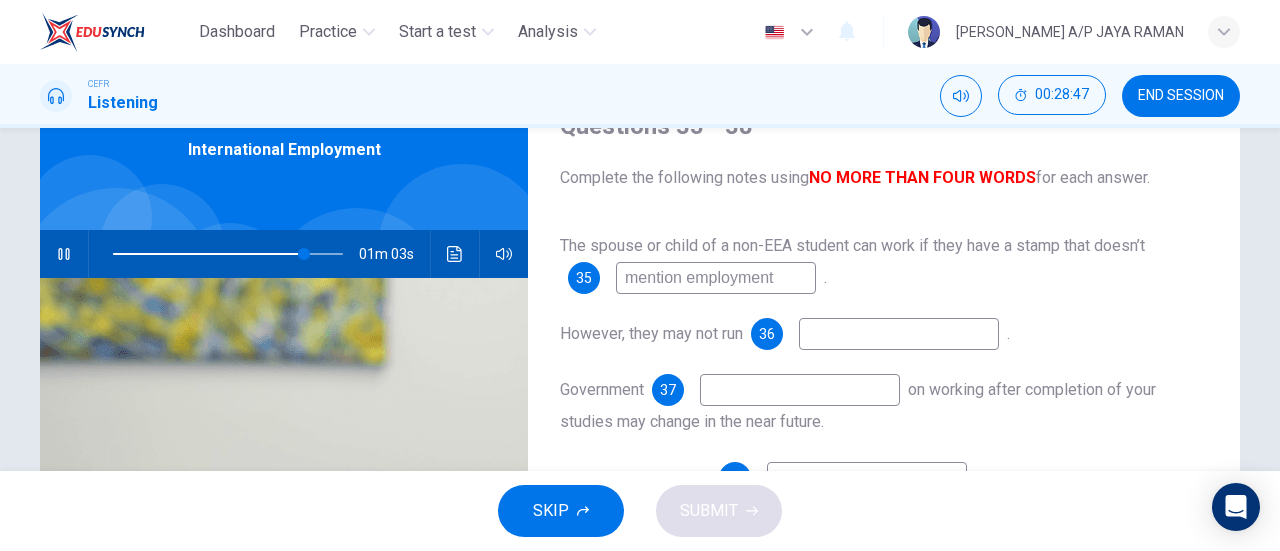 scroll, scrollTop: 99, scrollLeft: 0, axis: vertical 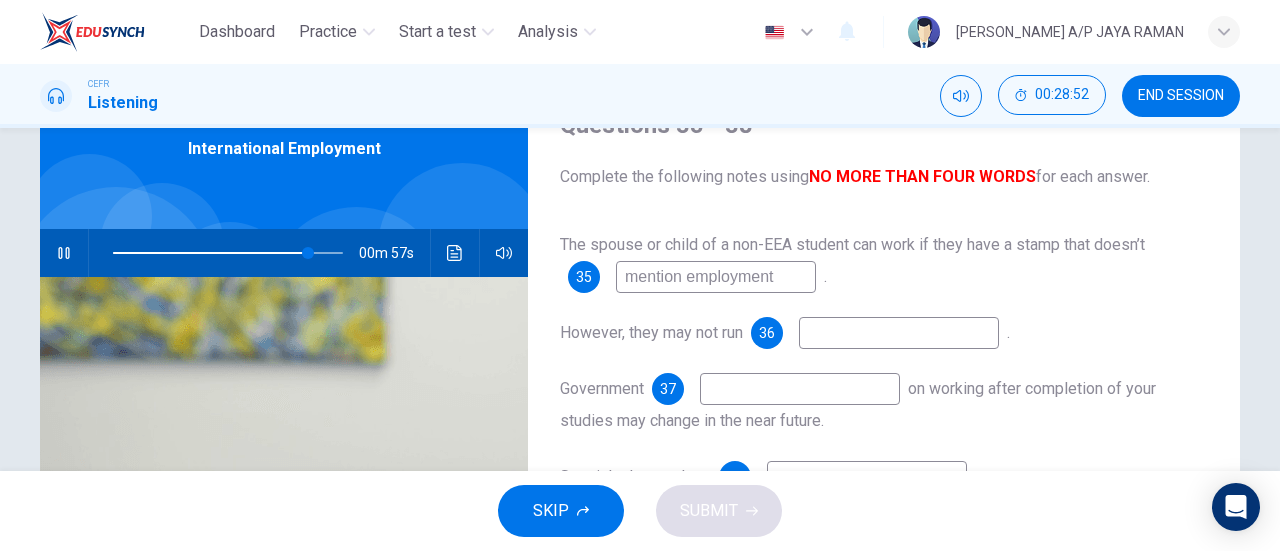 click on "mention employment" at bounding box center [716, 277] 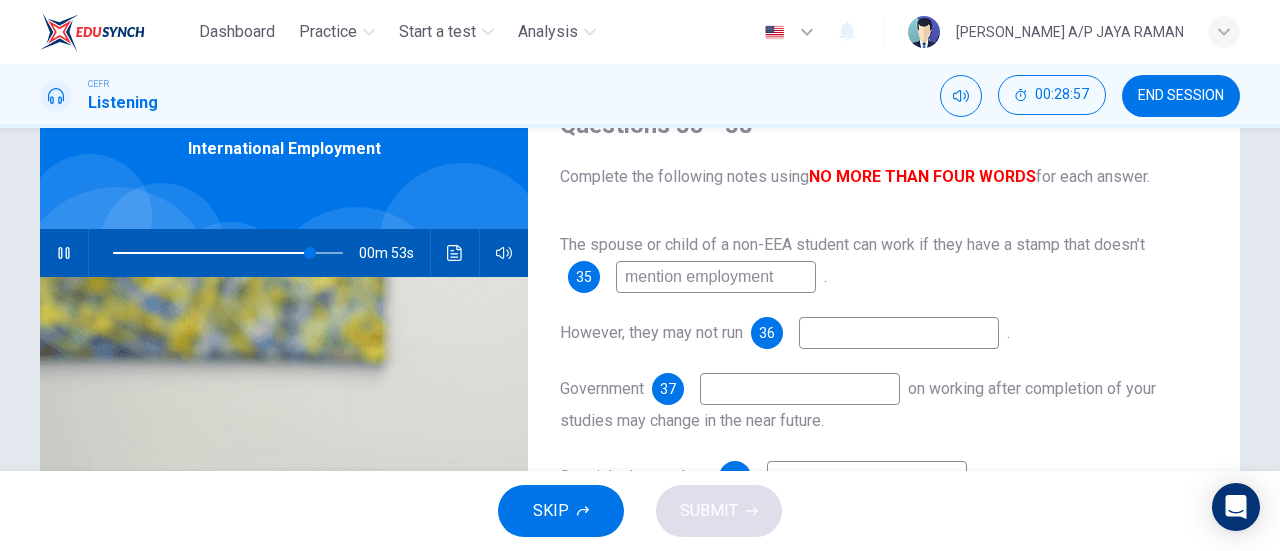 click on "The spouse or child of a non-EEA student can work if they have a stamp that doesn’t  35 mention employment . However, they may not run  36 . Government  37  on working after completion of your studies may change in the near future. Special rules apply to  38 ." at bounding box center [884, 381] 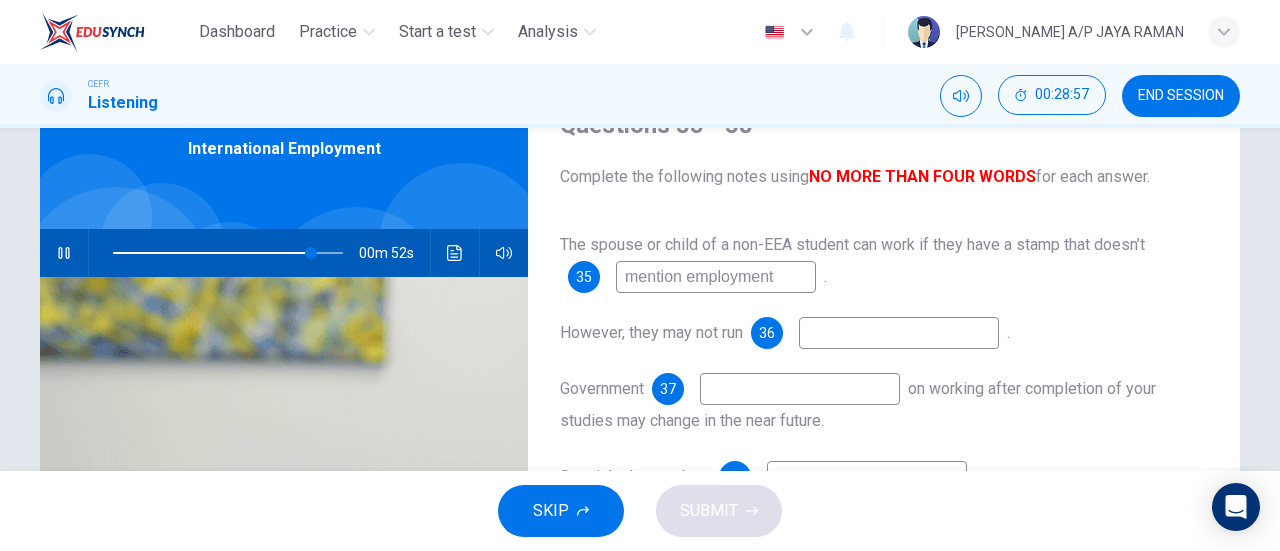 click at bounding box center [899, 333] 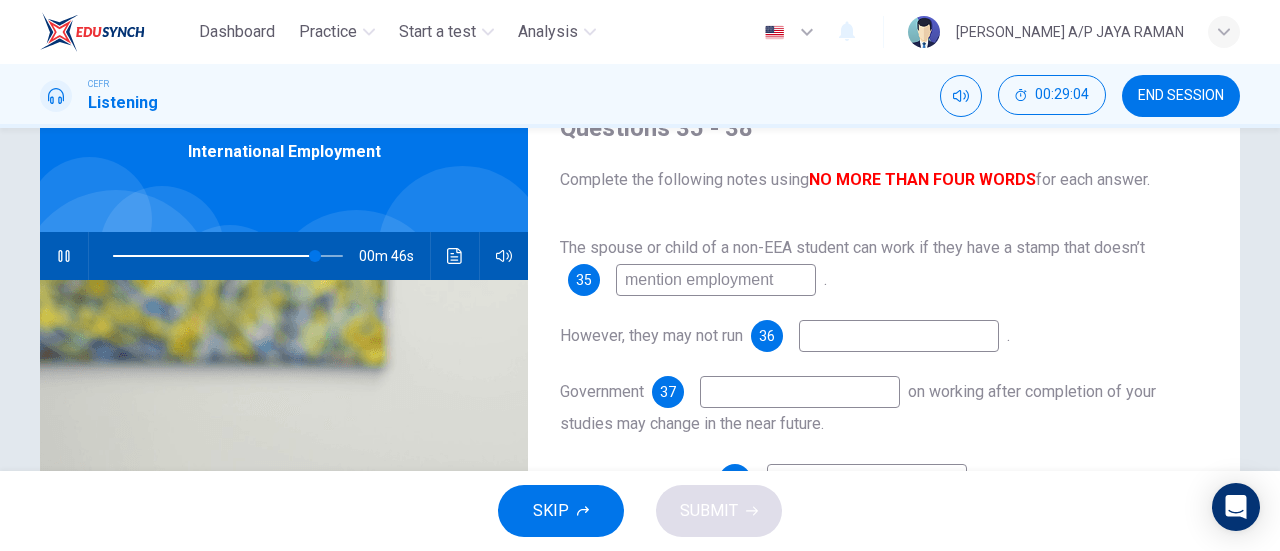 scroll, scrollTop: 95, scrollLeft: 0, axis: vertical 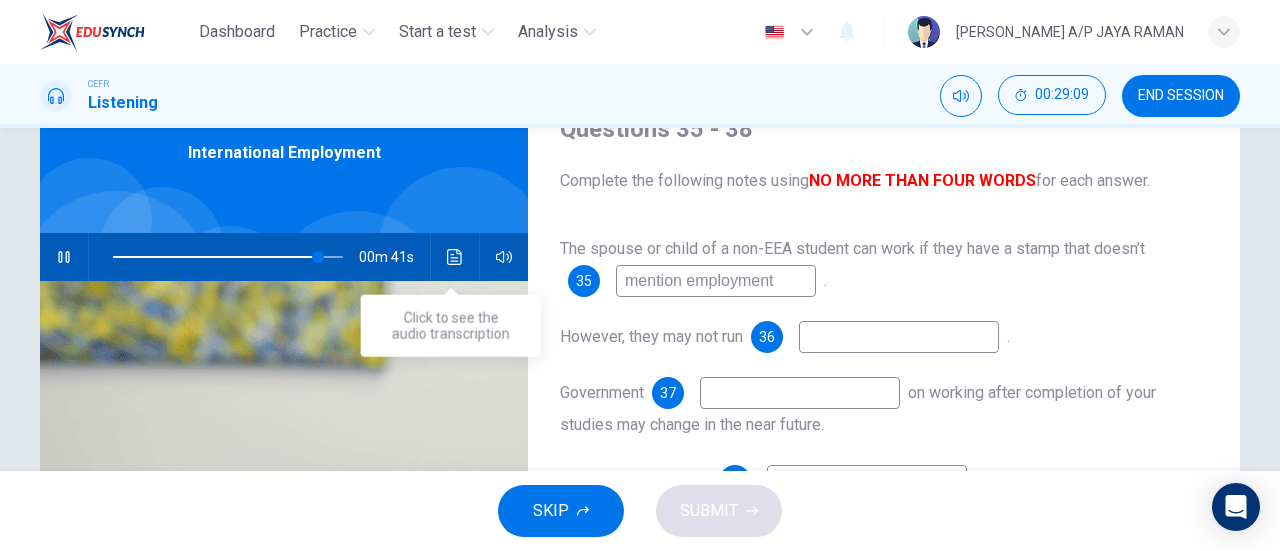 click 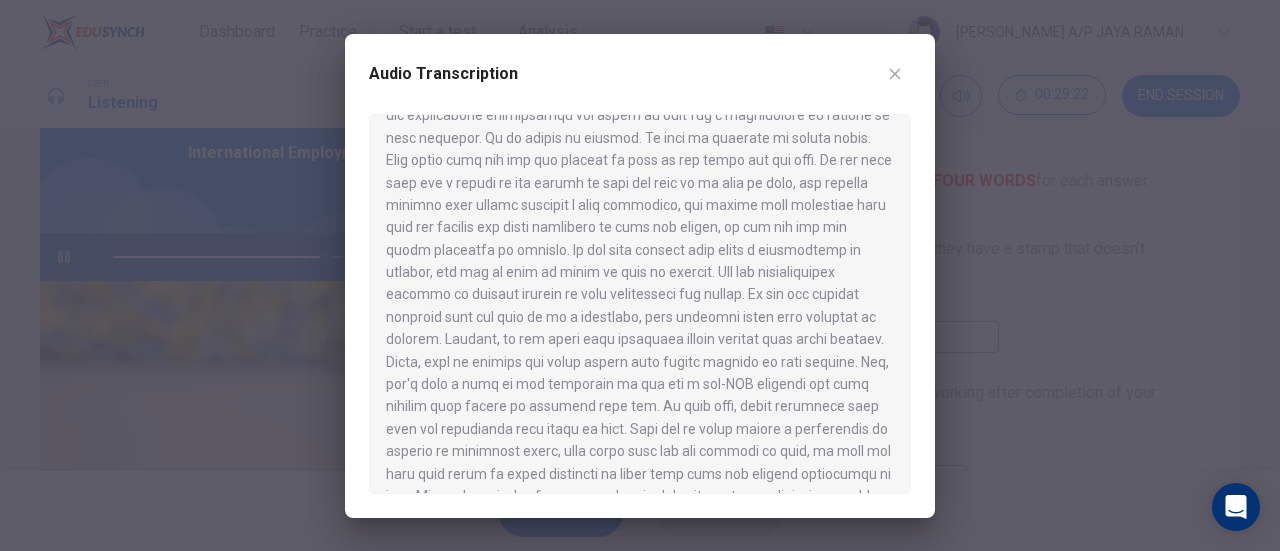 scroll, scrollTop: 881, scrollLeft: 0, axis: vertical 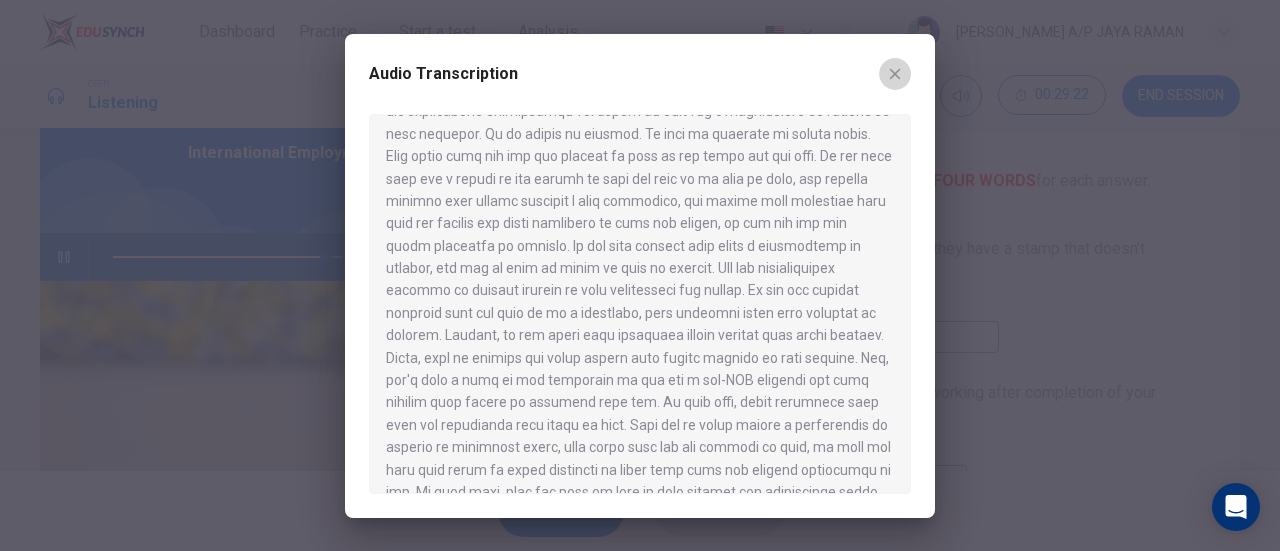 click 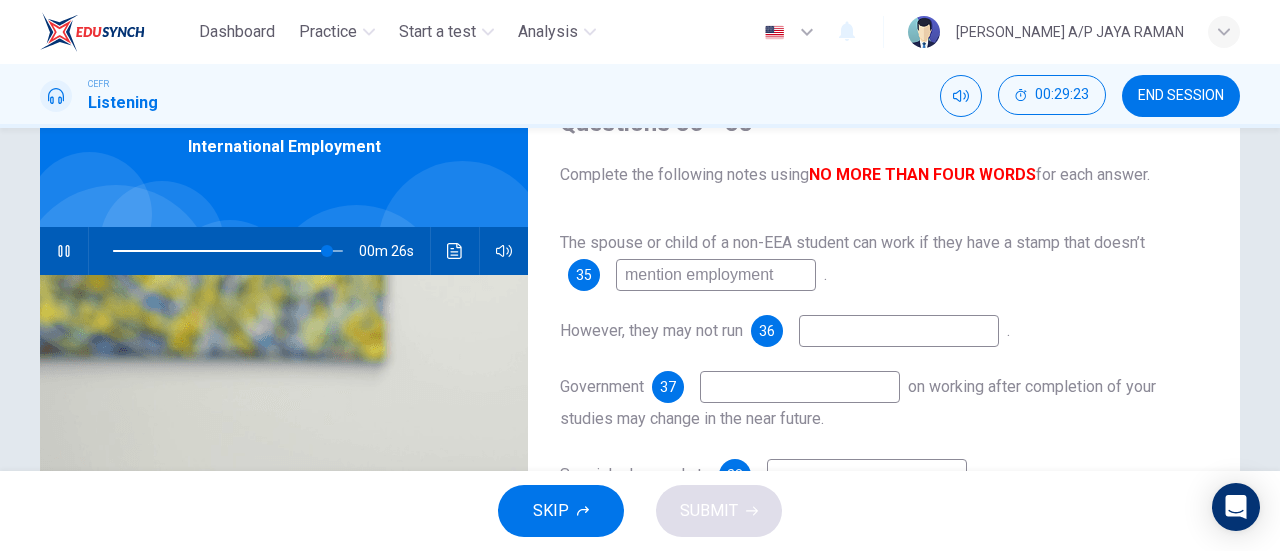 click at bounding box center (899, 331) 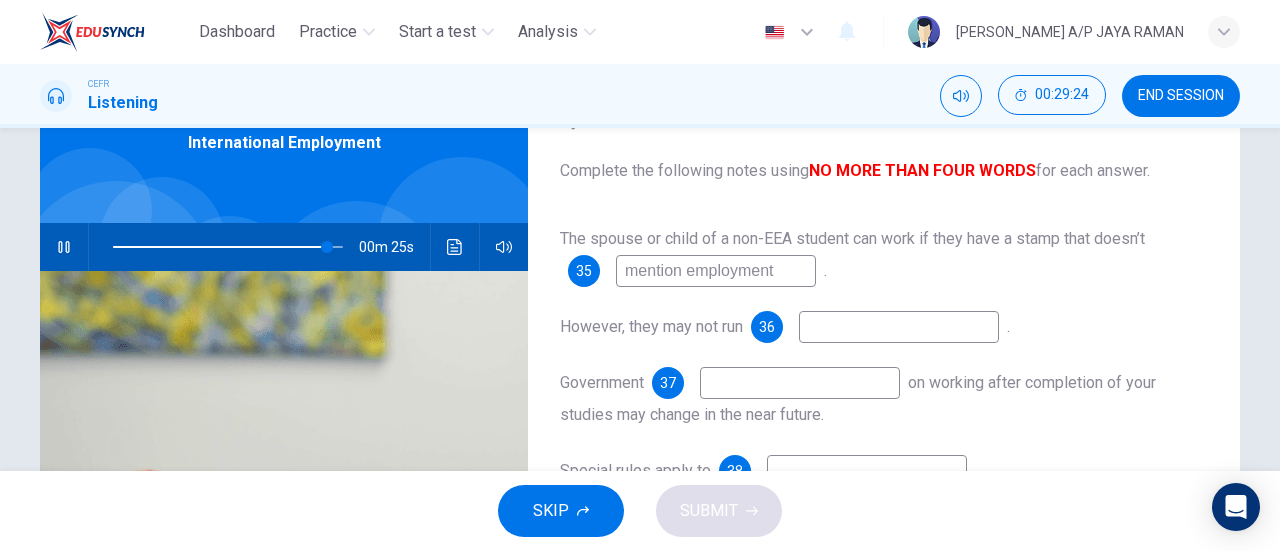 scroll, scrollTop: 106, scrollLeft: 0, axis: vertical 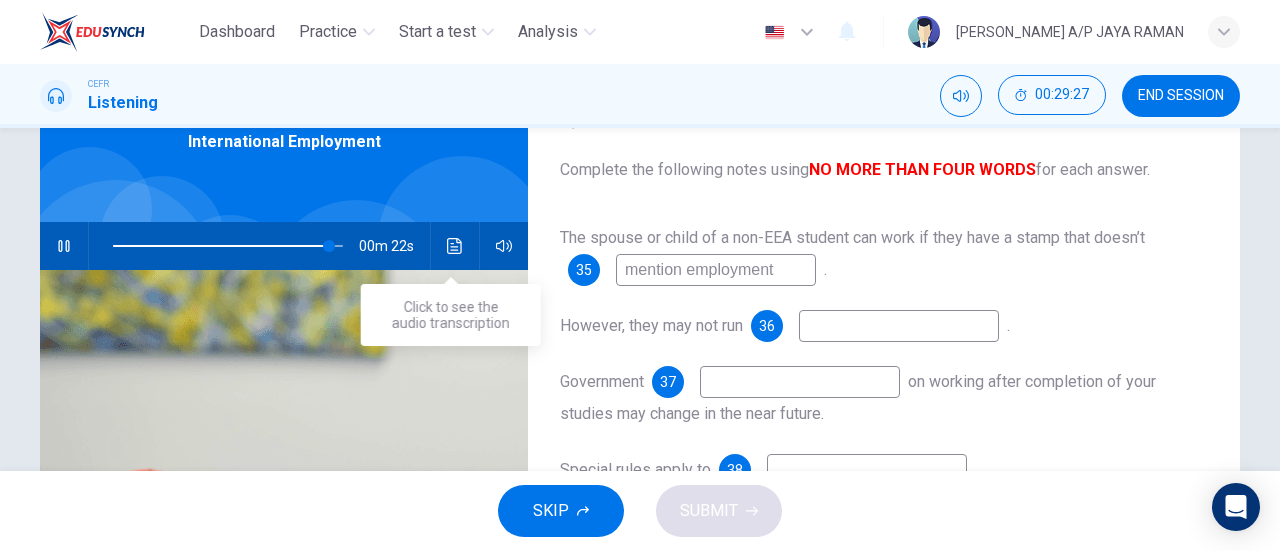 click 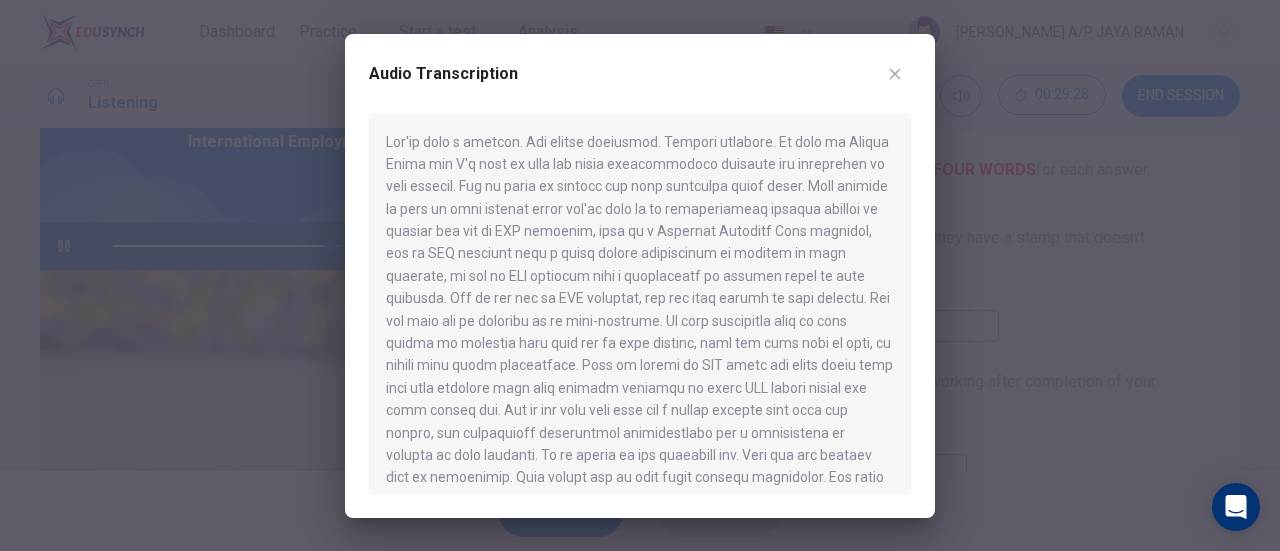 click 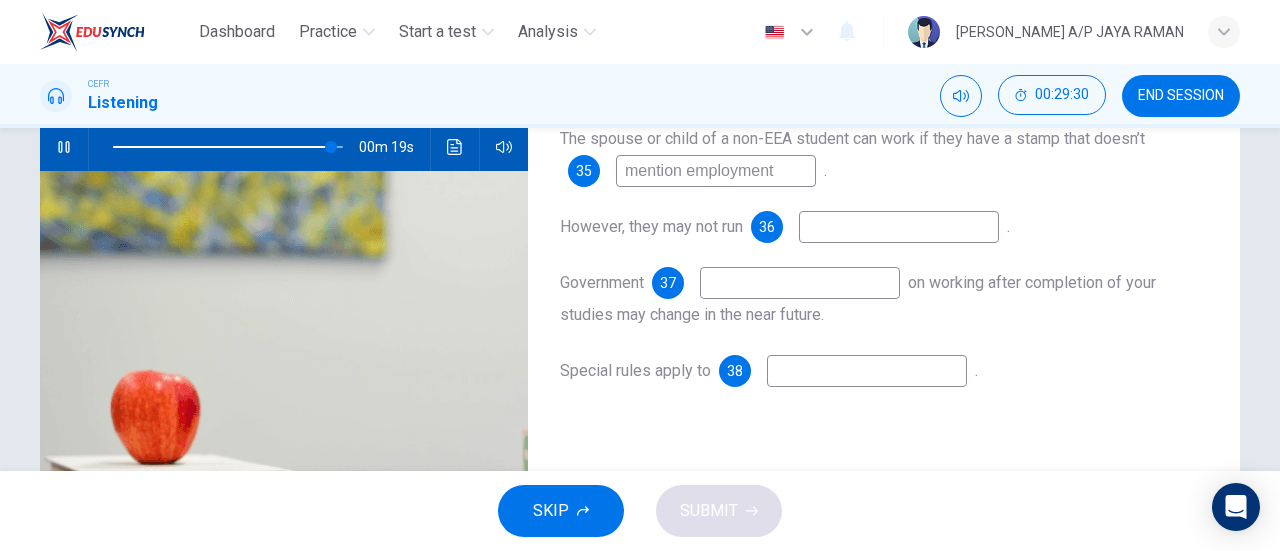 scroll, scrollTop: 206, scrollLeft: 0, axis: vertical 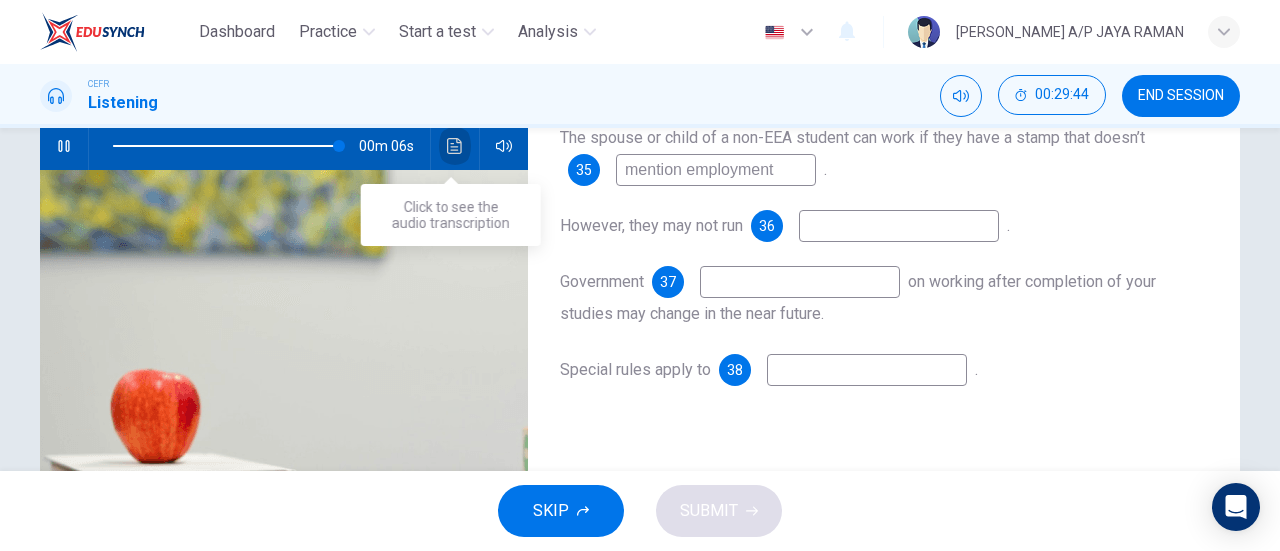 click at bounding box center (455, 146) 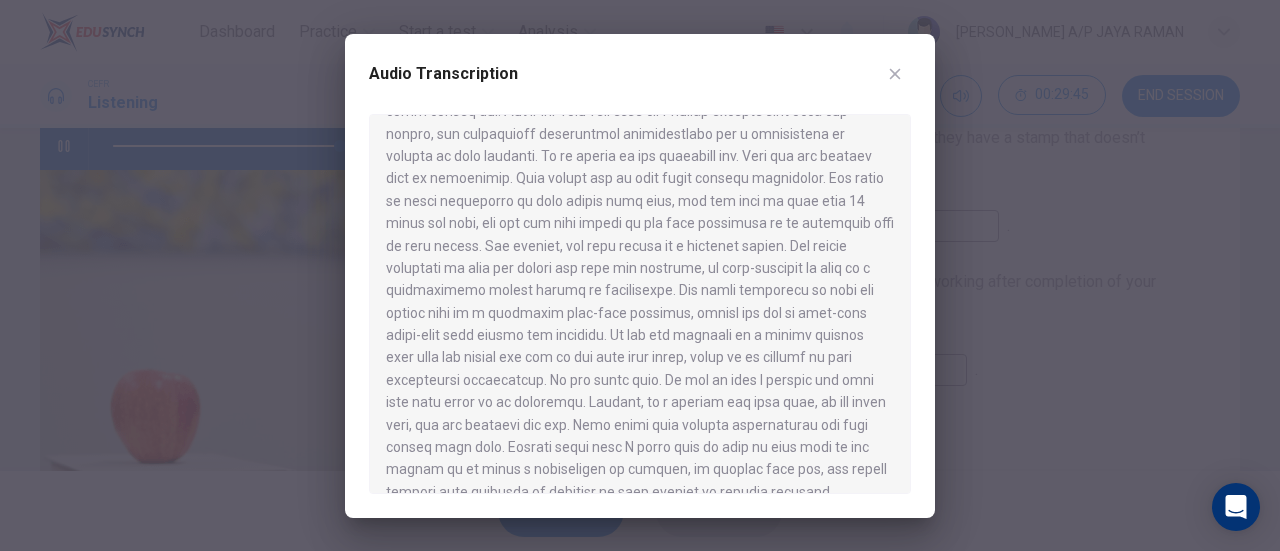 scroll, scrollTop: 300, scrollLeft: 0, axis: vertical 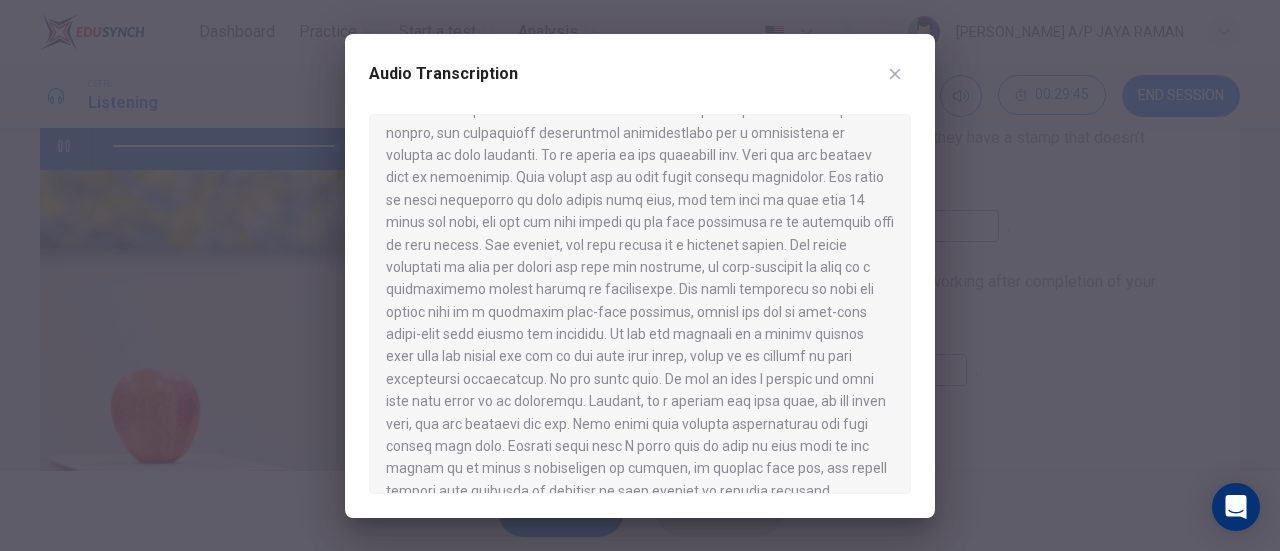 click on "Audio Transcription" at bounding box center [640, 276] 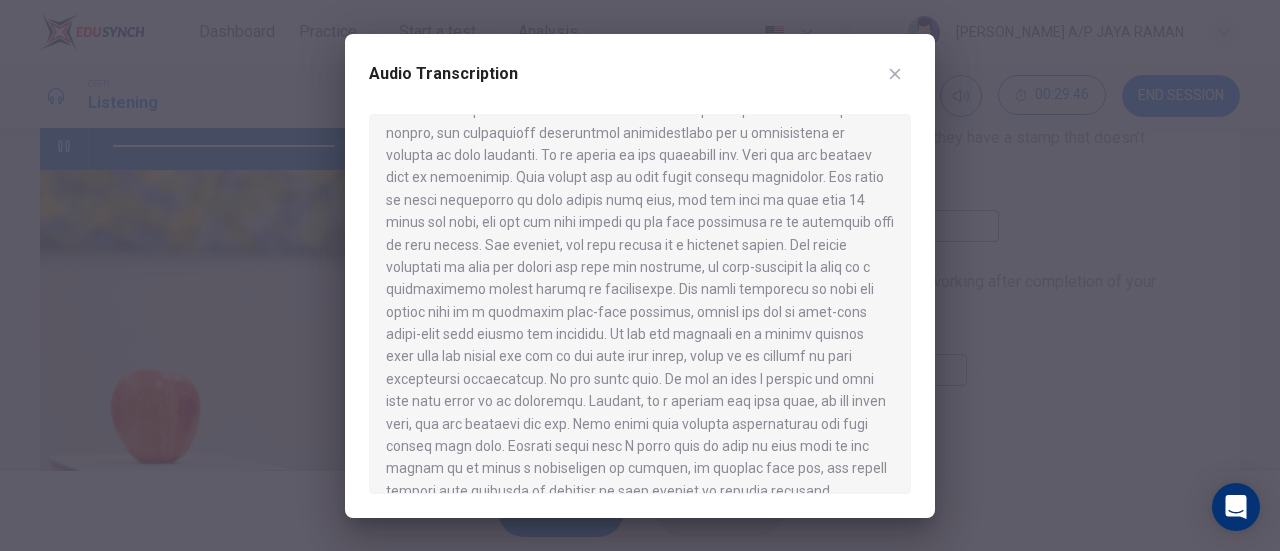 click 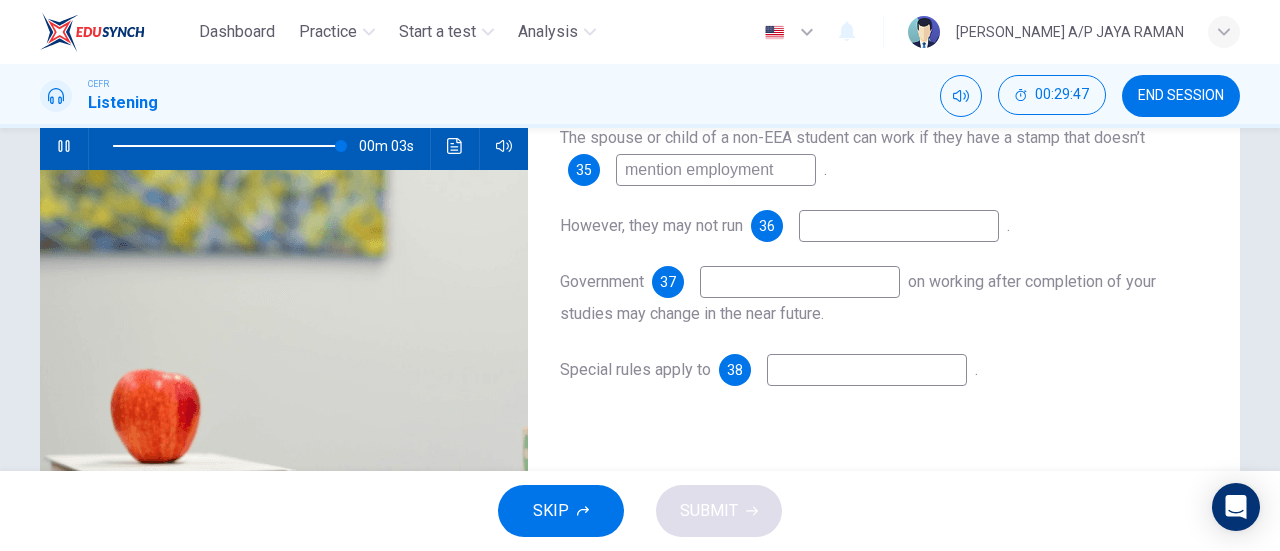 click at bounding box center (867, 370) 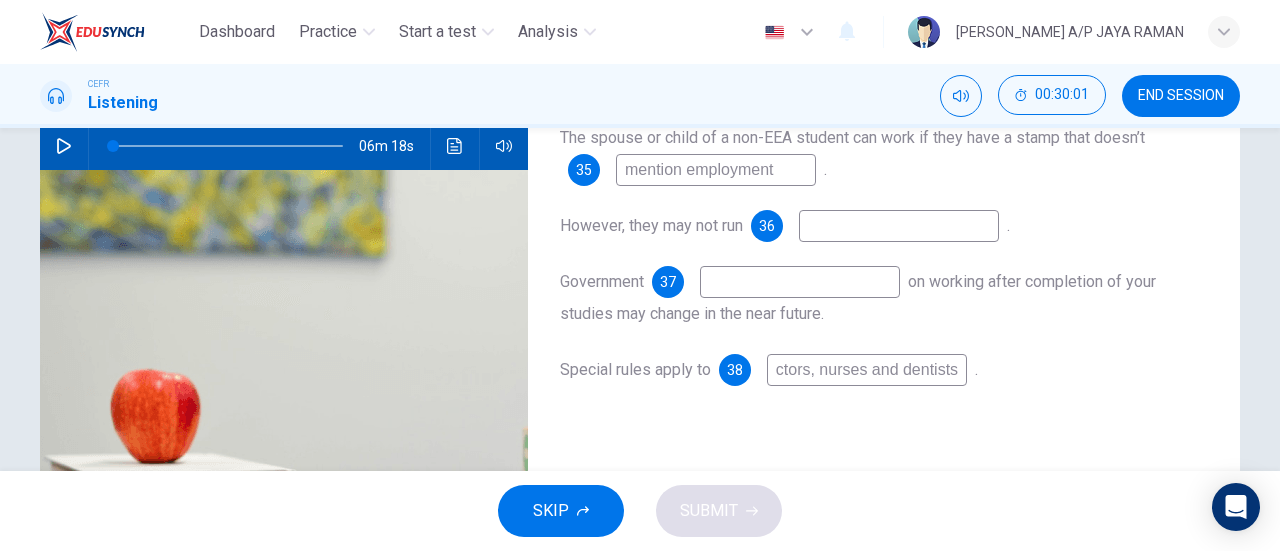 scroll, scrollTop: 0, scrollLeft: 17, axis: horizontal 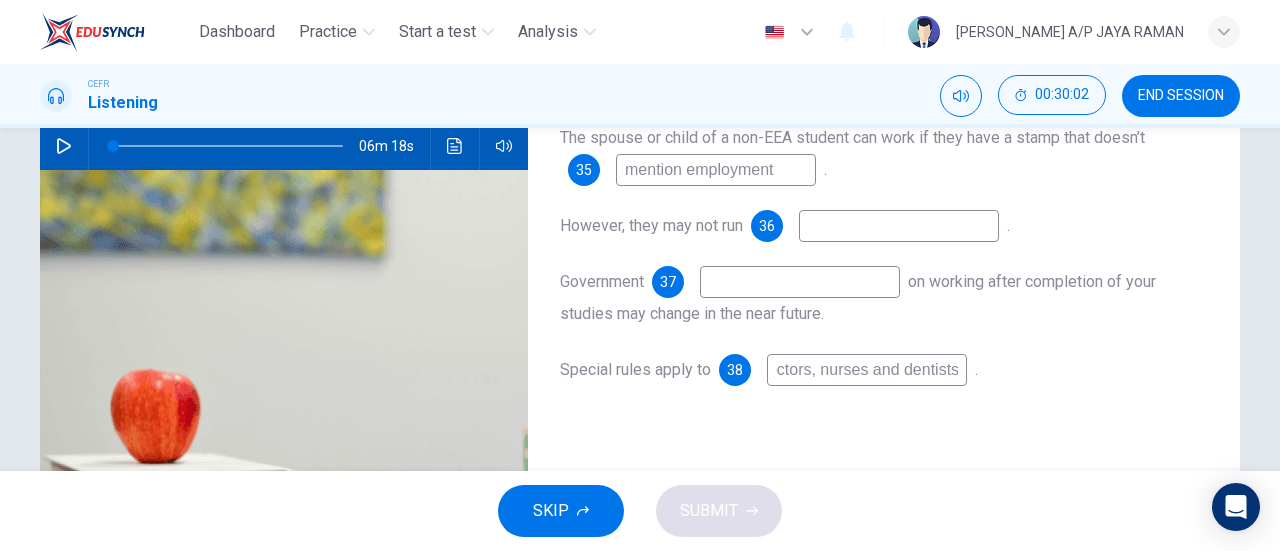 click at bounding box center [800, 282] 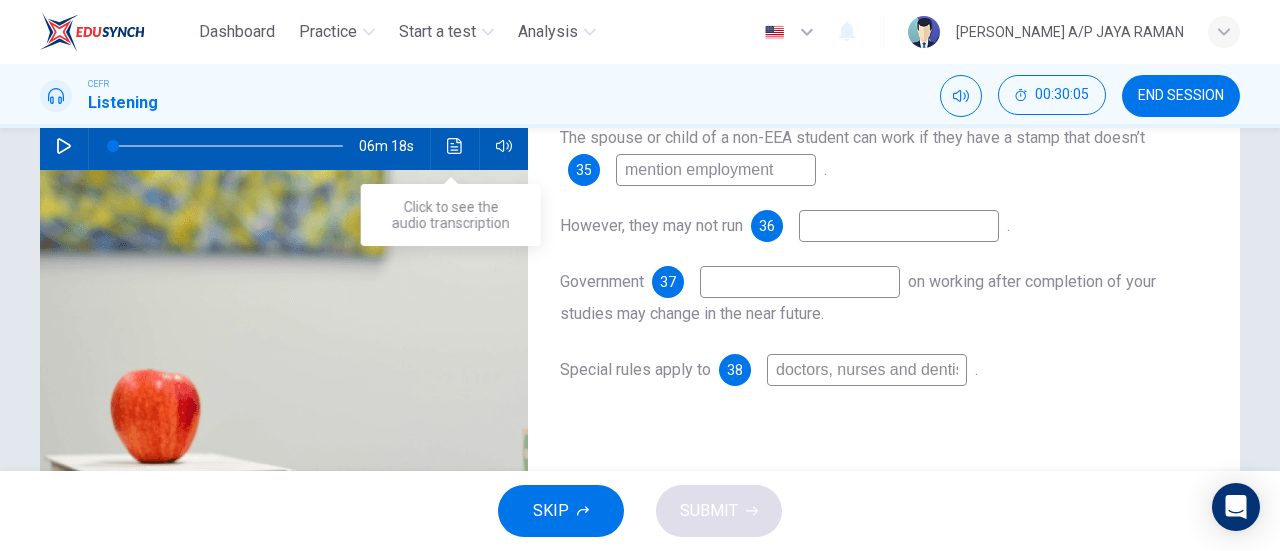 click 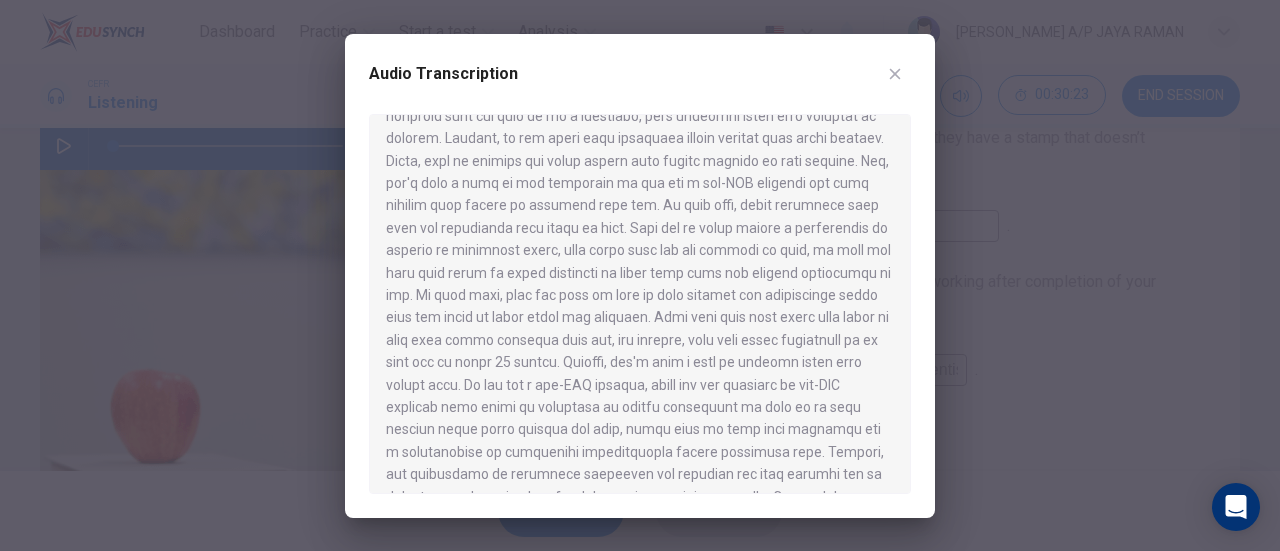 scroll, scrollTop: 1076, scrollLeft: 0, axis: vertical 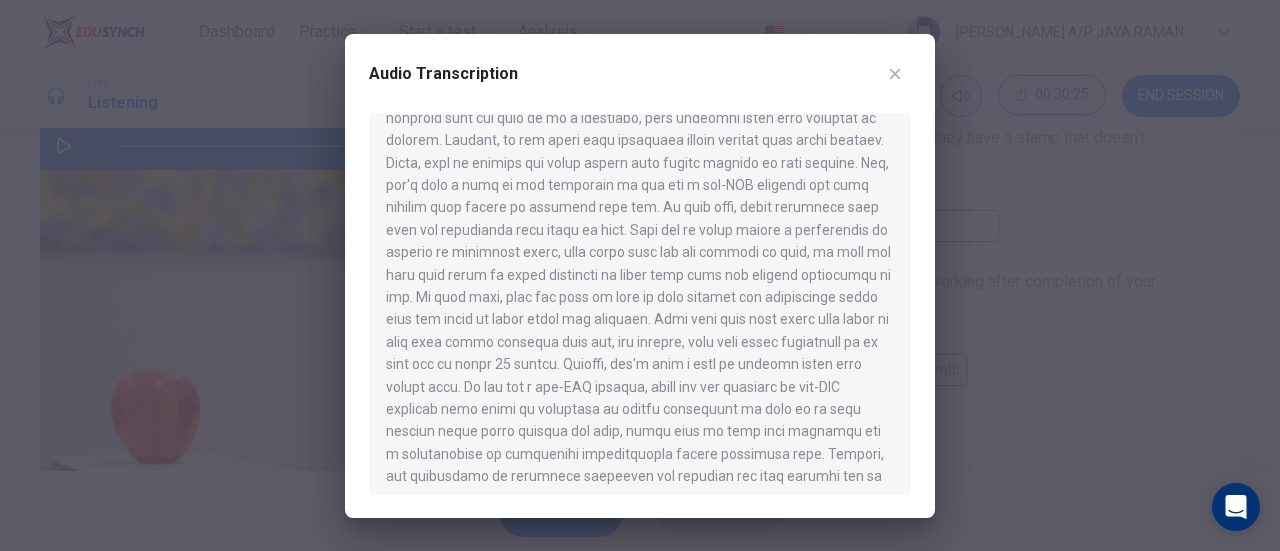 click at bounding box center [895, 74] 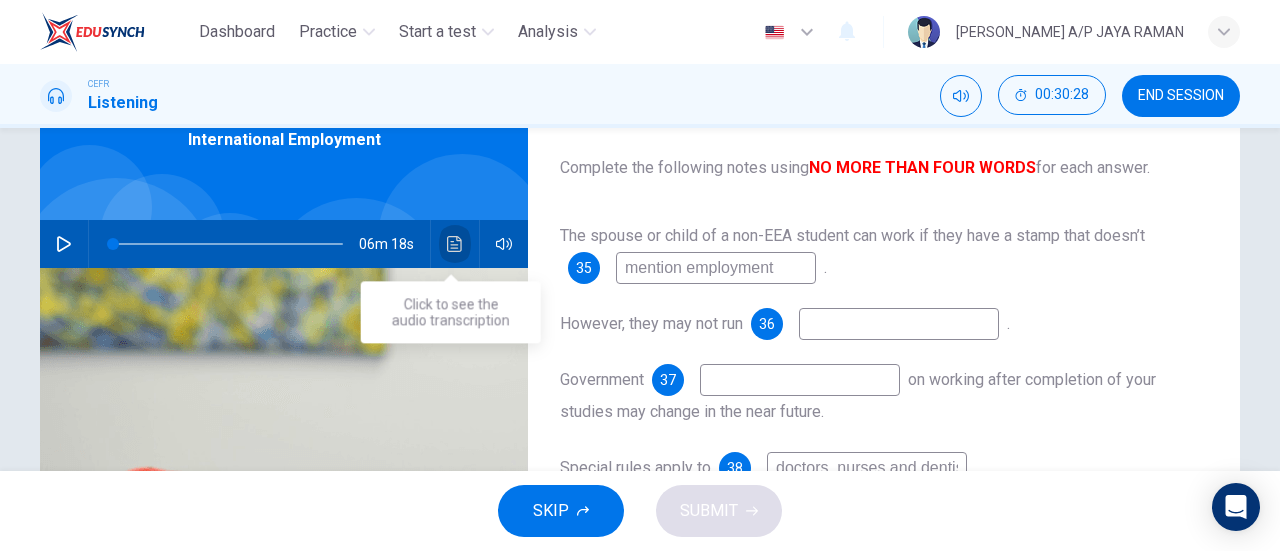 click 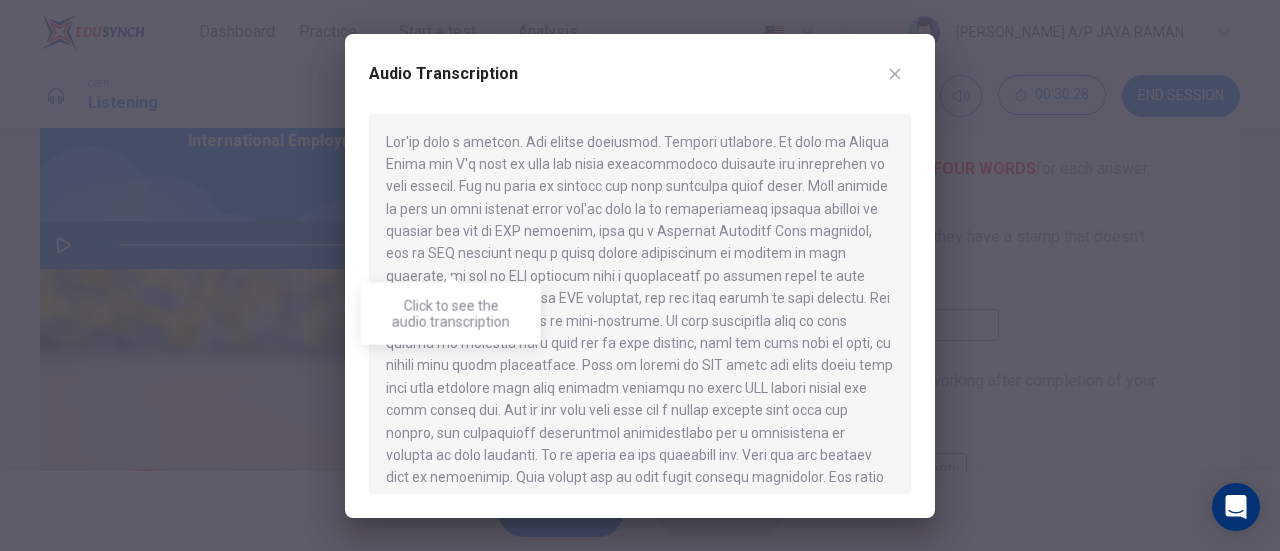 scroll, scrollTop: 106, scrollLeft: 0, axis: vertical 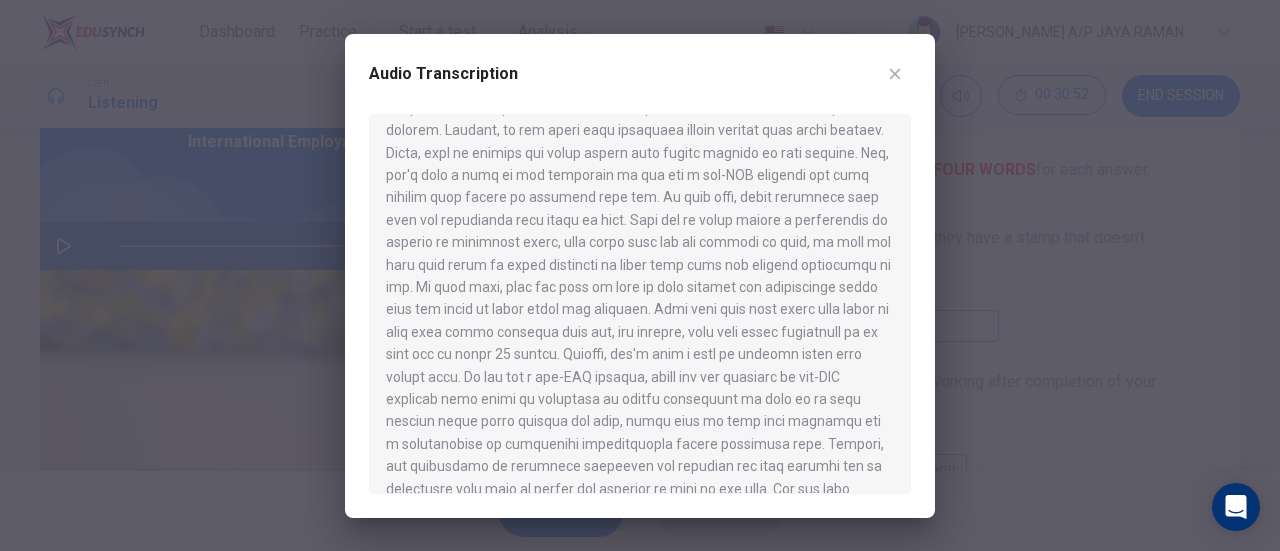 click at bounding box center [895, 74] 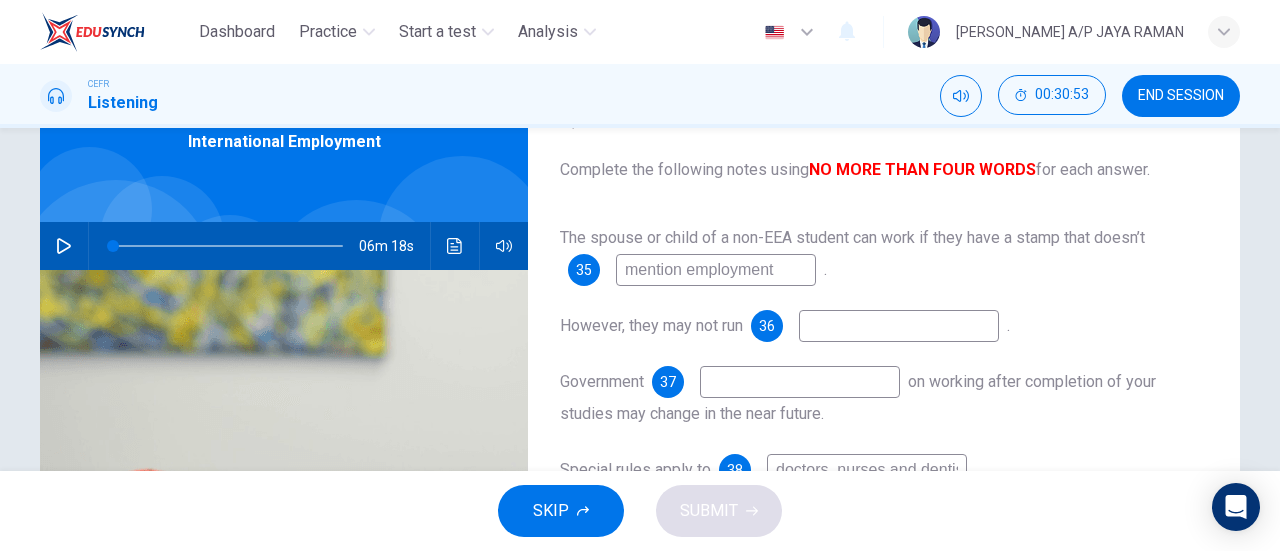 click at bounding box center (899, 326) 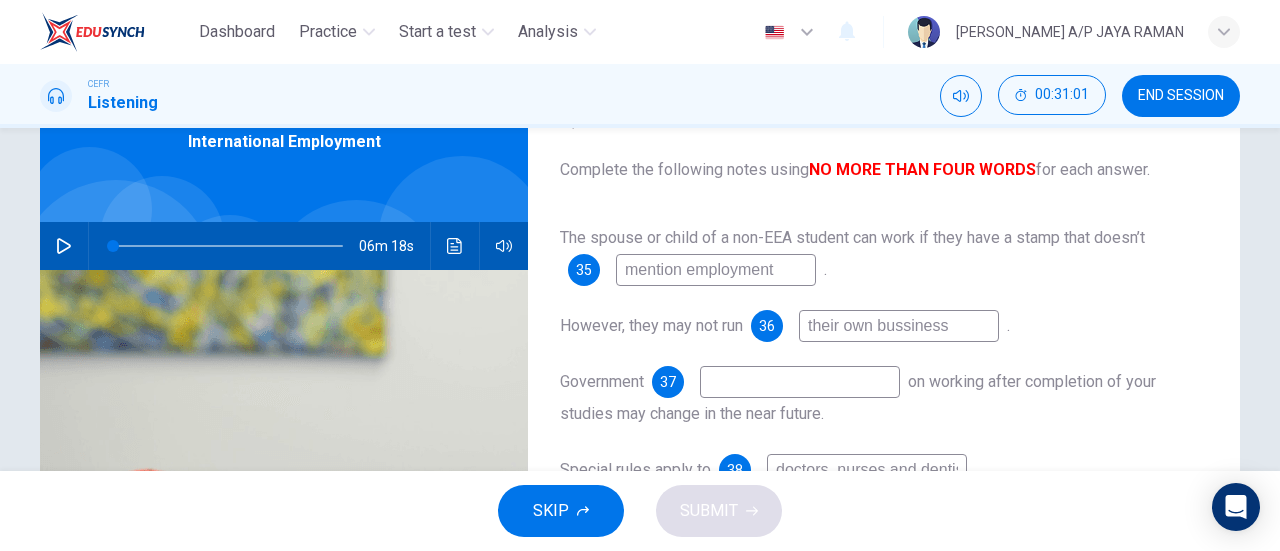 click on "their own bussiness" at bounding box center [899, 326] 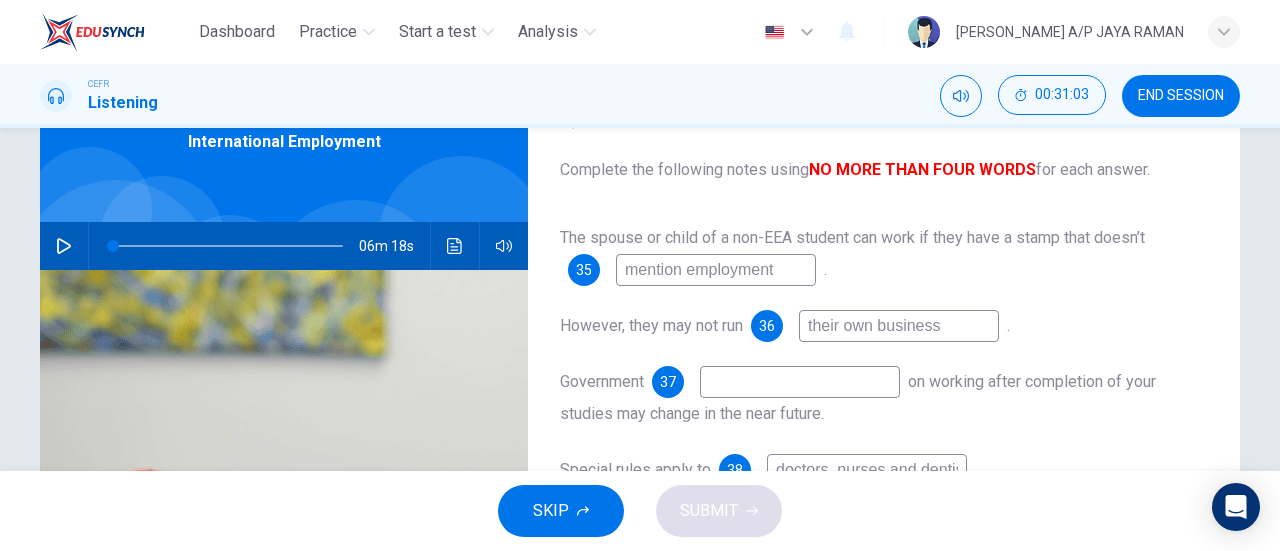 click at bounding box center [800, 382] 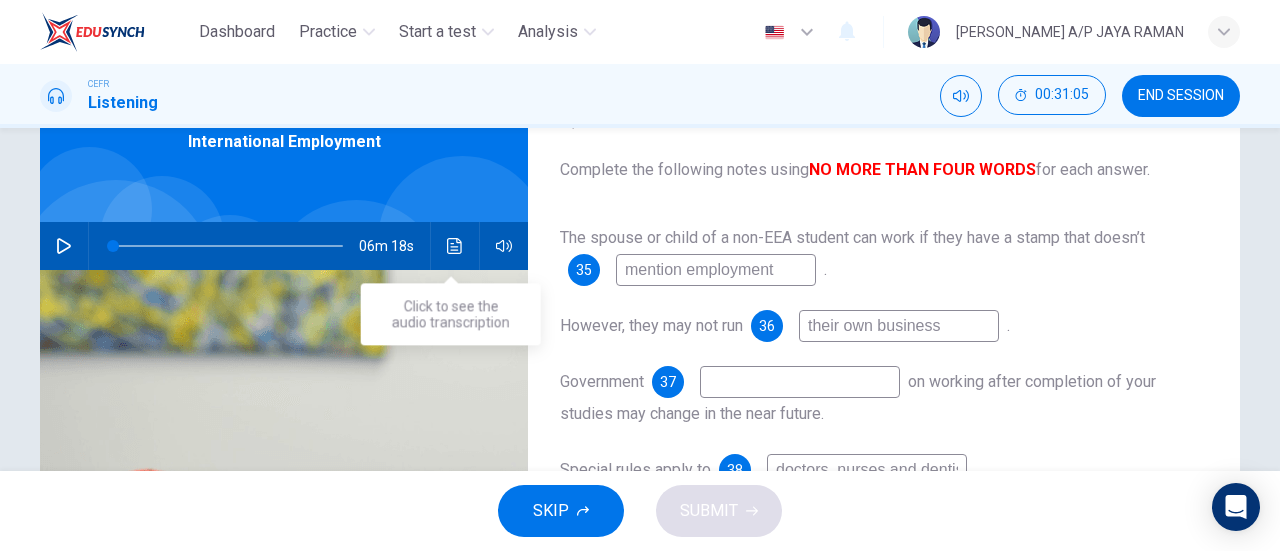 click at bounding box center (455, 246) 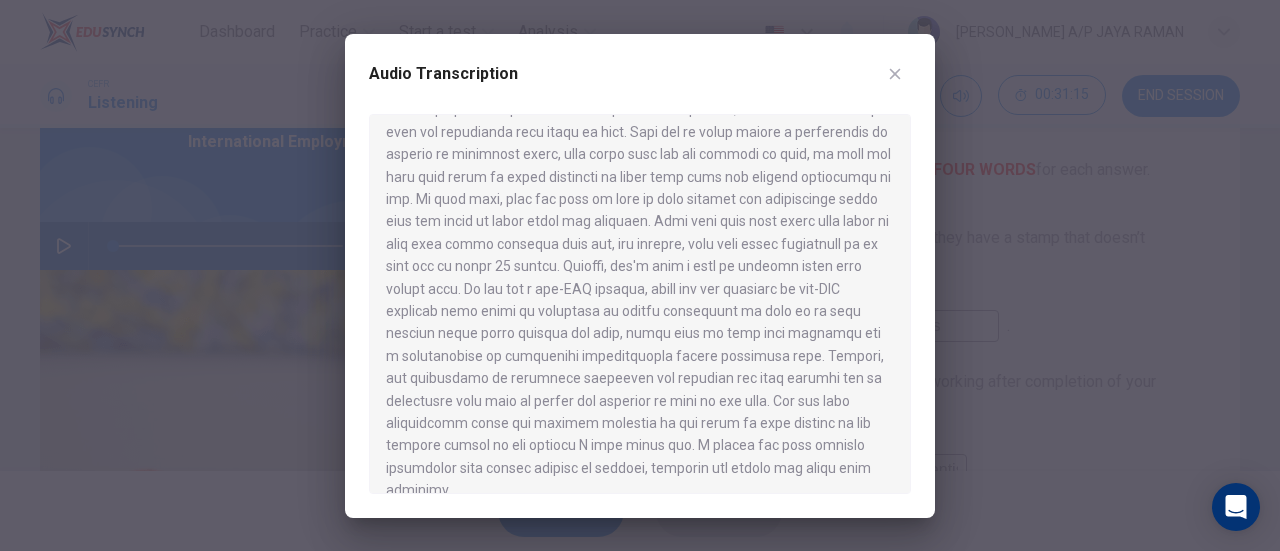 scroll, scrollTop: 1176, scrollLeft: 0, axis: vertical 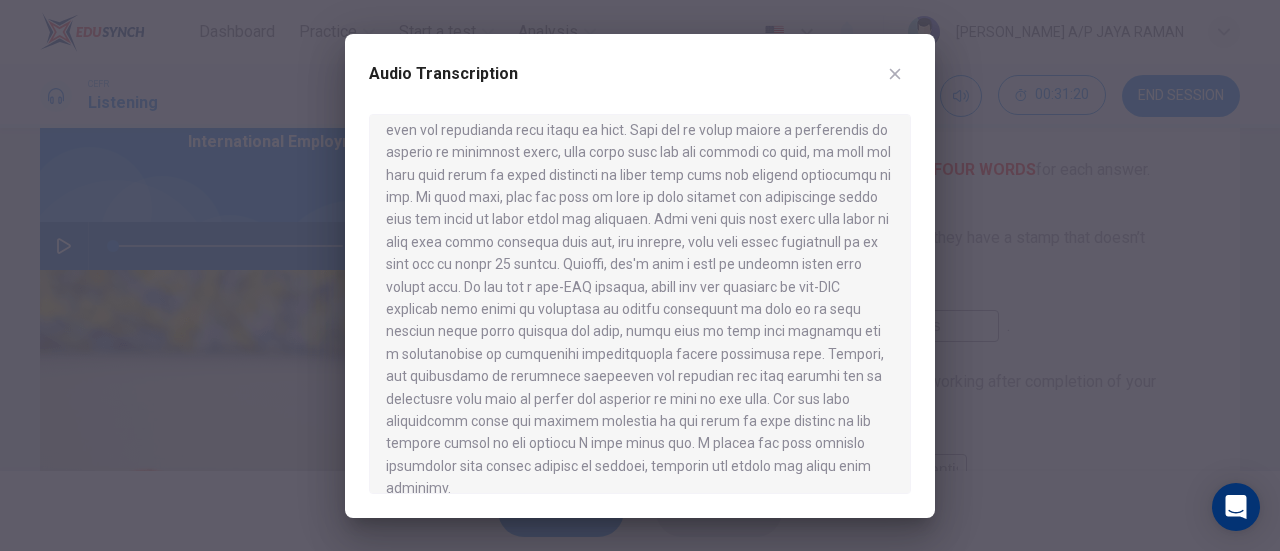 click at bounding box center [895, 74] 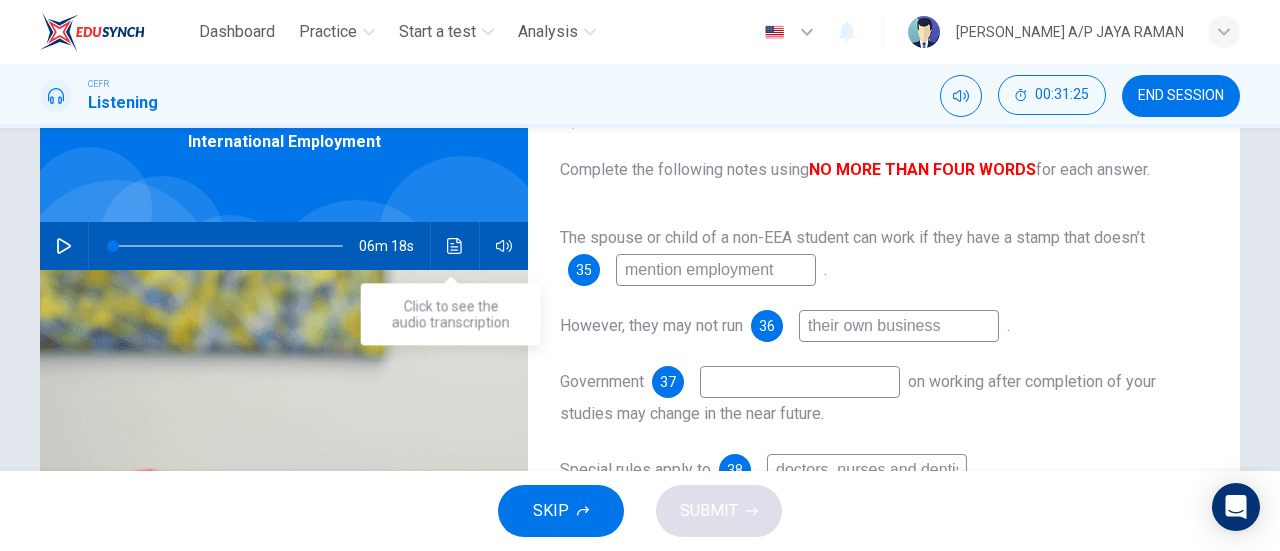 click 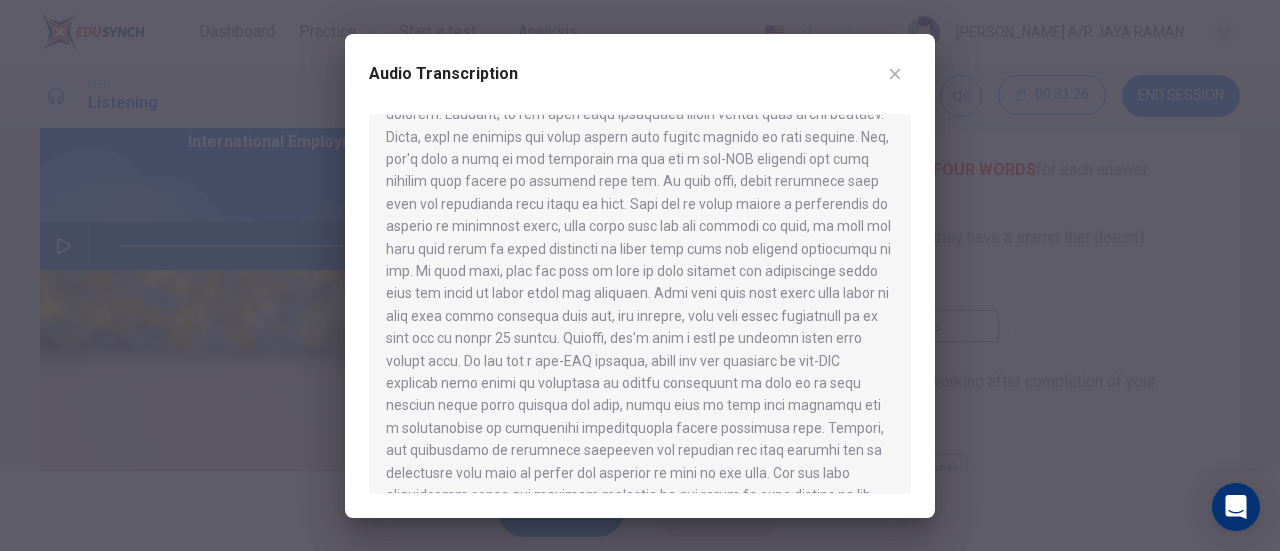 scroll, scrollTop: 1176, scrollLeft: 0, axis: vertical 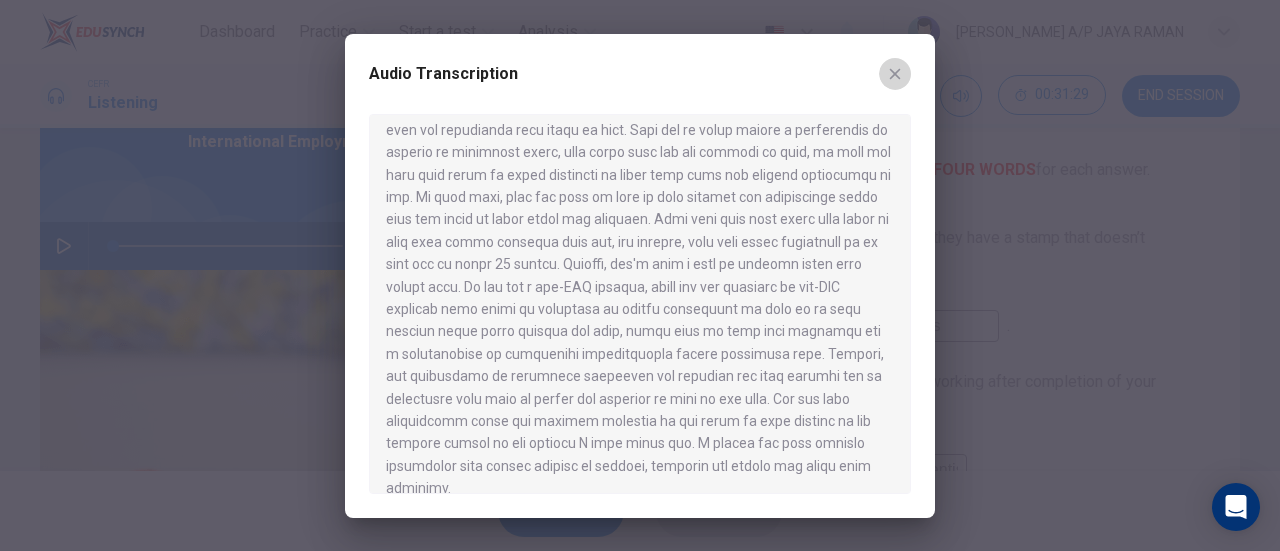 click at bounding box center [895, 74] 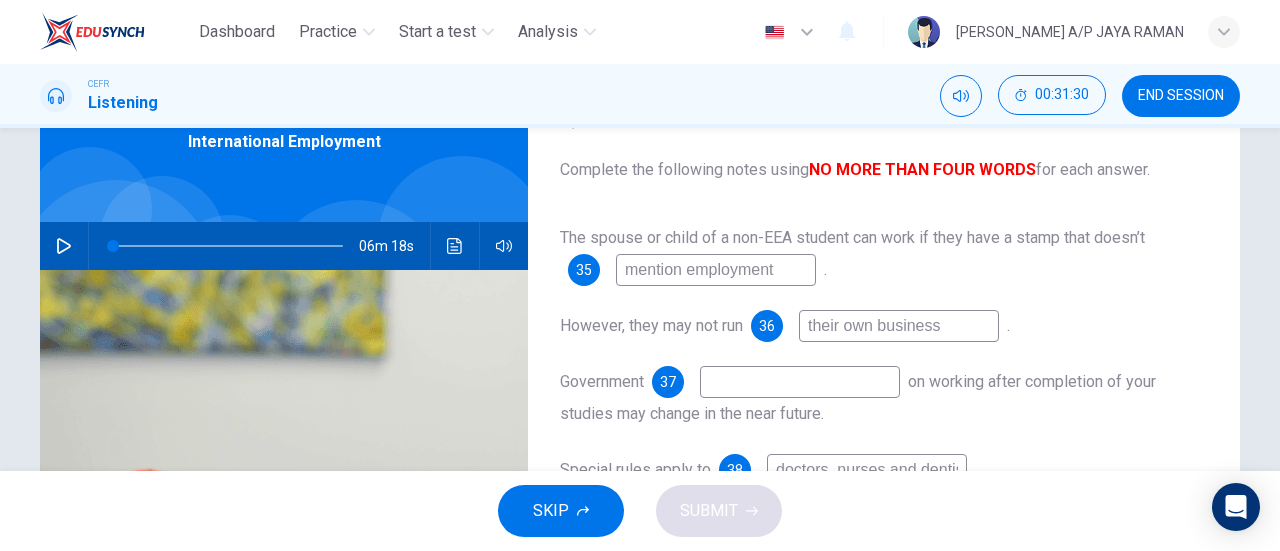 click at bounding box center (800, 382) 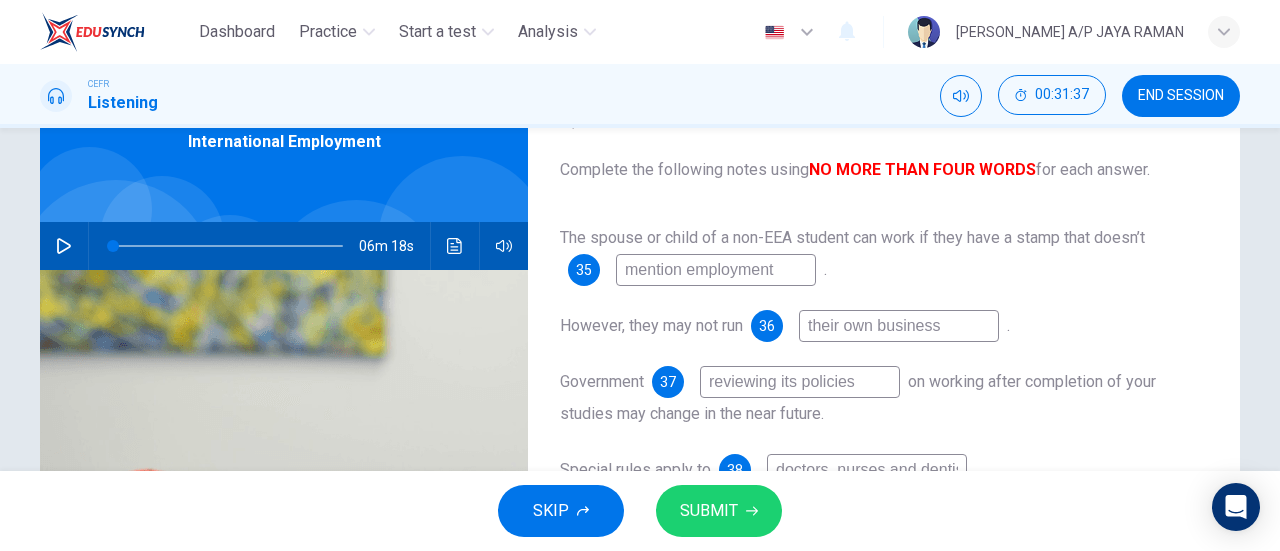 click on "SUBMIT" at bounding box center [719, 511] 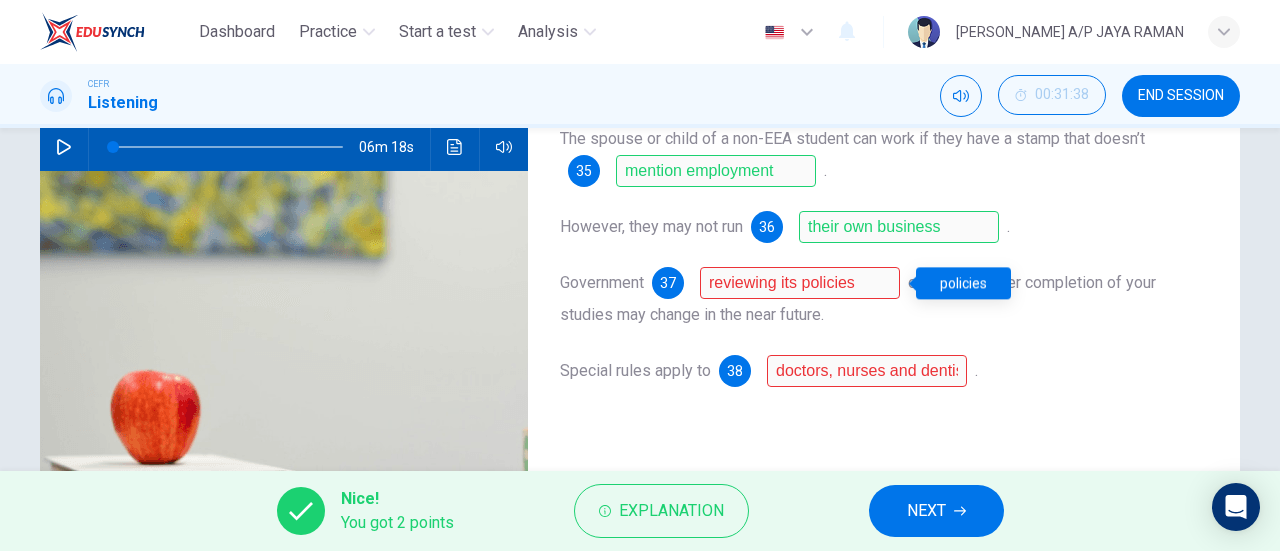 scroll, scrollTop: 206, scrollLeft: 0, axis: vertical 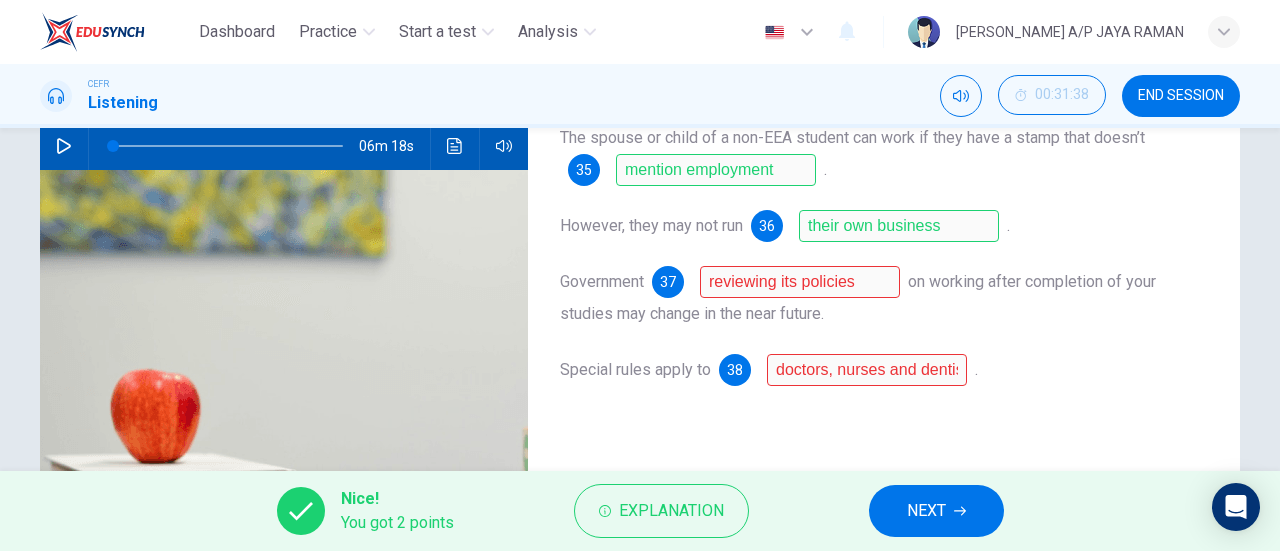 click on "Nice! You got 2
points Explanation NEXT" at bounding box center (640, 511) 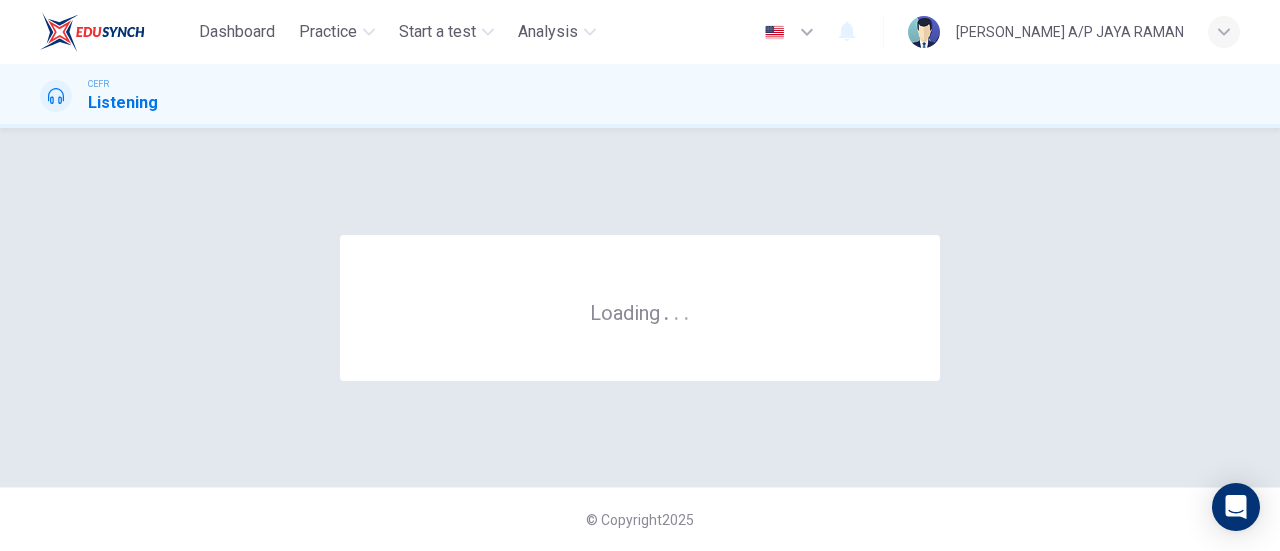 scroll, scrollTop: 0, scrollLeft: 0, axis: both 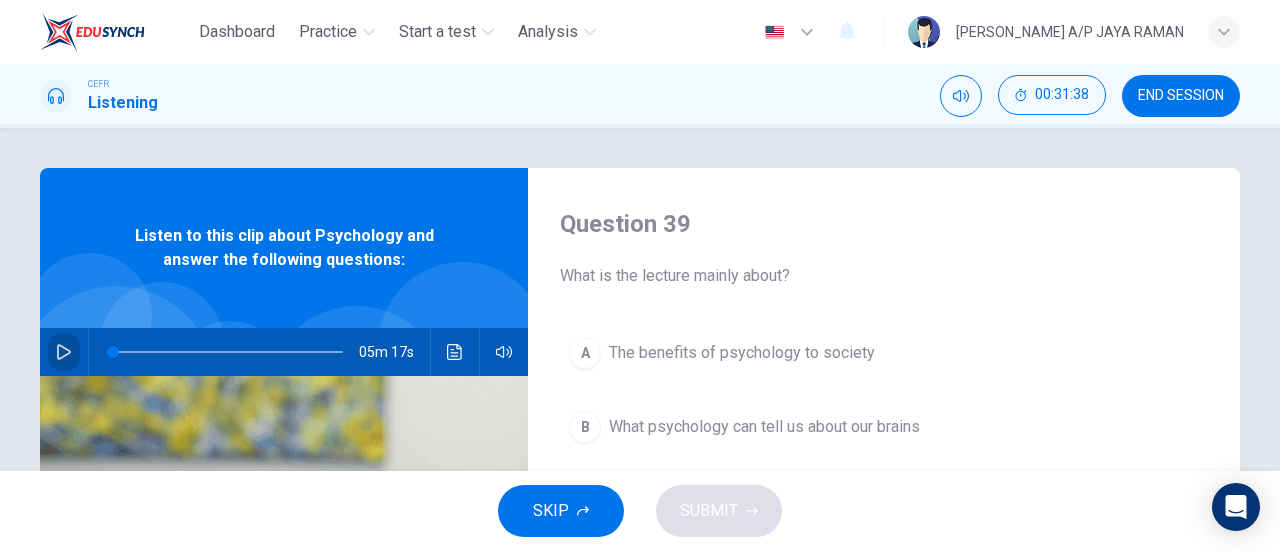 click 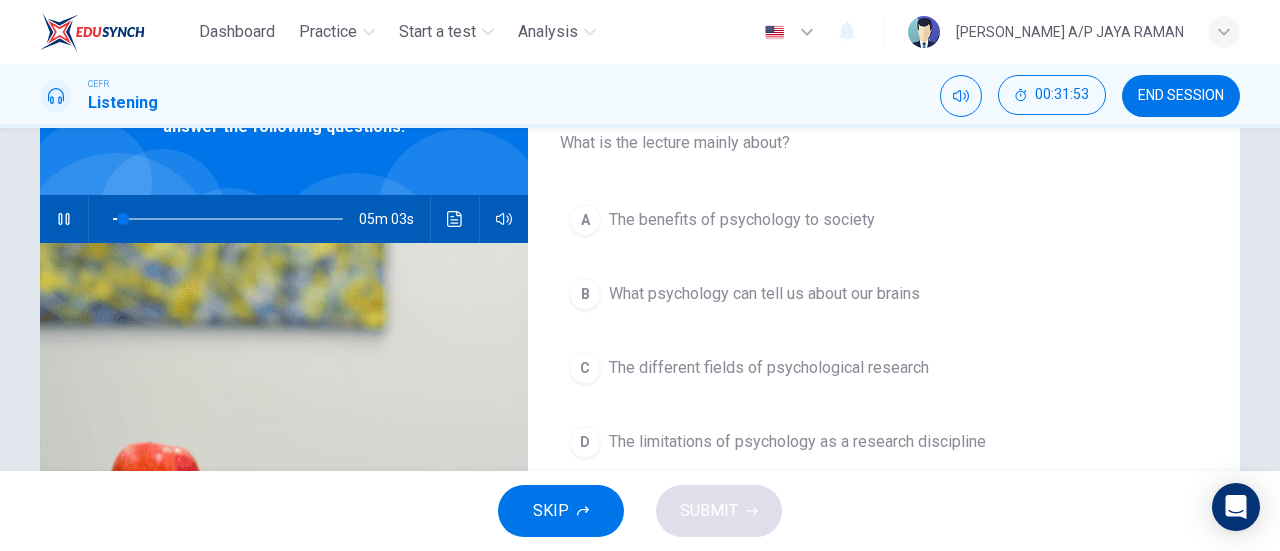 scroll, scrollTop: 140, scrollLeft: 0, axis: vertical 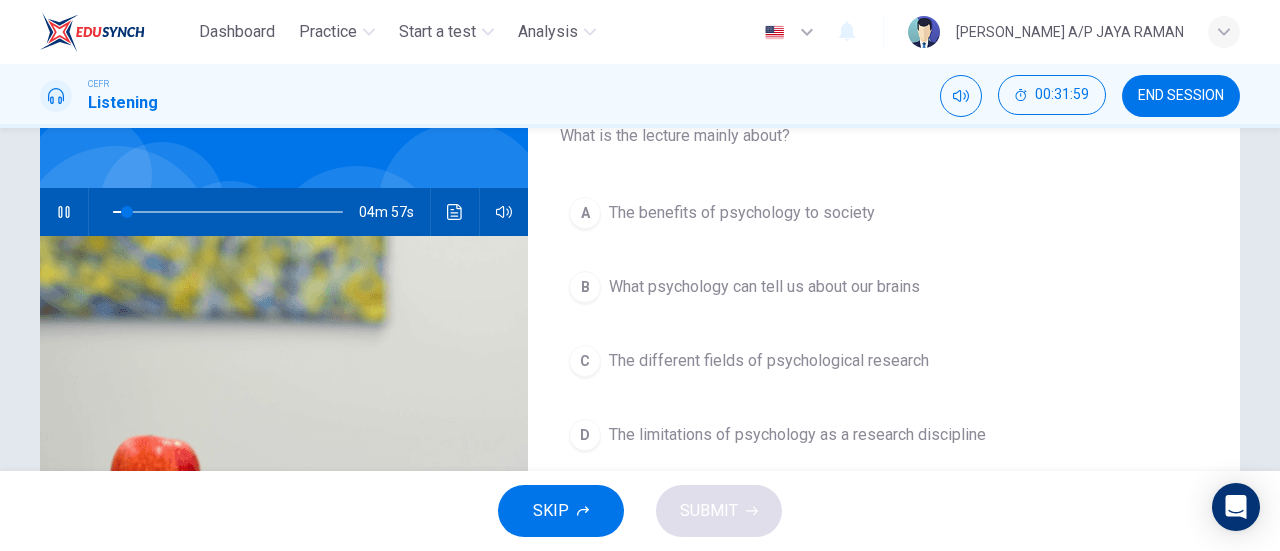 click on "The different fields of psychological research" at bounding box center (769, 361) 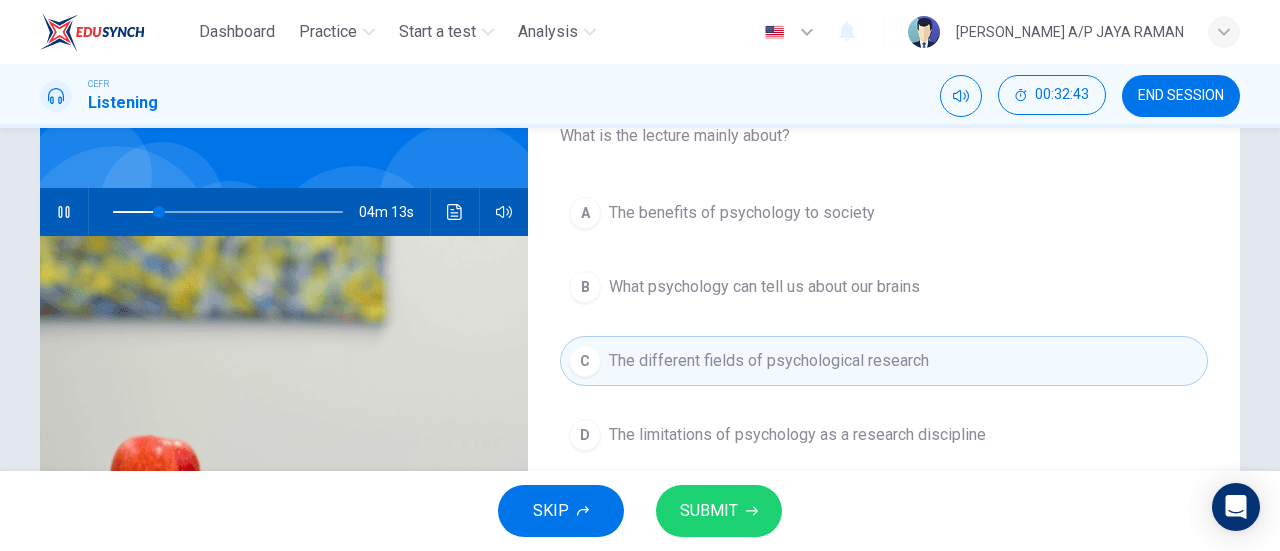 click on "SUBMIT" at bounding box center (709, 511) 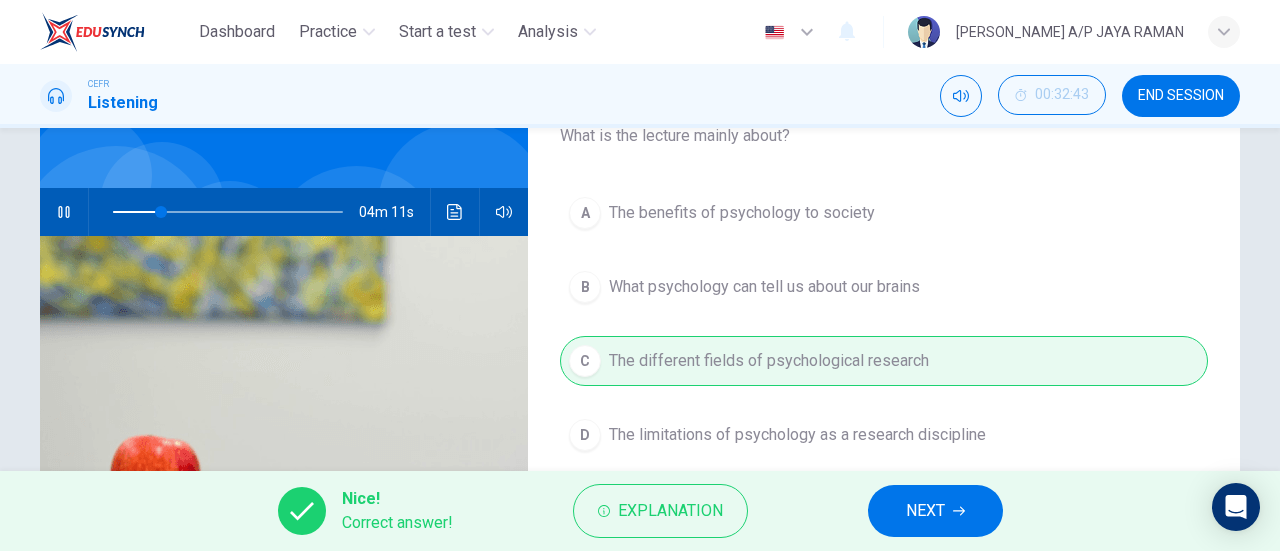 click on "A The benefits of psychology to society B What psychology can tell us about our brains C The different fields of psychological research D The limitations of psychology as a research discipline" at bounding box center (884, 344) 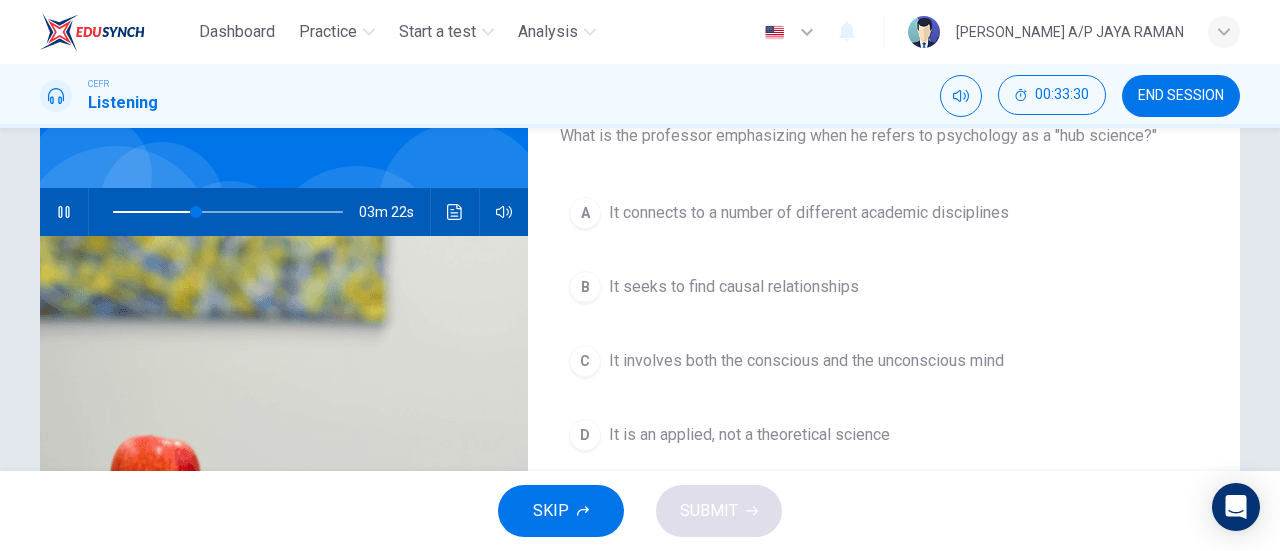 click on "A It connects to a number of different academic disciplines" at bounding box center (884, 213) 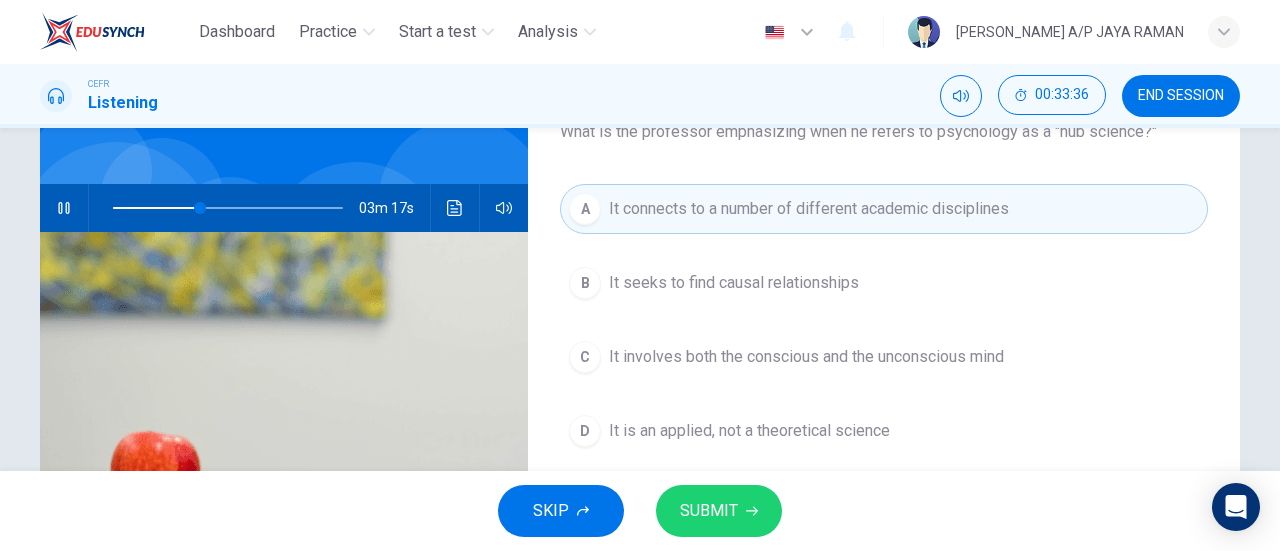 scroll, scrollTop: 141, scrollLeft: 0, axis: vertical 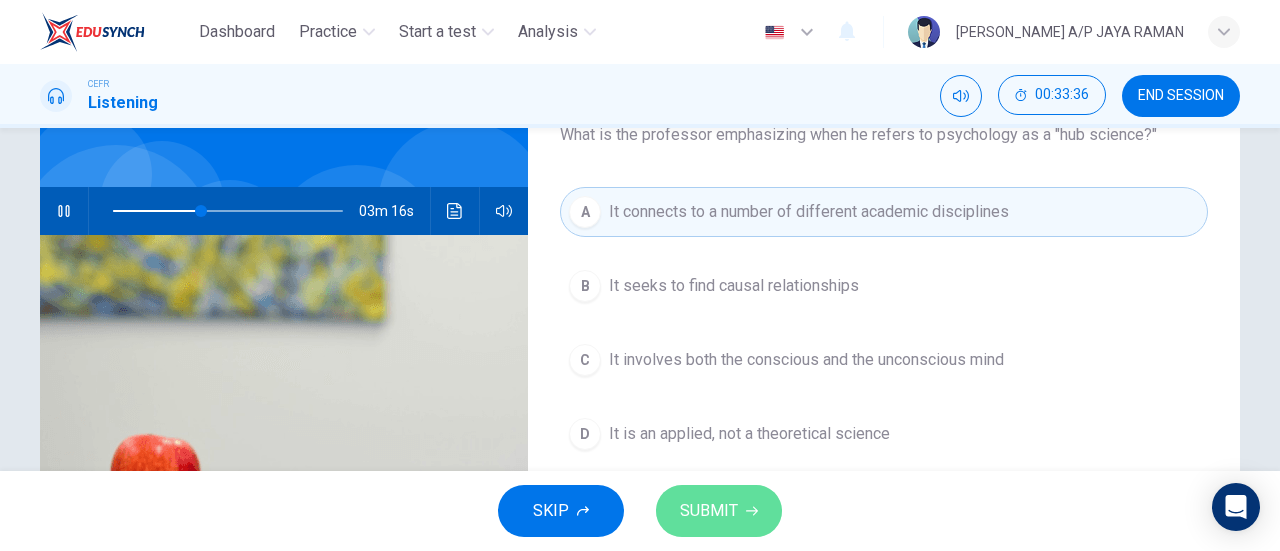 click on "SUBMIT" at bounding box center (719, 511) 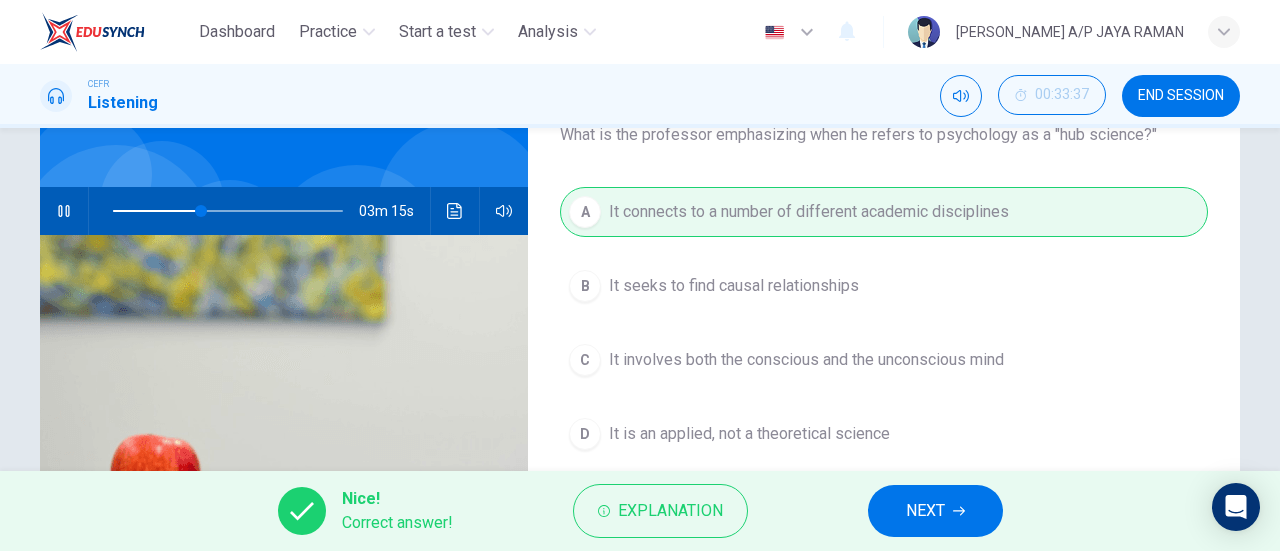 click on "NEXT" at bounding box center [925, 511] 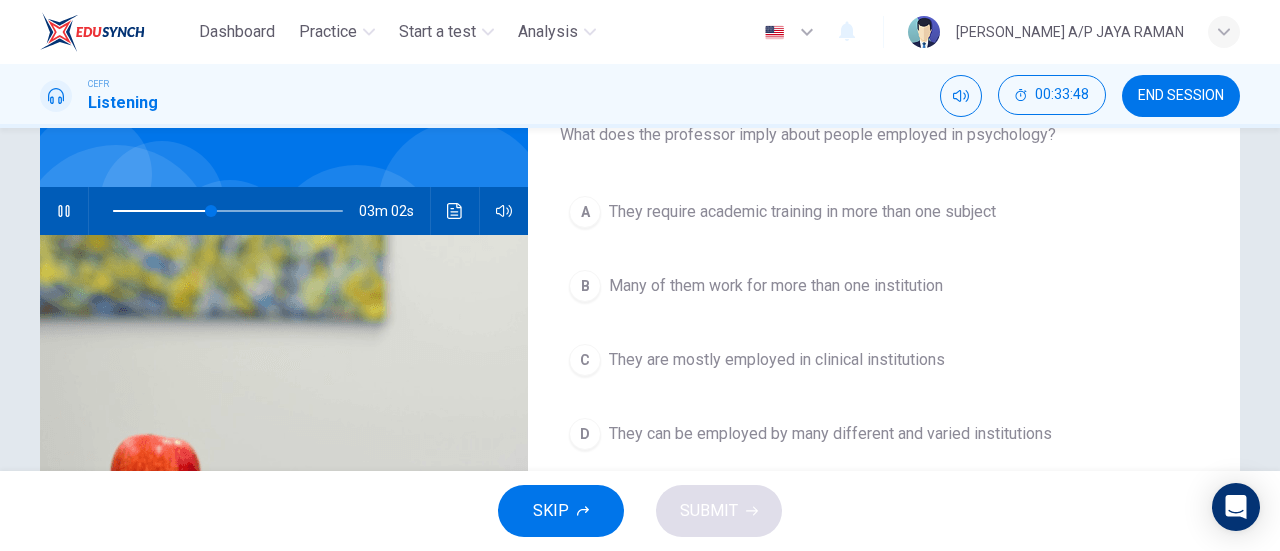 click on "They can be employed by many different and varied institutions" at bounding box center (830, 434) 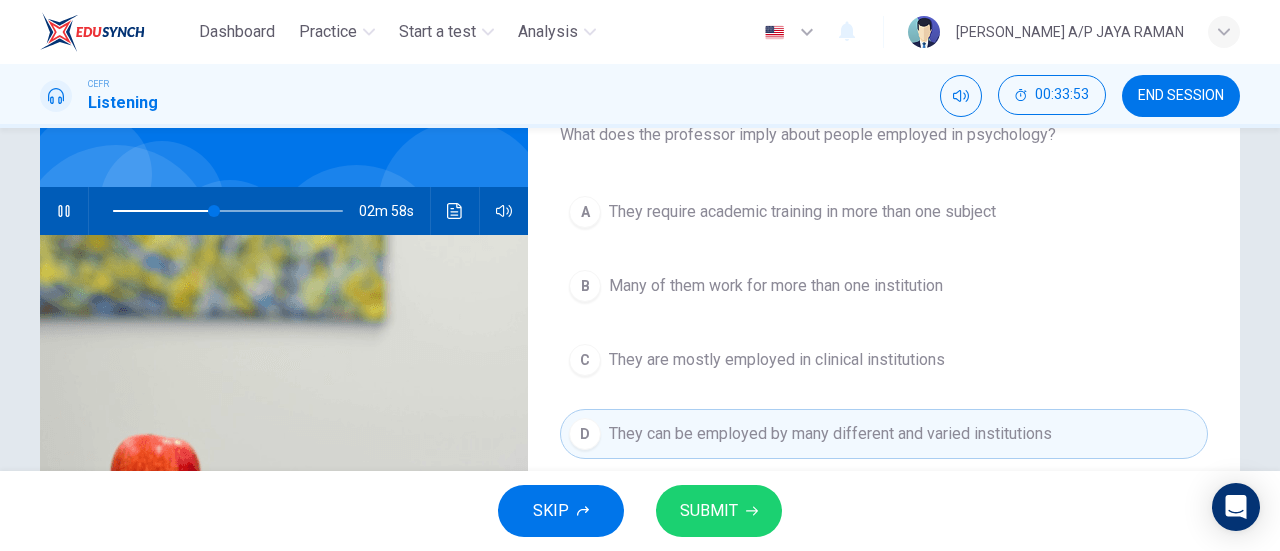 click on "SUBMIT" at bounding box center (709, 511) 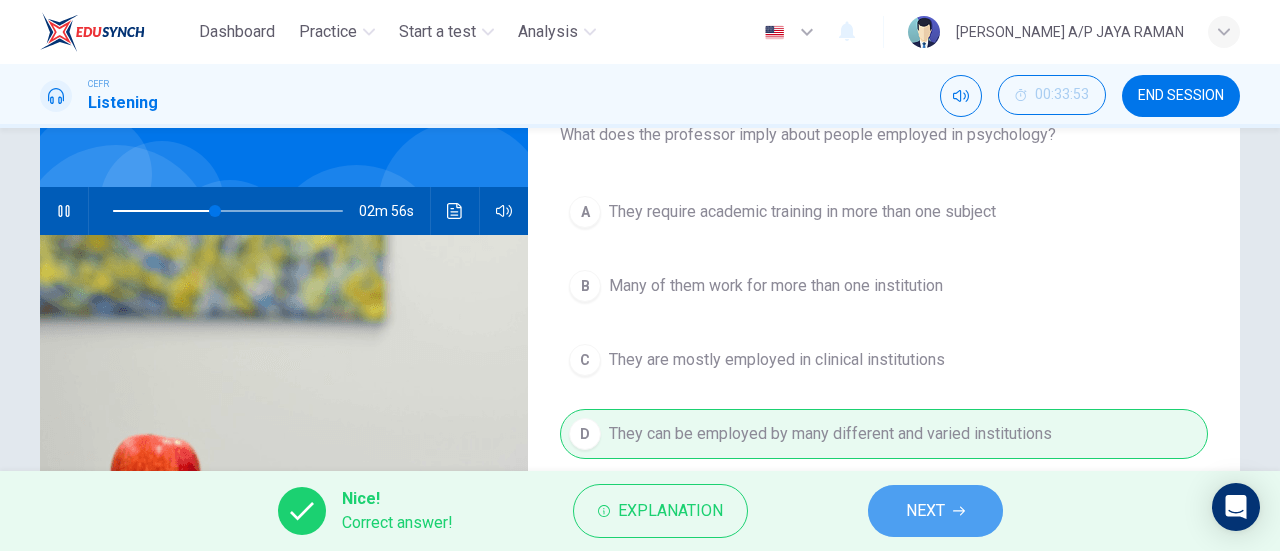click on "NEXT" at bounding box center [935, 511] 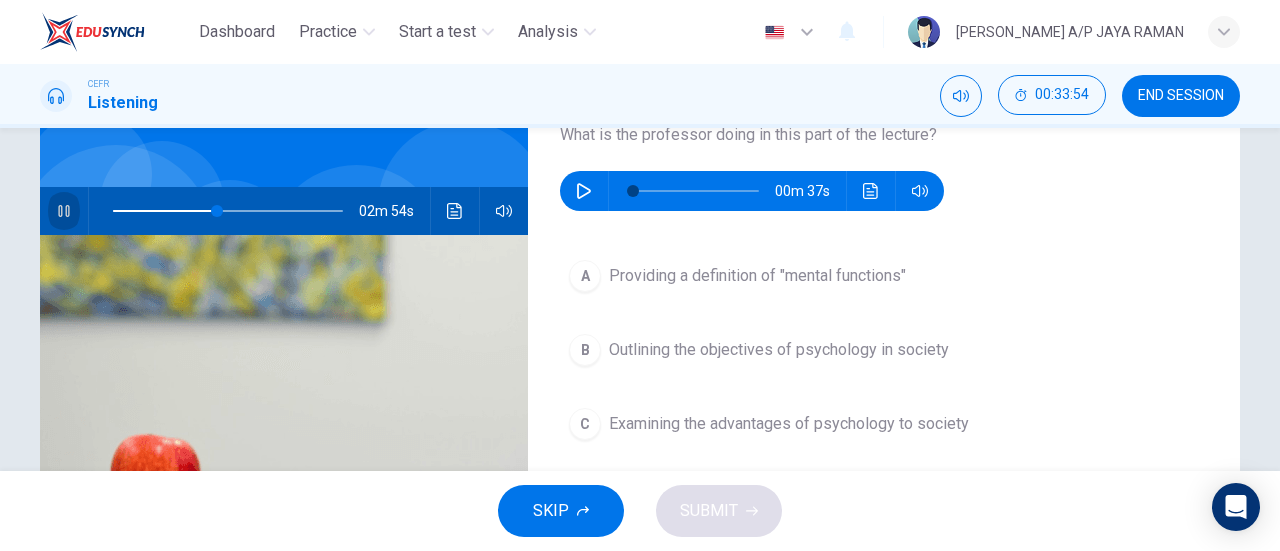 click 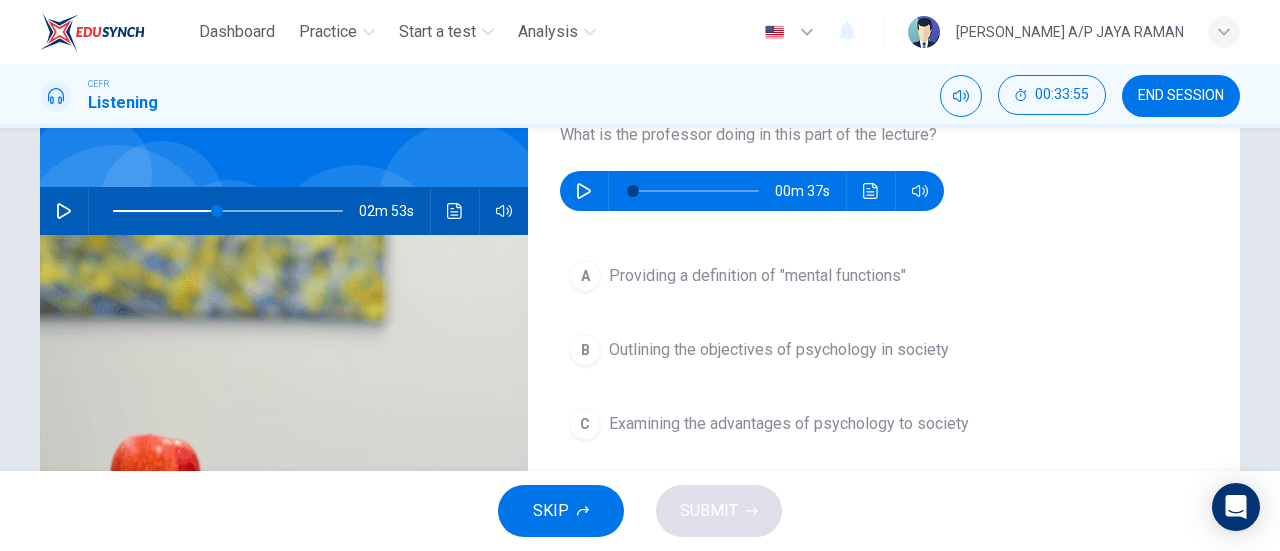 click 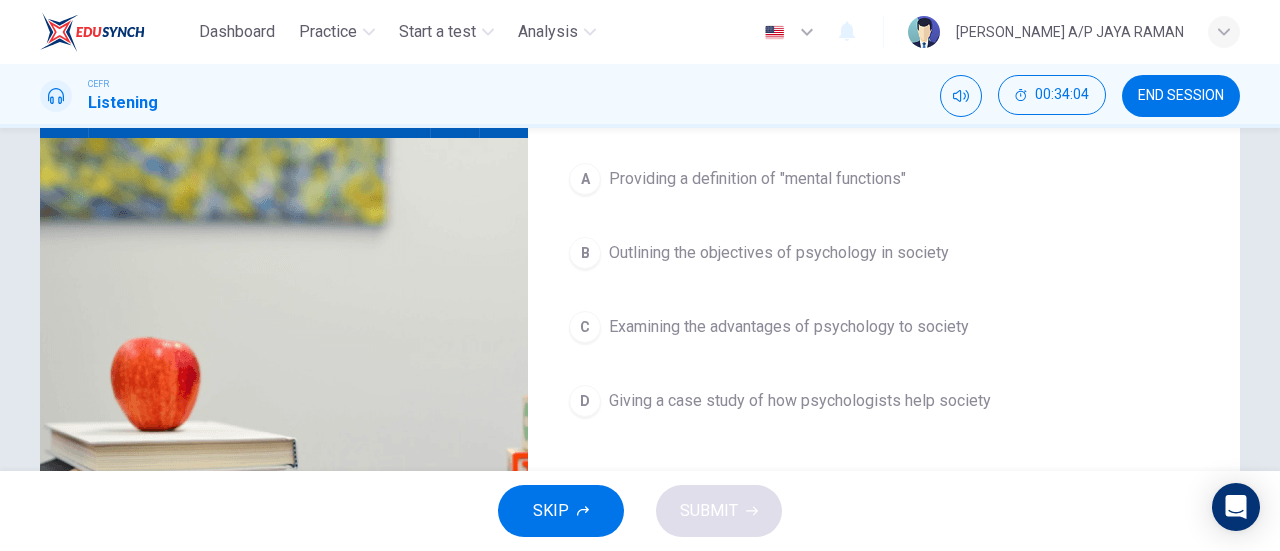 scroll, scrollTop: 239, scrollLeft: 0, axis: vertical 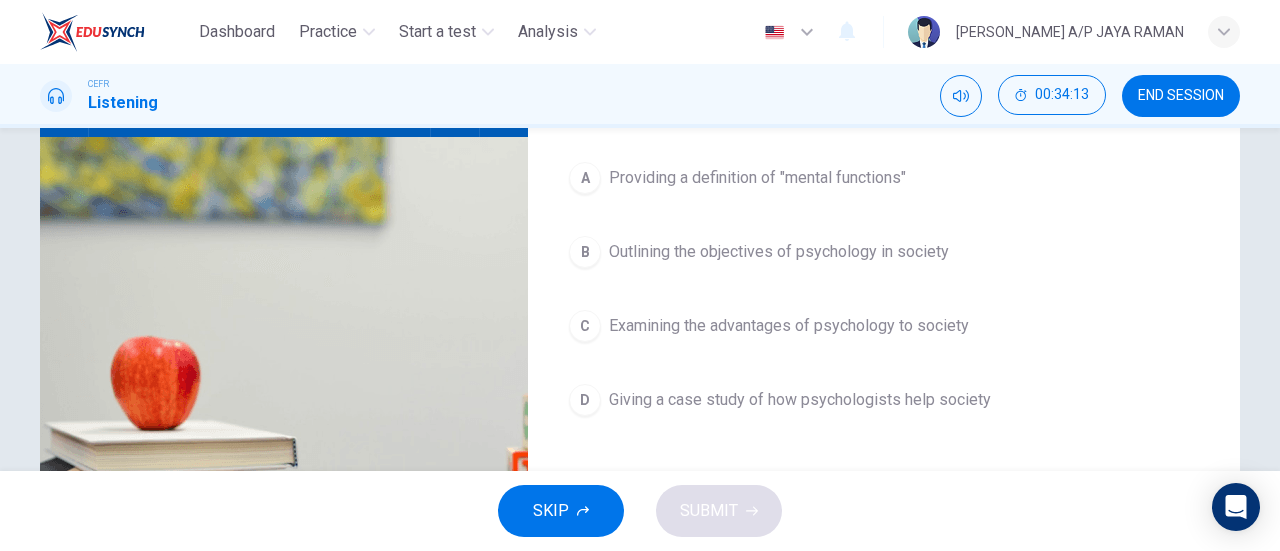click on "Providing a definition of "mental functions"" at bounding box center [757, 178] 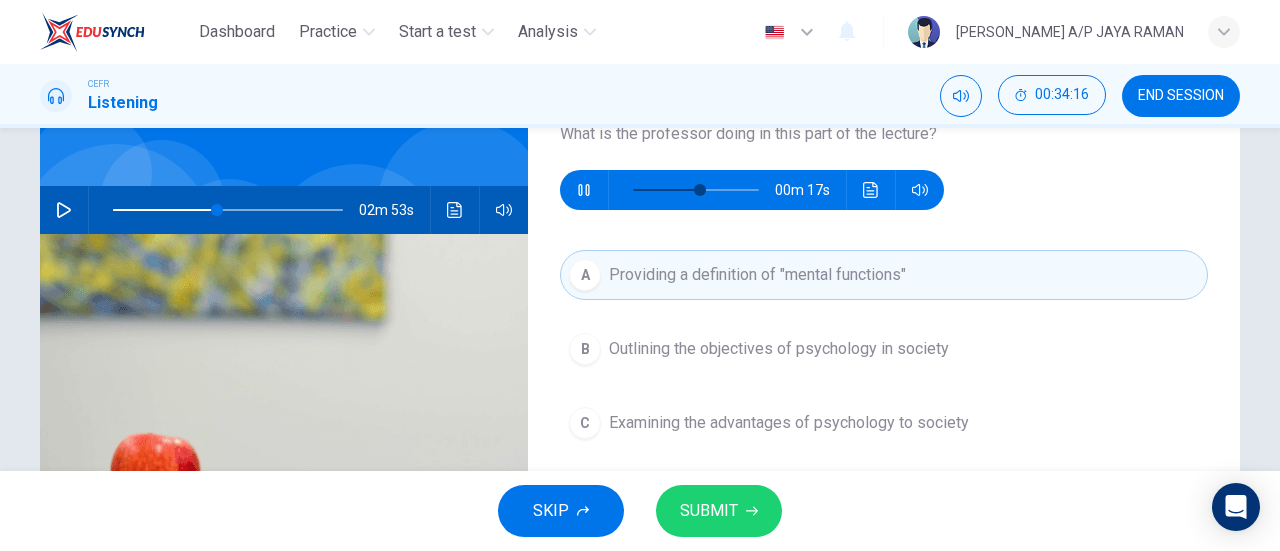 scroll, scrollTop: 141, scrollLeft: 0, axis: vertical 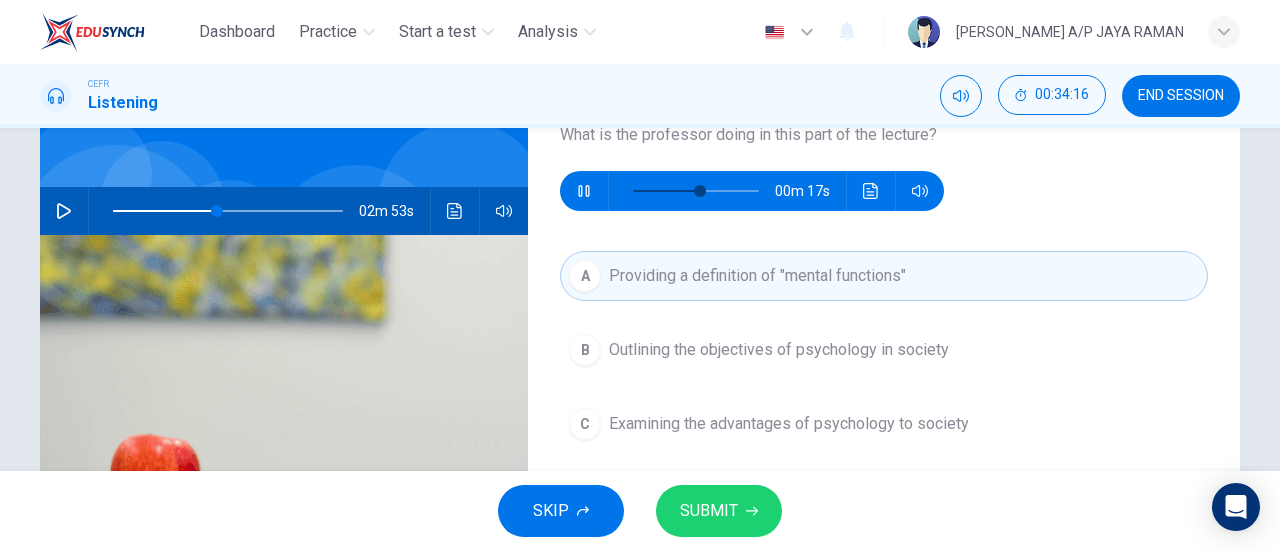 click on "SUBMIT" at bounding box center (709, 511) 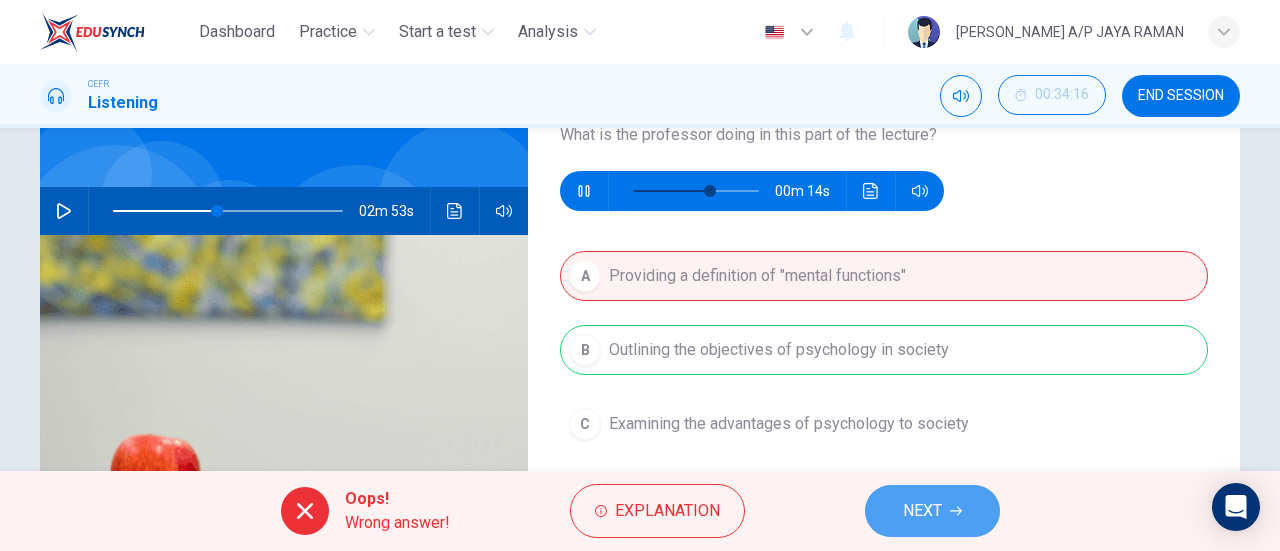 click on "NEXT" at bounding box center [932, 511] 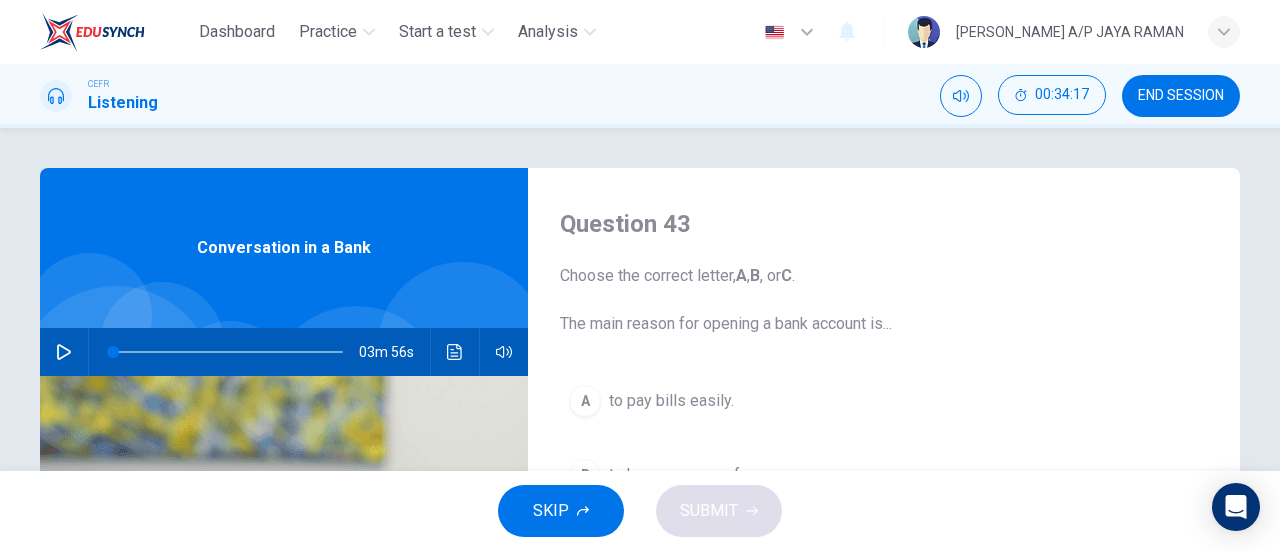 click at bounding box center (64, 352) 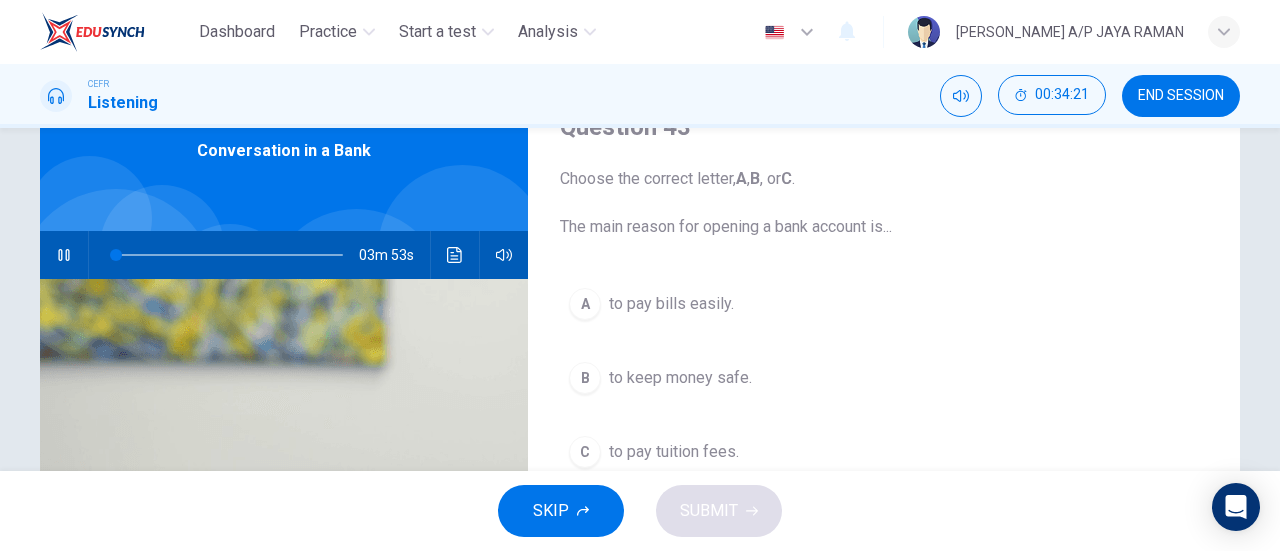 scroll, scrollTop: 98, scrollLeft: 0, axis: vertical 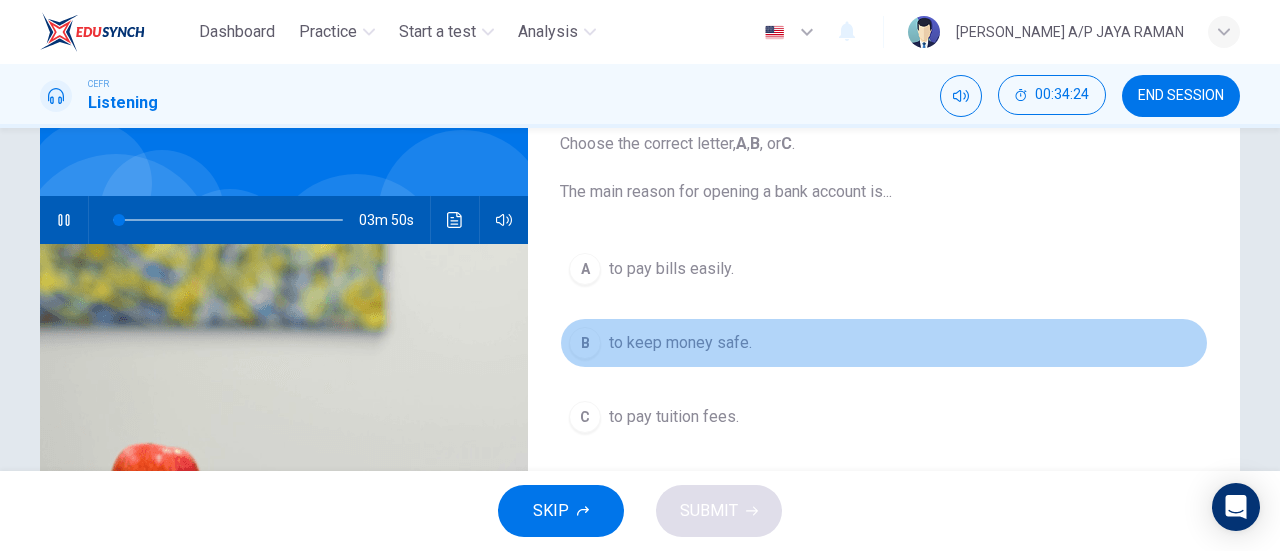 click on "to keep money safe." at bounding box center (680, 343) 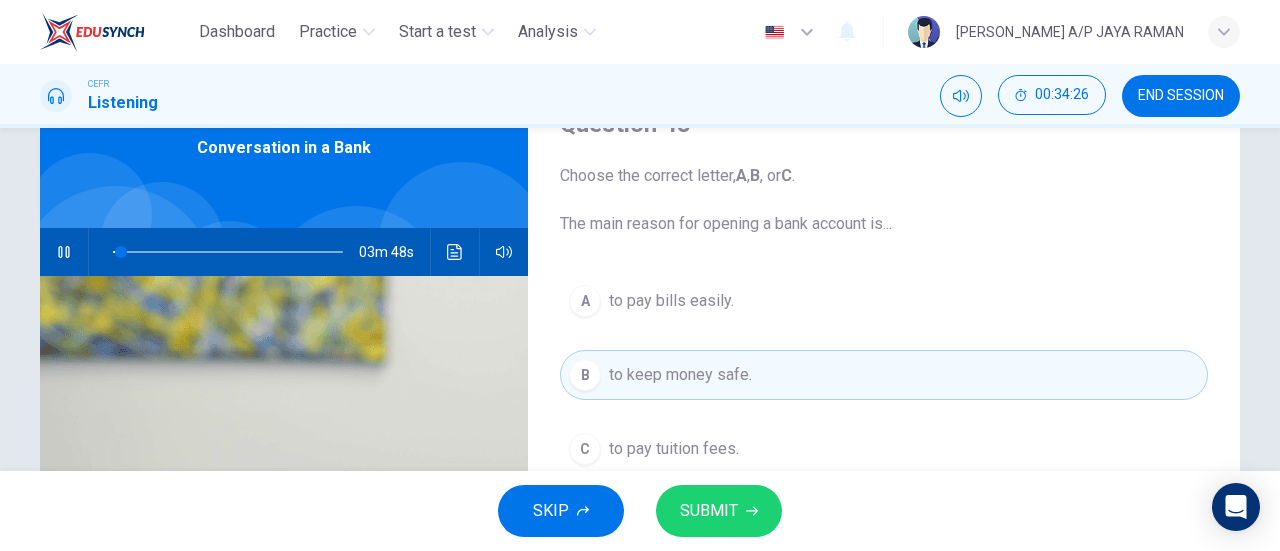 scroll, scrollTop: 100, scrollLeft: 0, axis: vertical 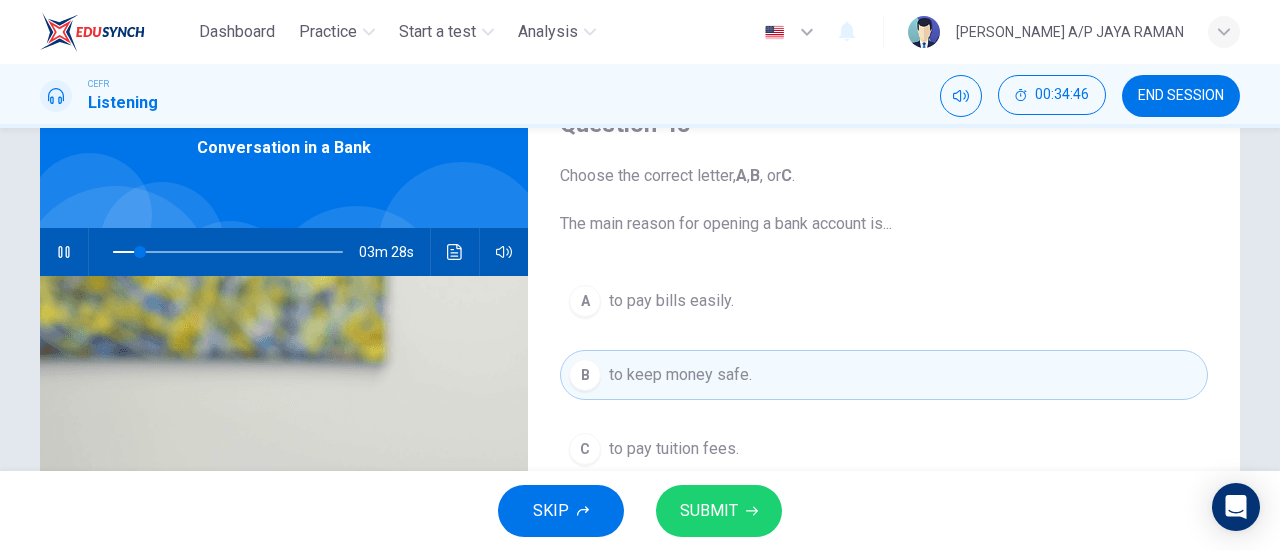click 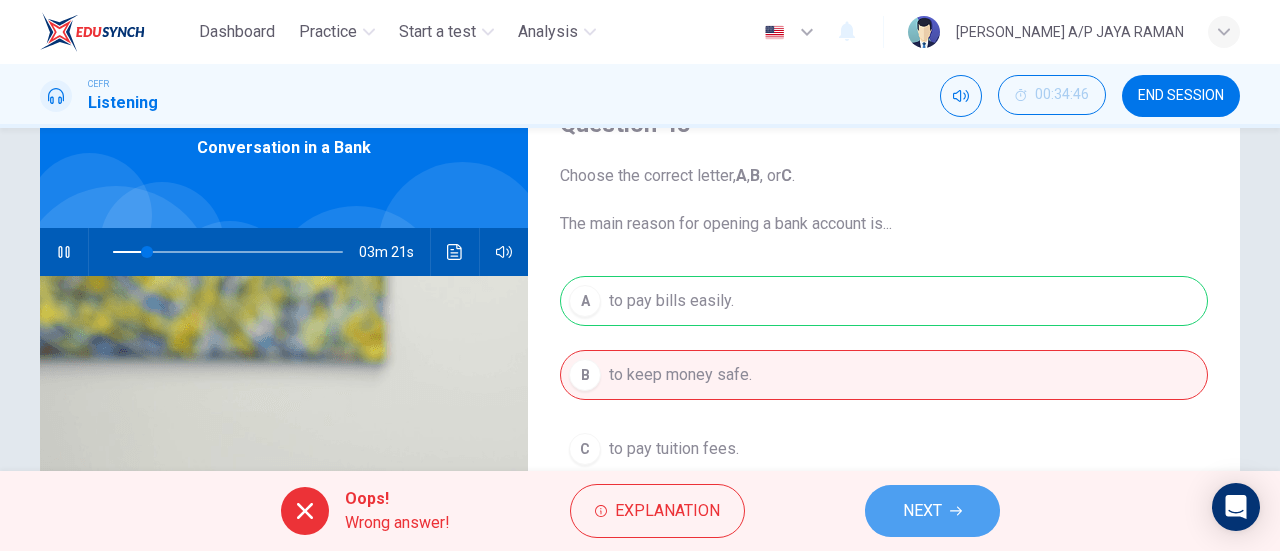 click on "NEXT" at bounding box center [932, 511] 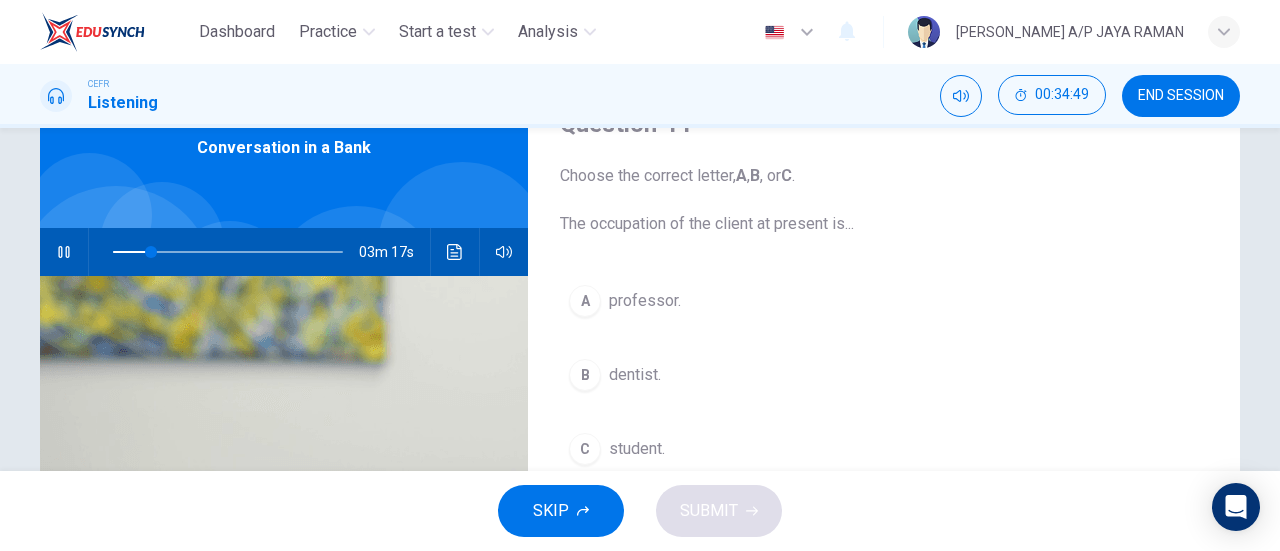 scroll, scrollTop: 100, scrollLeft: 0, axis: vertical 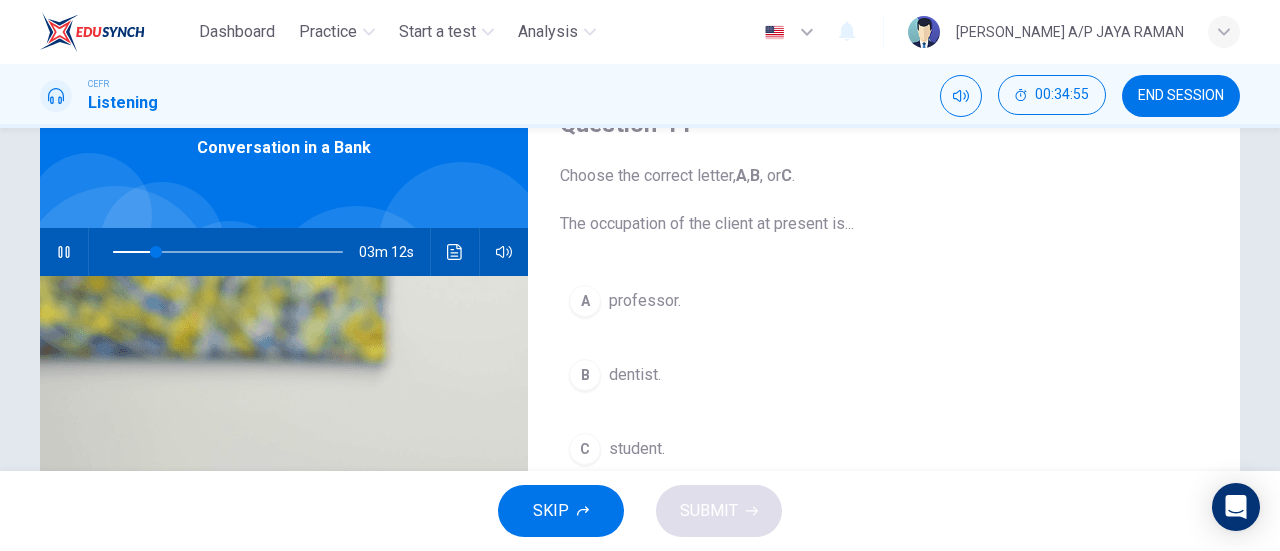 click on "dentist." at bounding box center [635, 375] 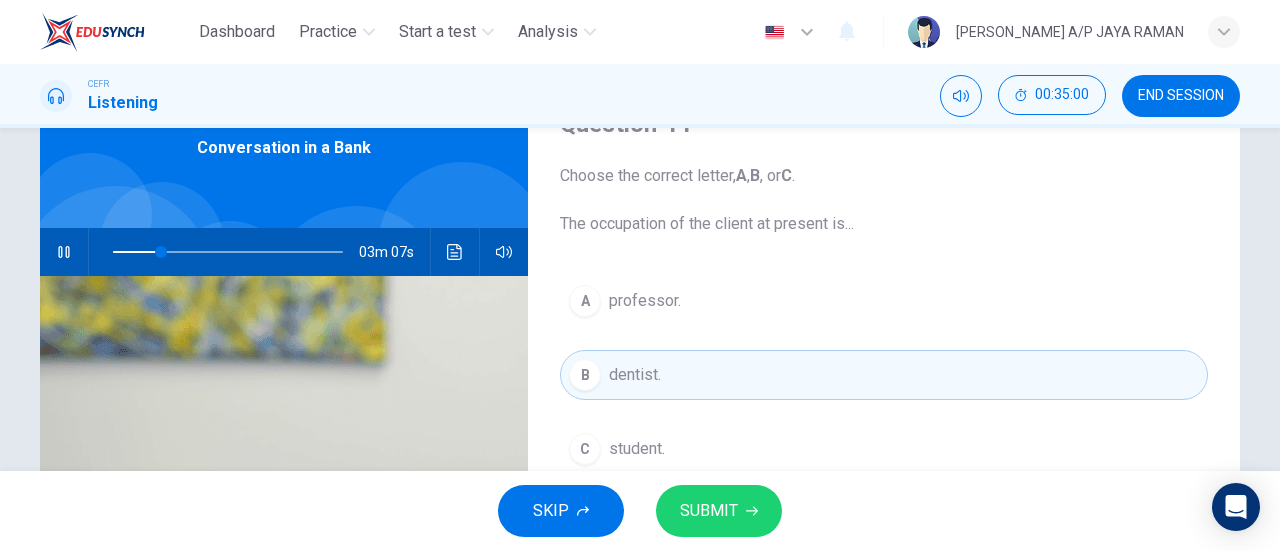 click on "student." at bounding box center [637, 449] 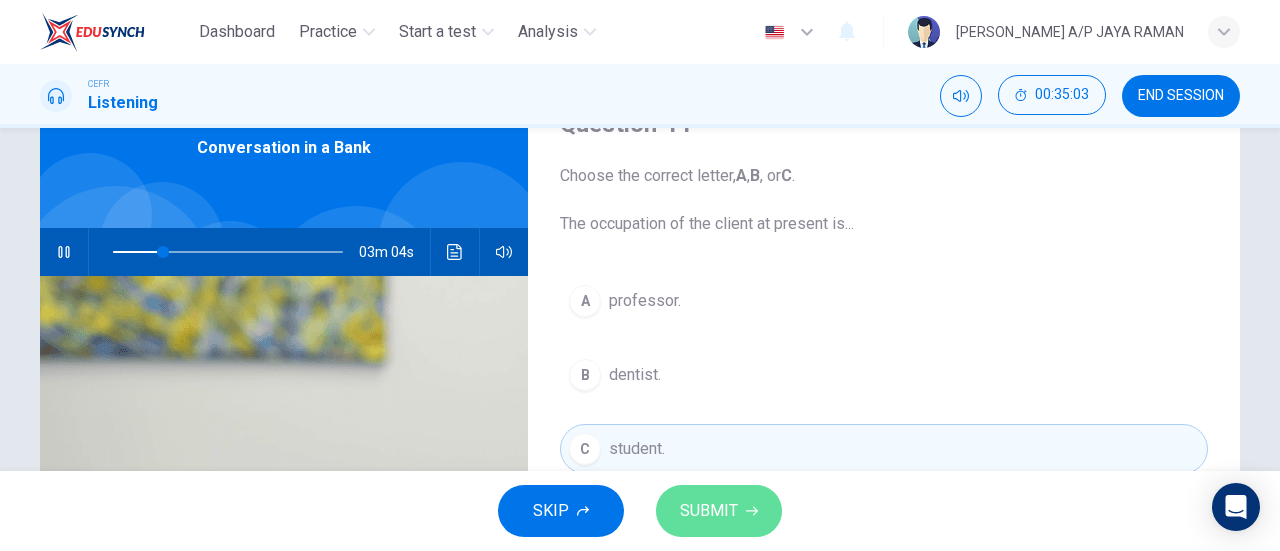 click on "SUBMIT" at bounding box center (709, 511) 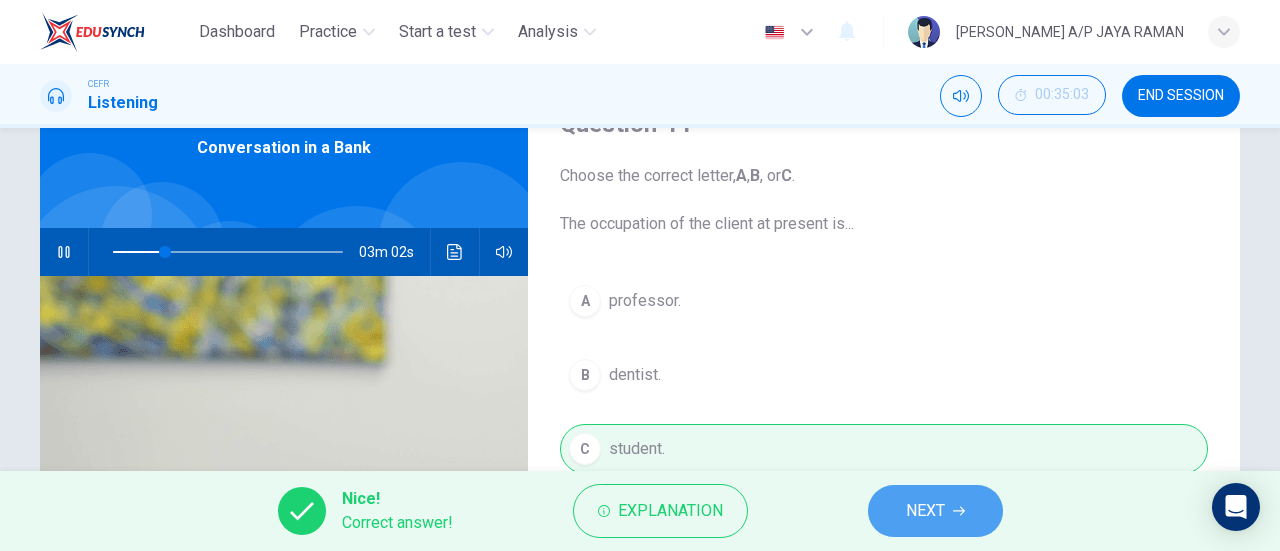 click on "NEXT" at bounding box center [925, 511] 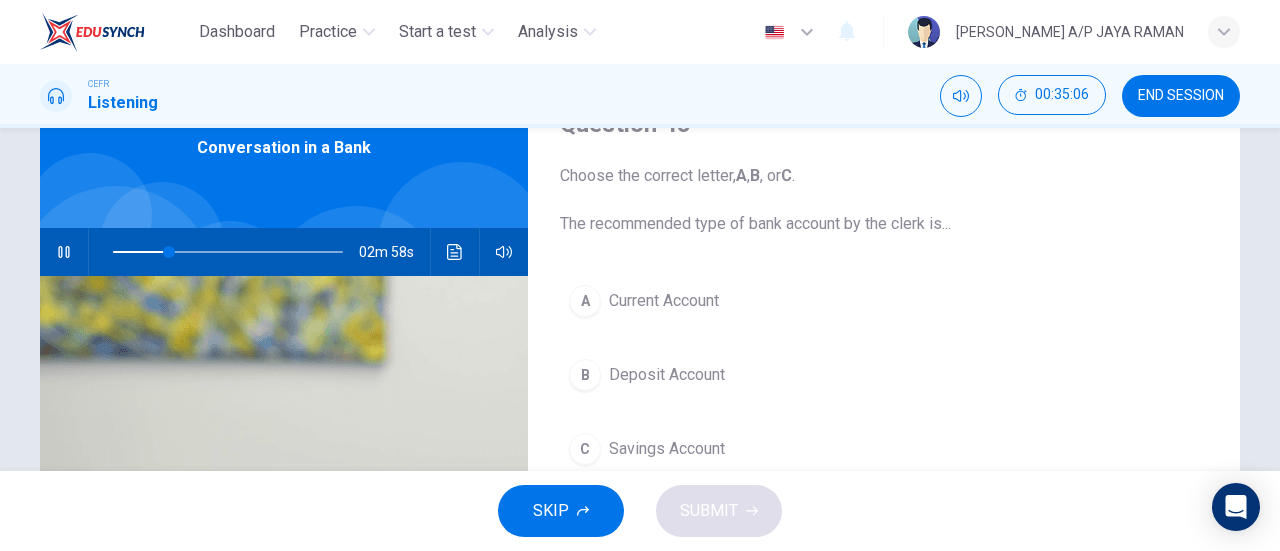 click on "Deposit Account" at bounding box center [667, 375] 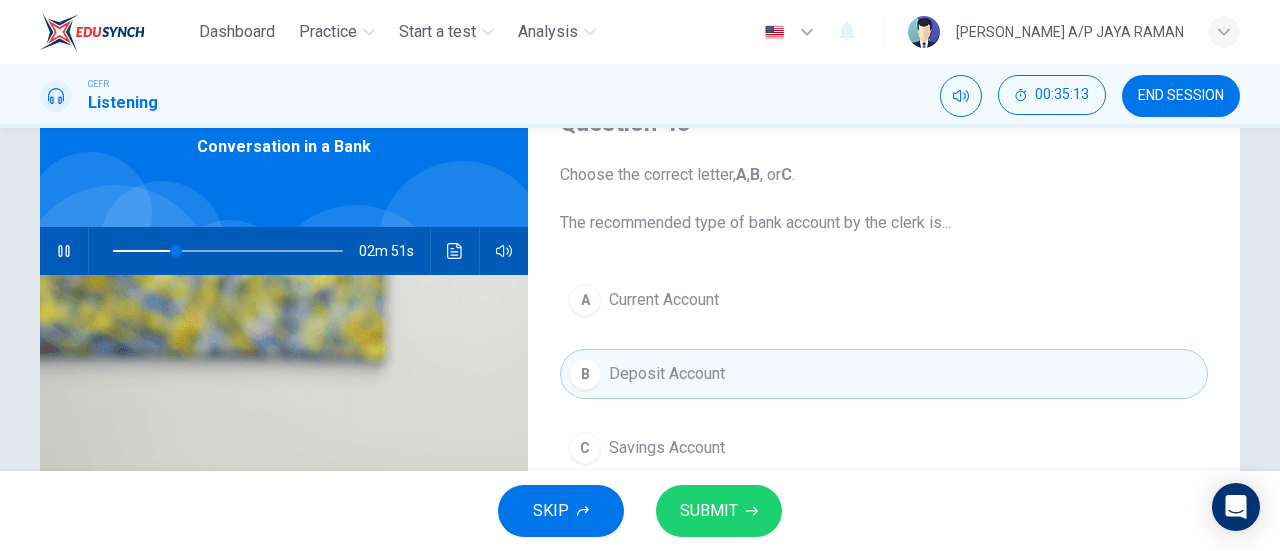 scroll, scrollTop: 100, scrollLeft: 0, axis: vertical 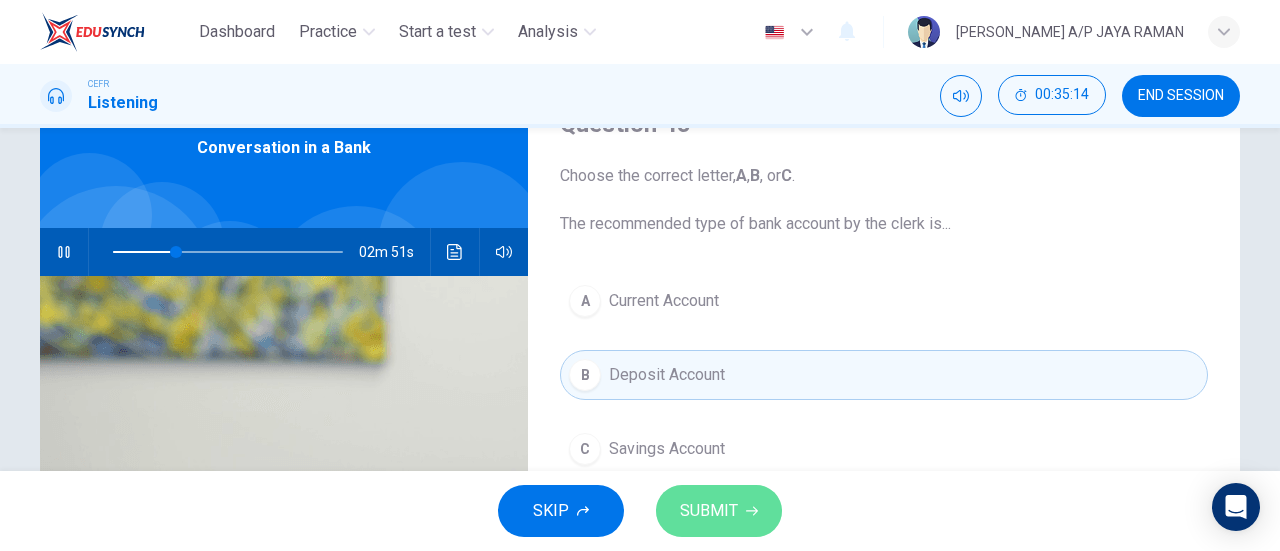 click on "SUBMIT" at bounding box center [709, 511] 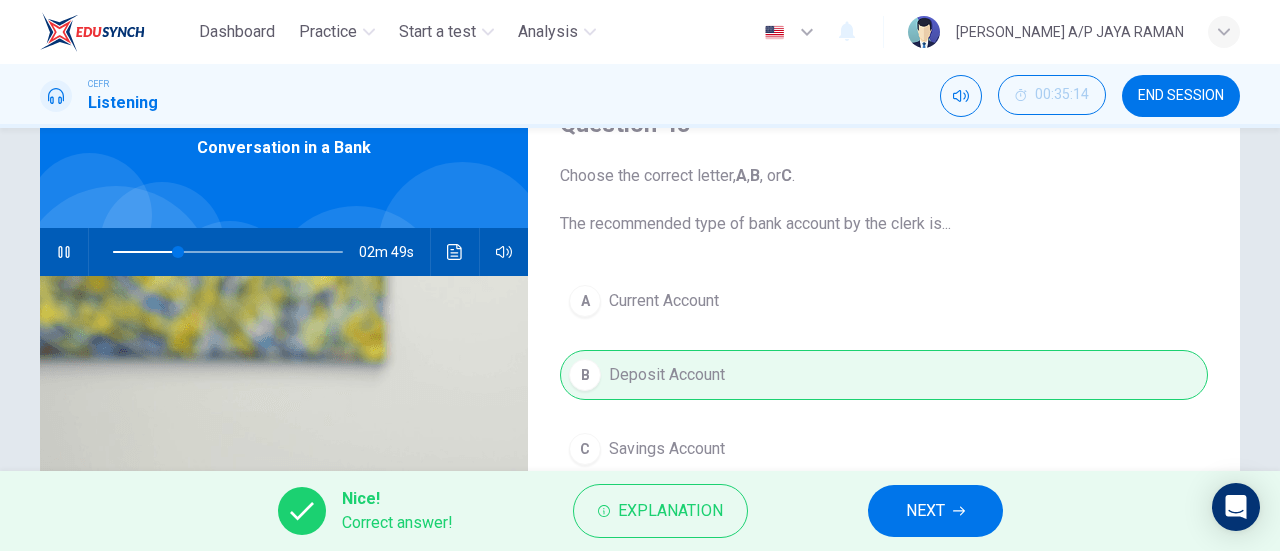 click on "NEXT" at bounding box center [925, 511] 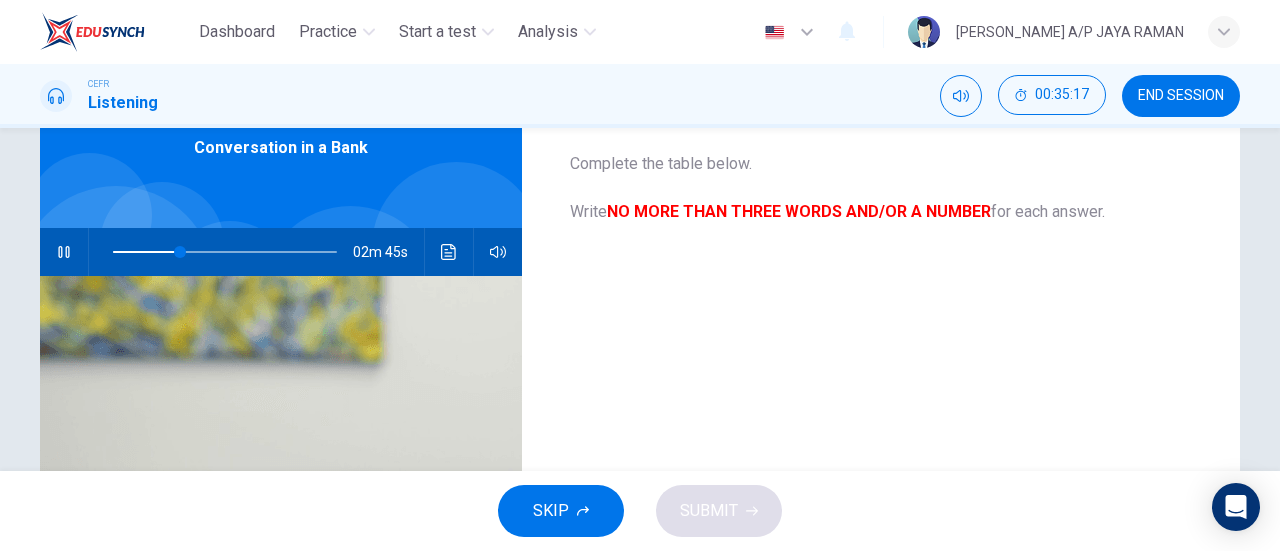 scroll, scrollTop: 0, scrollLeft: 0, axis: both 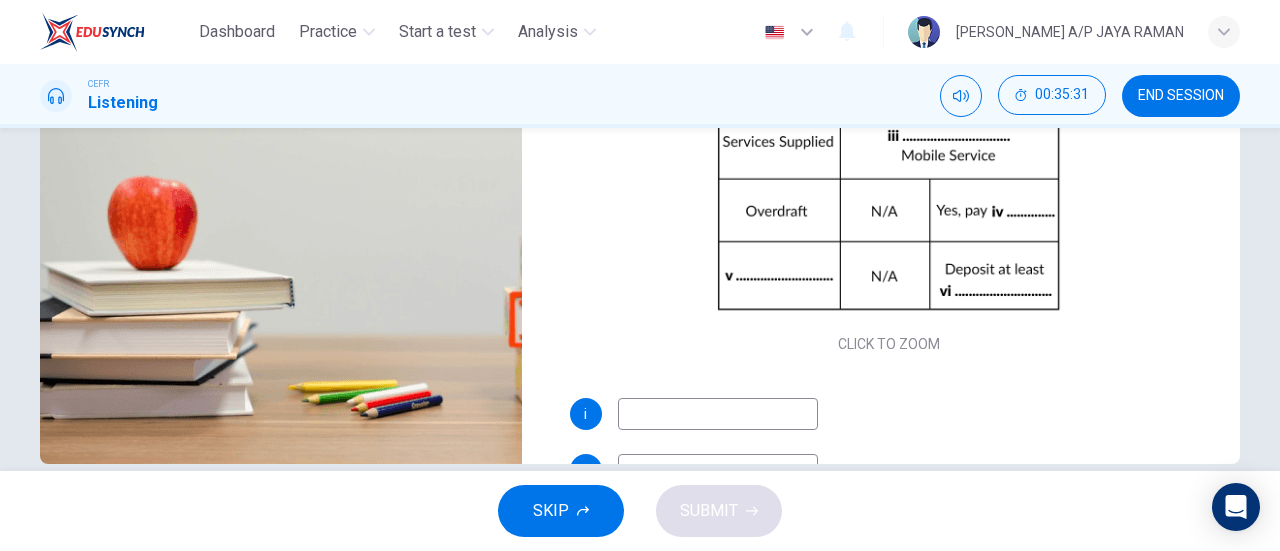click at bounding box center (718, 414) 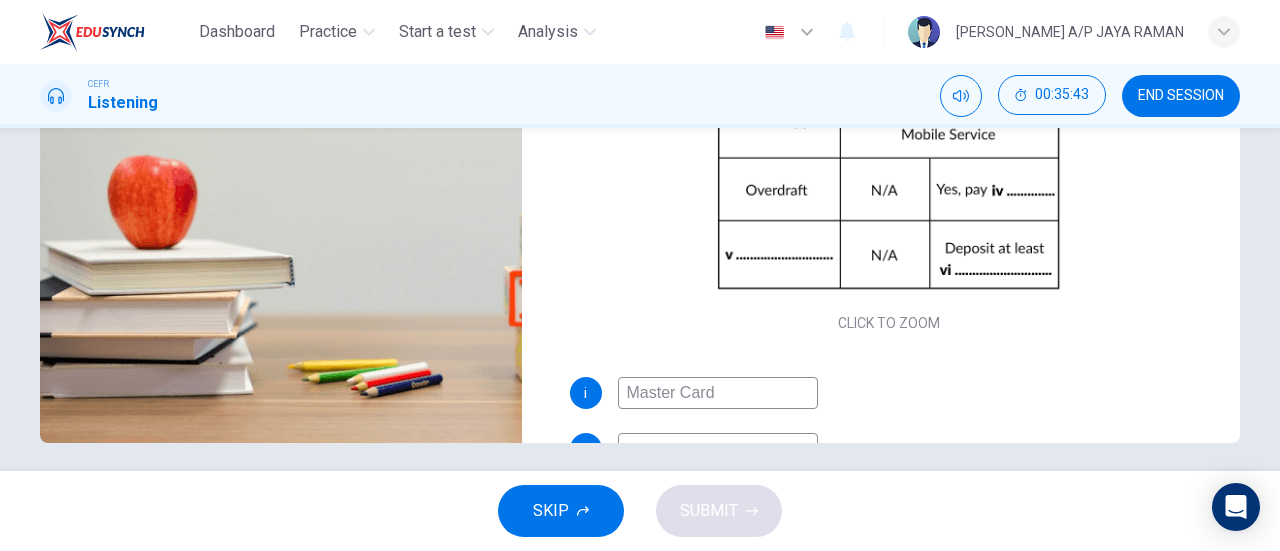 scroll, scrollTop: 432, scrollLeft: 0, axis: vertical 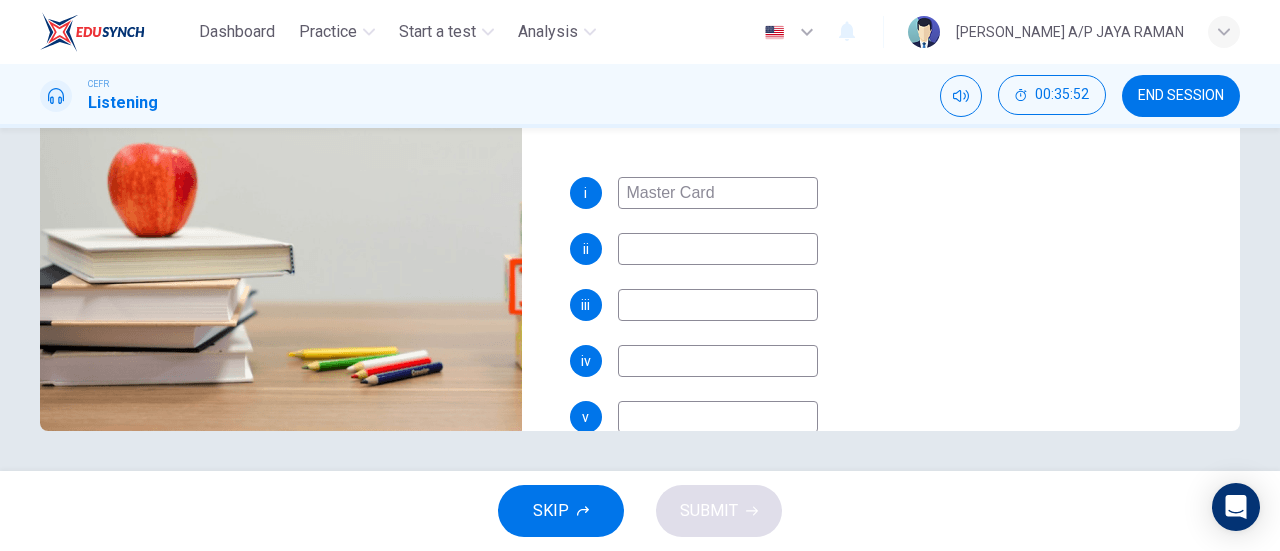 click at bounding box center [718, 249] 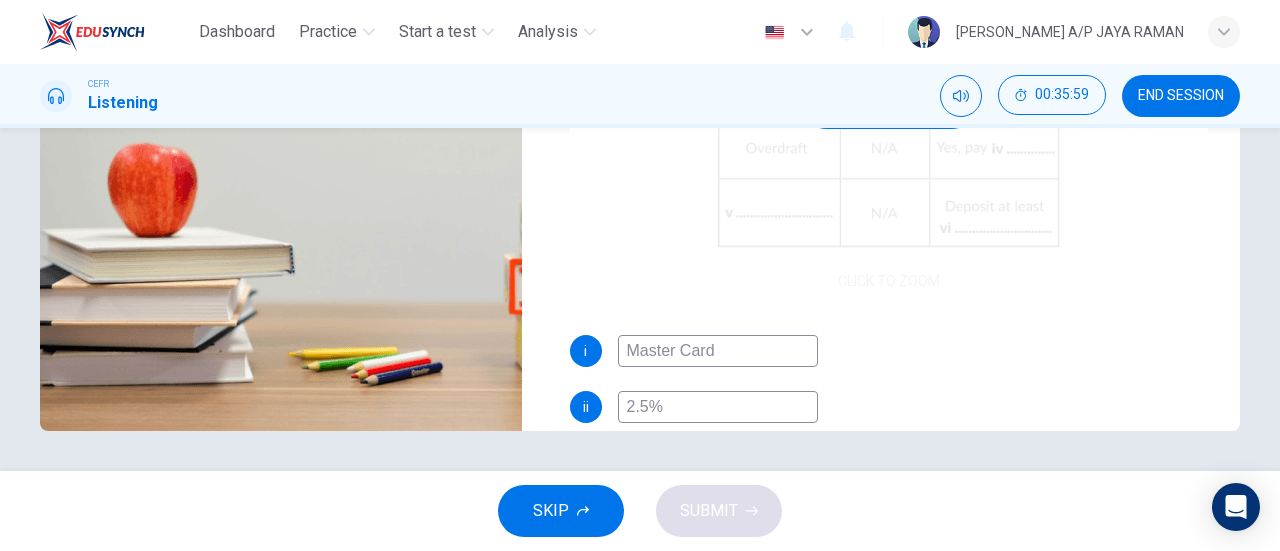 scroll, scrollTop: 0, scrollLeft: 0, axis: both 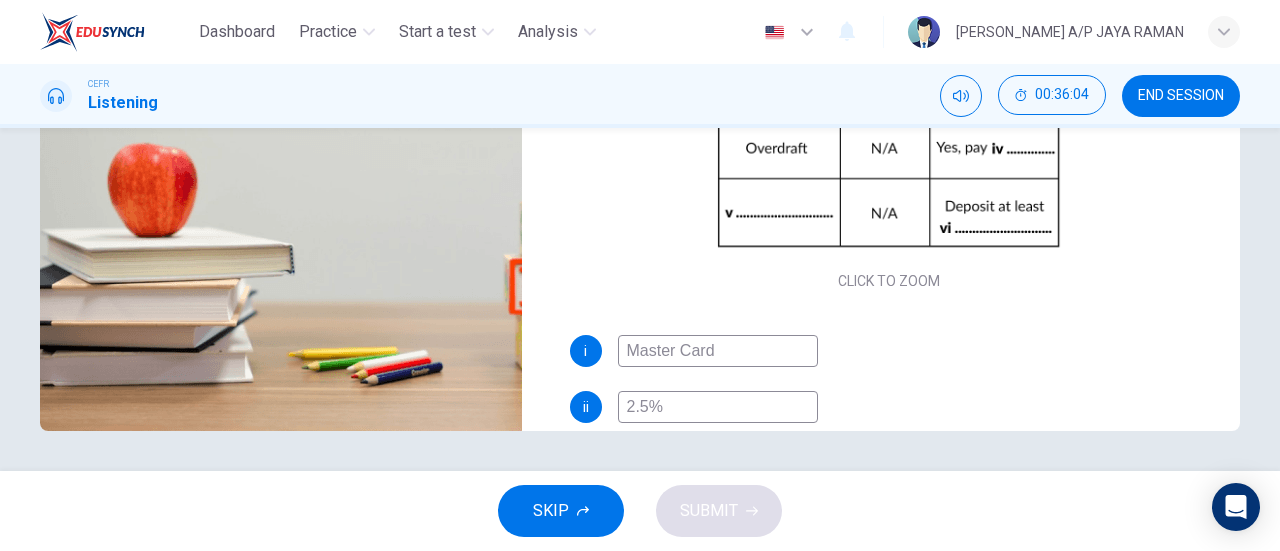 click on "2.5%" at bounding box center (718, 407) 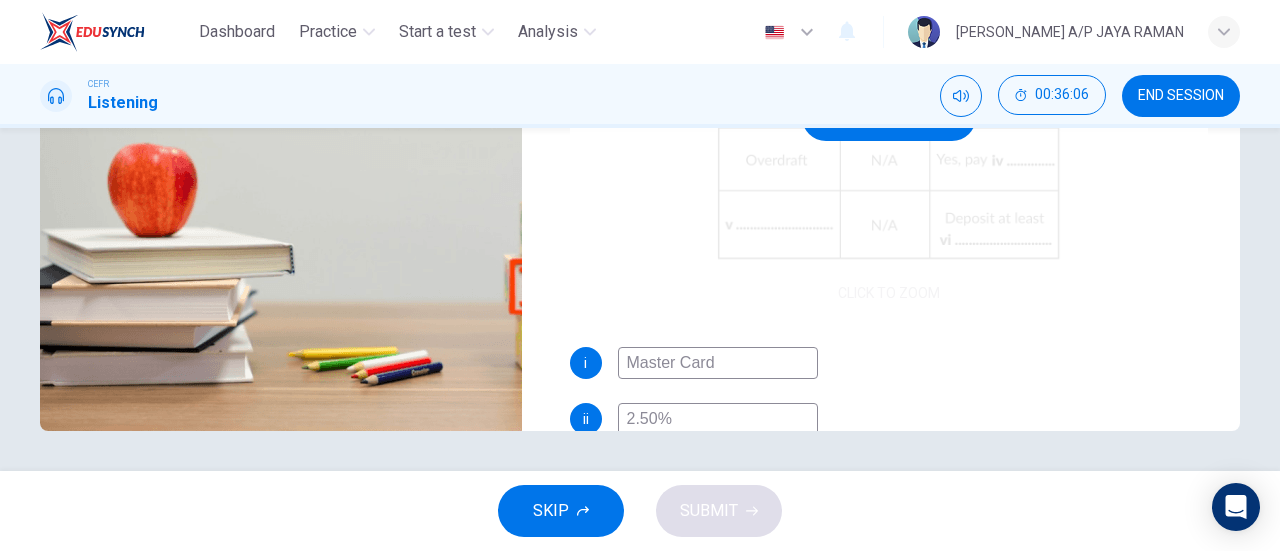 scroll, scrollTop: 0, scrollLeft: 0, axis: both 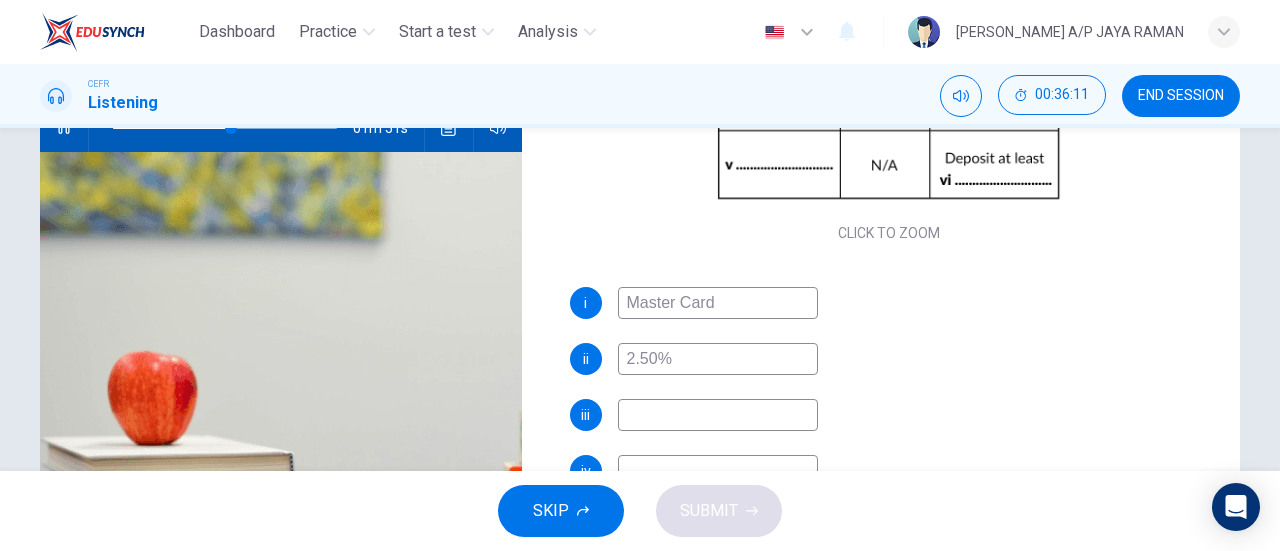 click at bounding box center (718, 415) 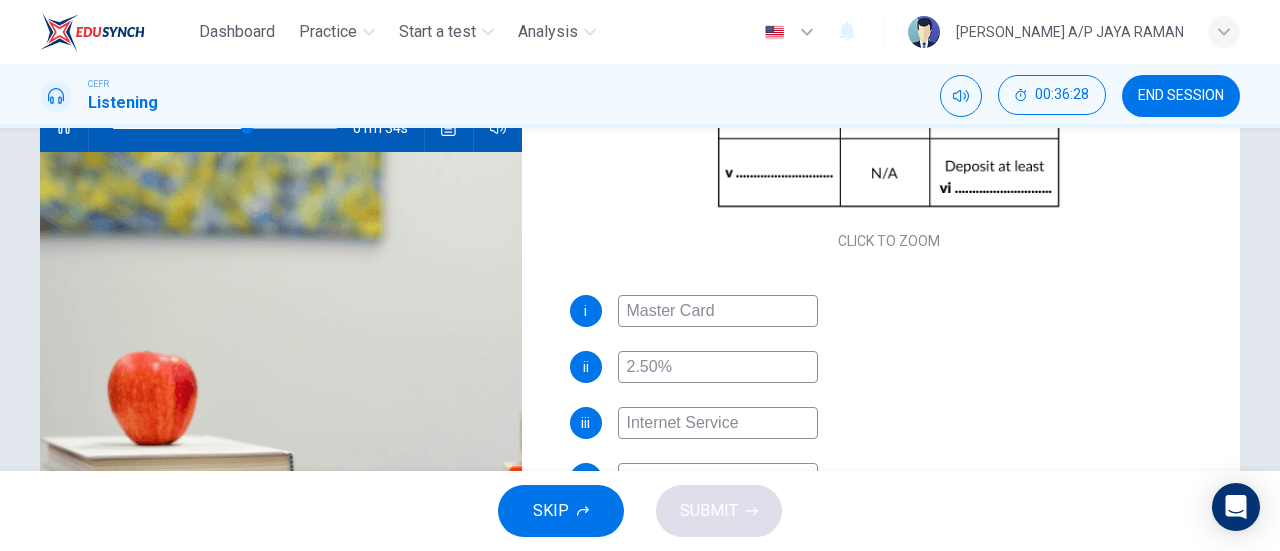 scroll, scrollTop: 286, scrollLeft: 0, axis: vertical 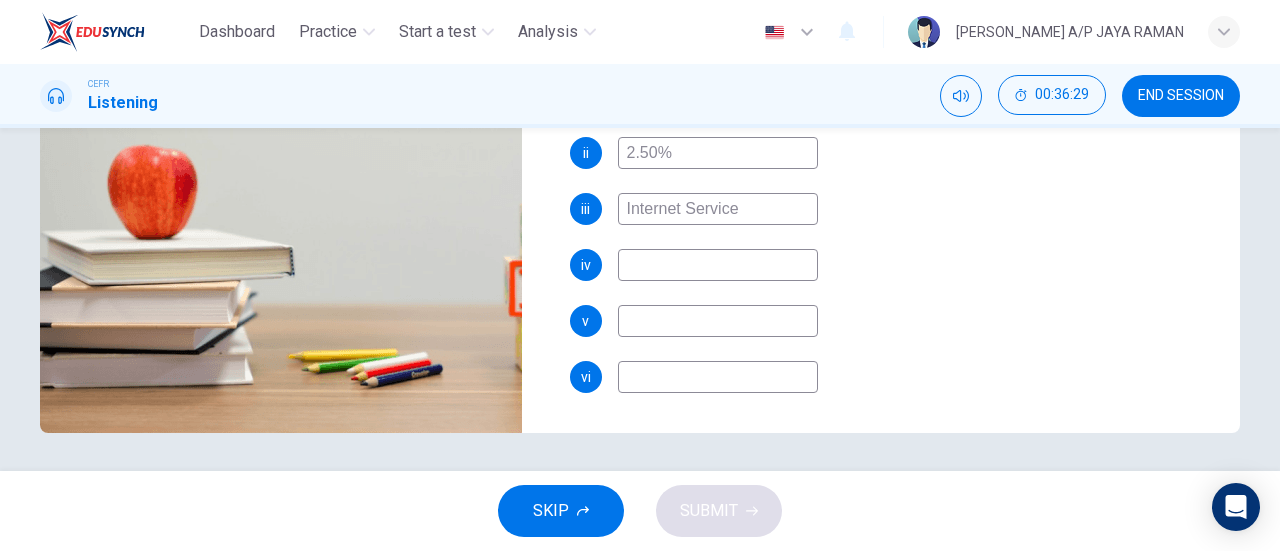 click at bounding box center (718, 265) 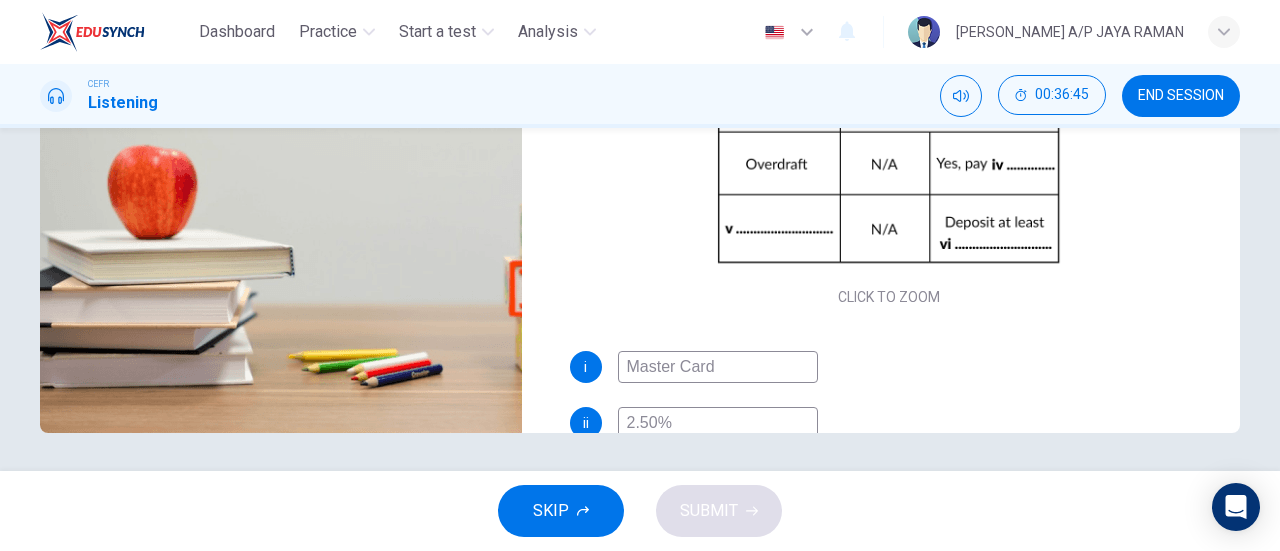 scroll, scrollTop: 0, scrollLeft: 0, axis: both 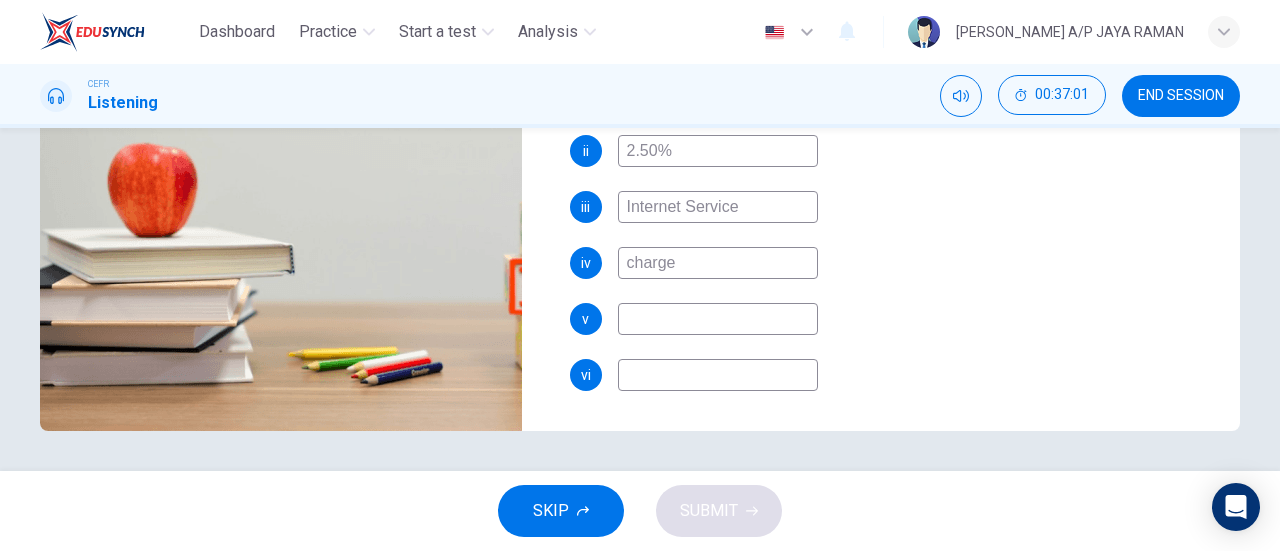 click at bounding box center [718, 319] 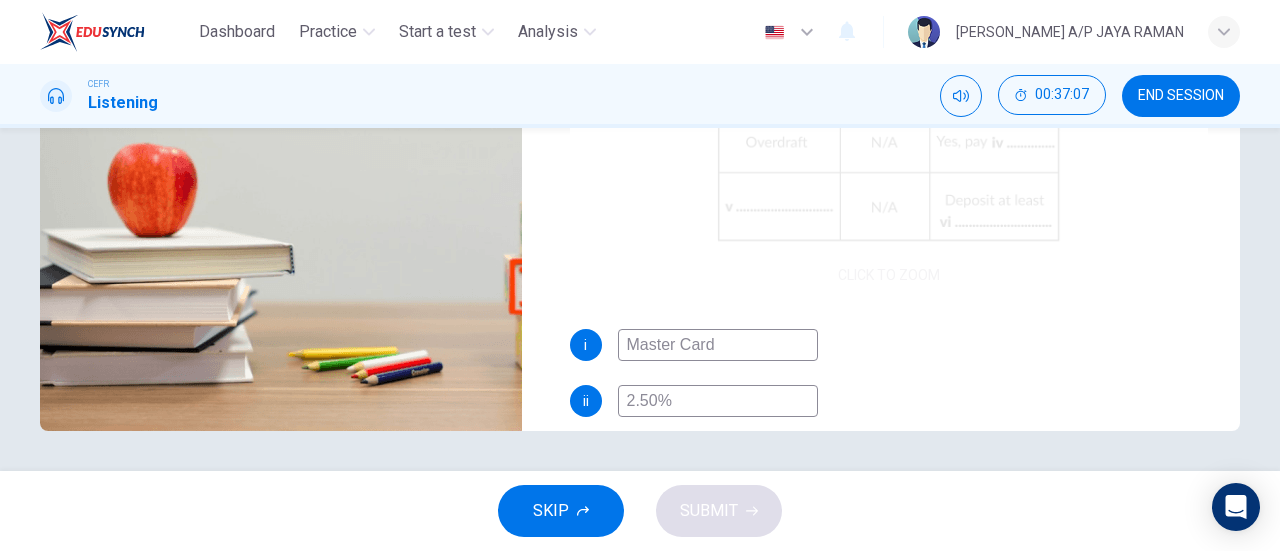 scroll, scrollTop: 0, scrollLeft: 0, axis: both 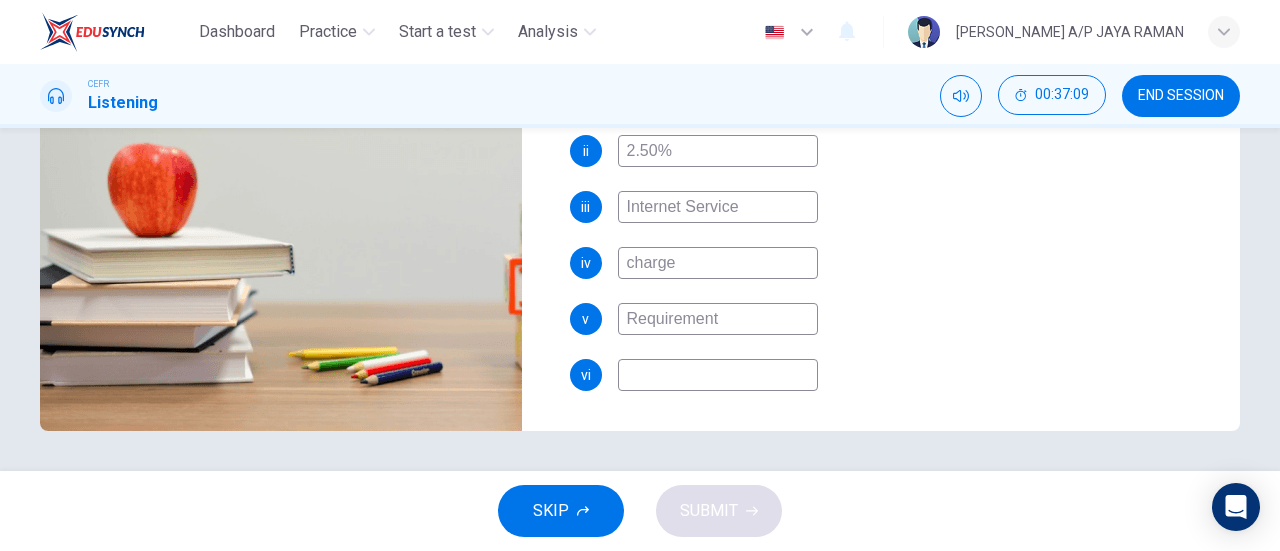 click at bounding box center [718, 375] 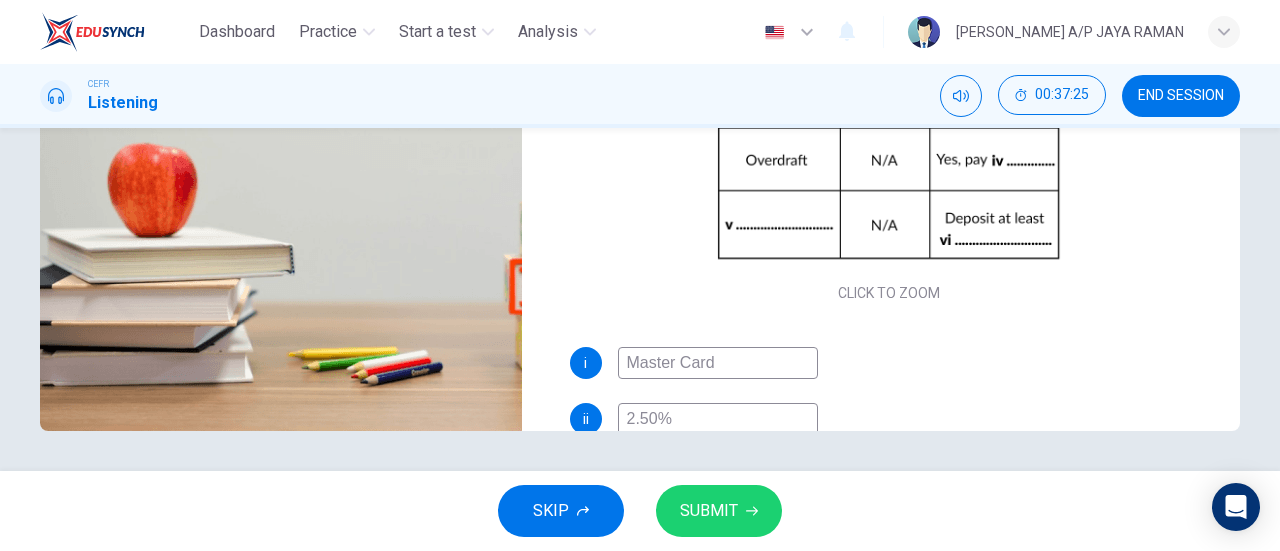 scroll, scrollTop: 0, scrollLeft: 0, axis: both 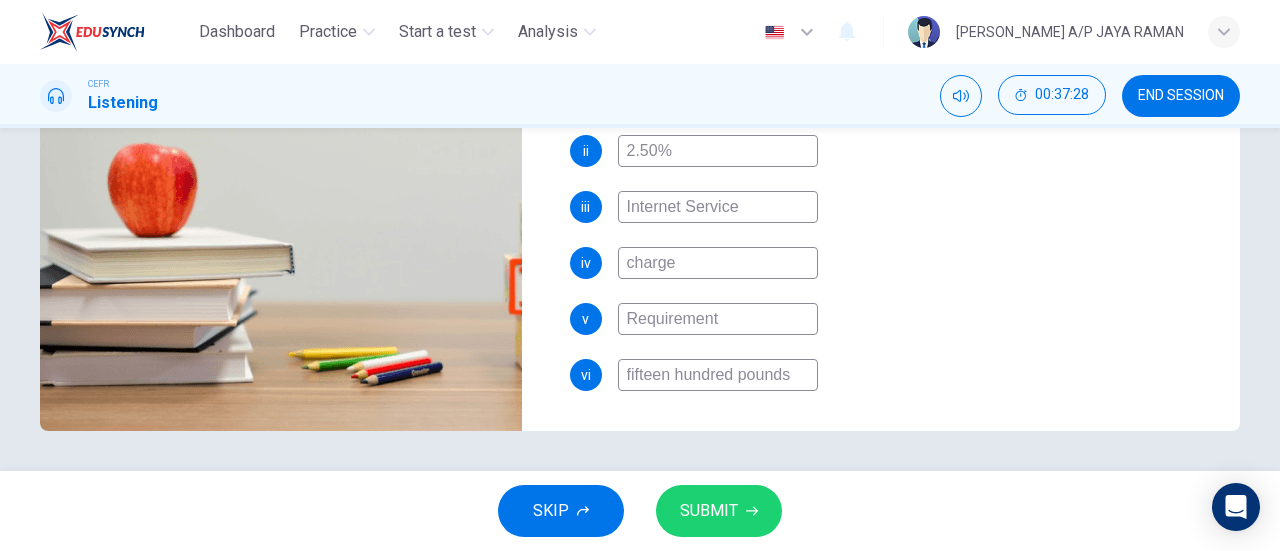 click on "SUBMIT" at bounding box center (709, 511) 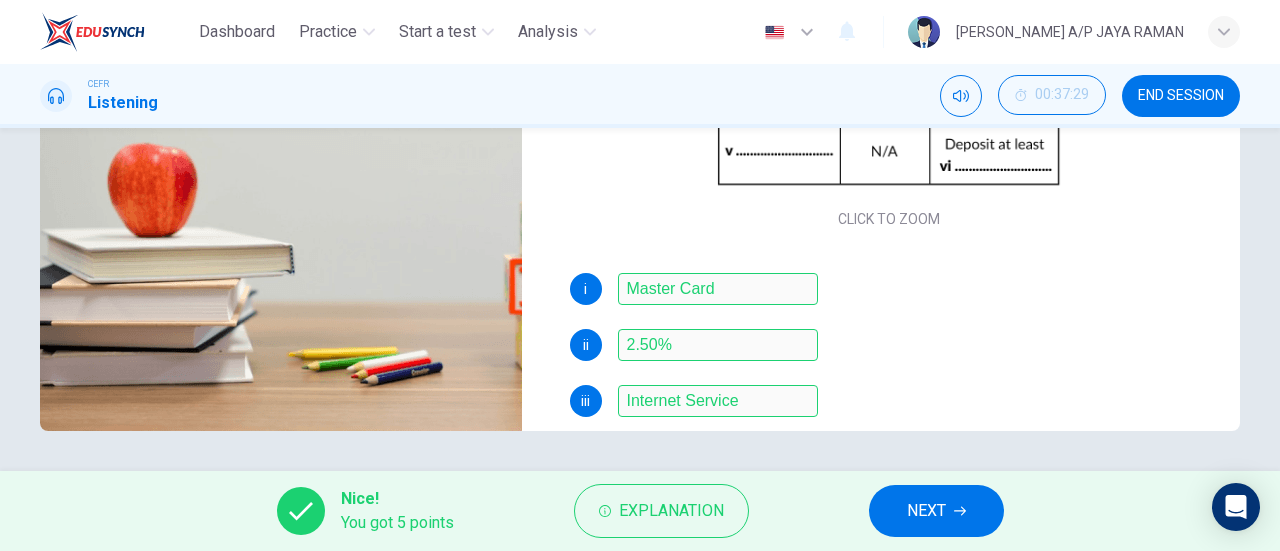 scroll, scrollTop: 88, scrollLeft: 0, axis: vertical 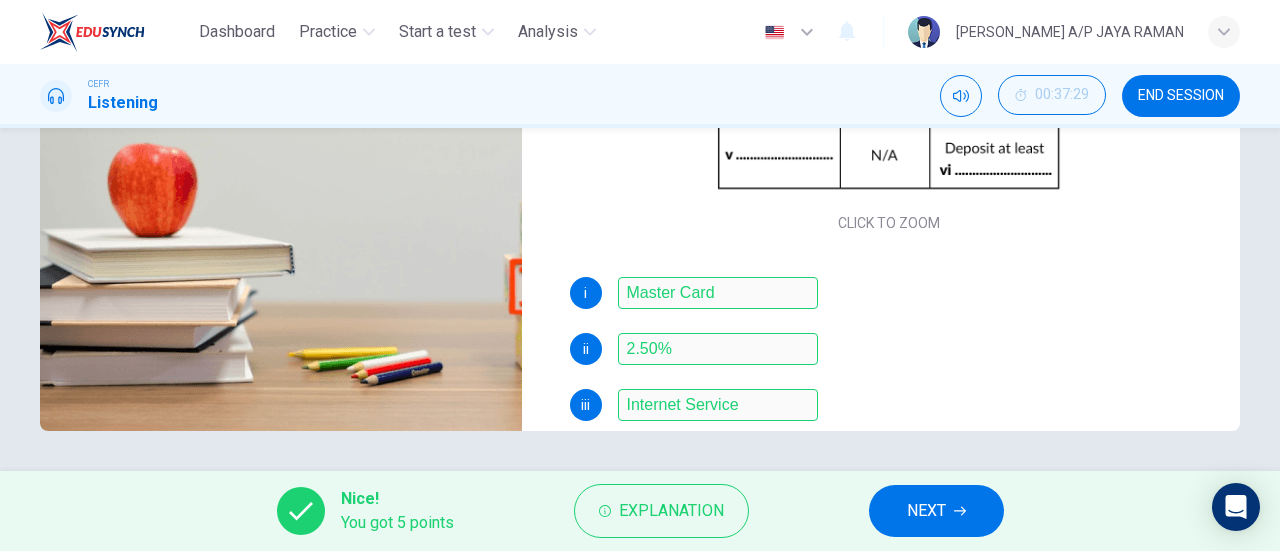 click on "NEXT" at bounding box center (926, 511) 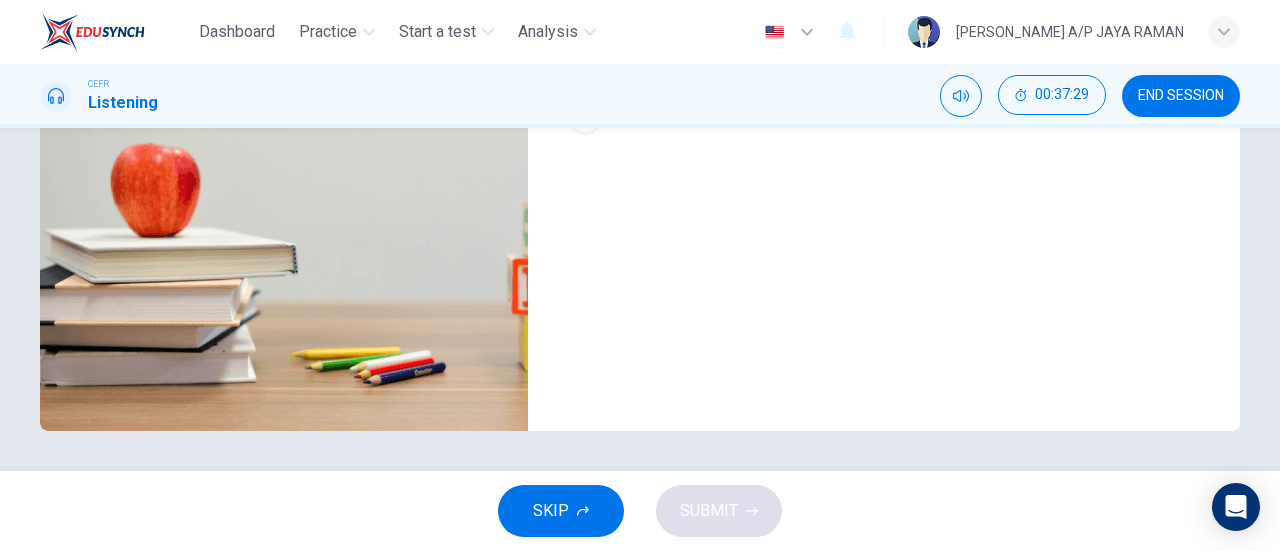 scroll, scrollTop: 0, scrollLeft: 0, axis: both 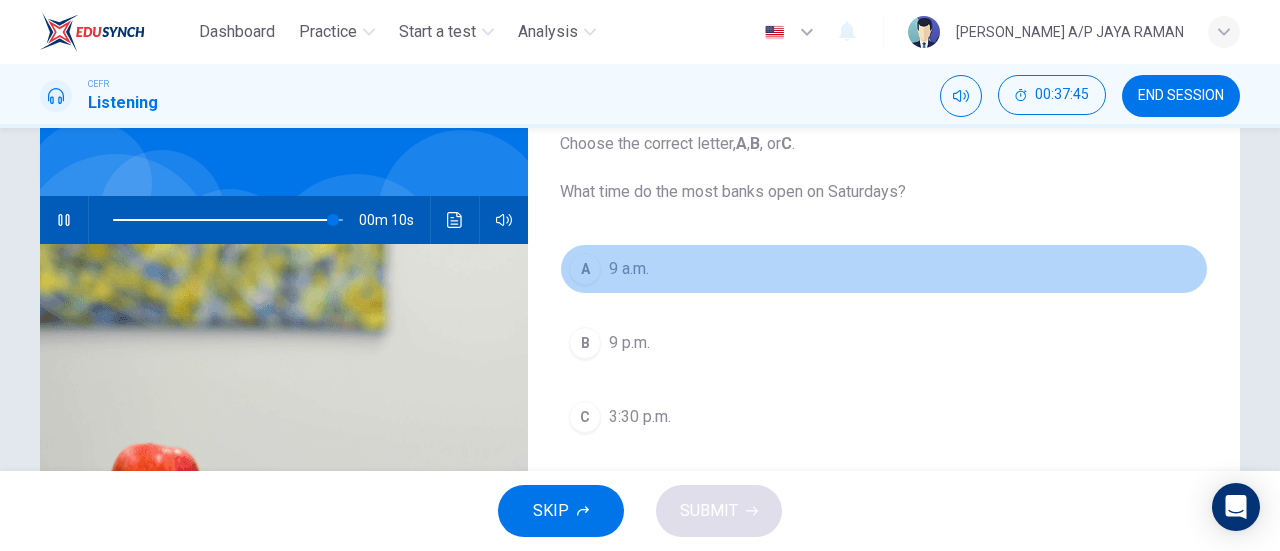 click on "A 9 a.m." at bounding box center [884, 269] 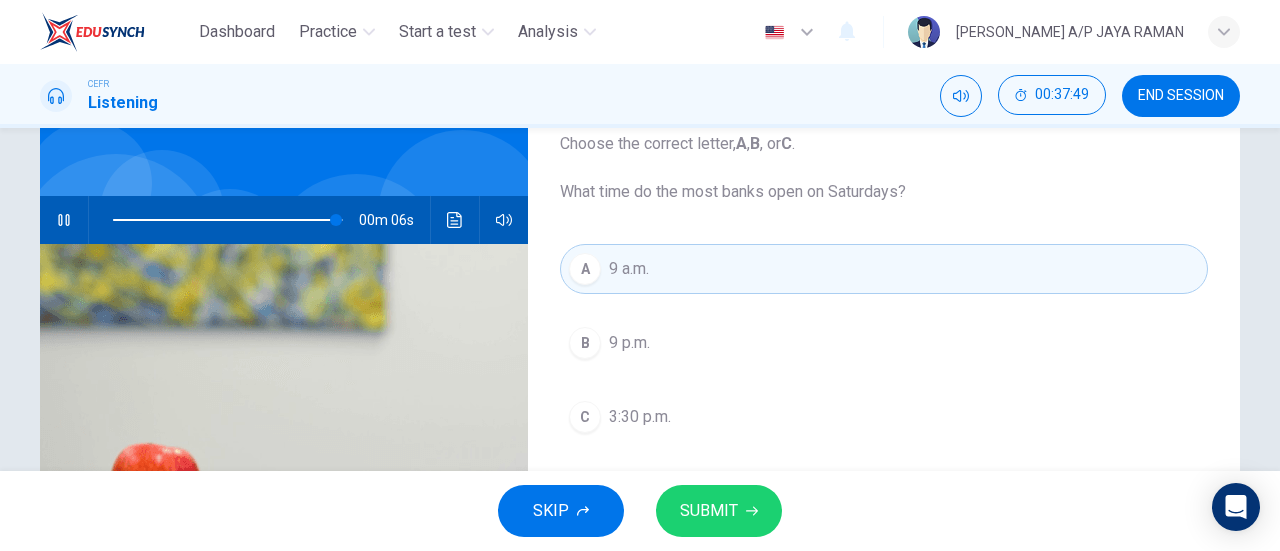 click on "3:30 p.m." at bounding box center (640, 417) 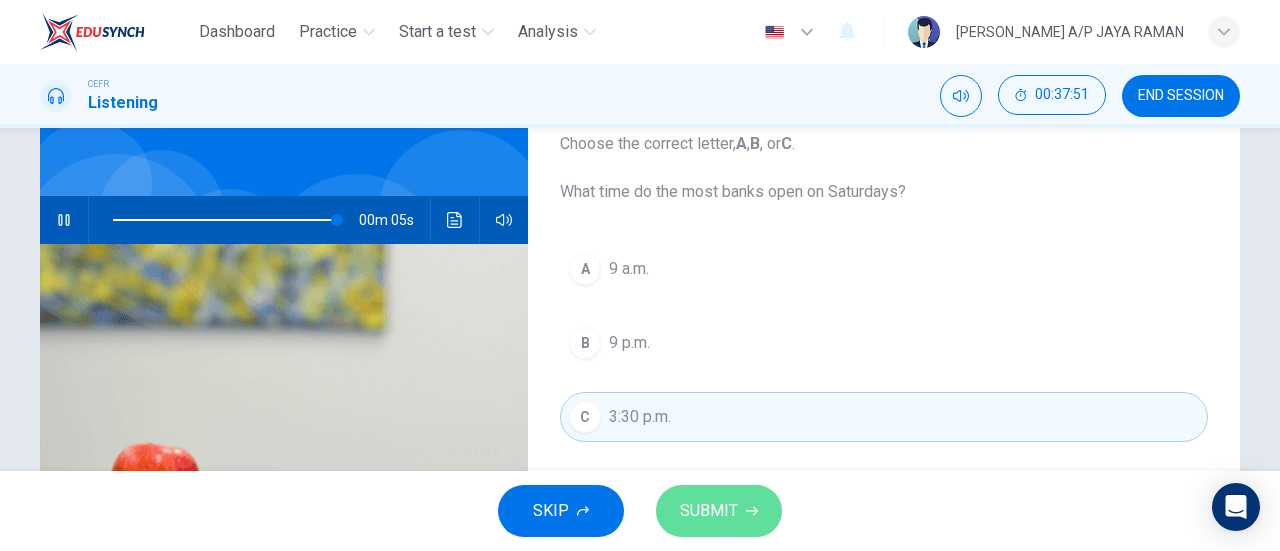 click on "SUBMIT" at bounding box center [709, 511] 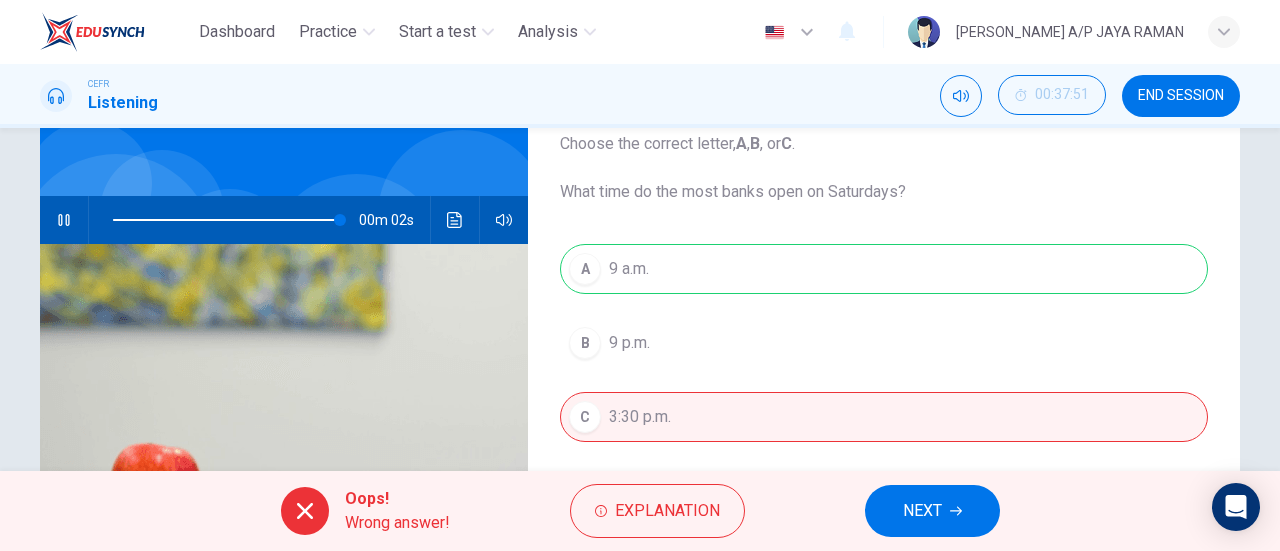 click on "NEXT" at bounding box center [922, 511] 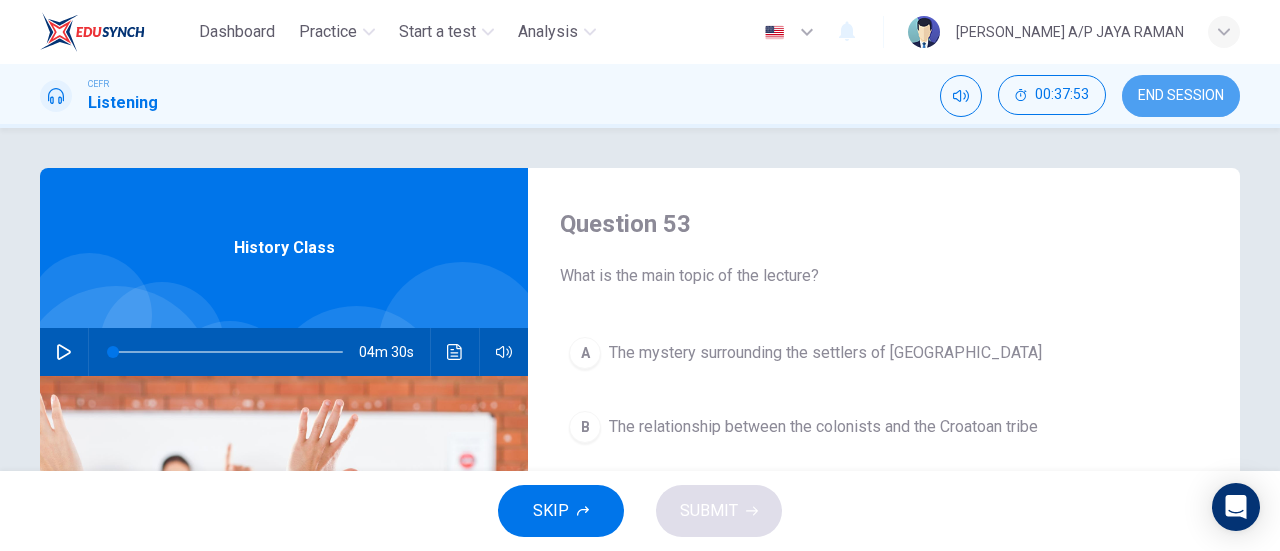 click on "END SESSION" at bounding box center [1181, 96] 